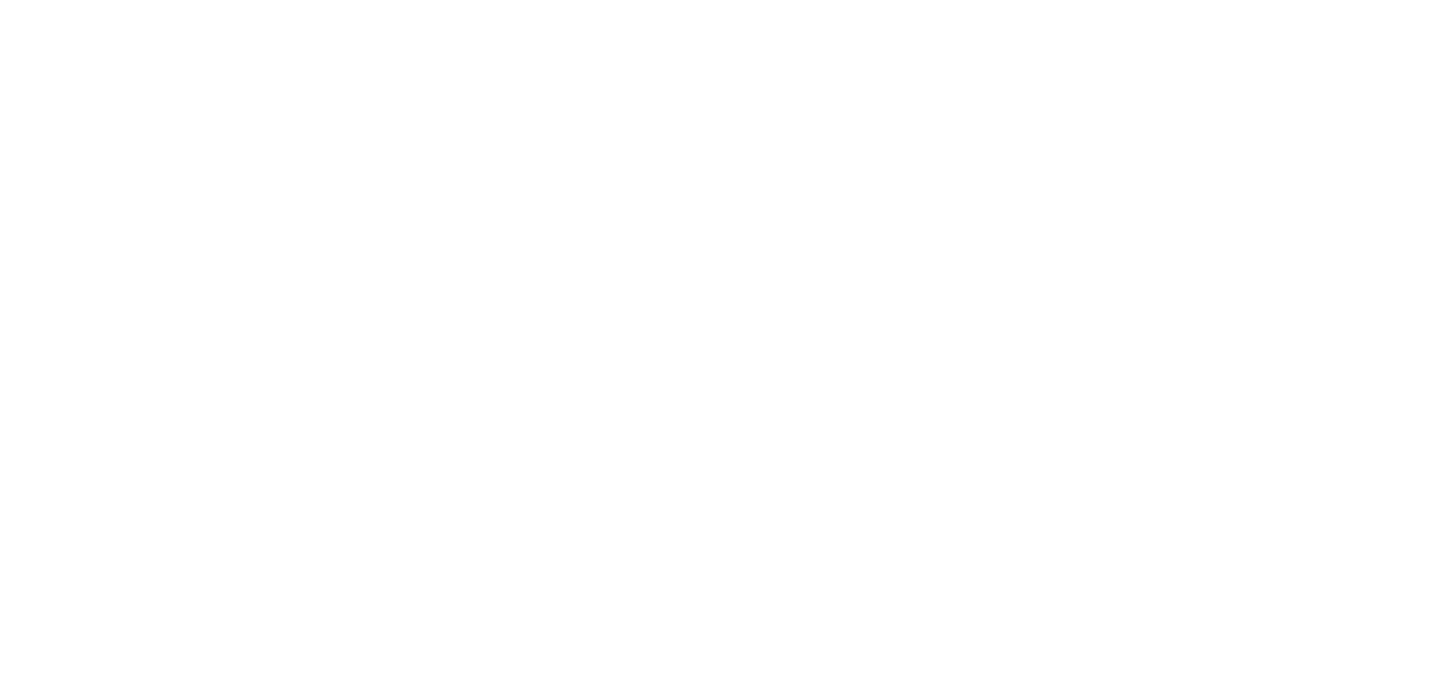 scroll, scrollTop: 0, scrollLeft: 0, axis: both 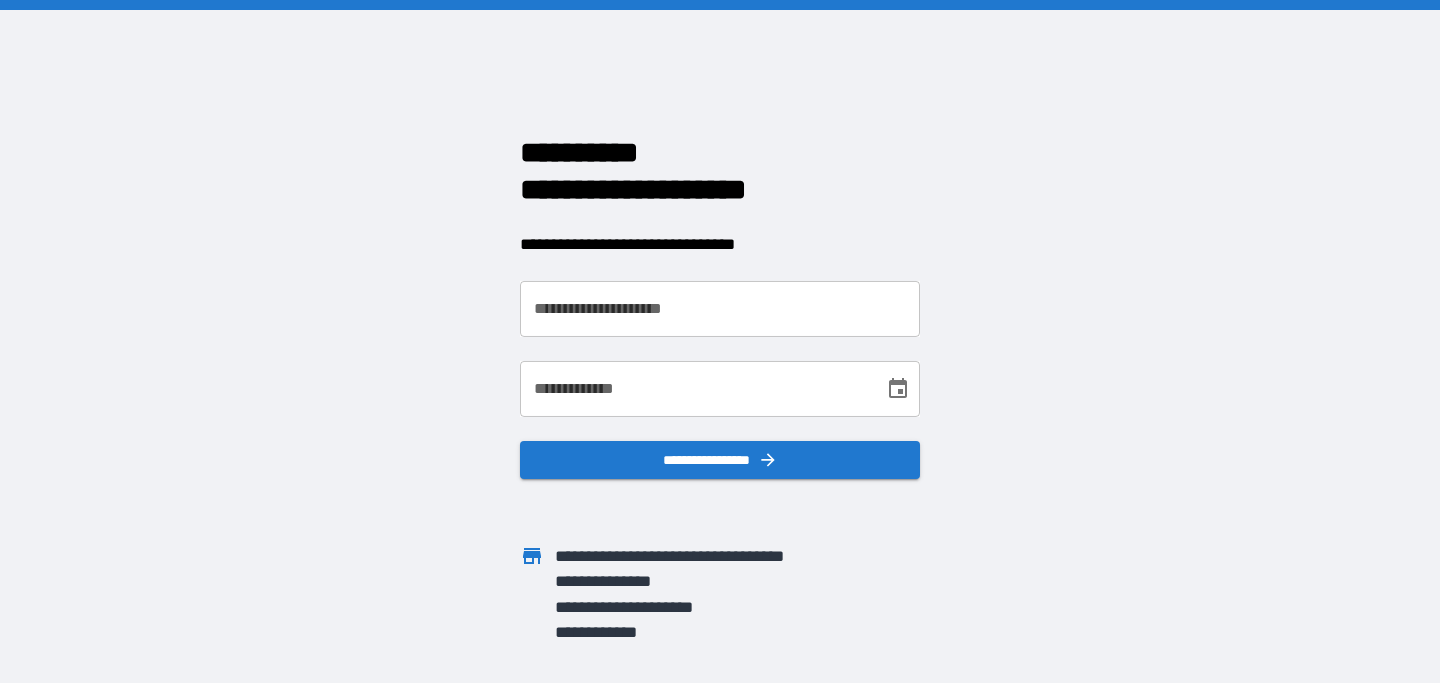 click on "**********" at bounding box center [720, 309] 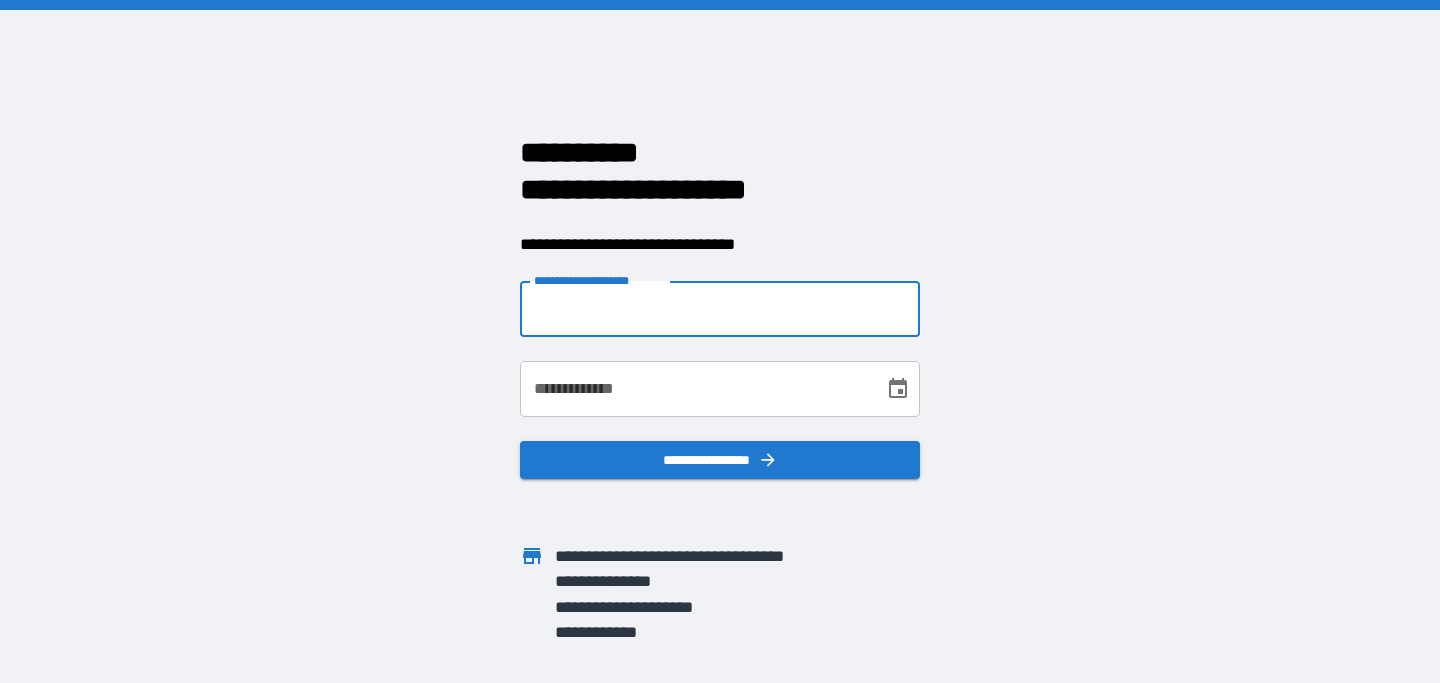 type on "**********" 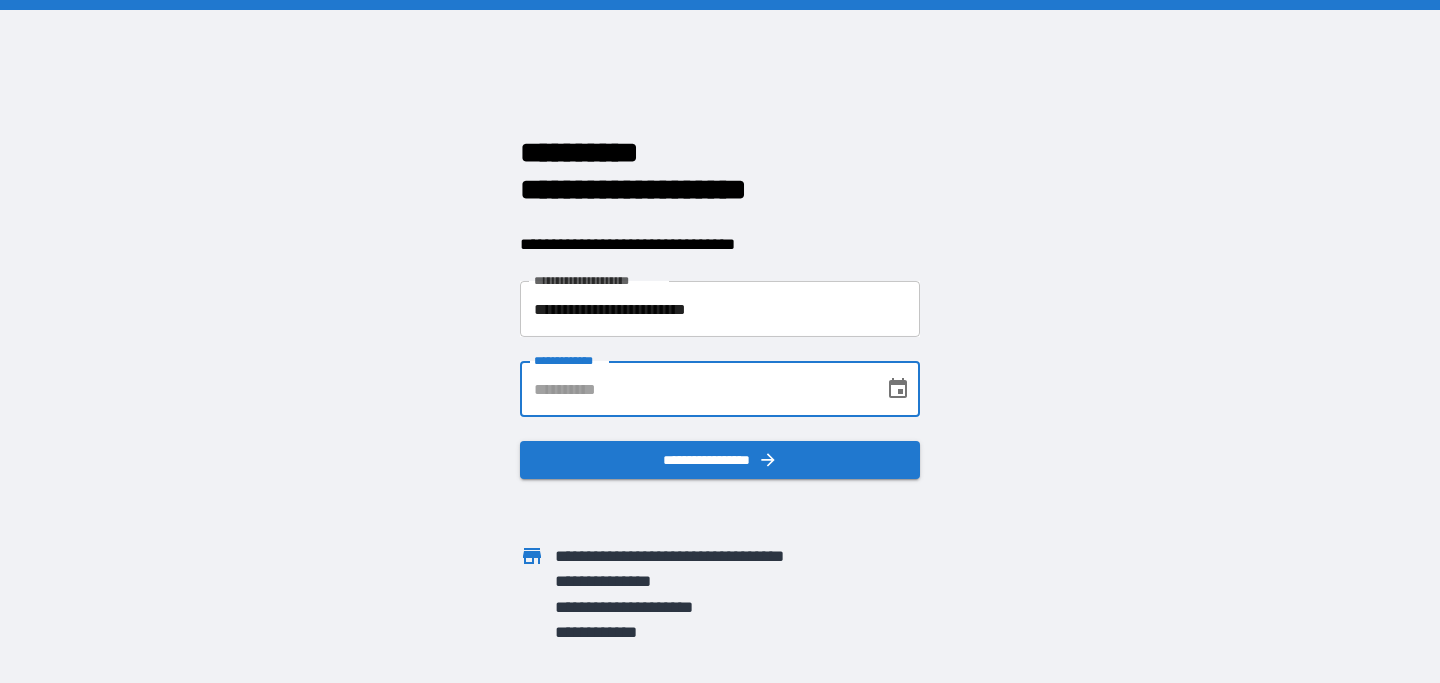 click on "**********" at bounding box center (695, 389) 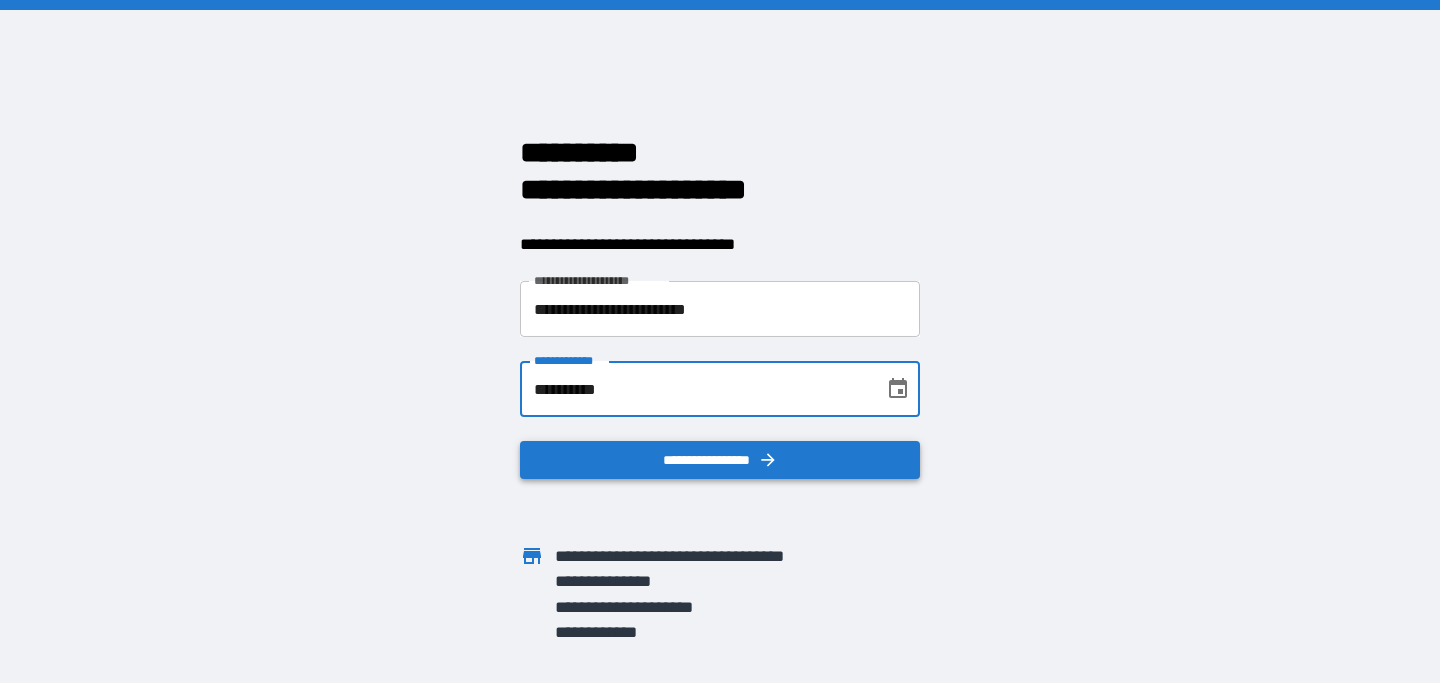 click on "**********" at bounding box center (720, 460) 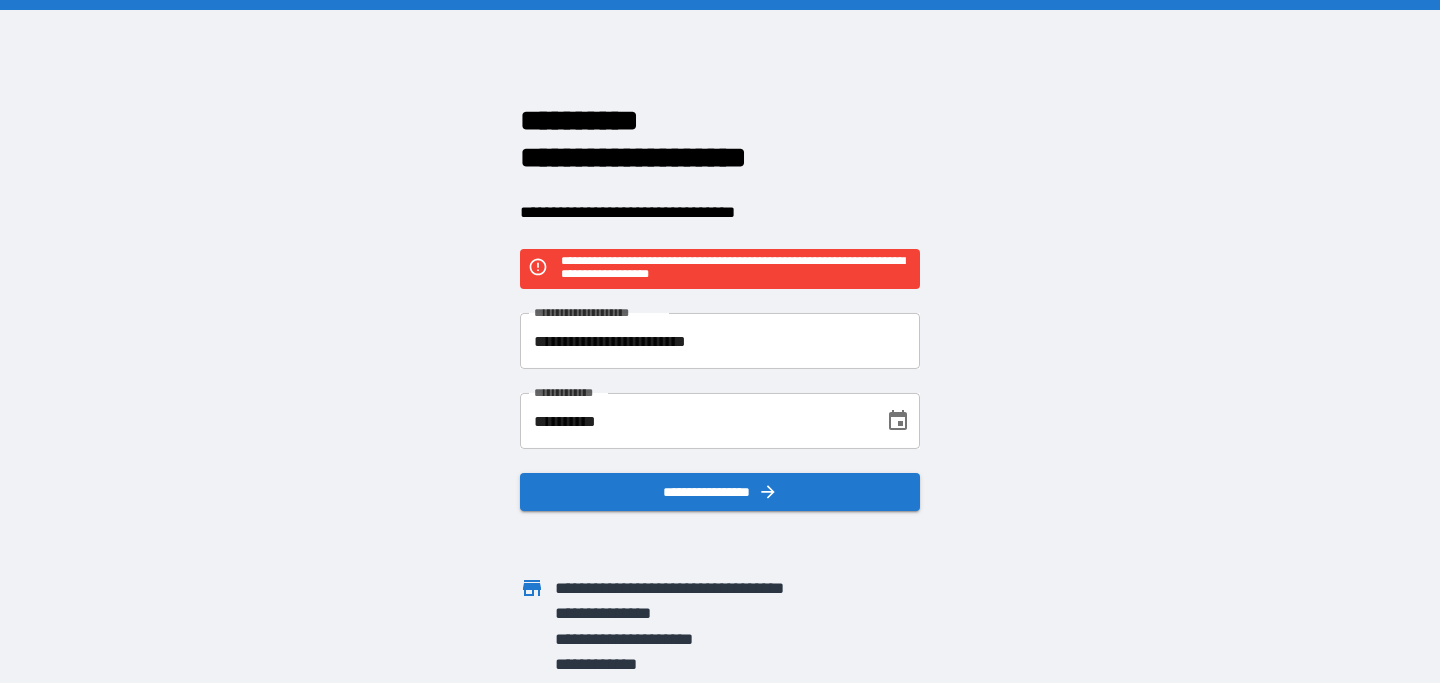 click on "**********" at bounding box center [695, 421] 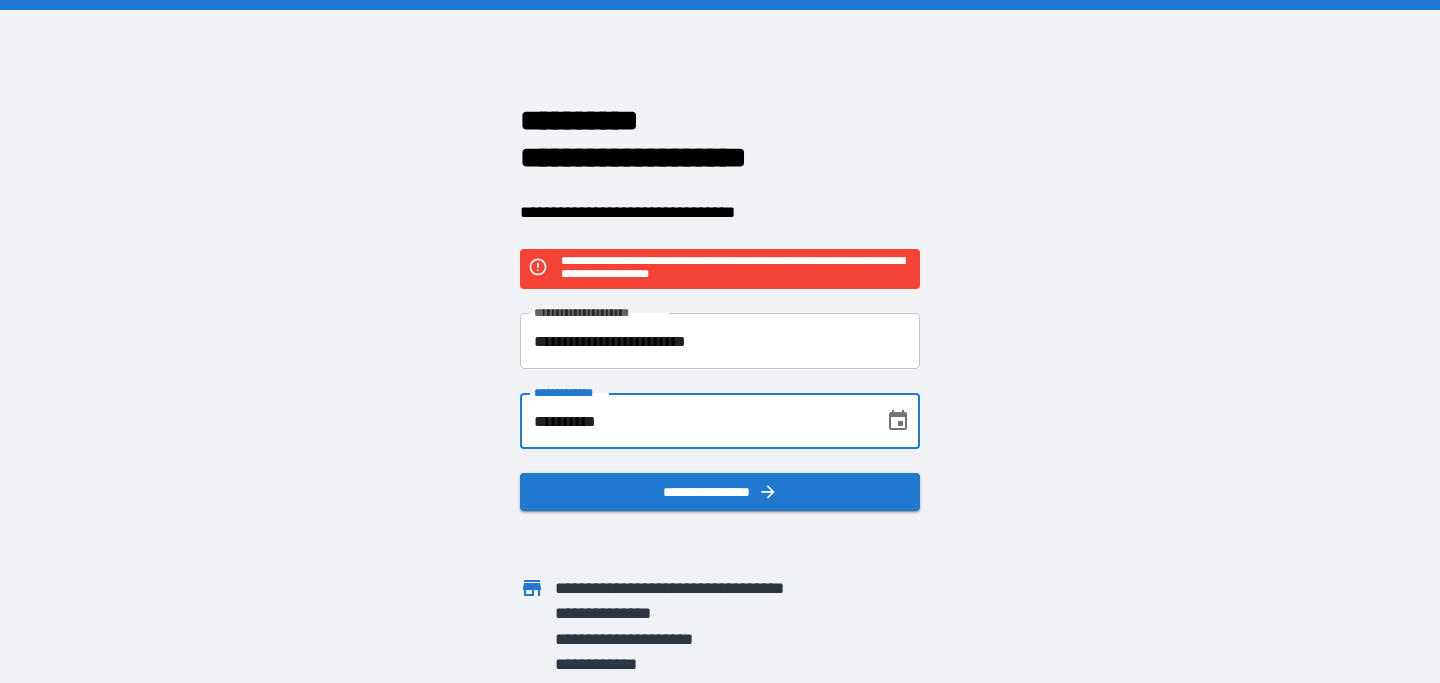 click on "**********" at bounding box center (695, 421) 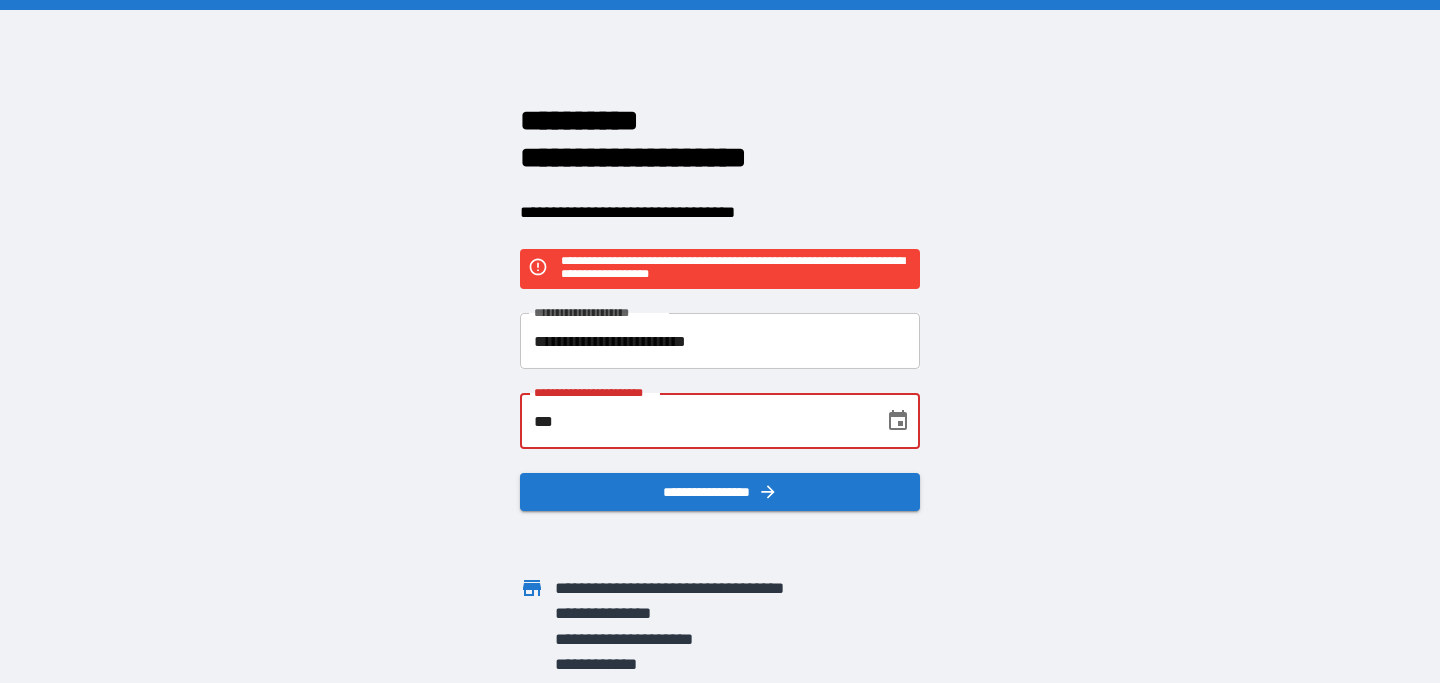 type on "*" 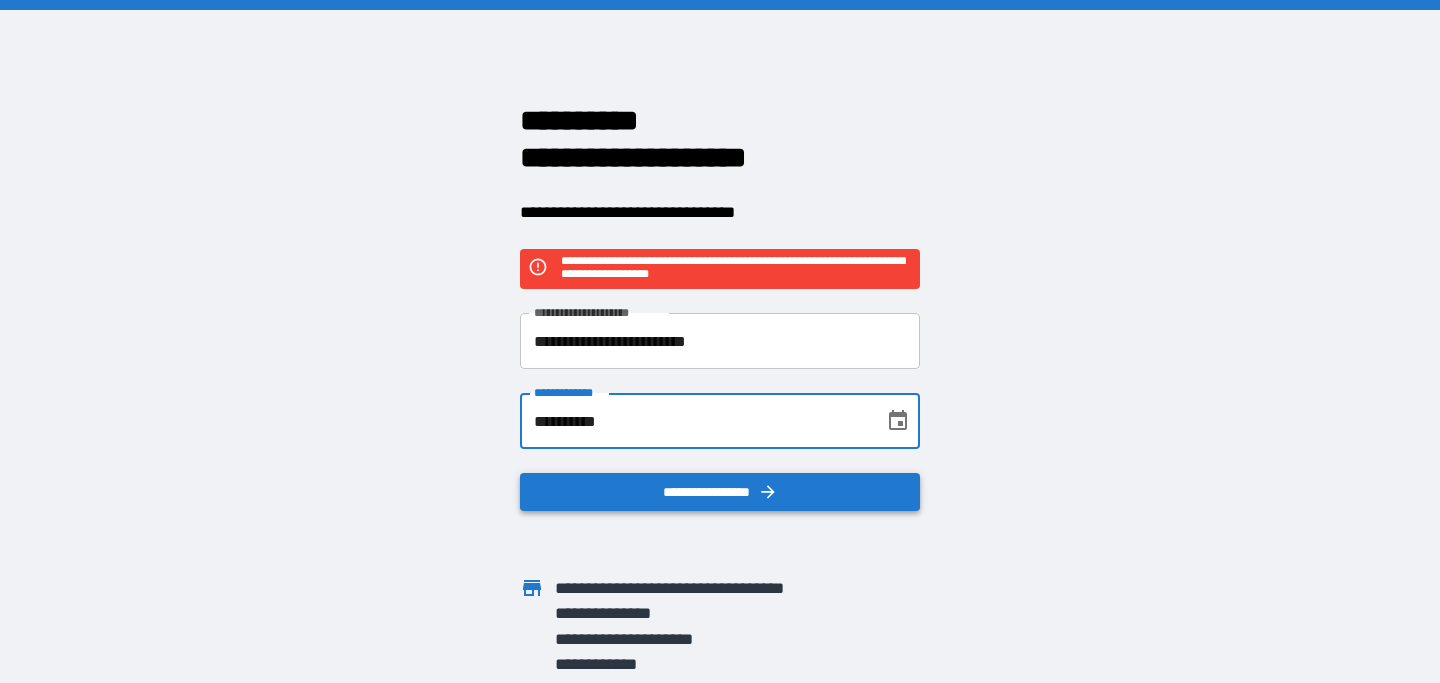 type on "**********" 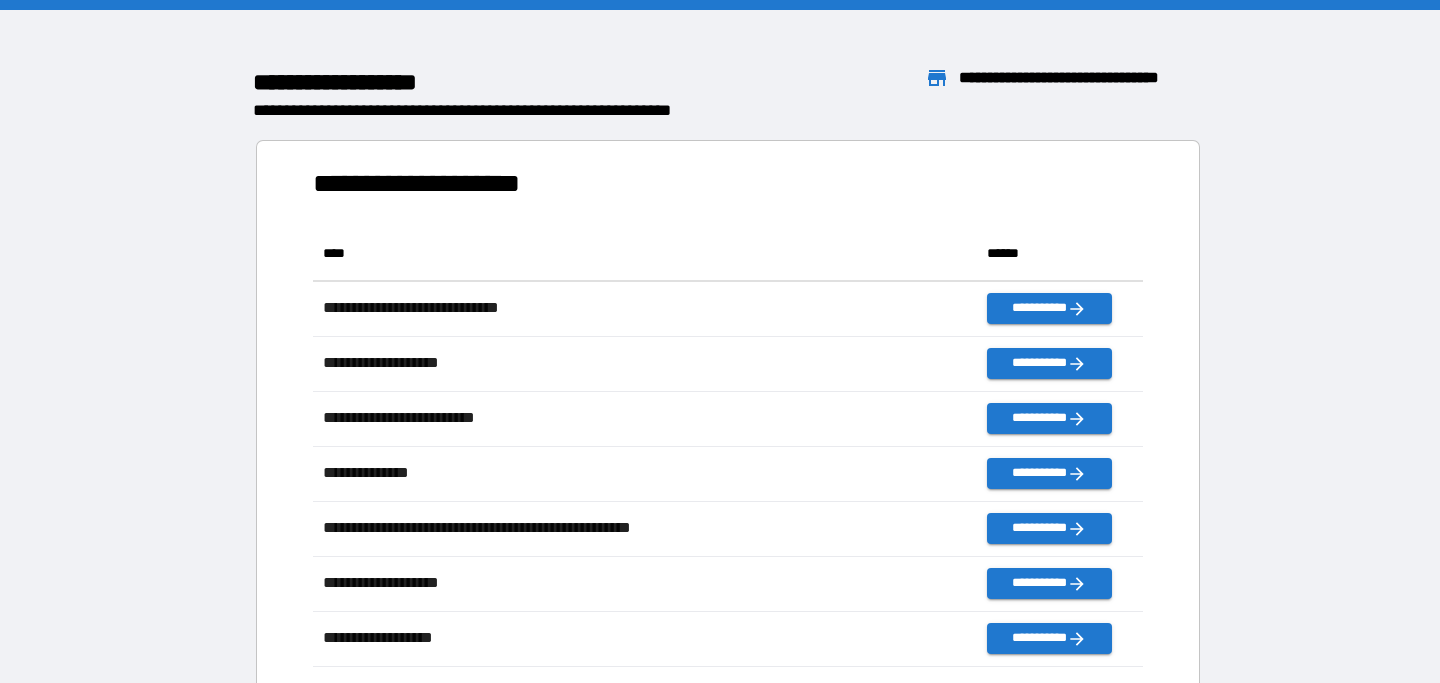 scroll, scrollTop: 1, scrollLeft: 1, axis: both 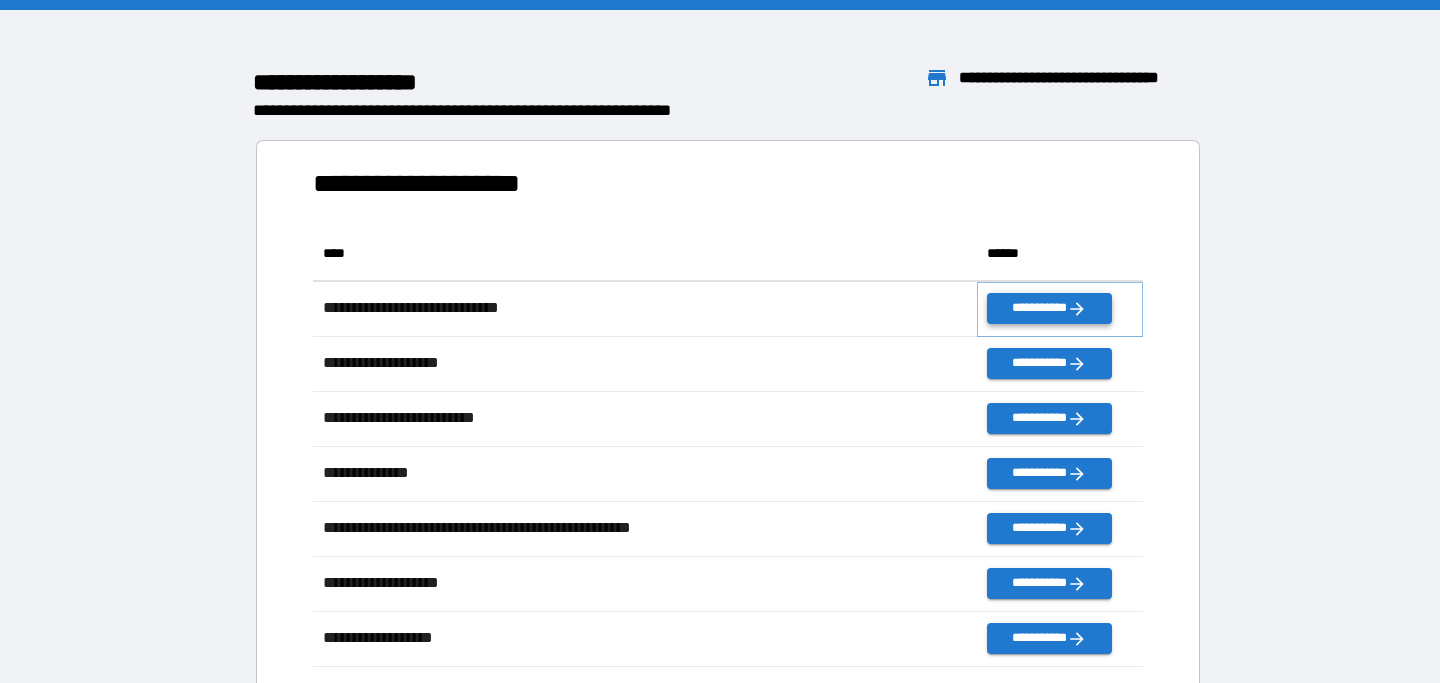 click on "**********" at bounding box center [1049, 308] 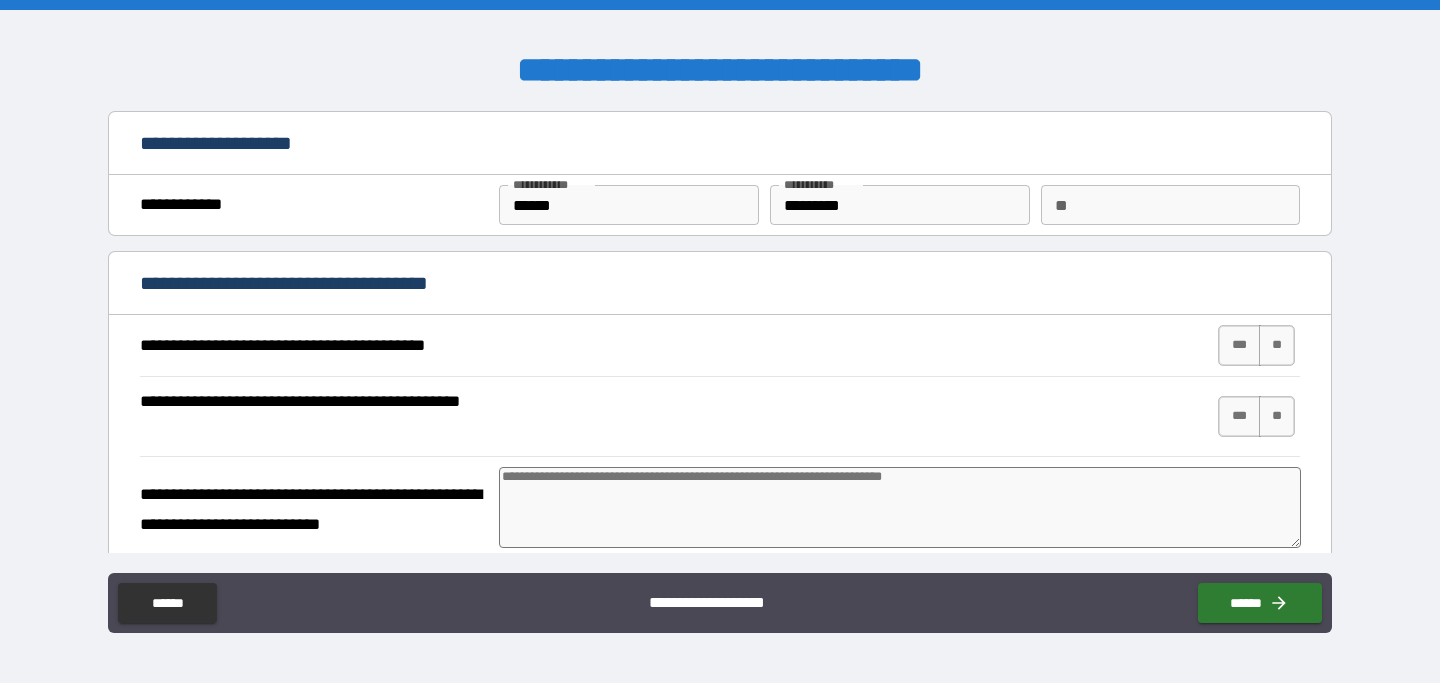 type on "*" 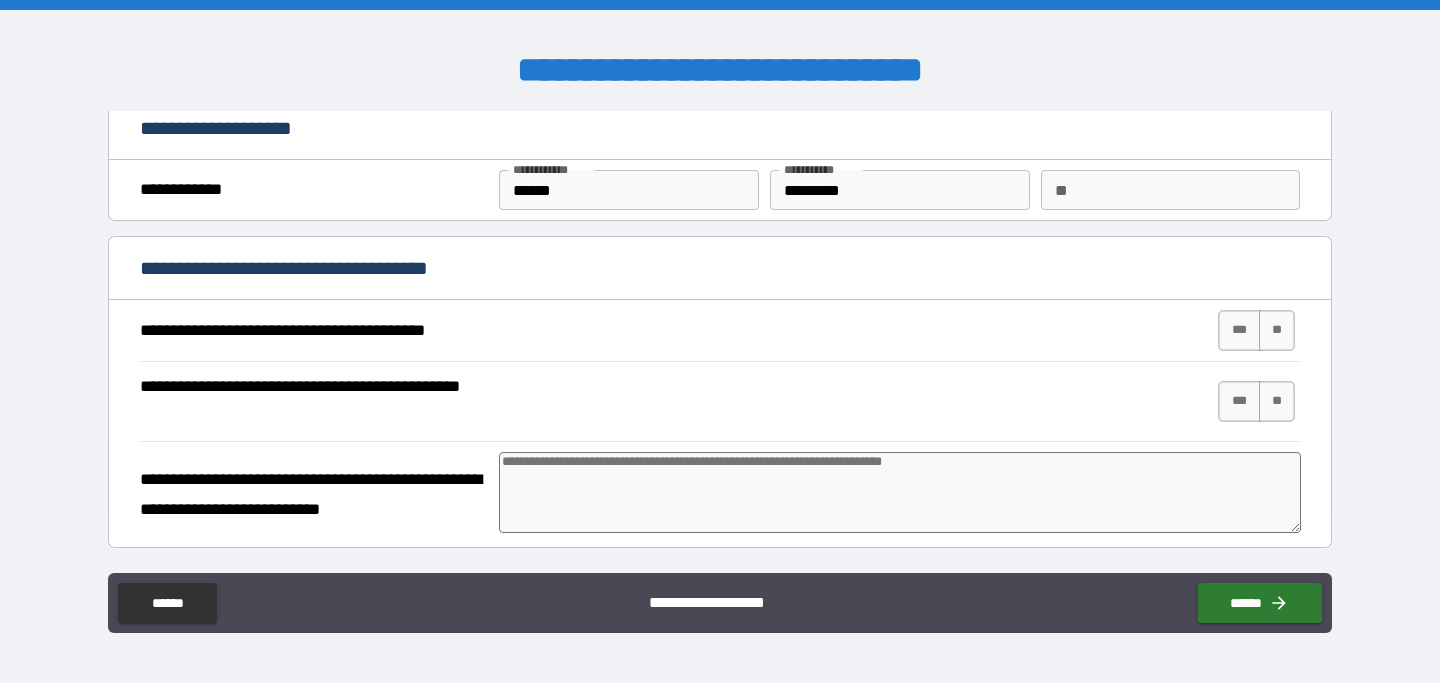 scroll, scrollTop: 18, scrollLeft: 0, axis: vertical 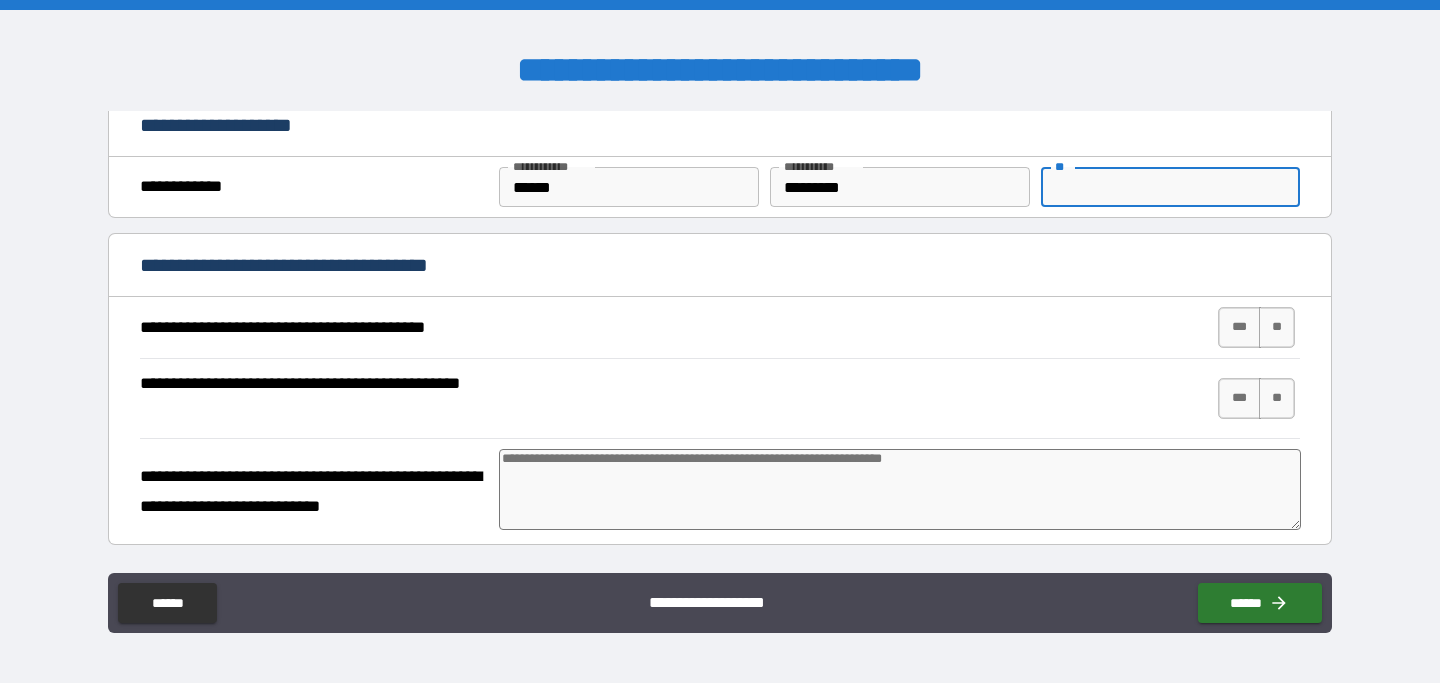 click on "**" at bounding box center (1170, 187) 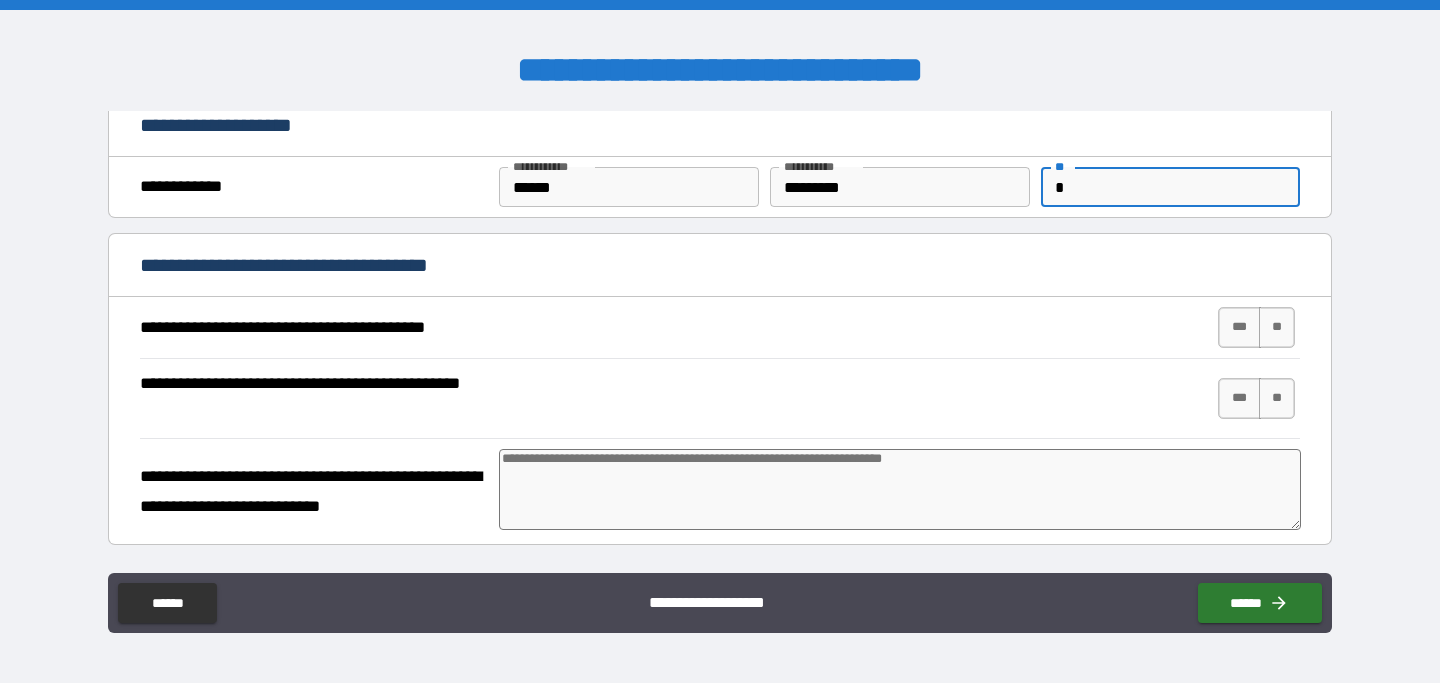 type on "*" 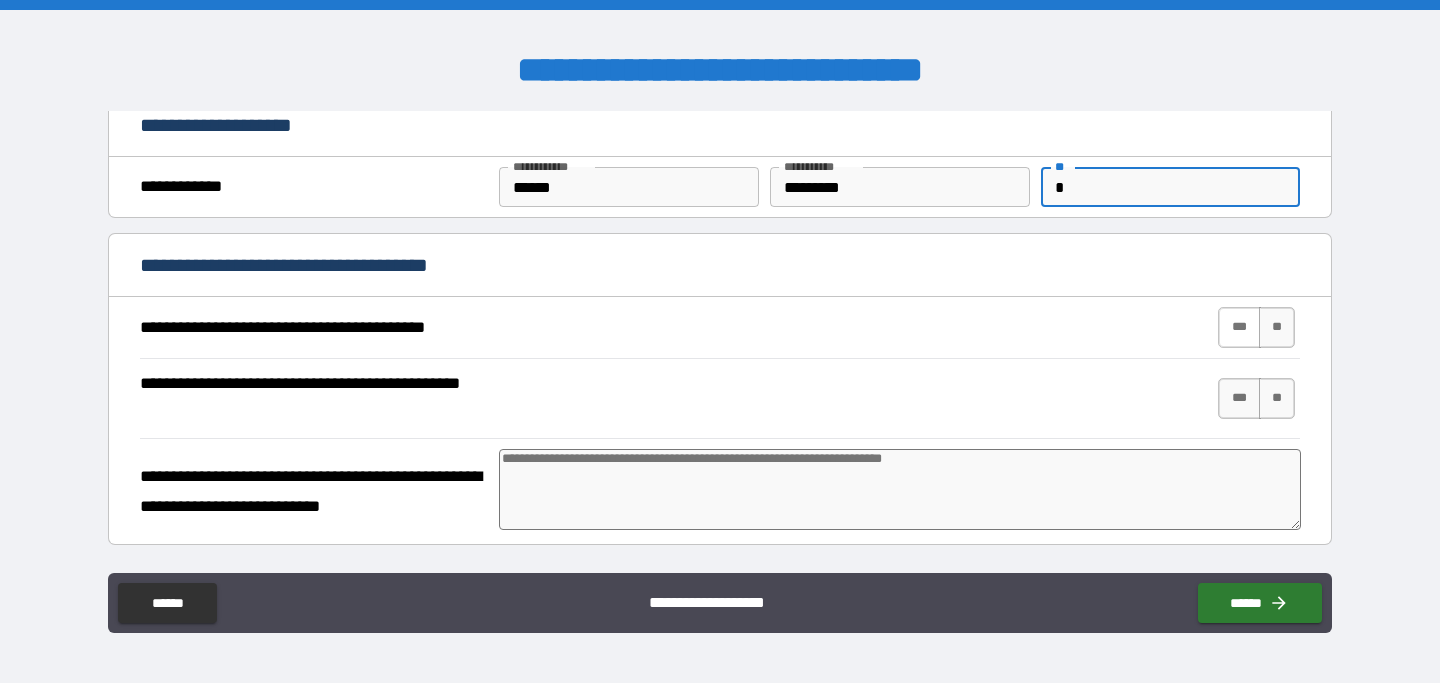 type on "*" 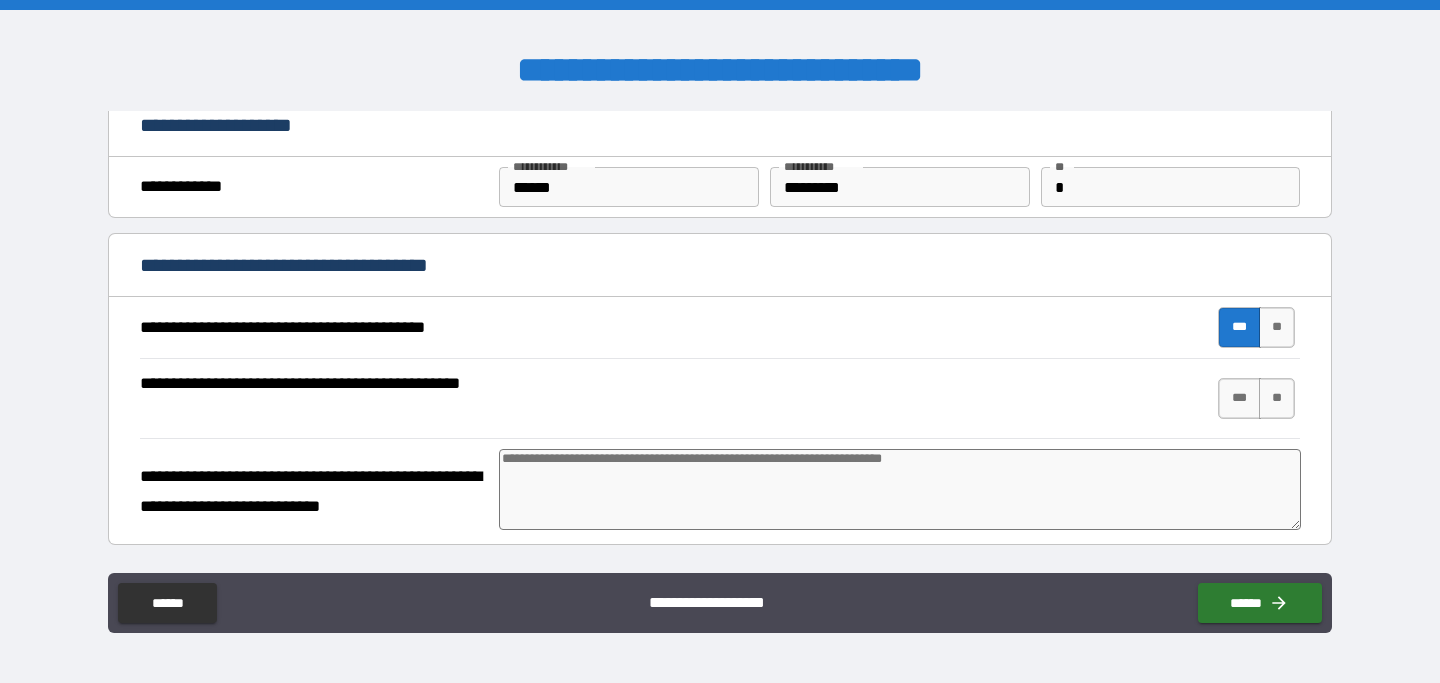 type on "*" 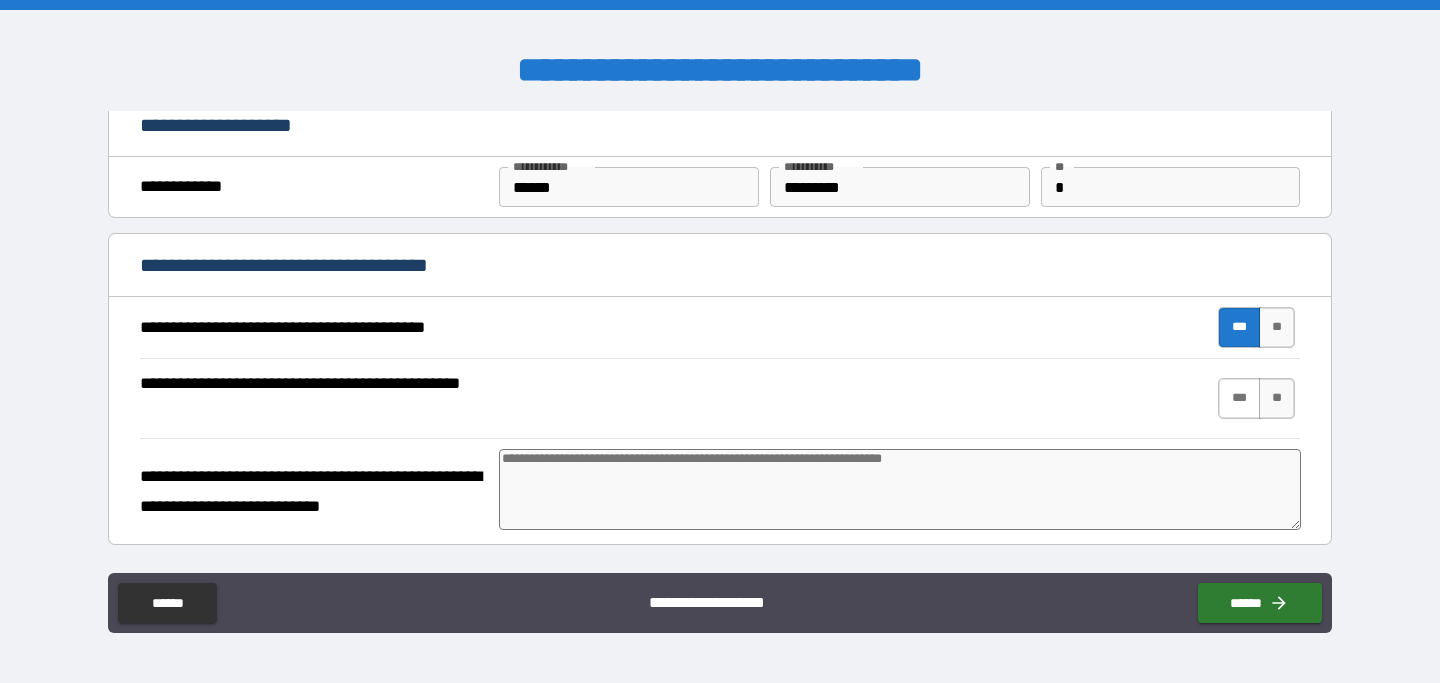 click on "***" at bounding box center (1239, 398) 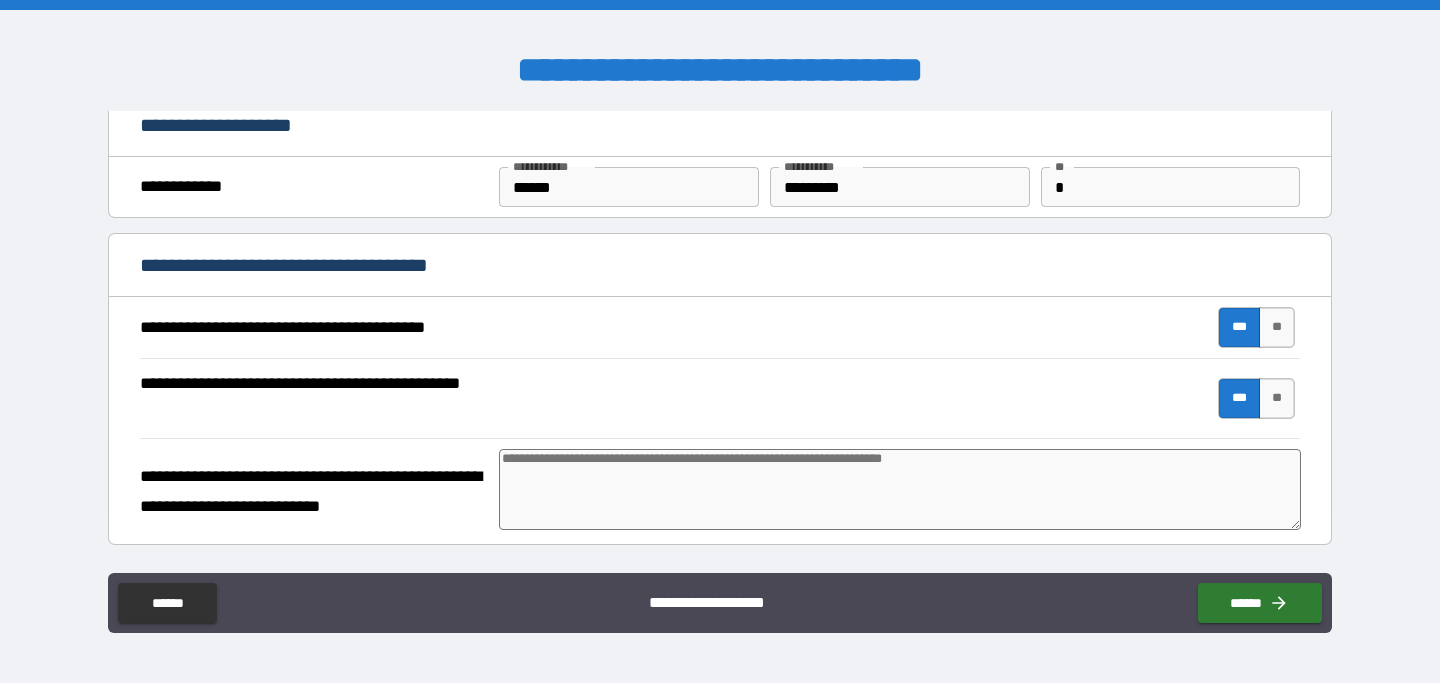 type on "*" 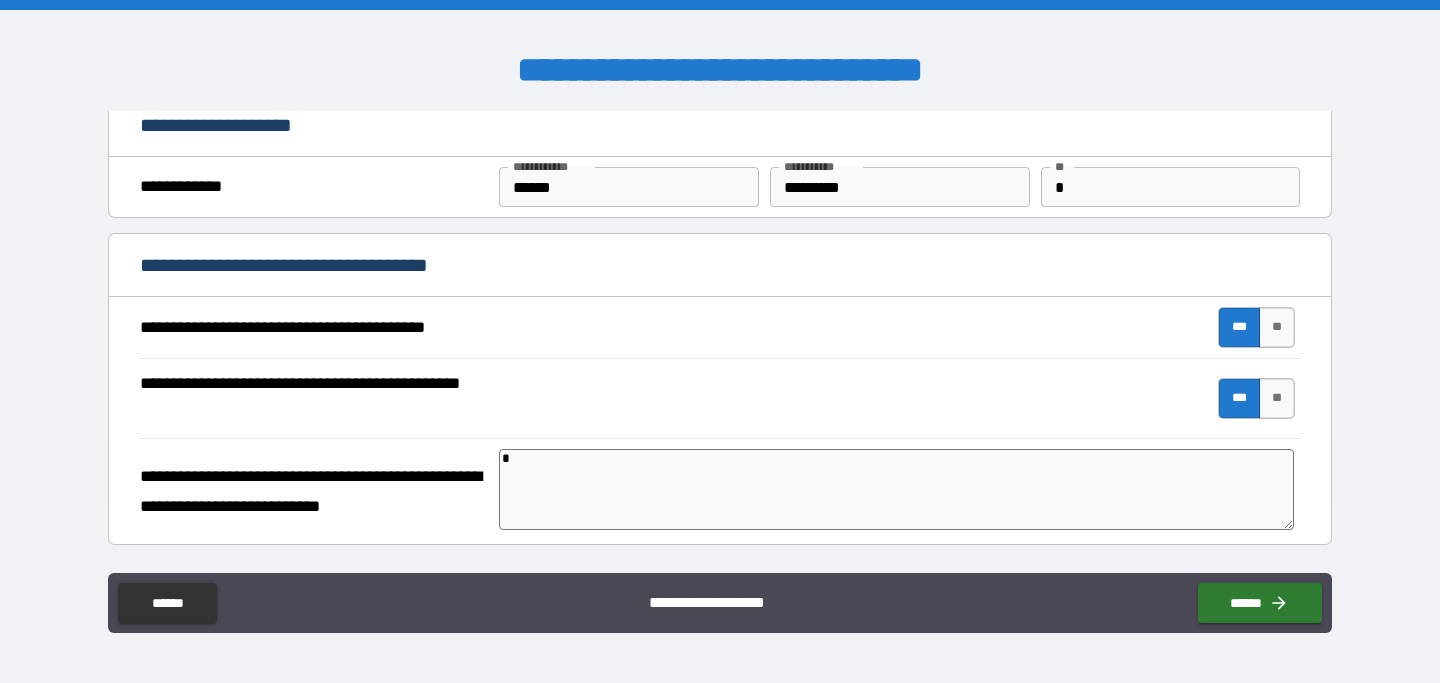 type on "*" 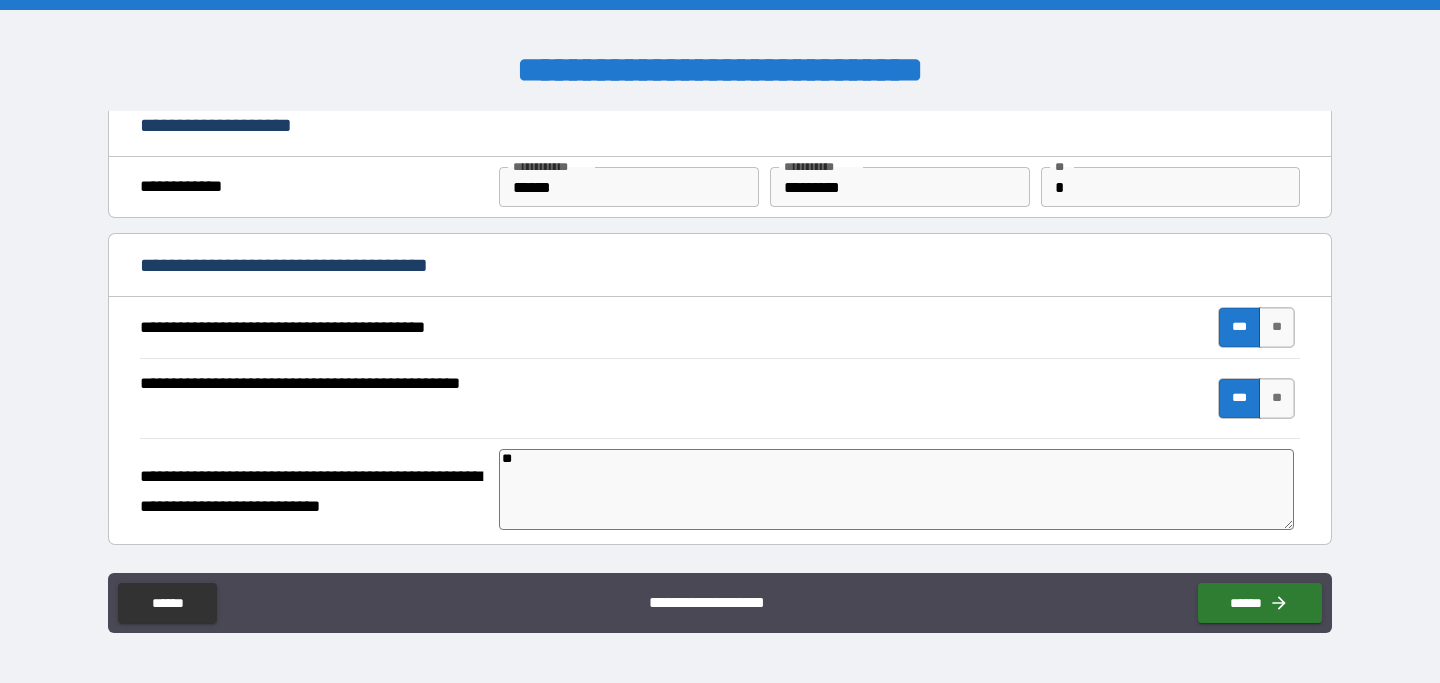type on "***" 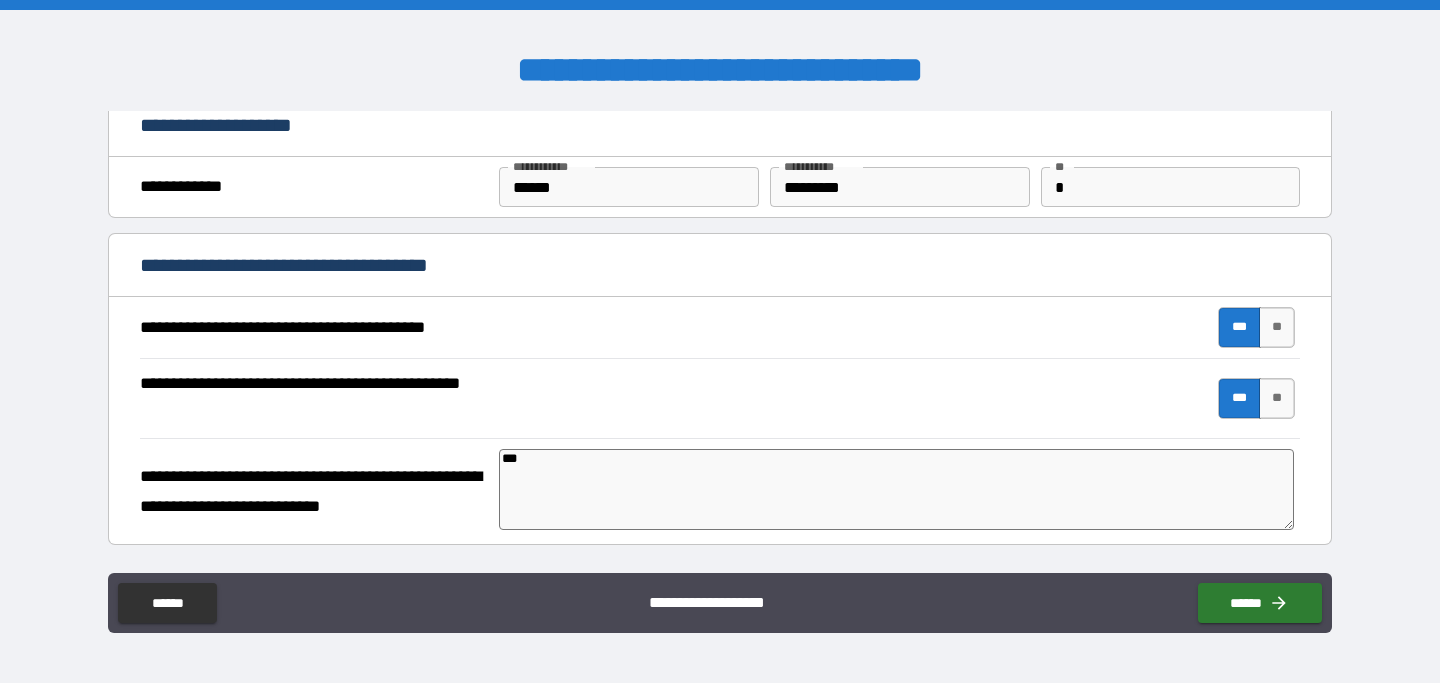 type on "*" 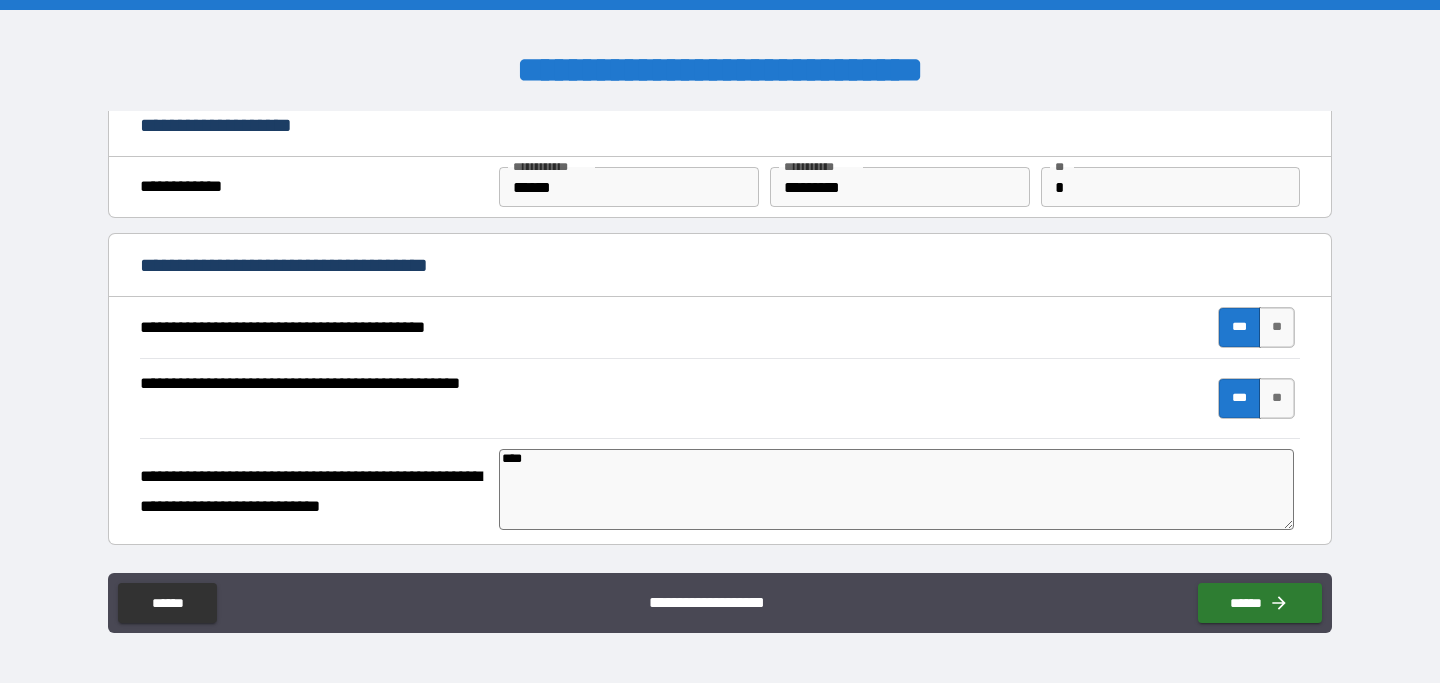 type on "*" 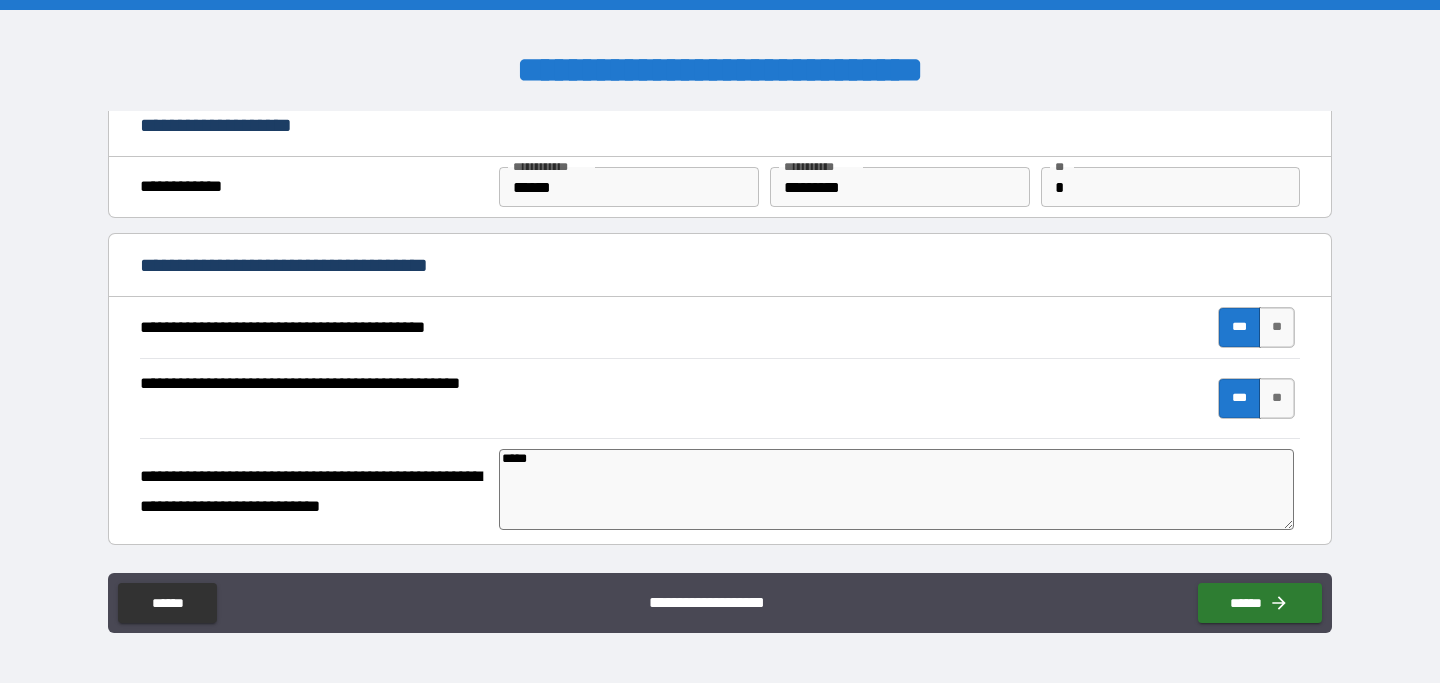 type on "*" 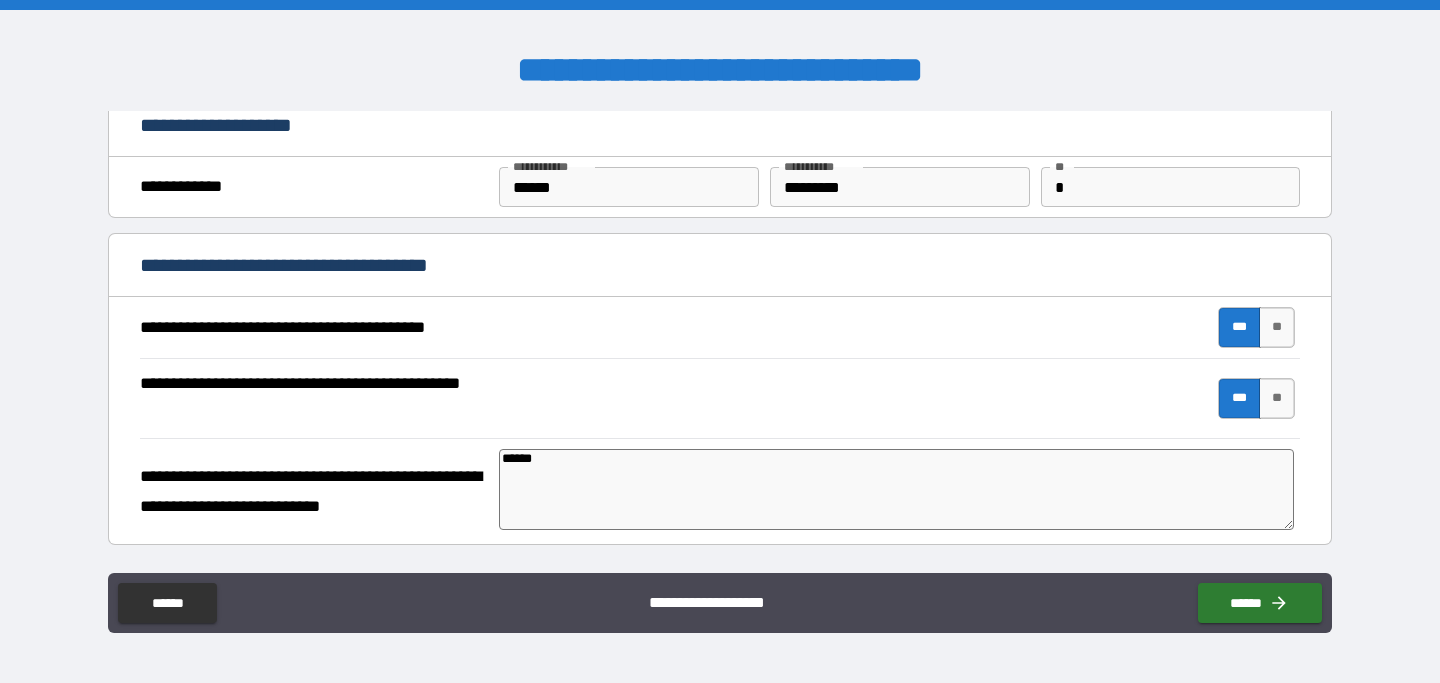 type on "*******" 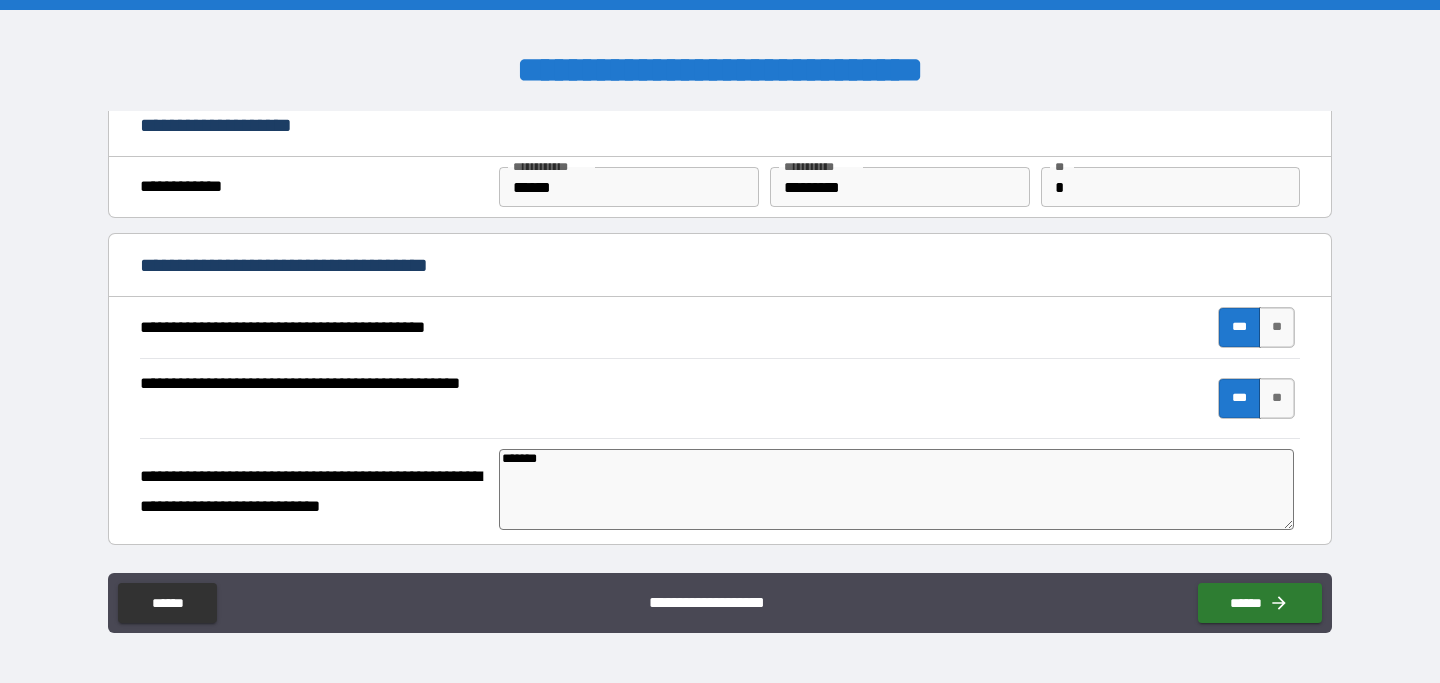 type on "*" 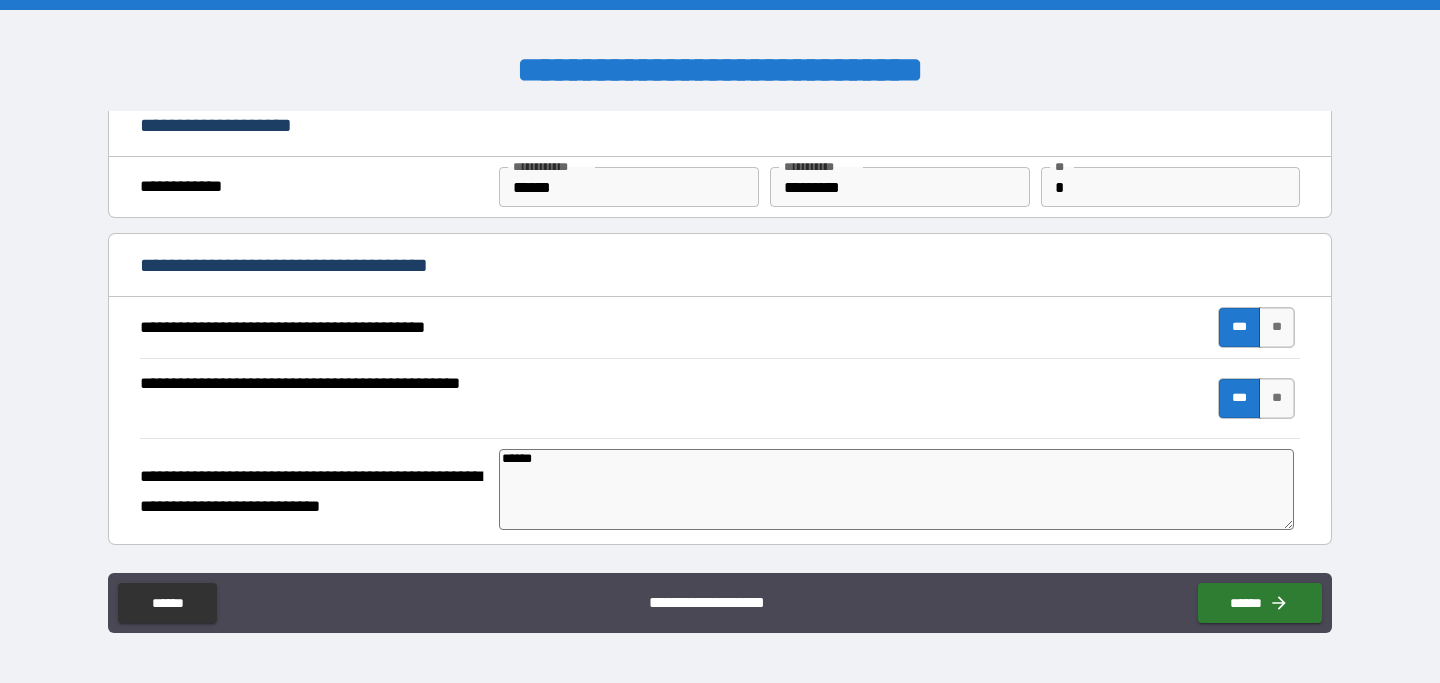type on "*****" 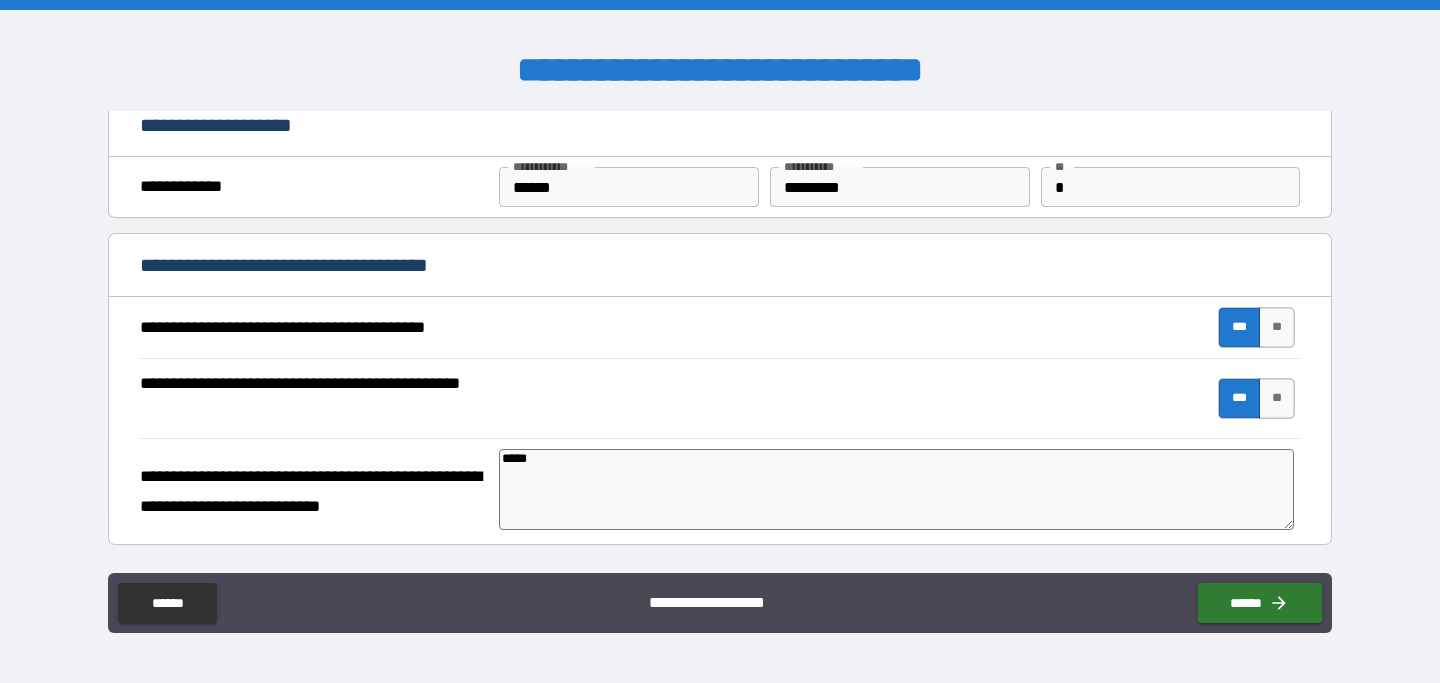 type on "*" 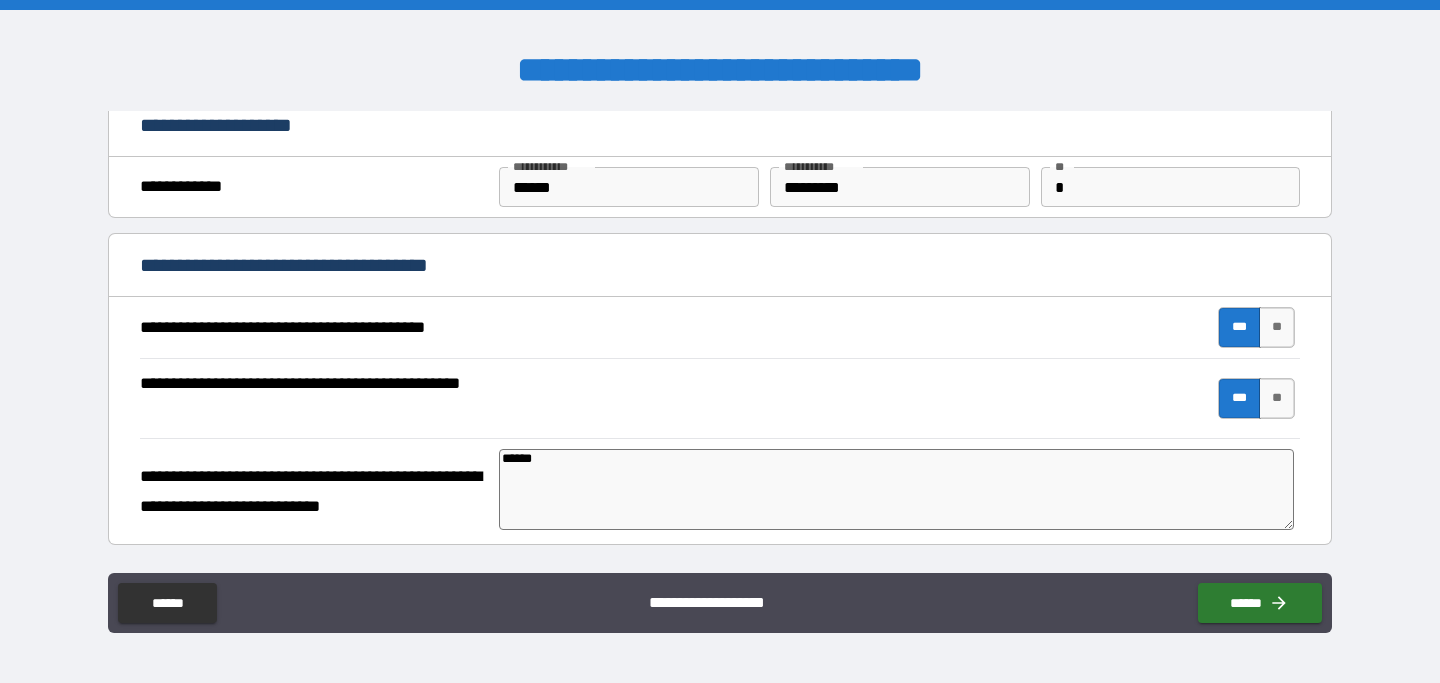 type on "*" 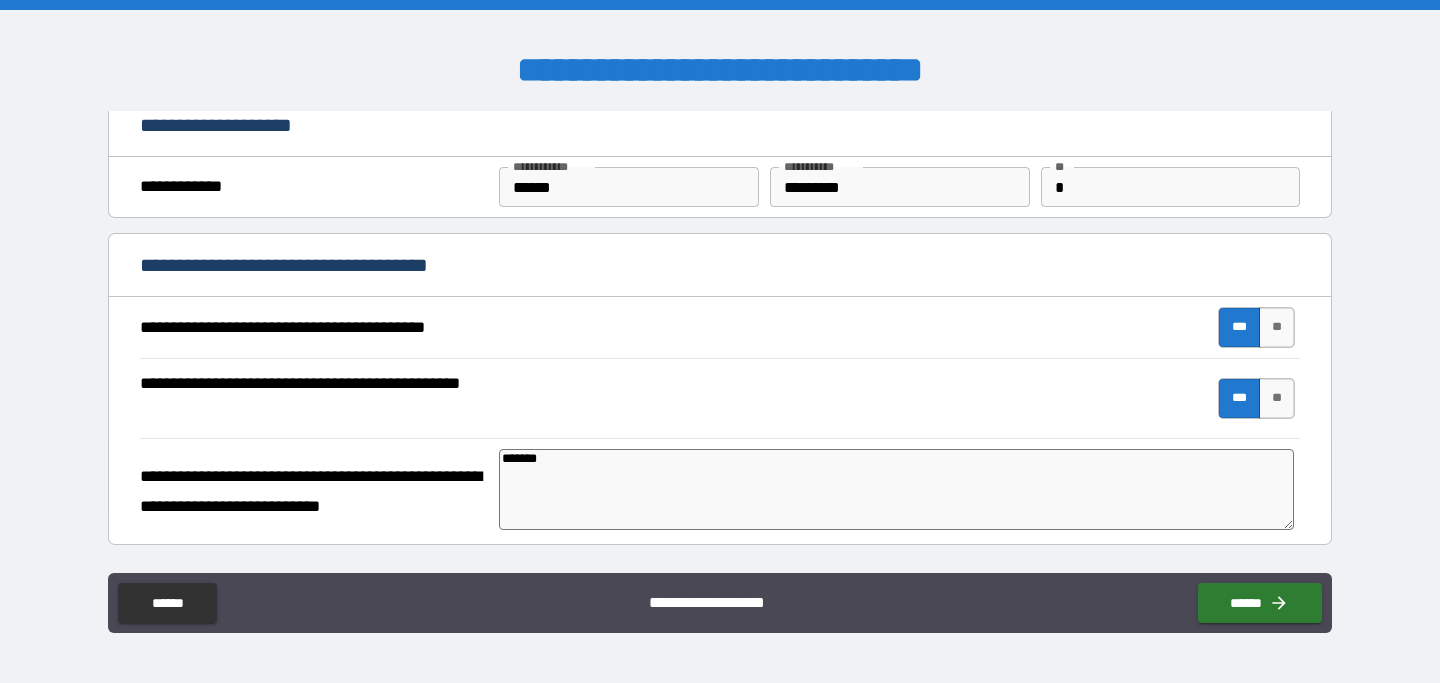 type on "********" 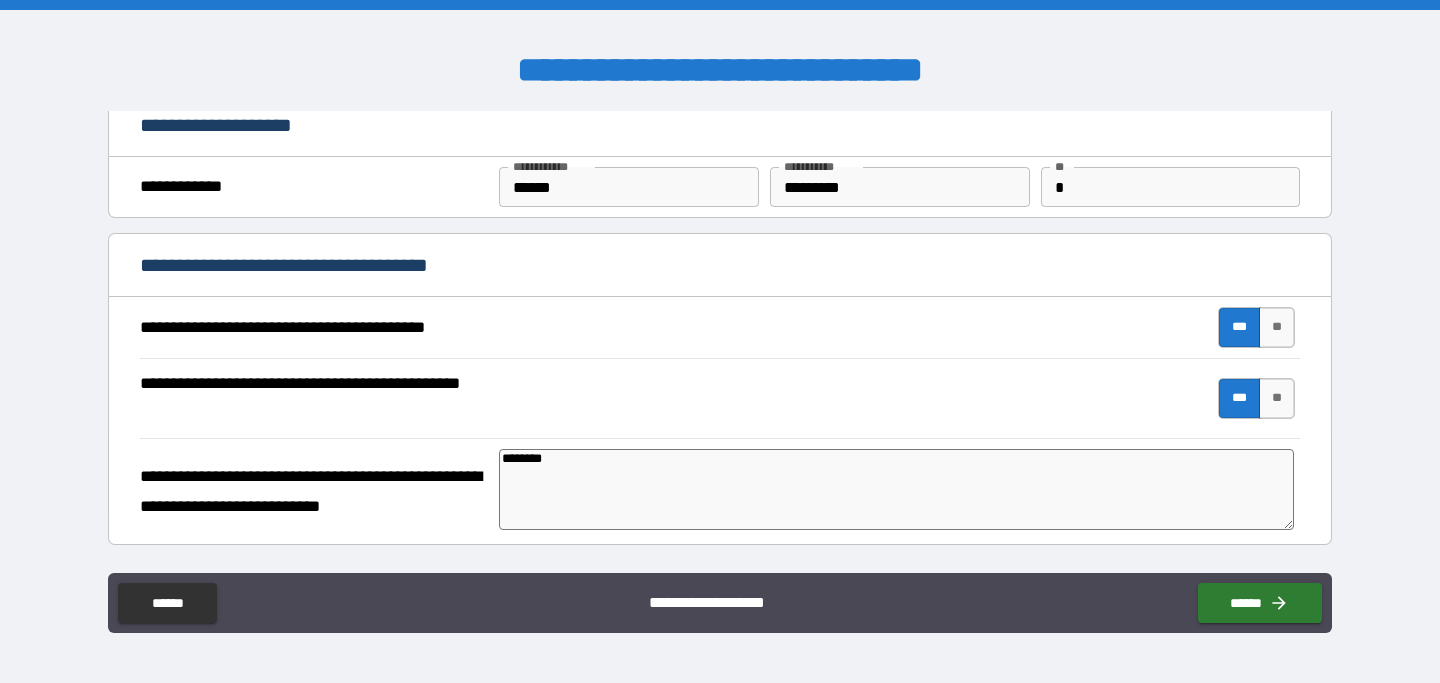 type on "*********" 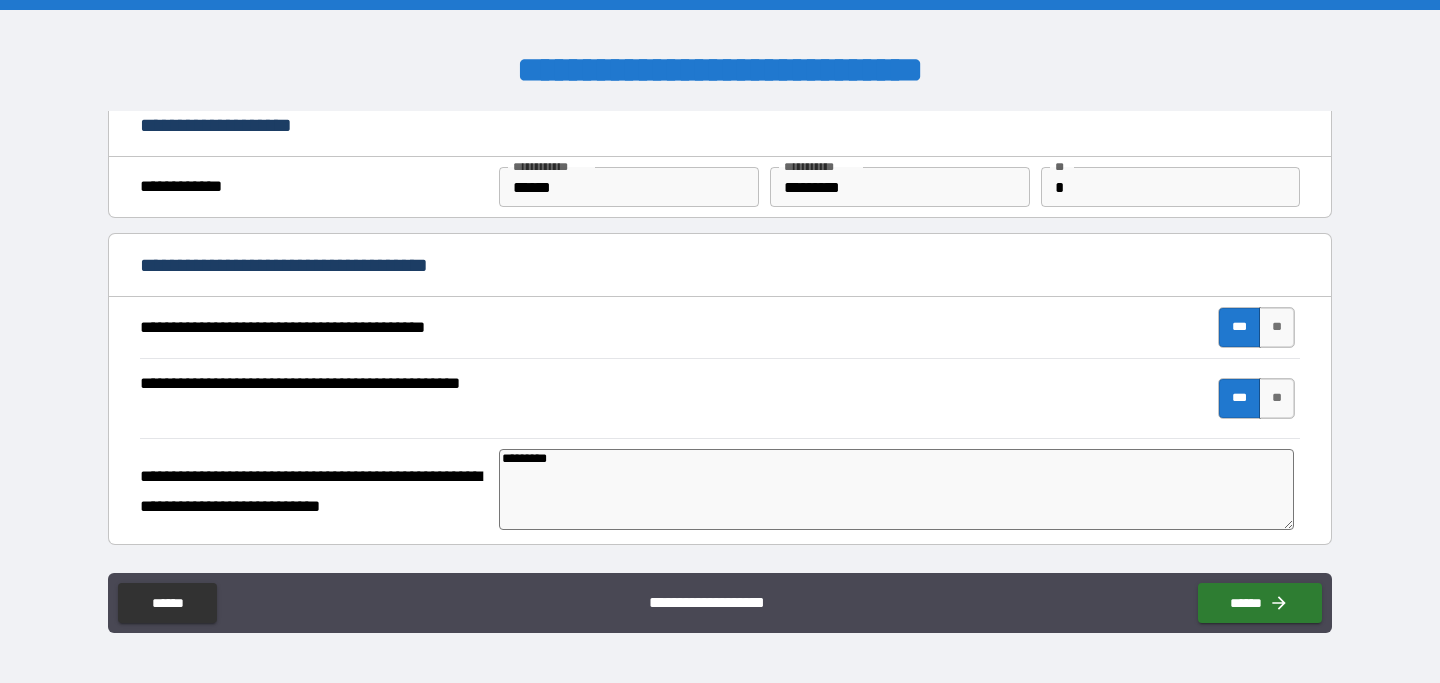 type on "*" 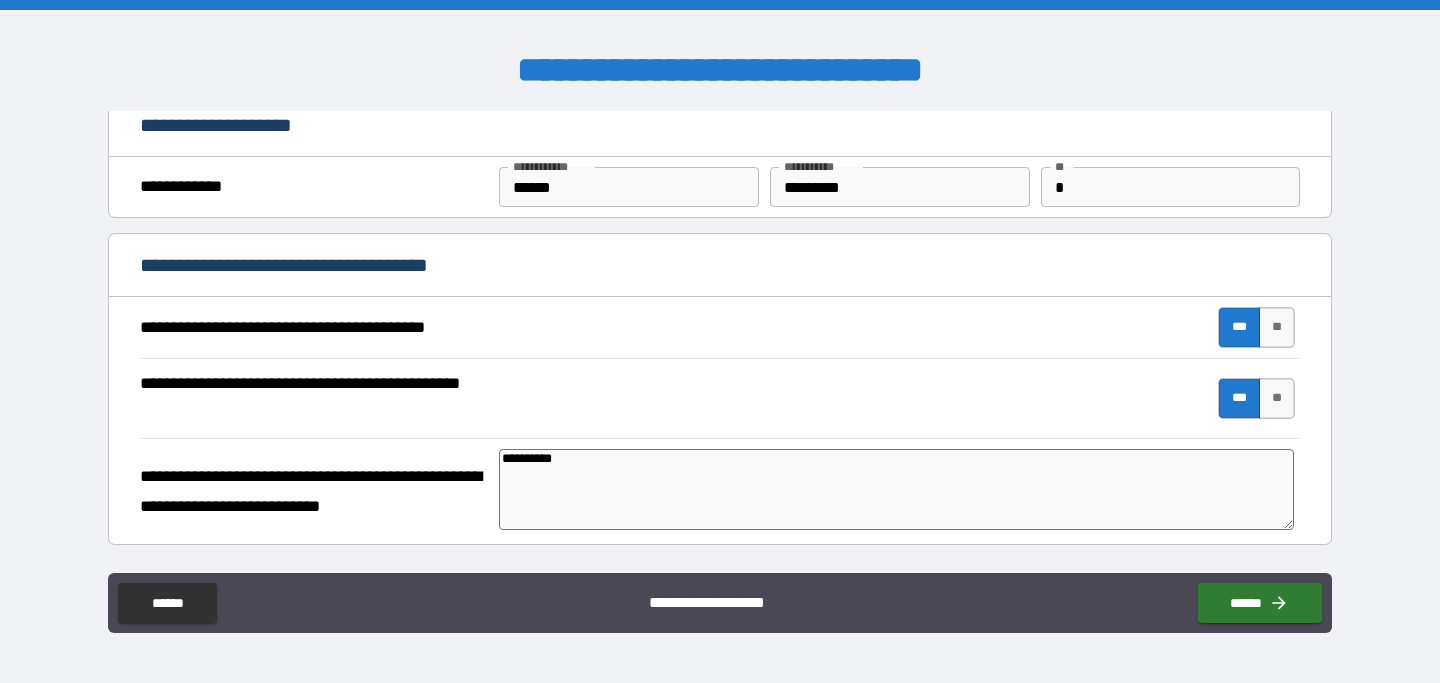 type on "**********" 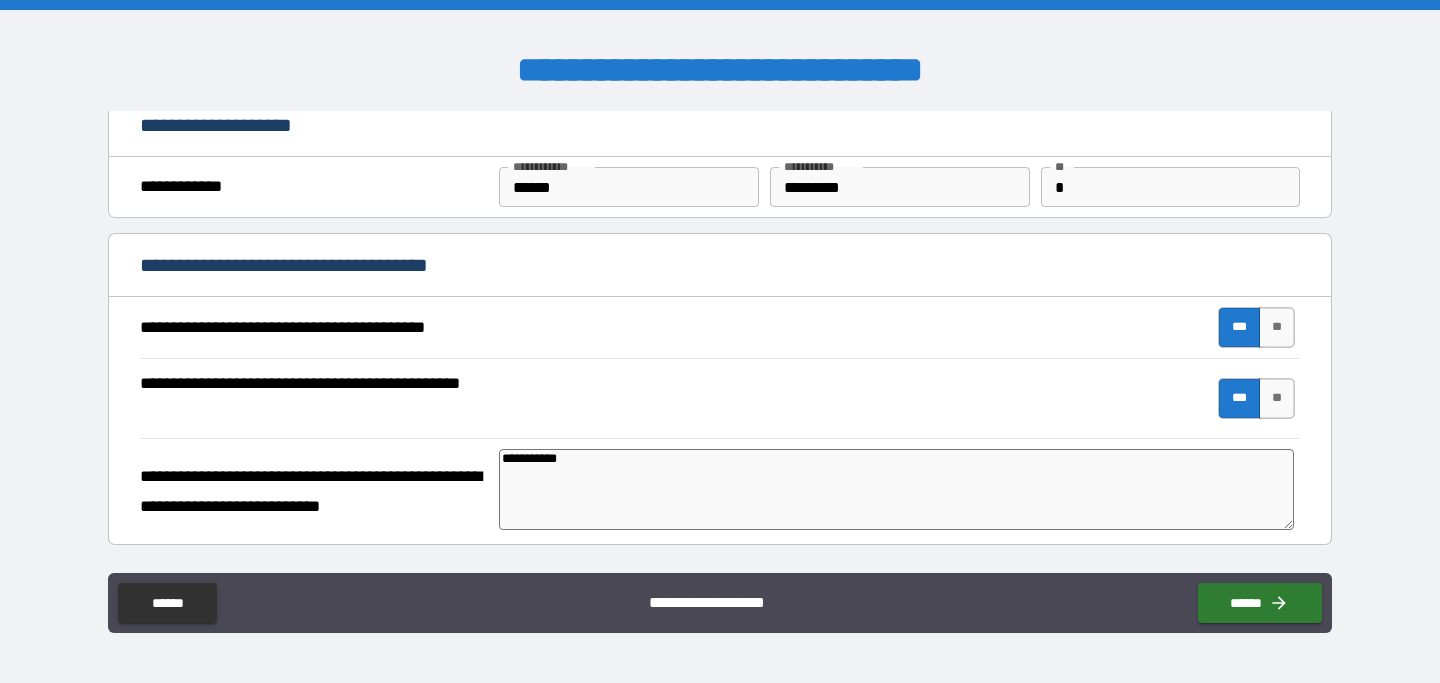 type on "**********" 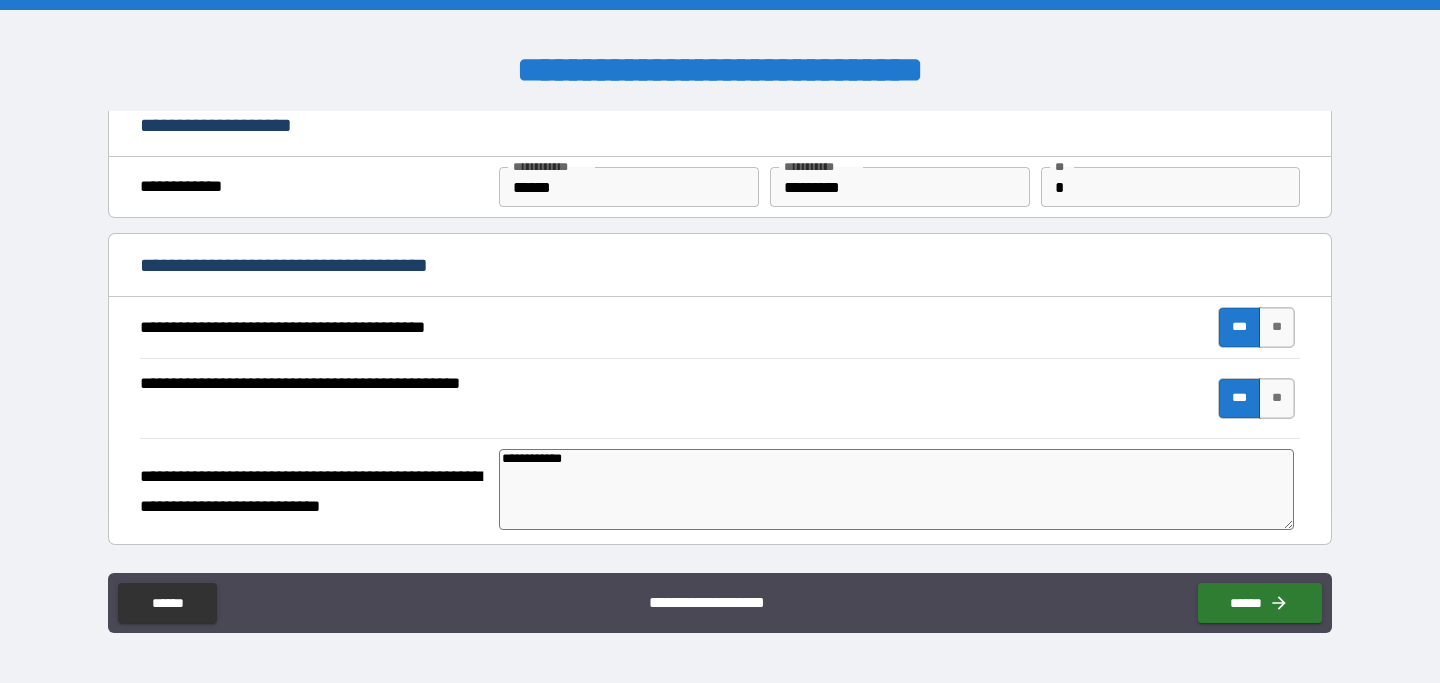 type on "**********" 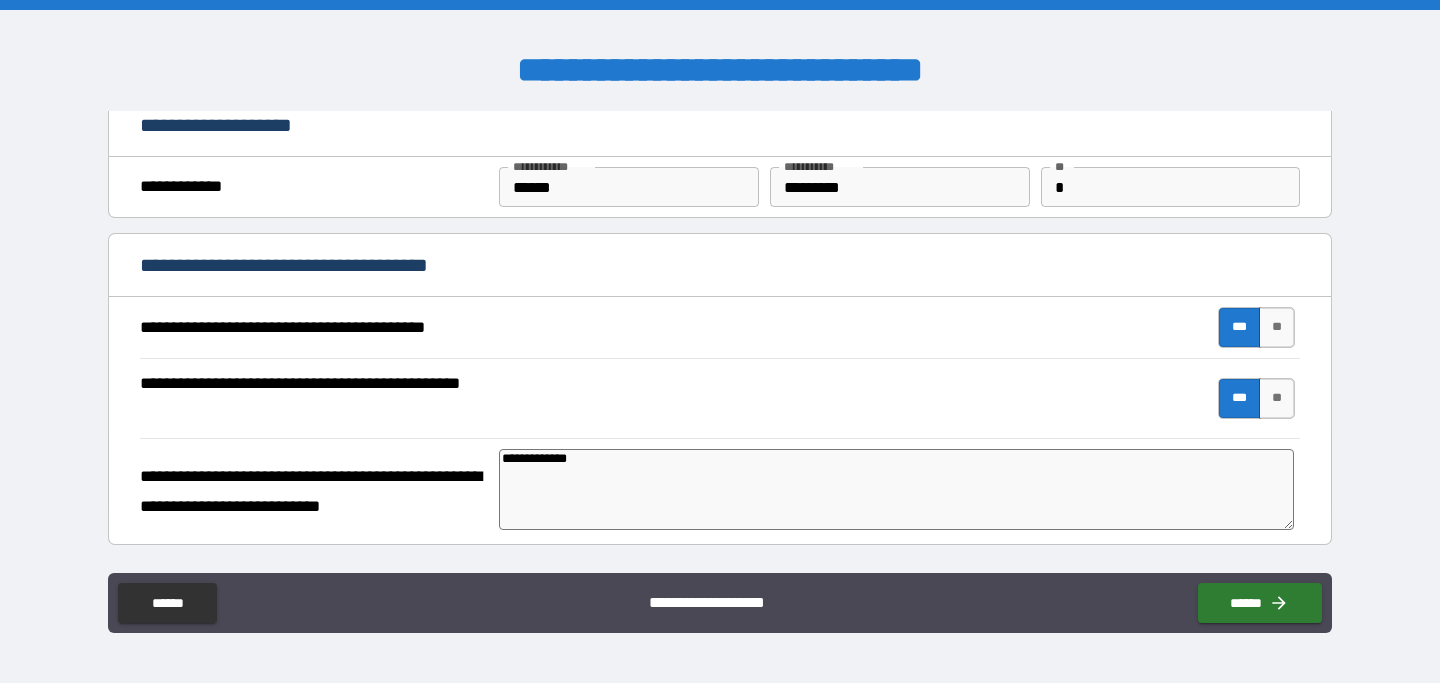 type on "*" 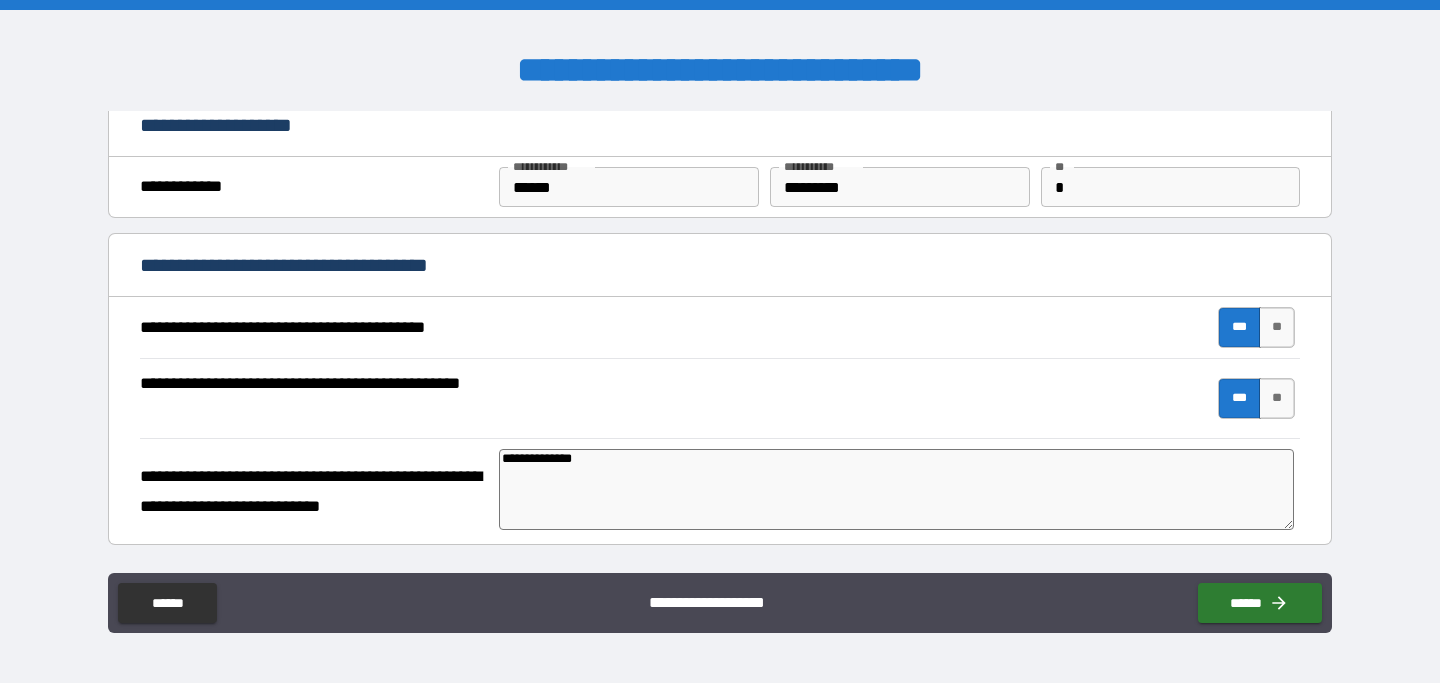 type on "**********" 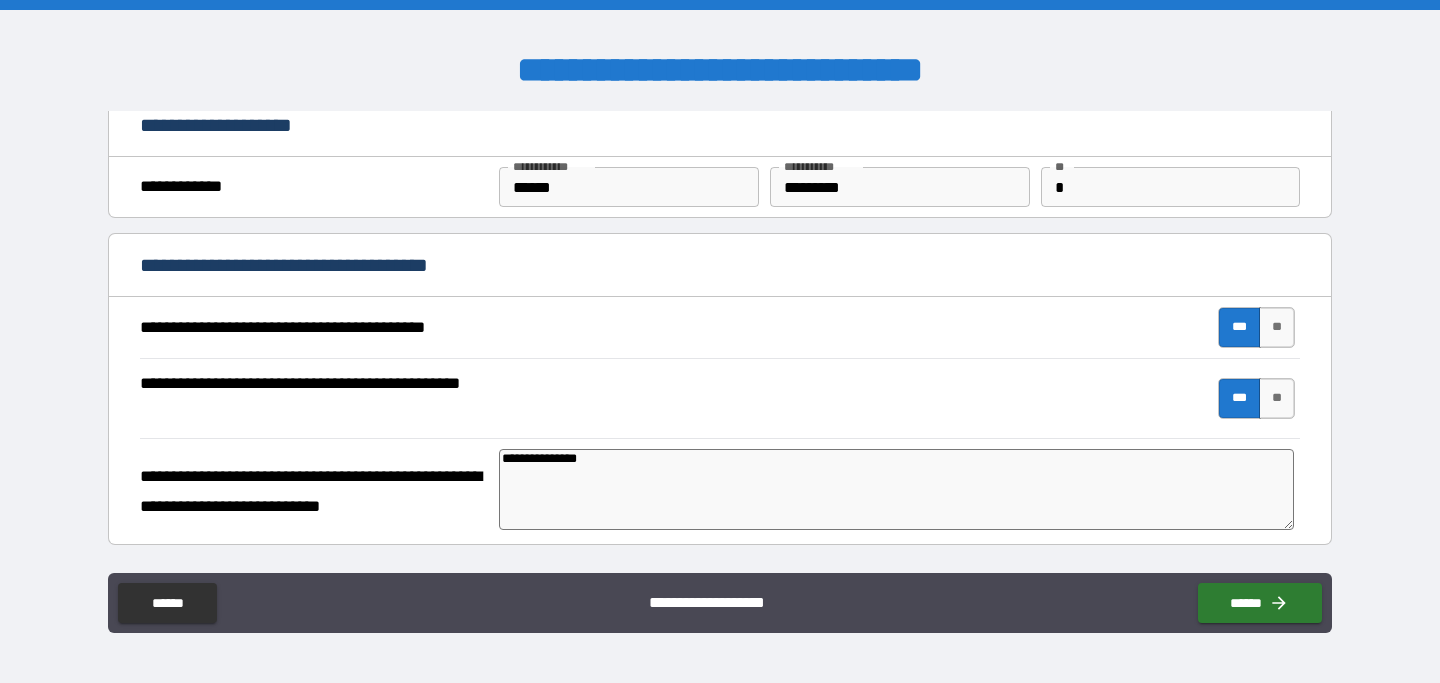 type on "*" 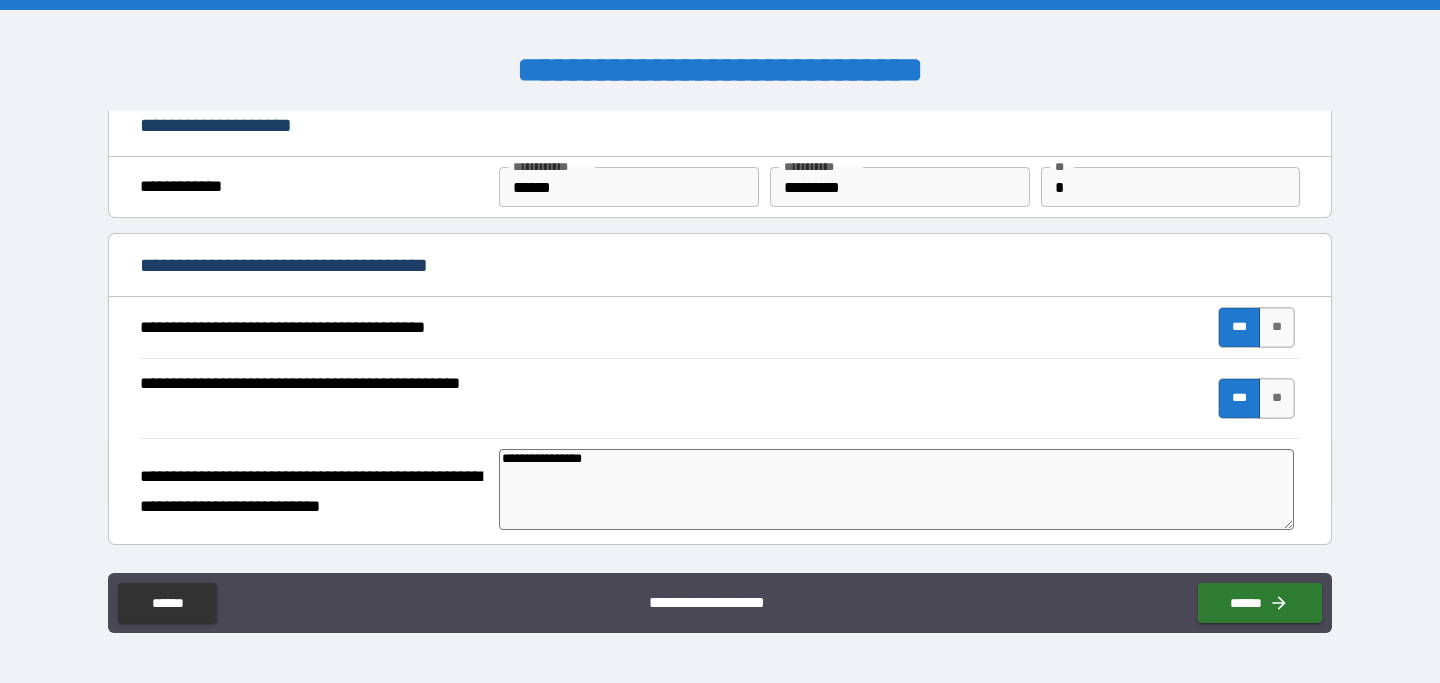 type on "*" 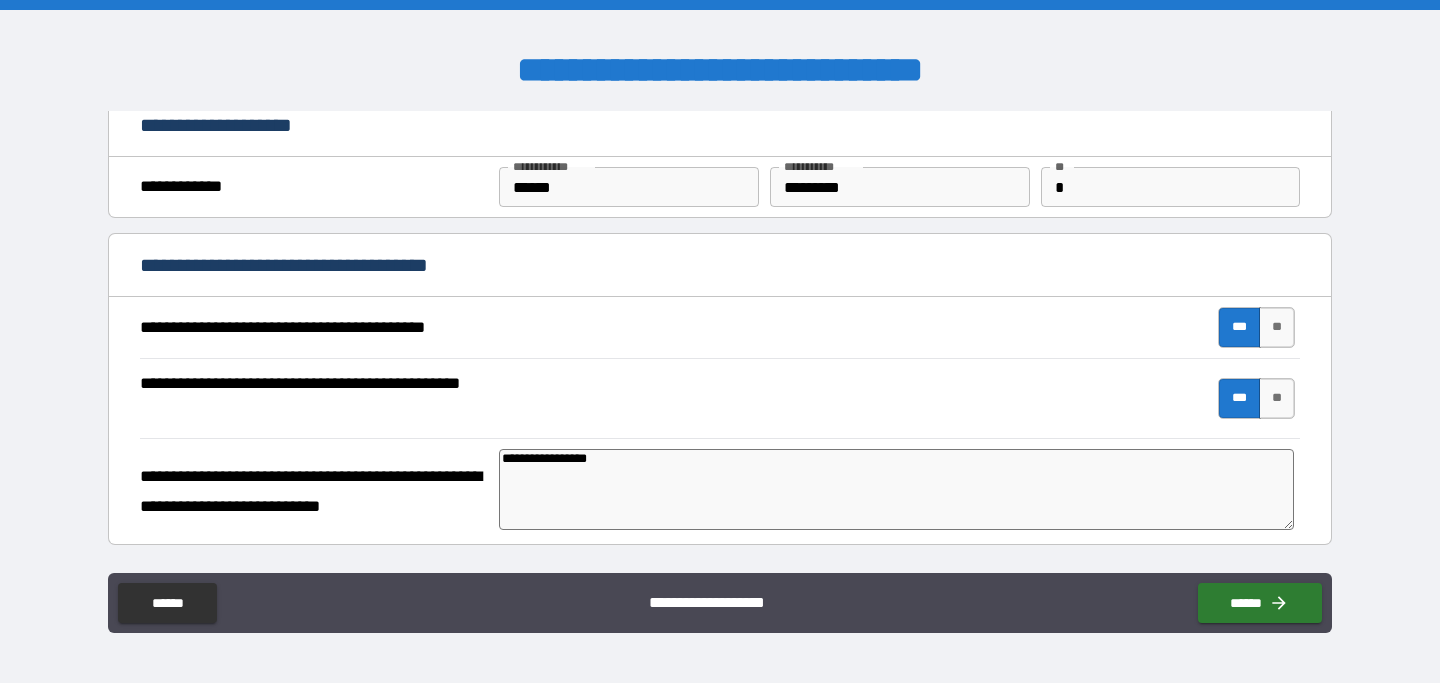 type on "**********" 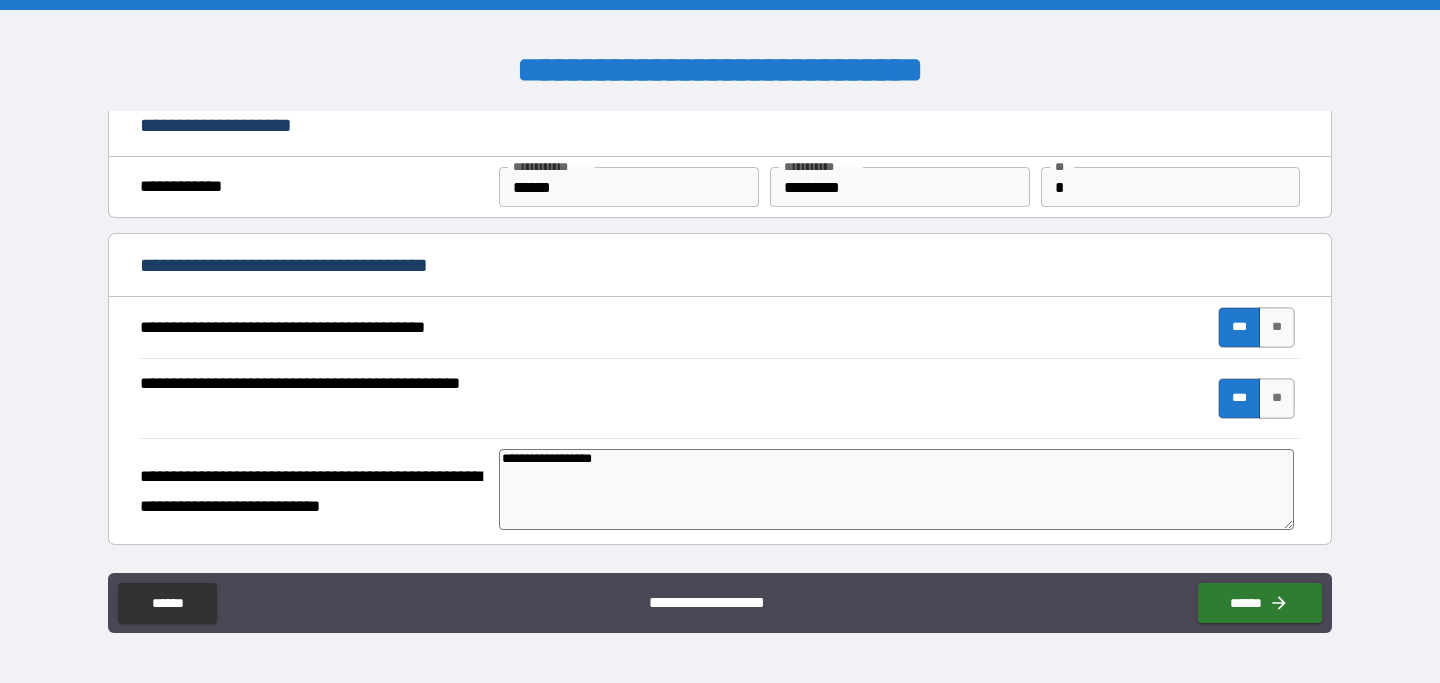 type on "**********" 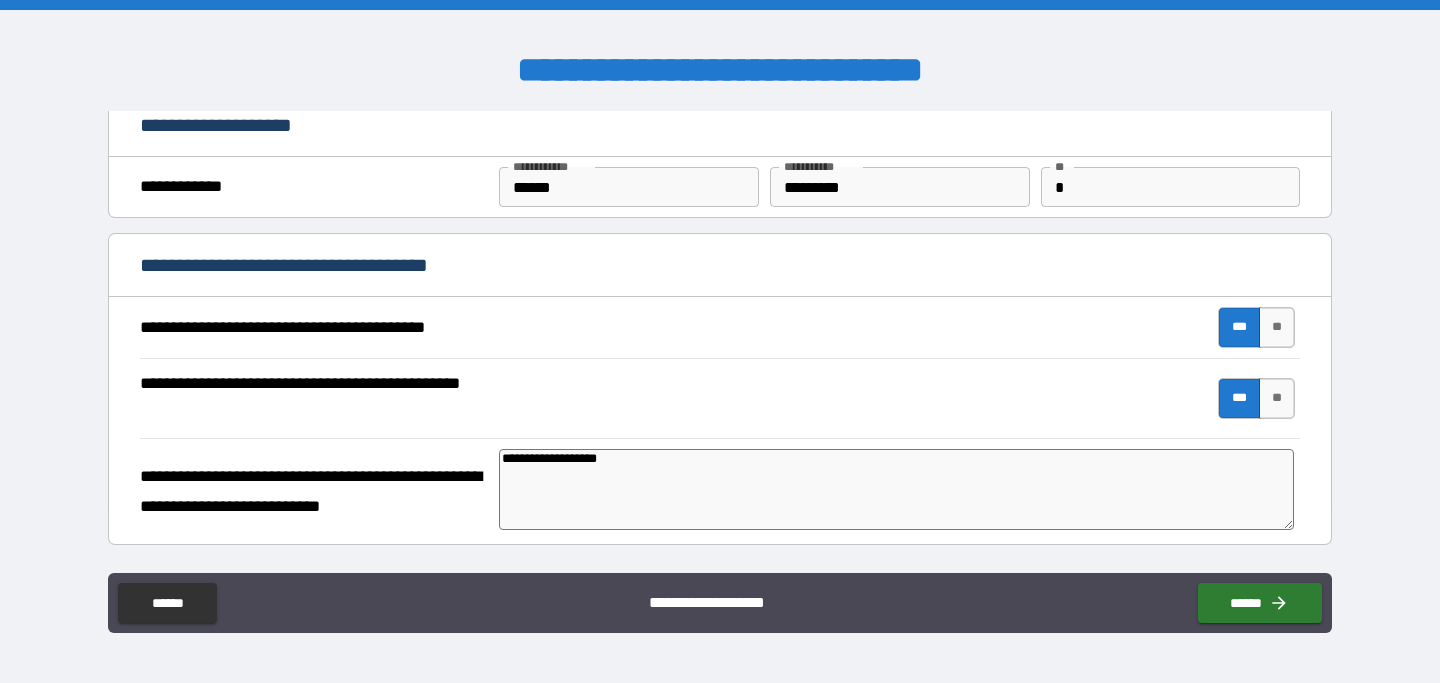 type on "*" 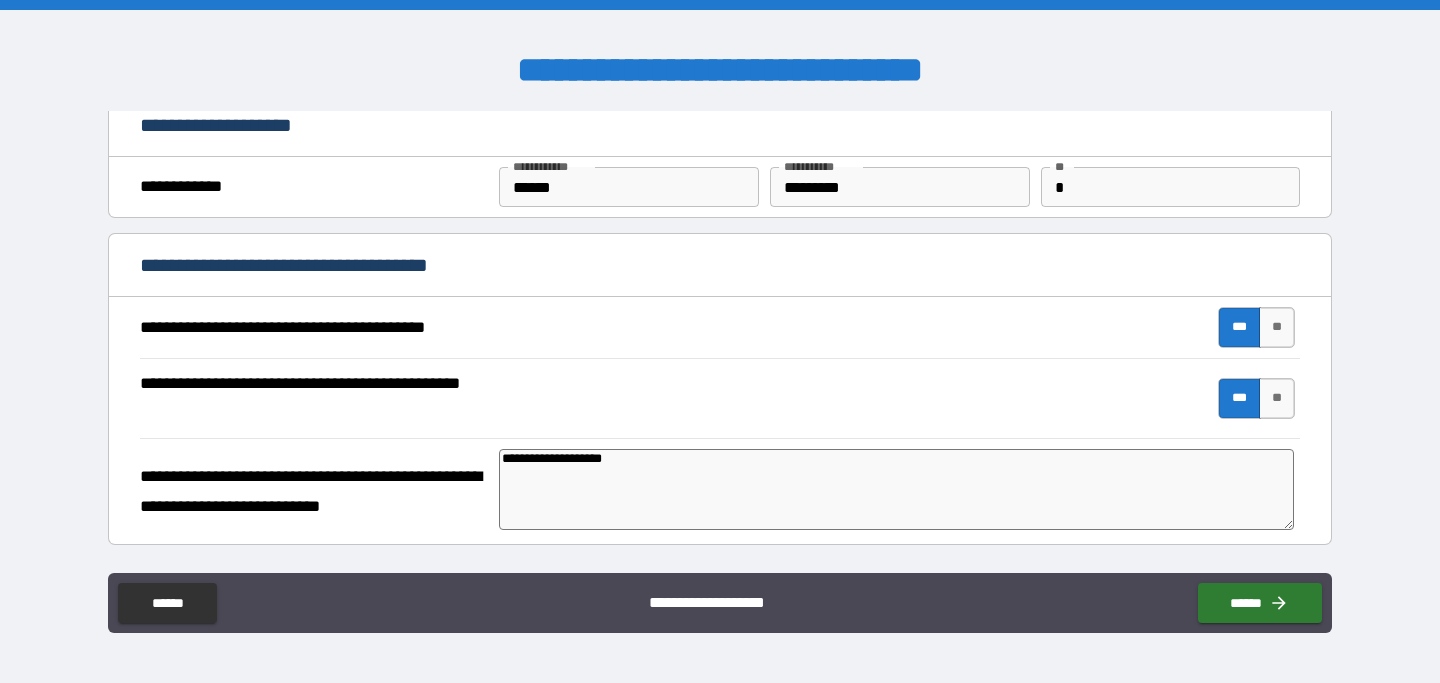 type on "**********" 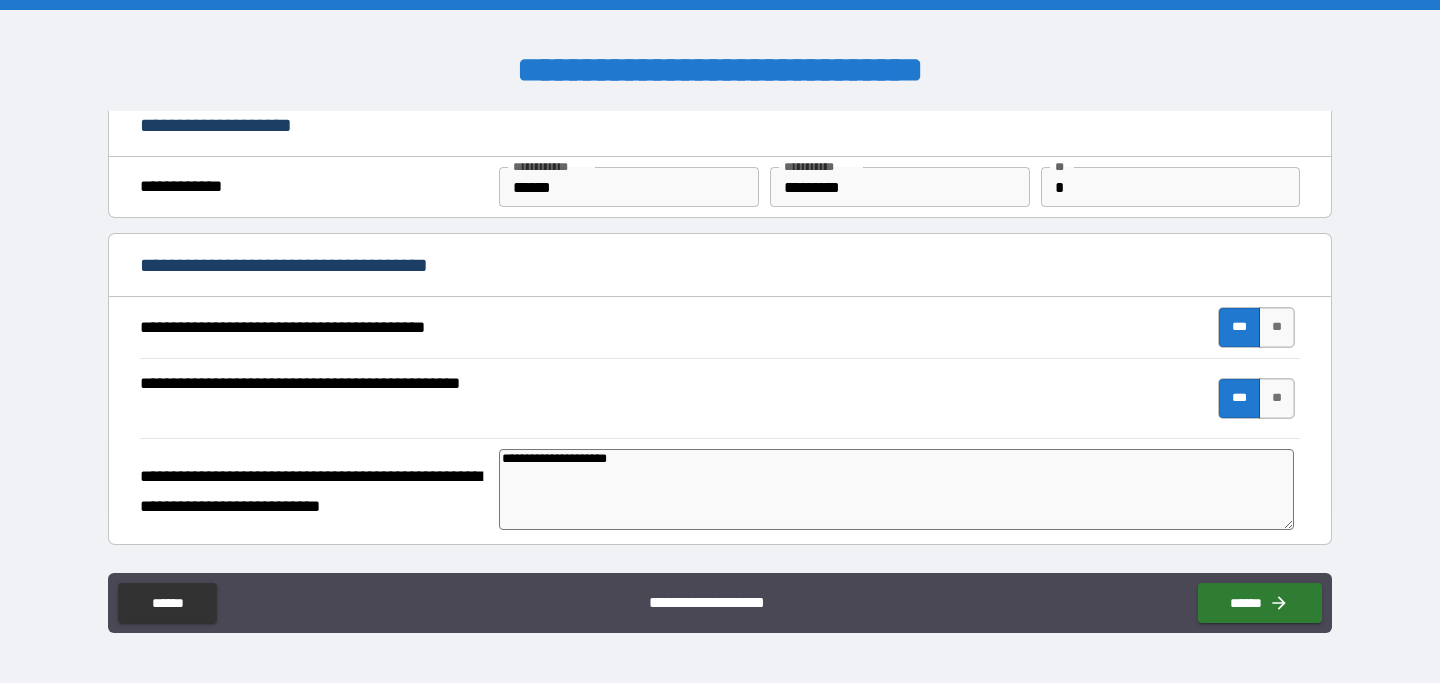 type on "*" 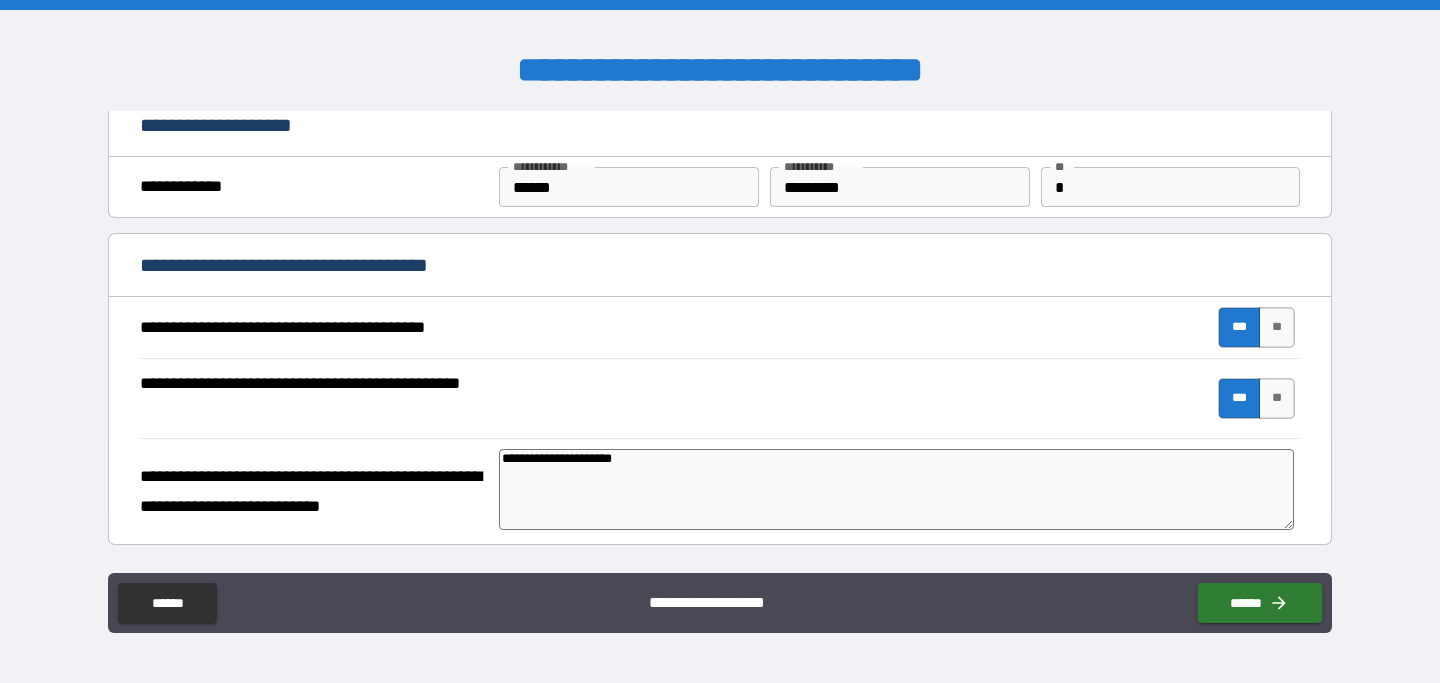 type on "**********" 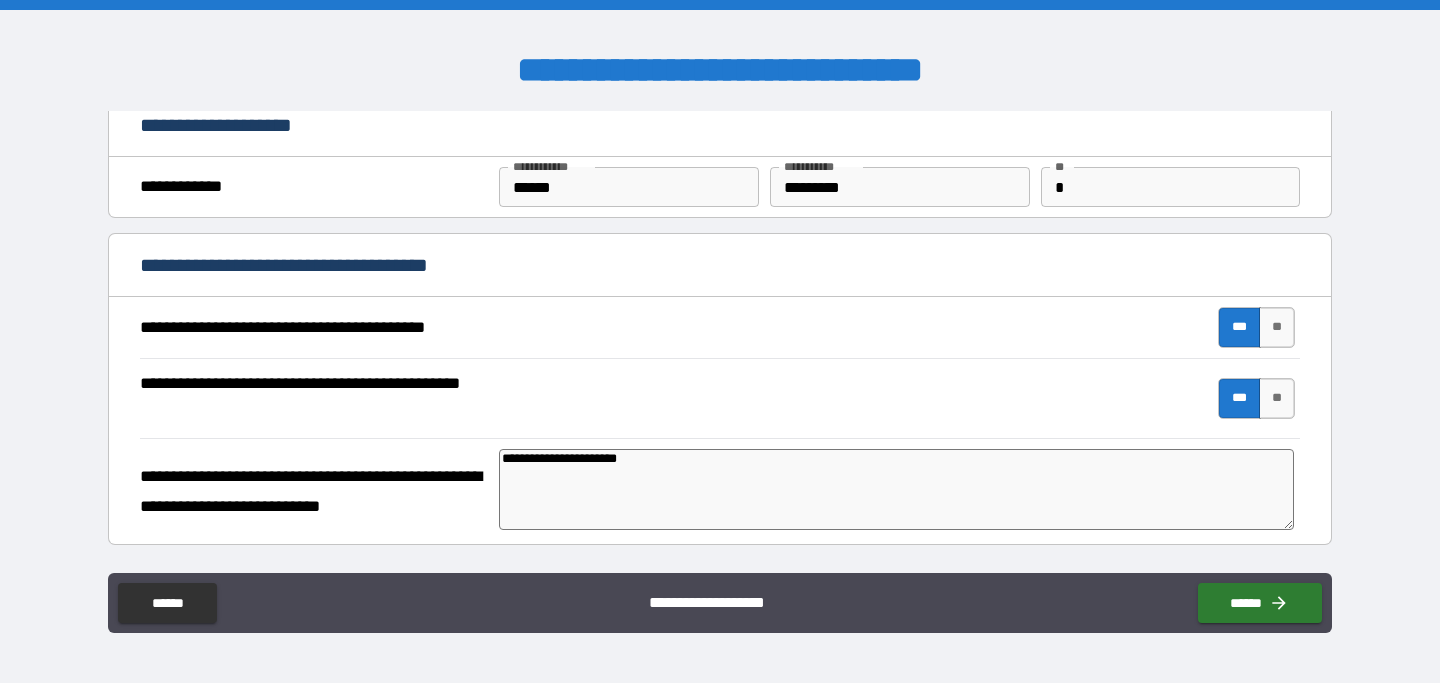 type on "**********" 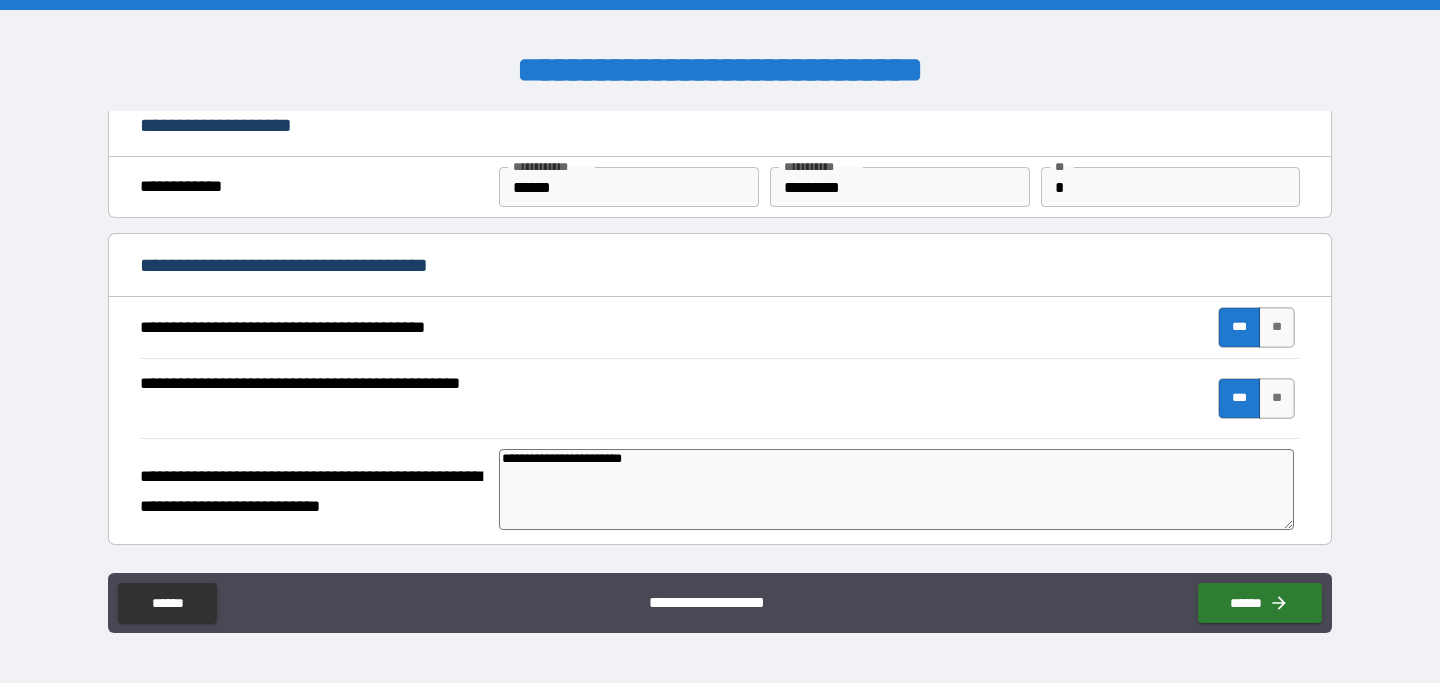 type on "*" 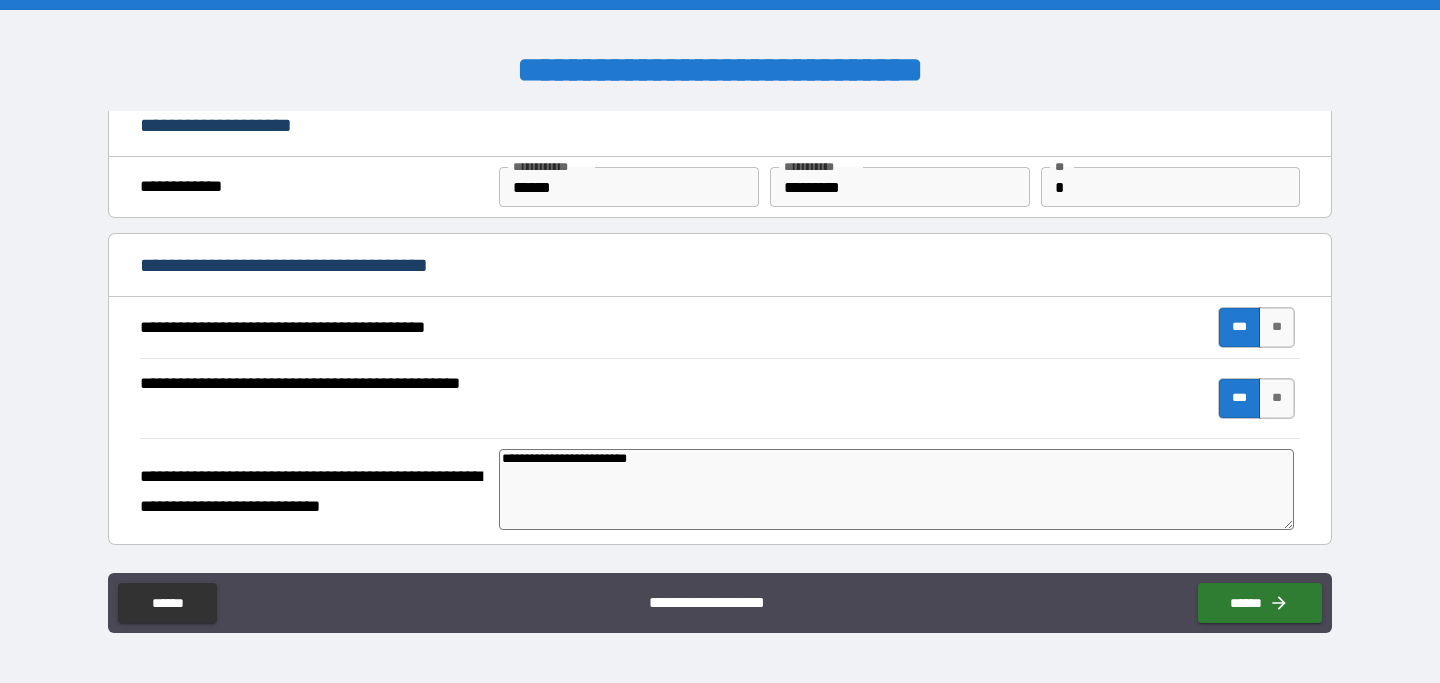 type on "*" 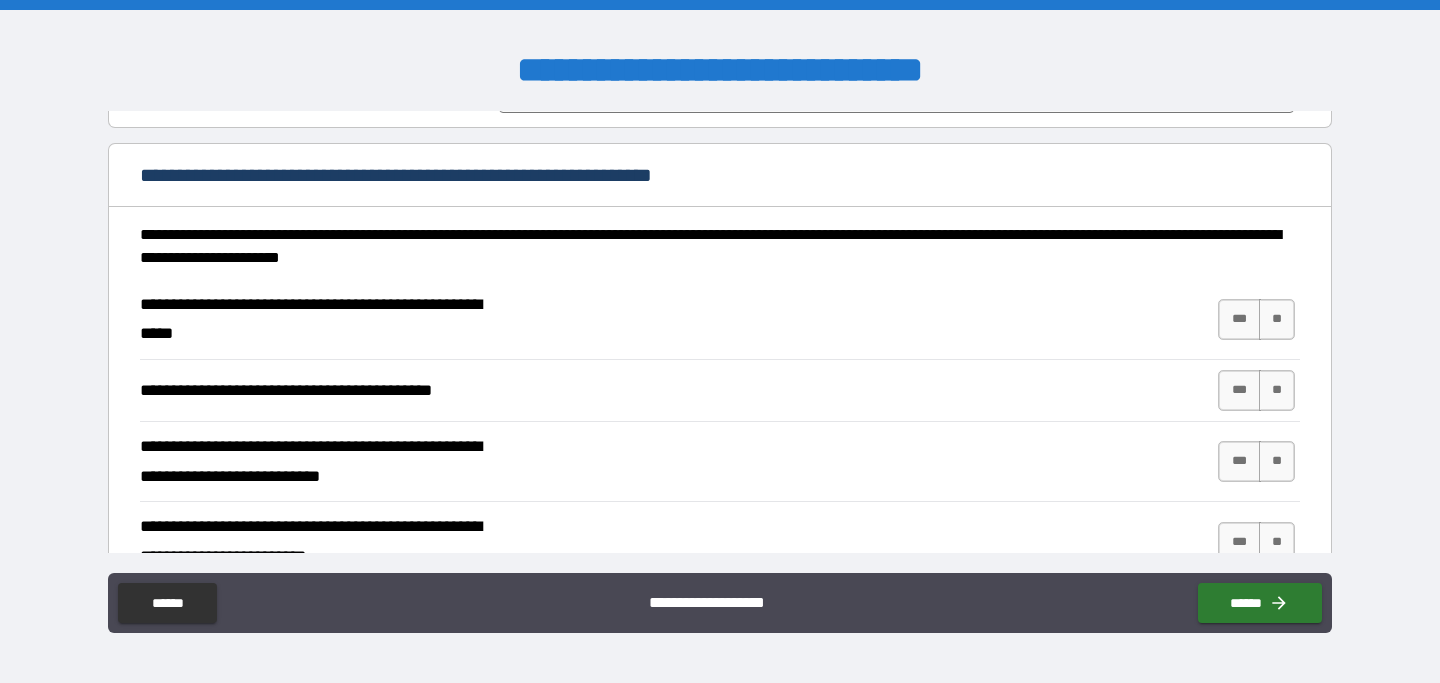 scroll, scrollTop: 438, scrollLeft: 0, axis: vertical 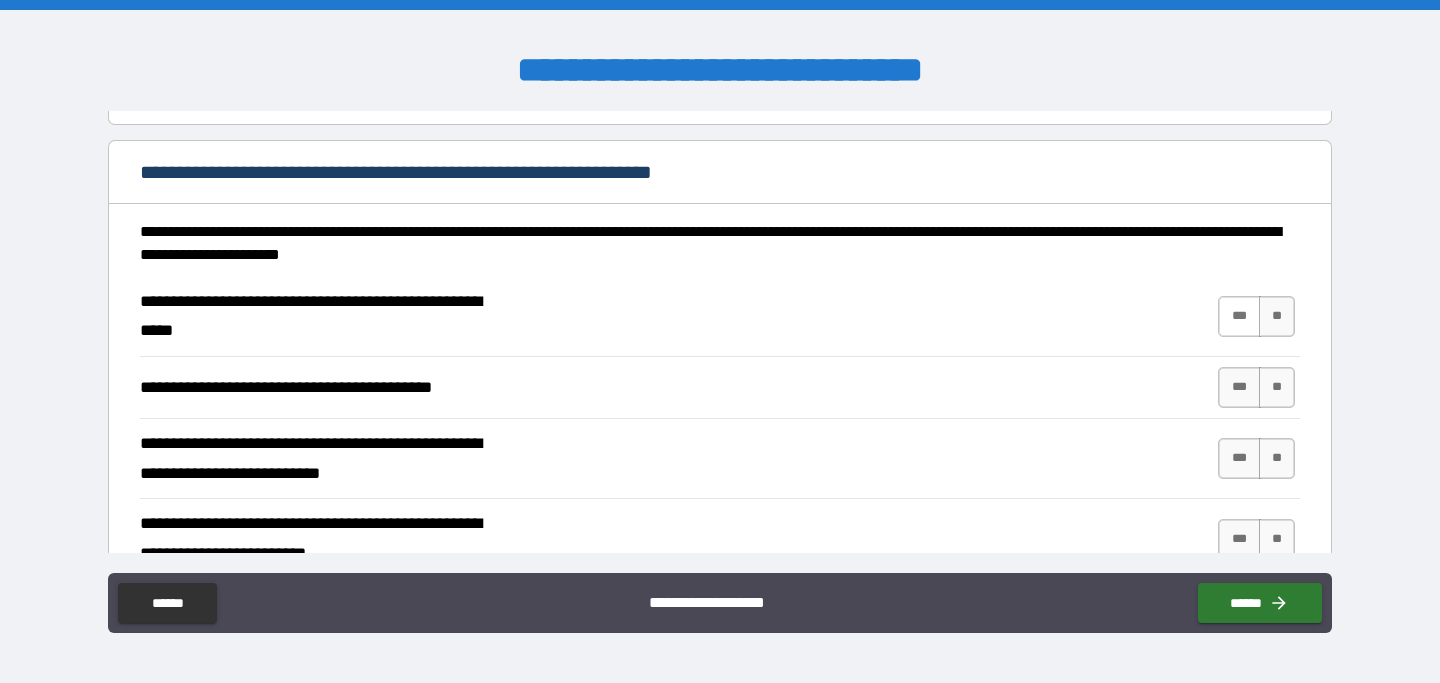 type on "**********" 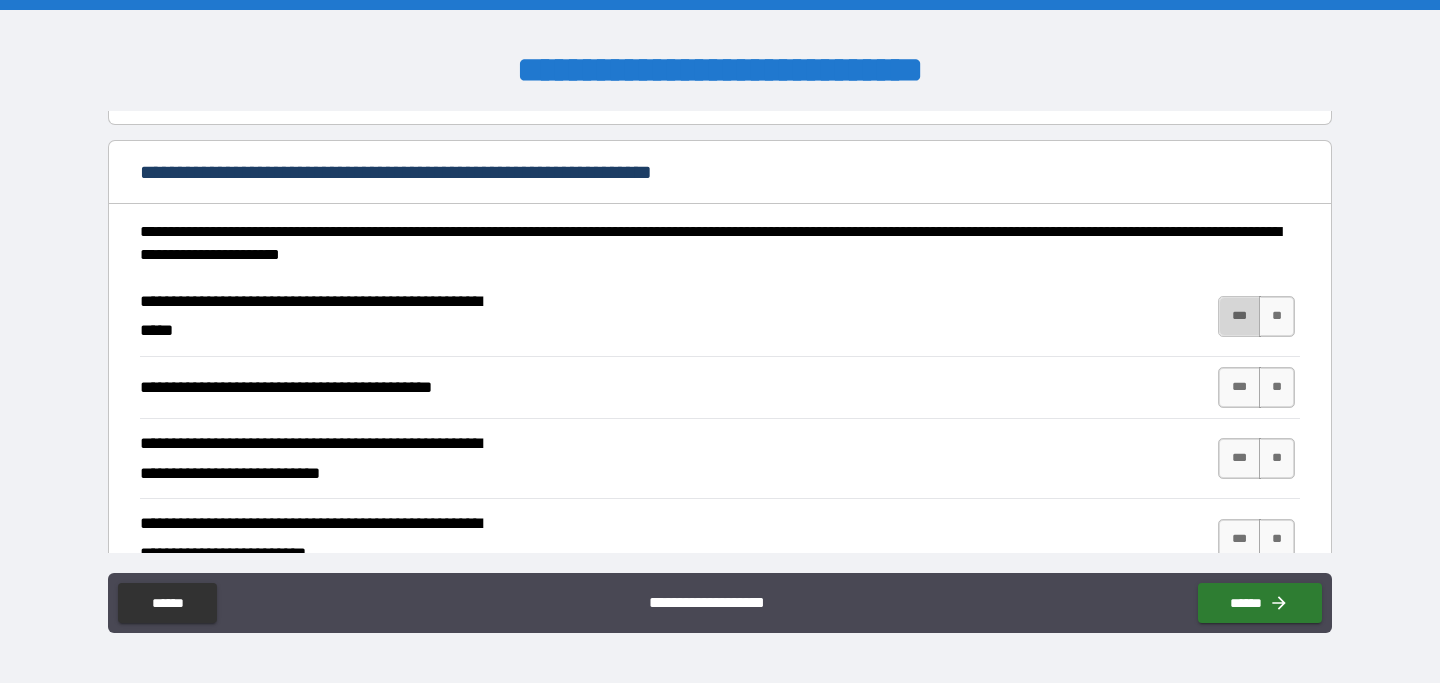 click on "***" at bounding box center (1239, 316) 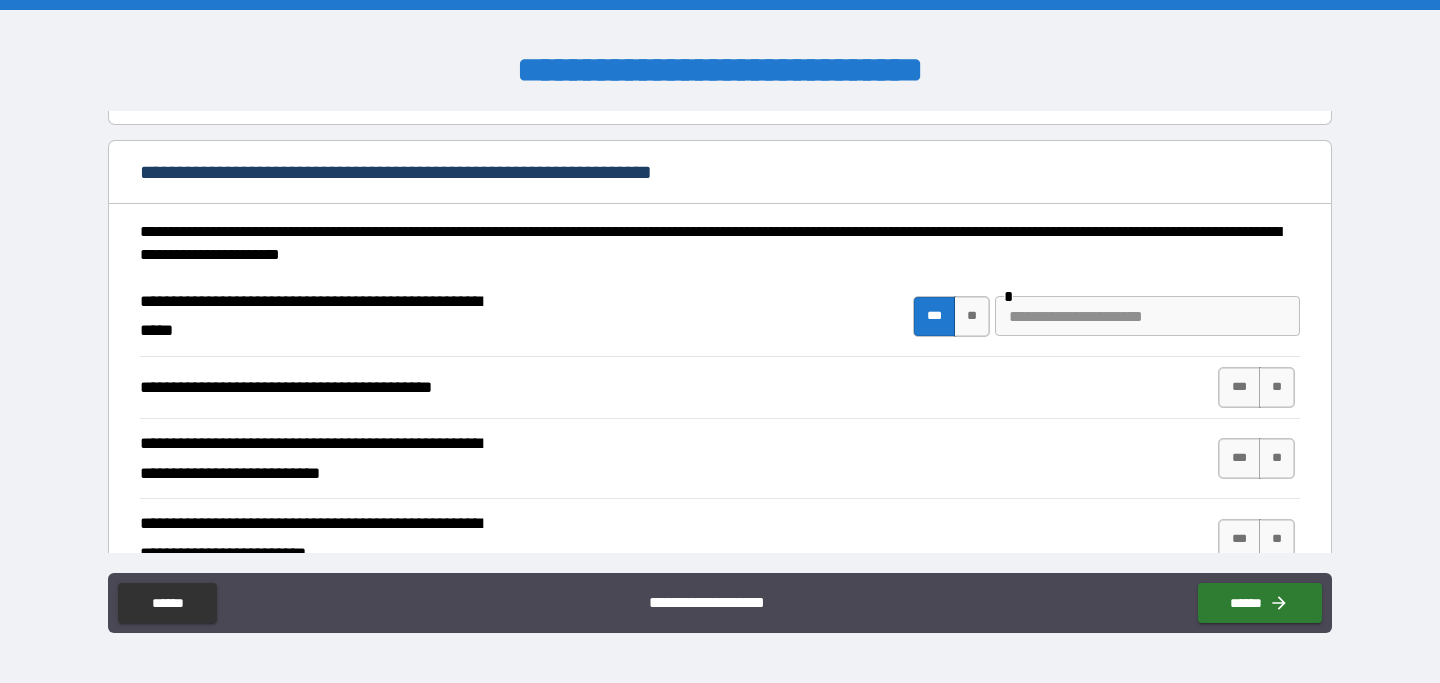 type on "*" 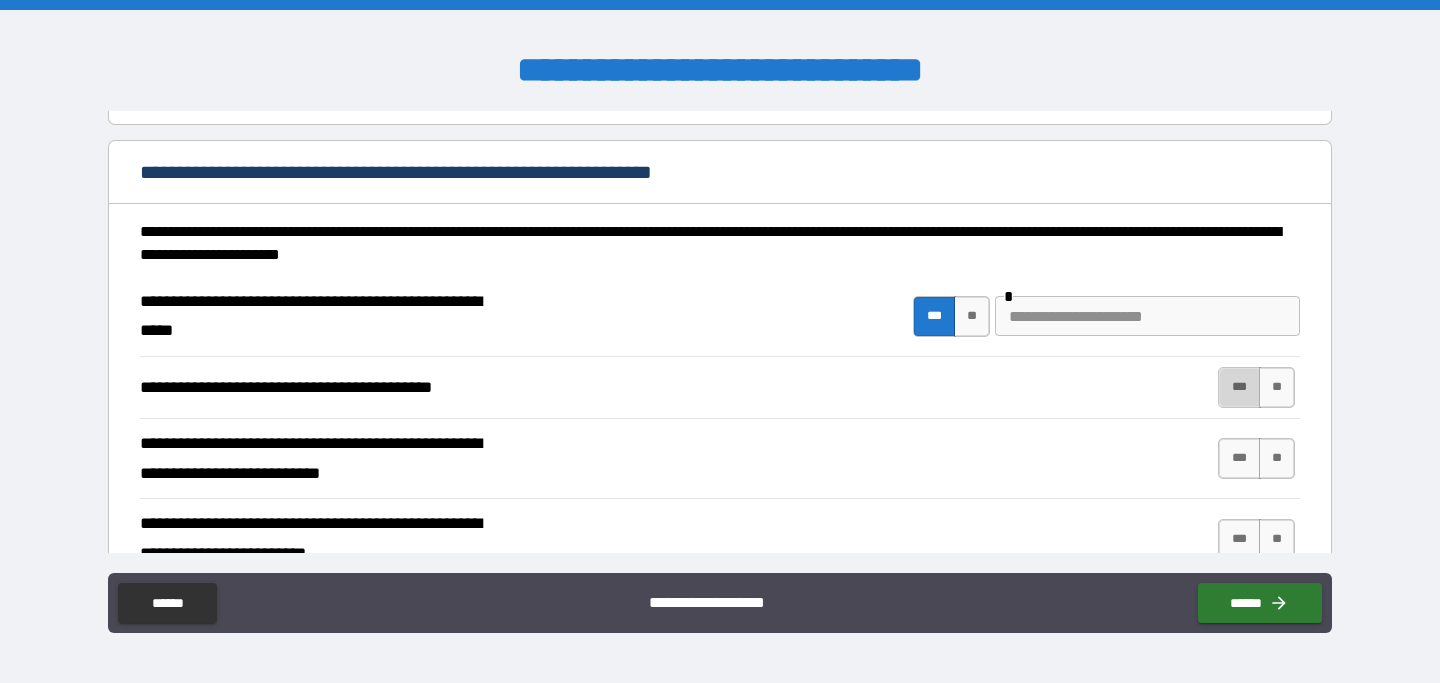 click on "***" at bounding box center [1239, 387] 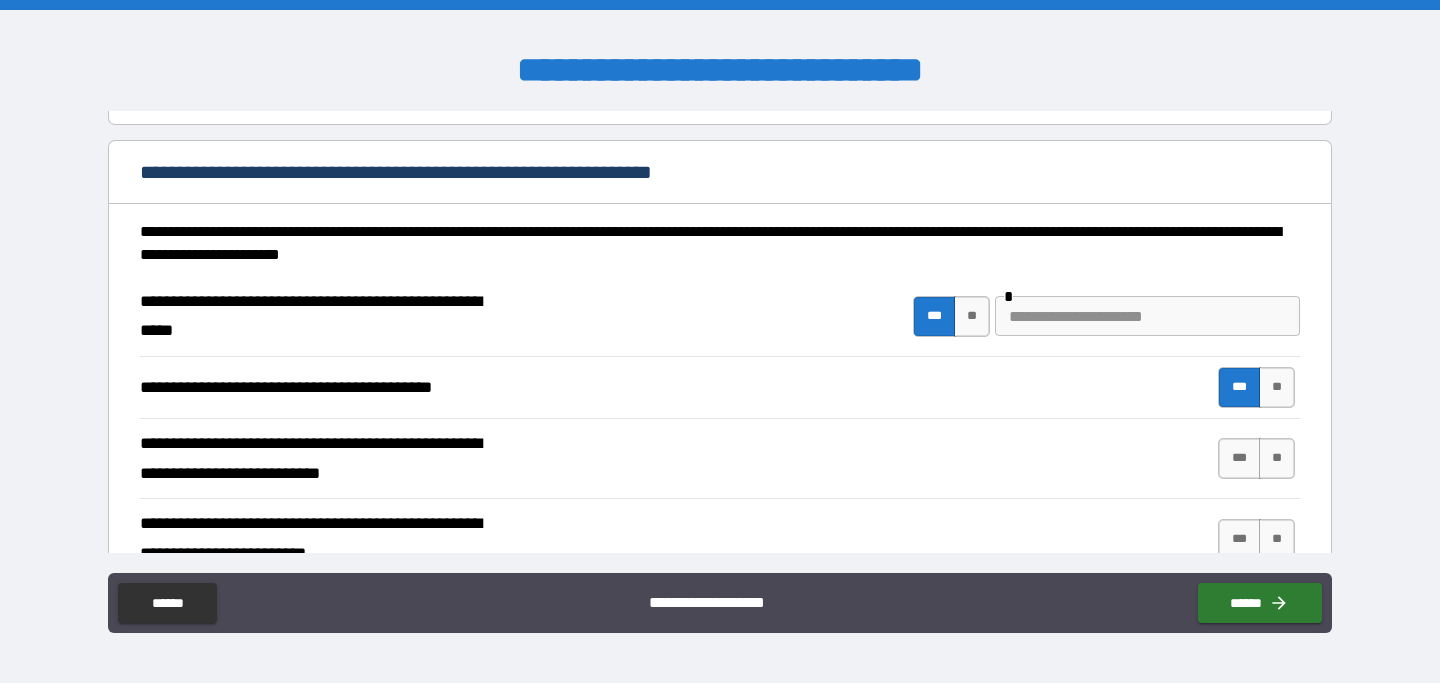 type on "*" 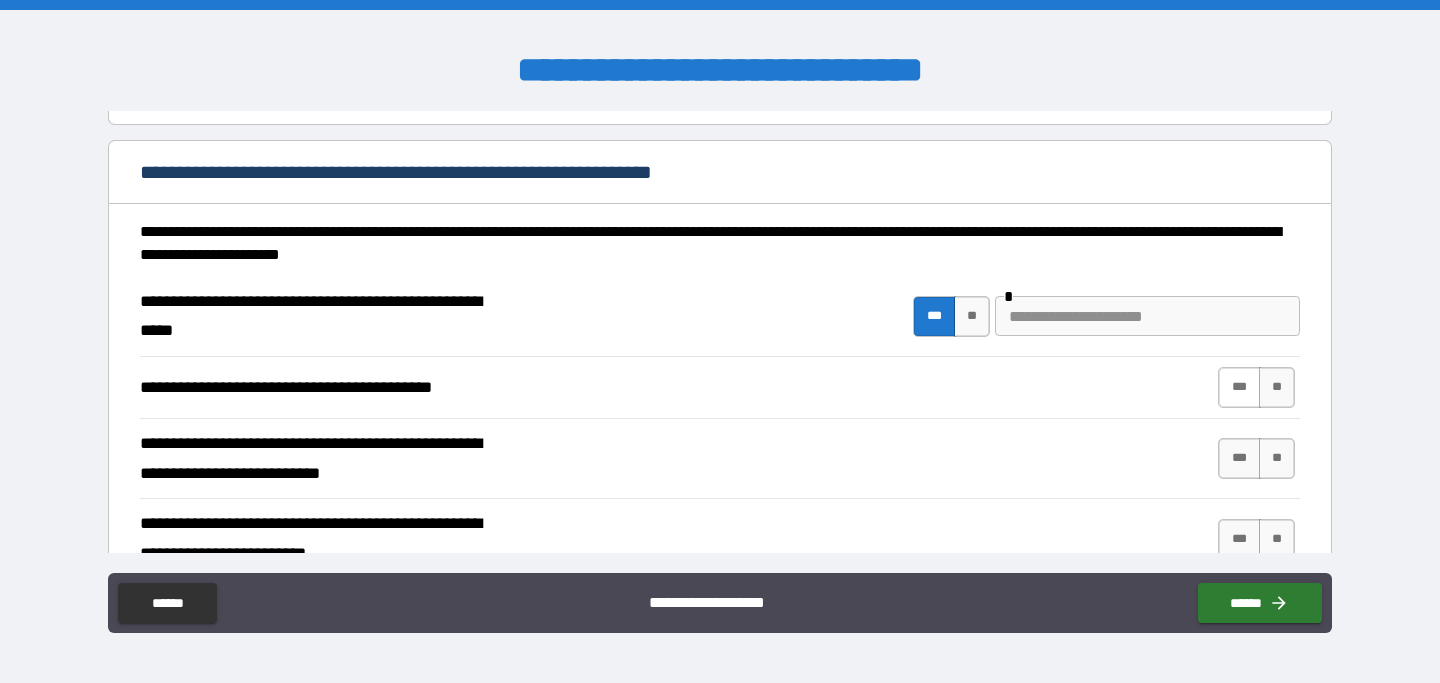 type on "*" 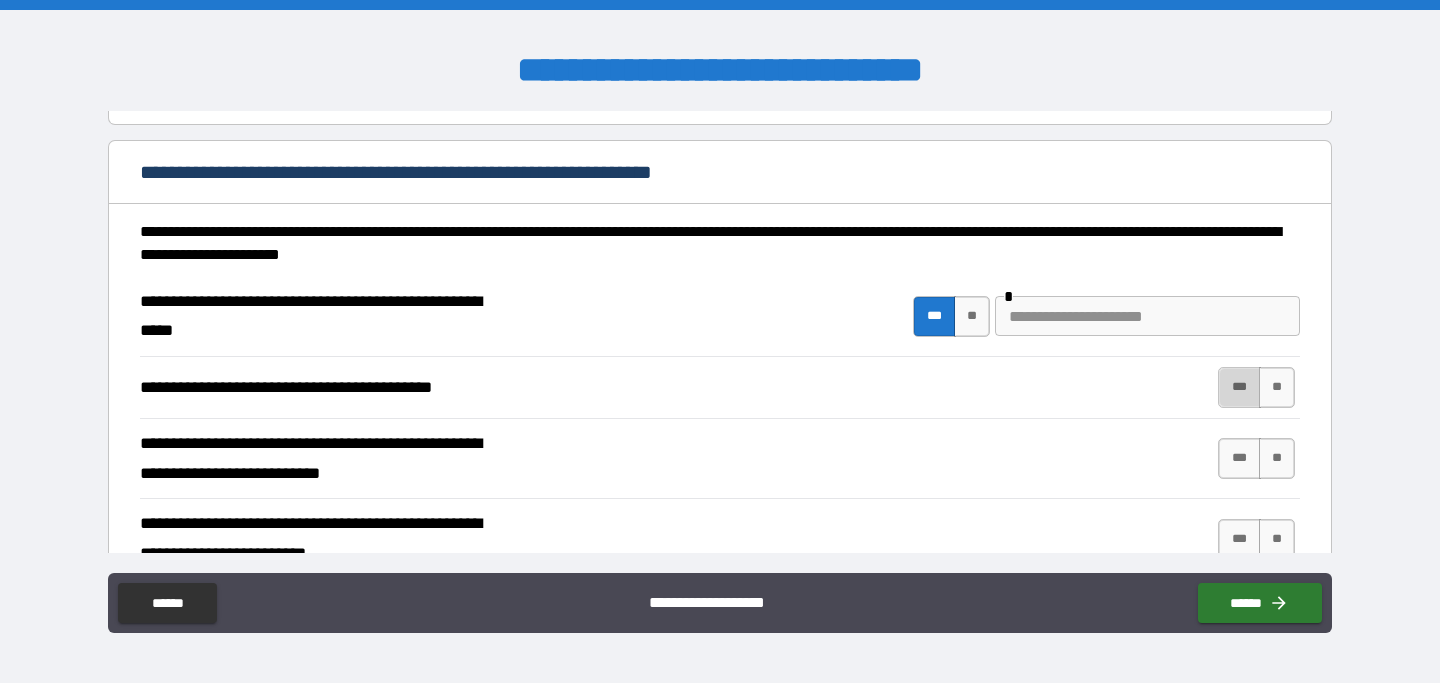 click on "***" at bounding box center (1239, 387) 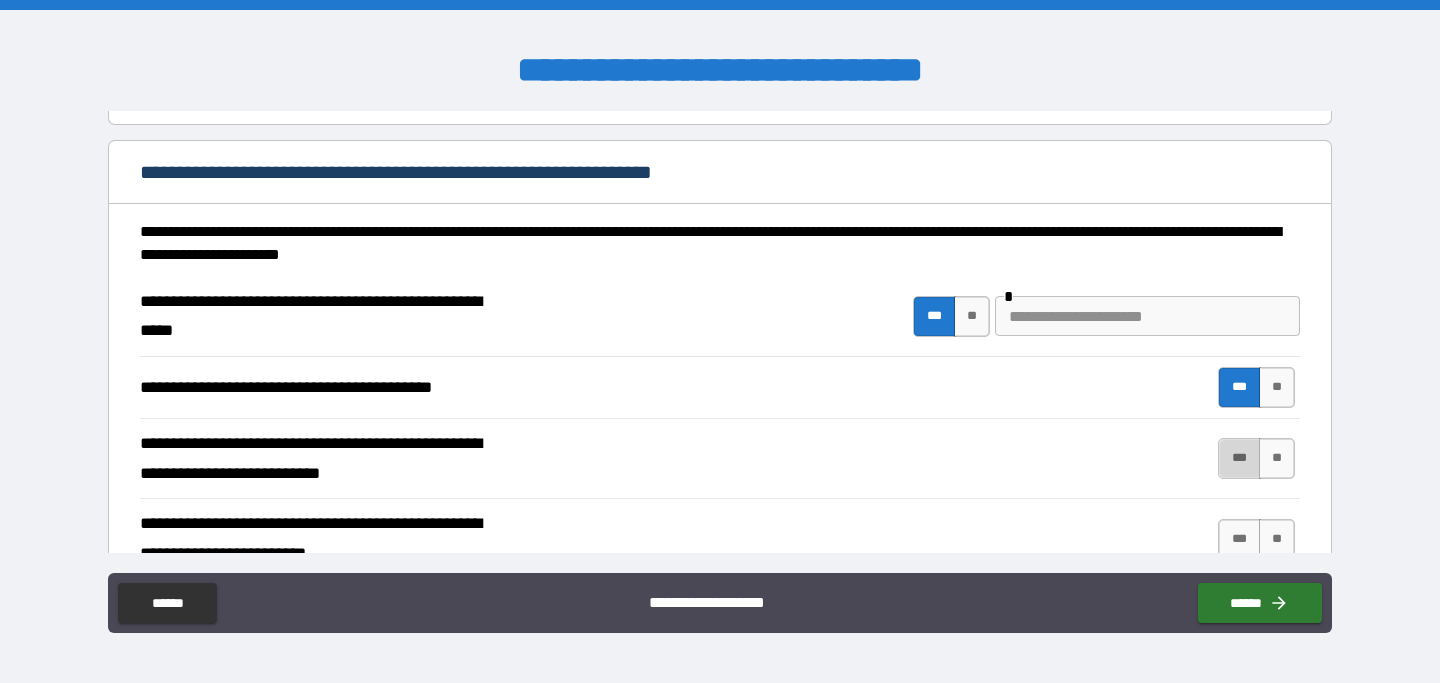 click on "***" at bounding box center [1239, 458] 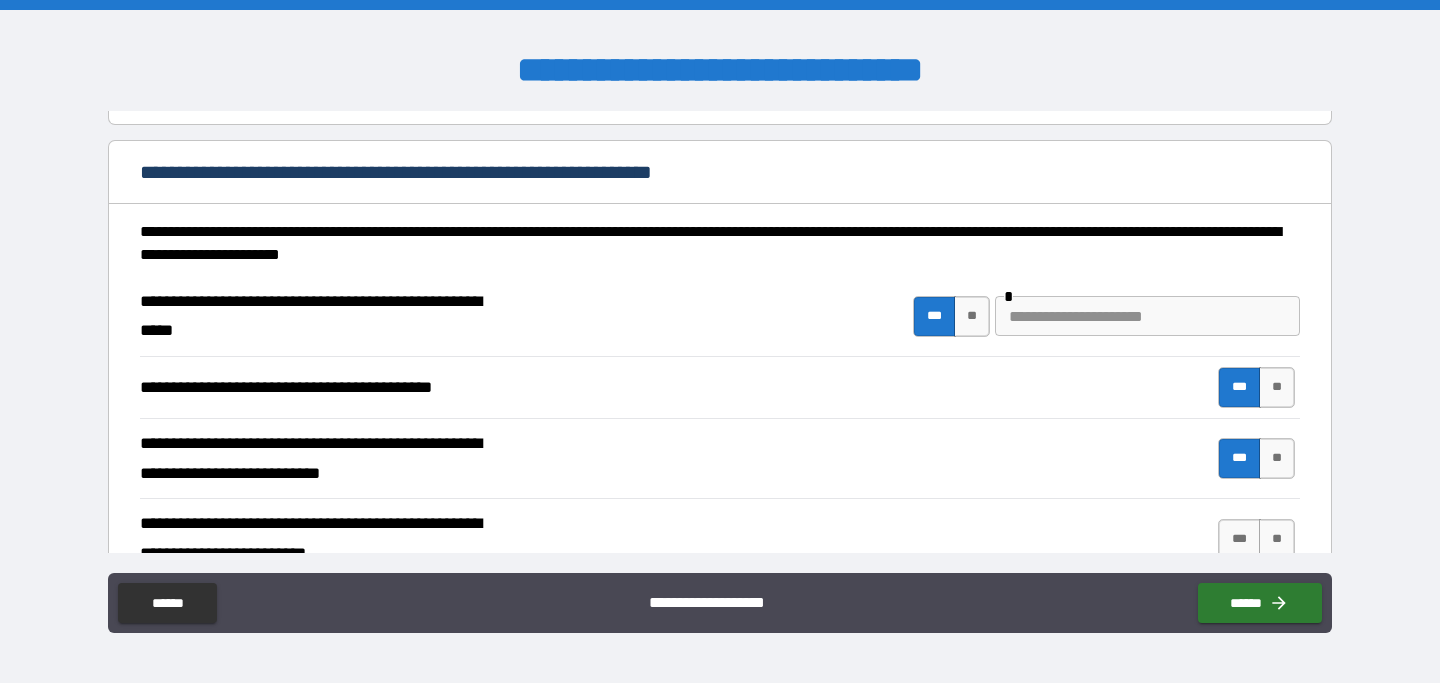 type on "*" 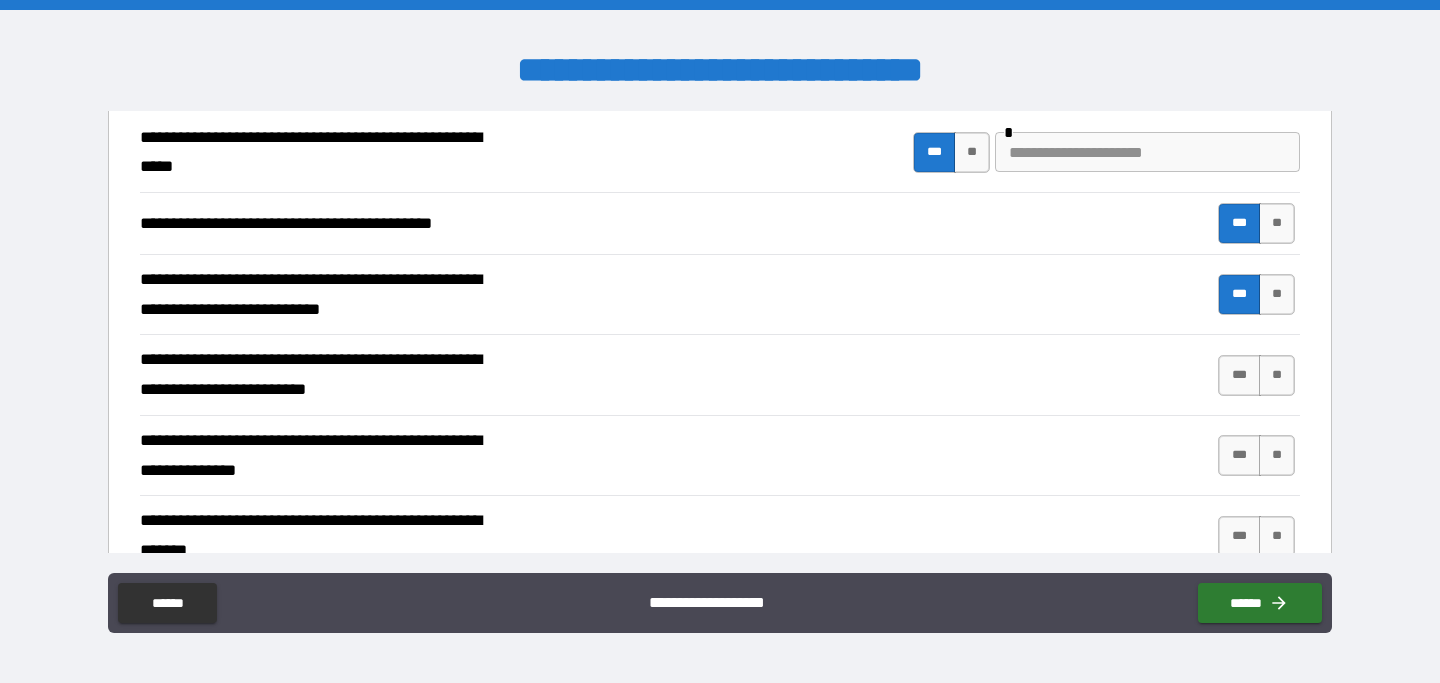 scroll, scrollTop: 605, scrollLeft: 0, axis: vertical 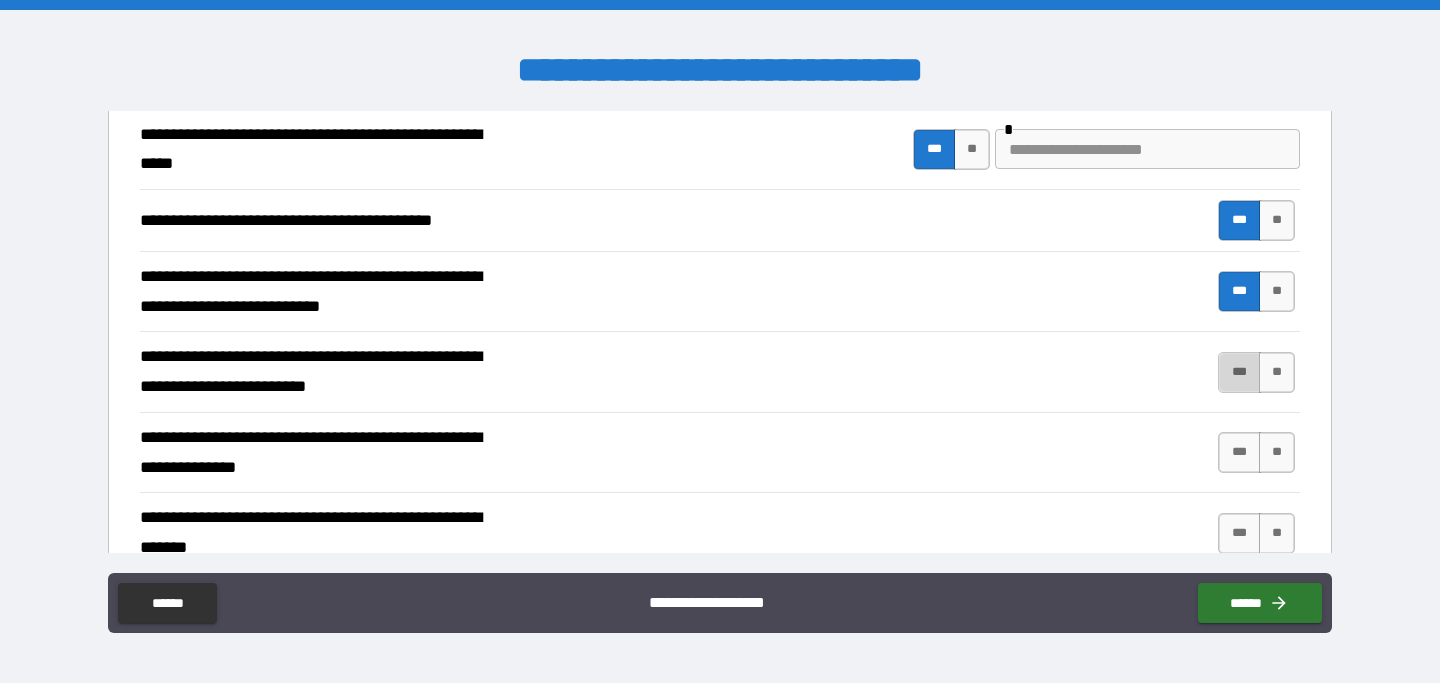 click on "***" at bounding box center [1239, 372] 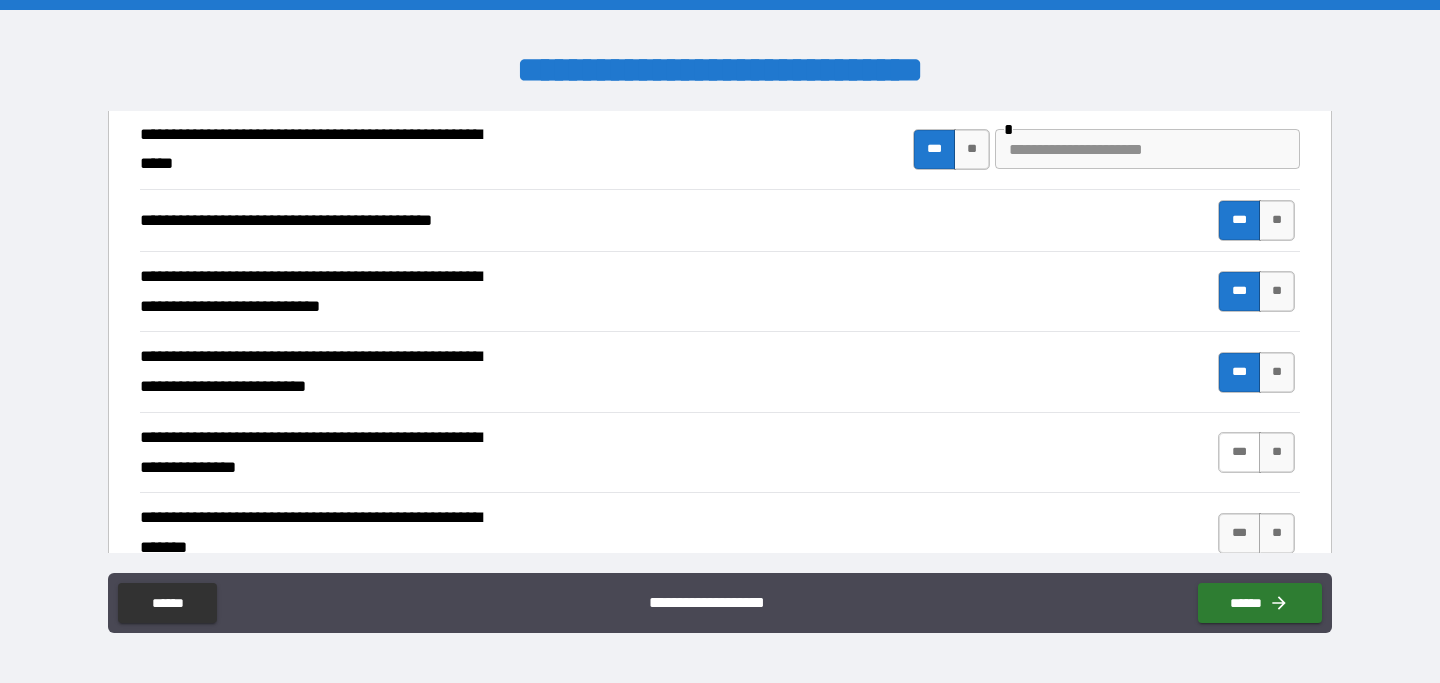 click on "***" at bounding box center (1239, 452) 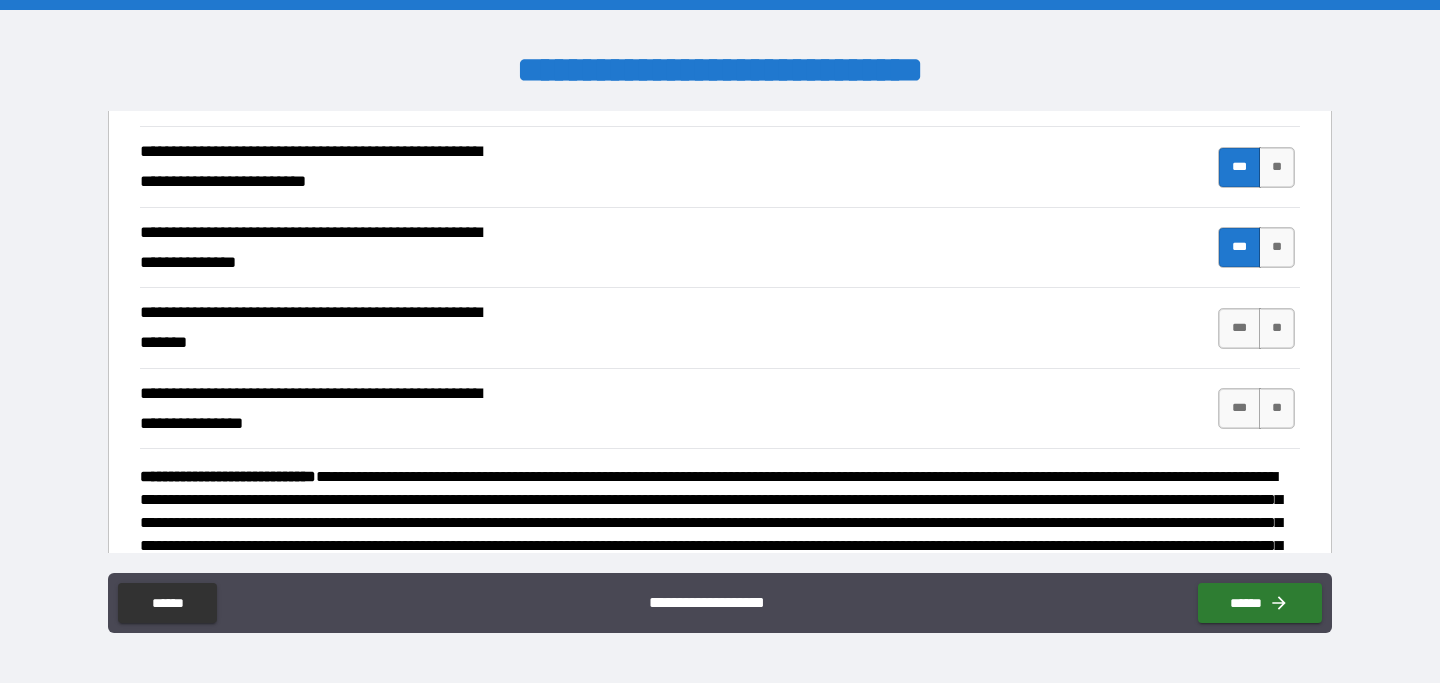 scroll, scrollTop: 812, scrollLeft: 0, axis: vertical 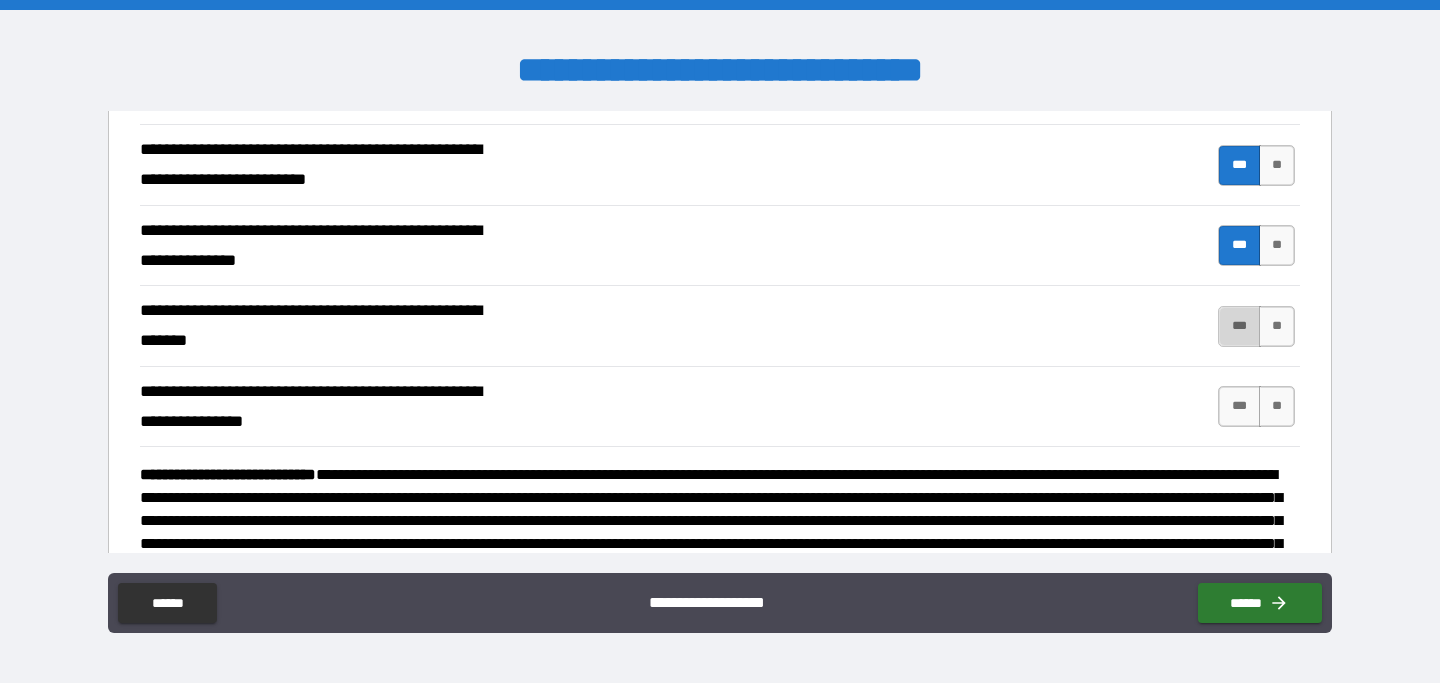 click on "***" at bounding box center [1239, 326] 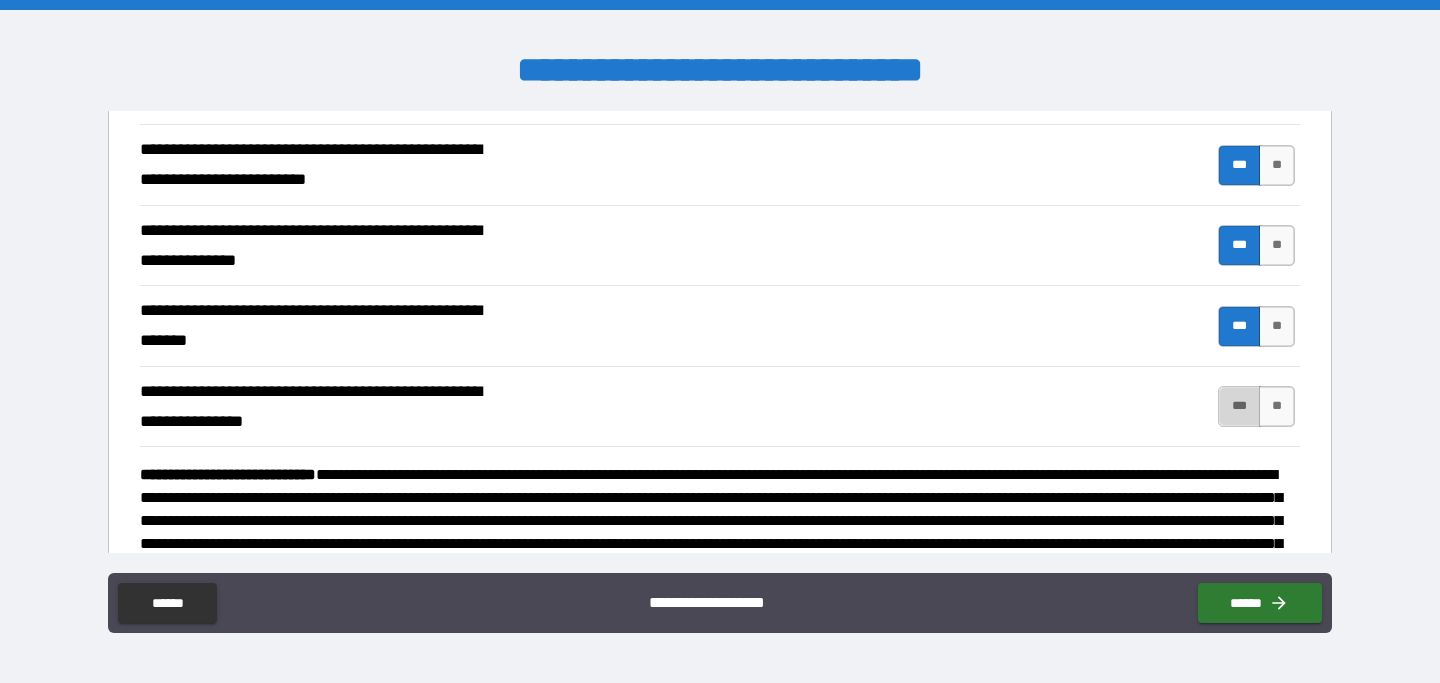 click on "***" at bounding box center [1239, 406] 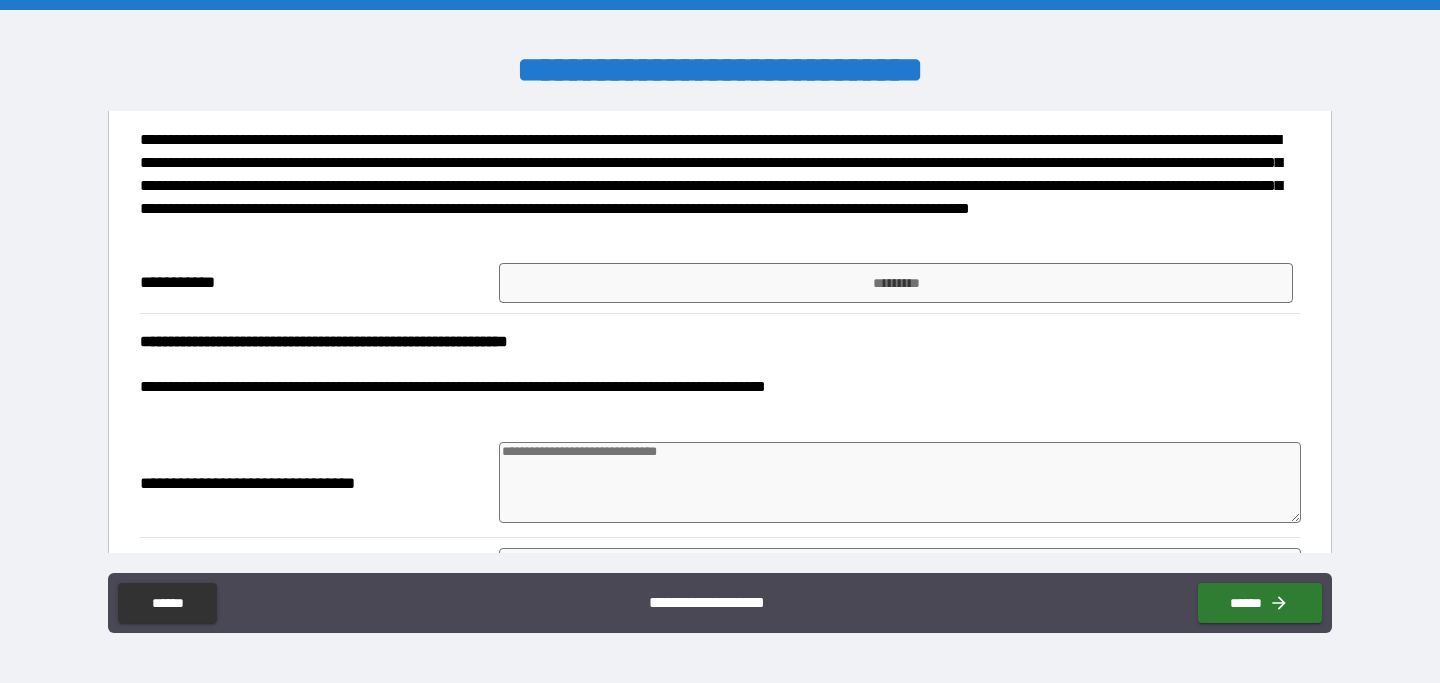 scroll, scrollTop: 1584, scrollLeft: 0, axis: vertical 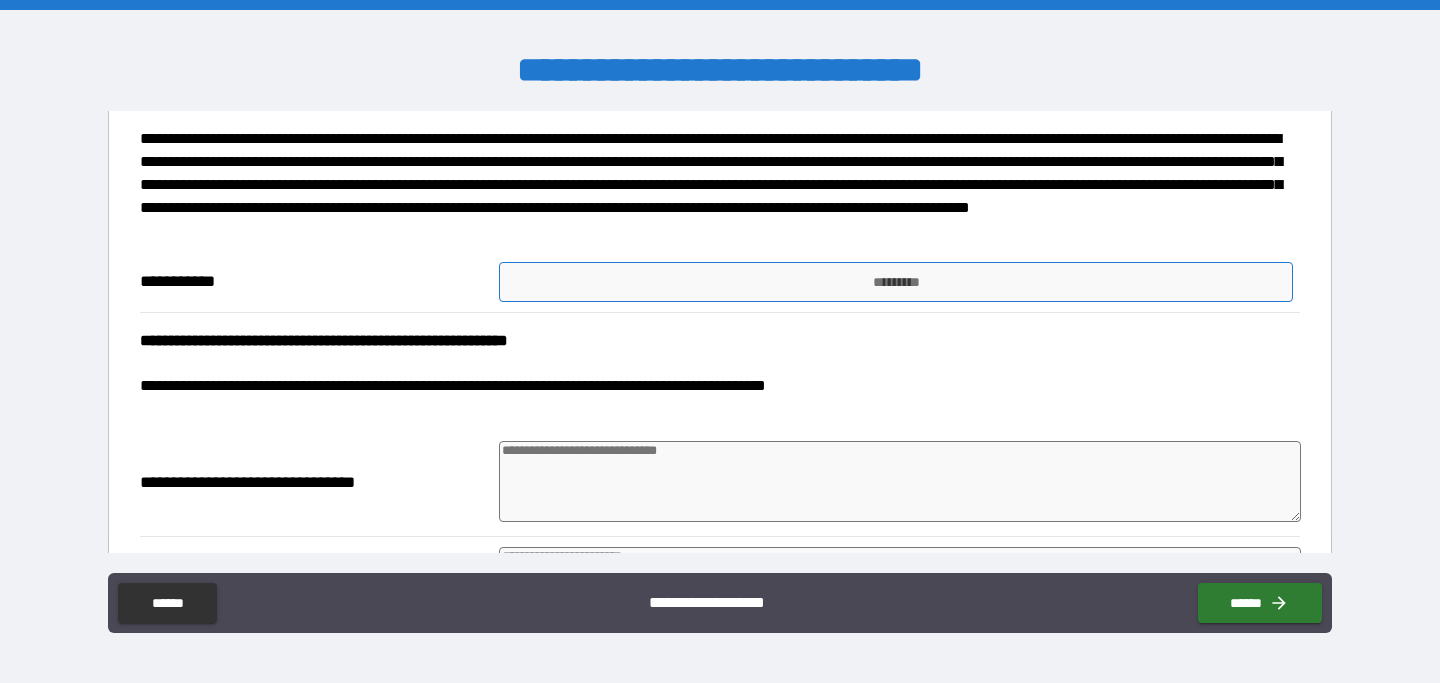 click on "*********" at bounding box center (895, 282) 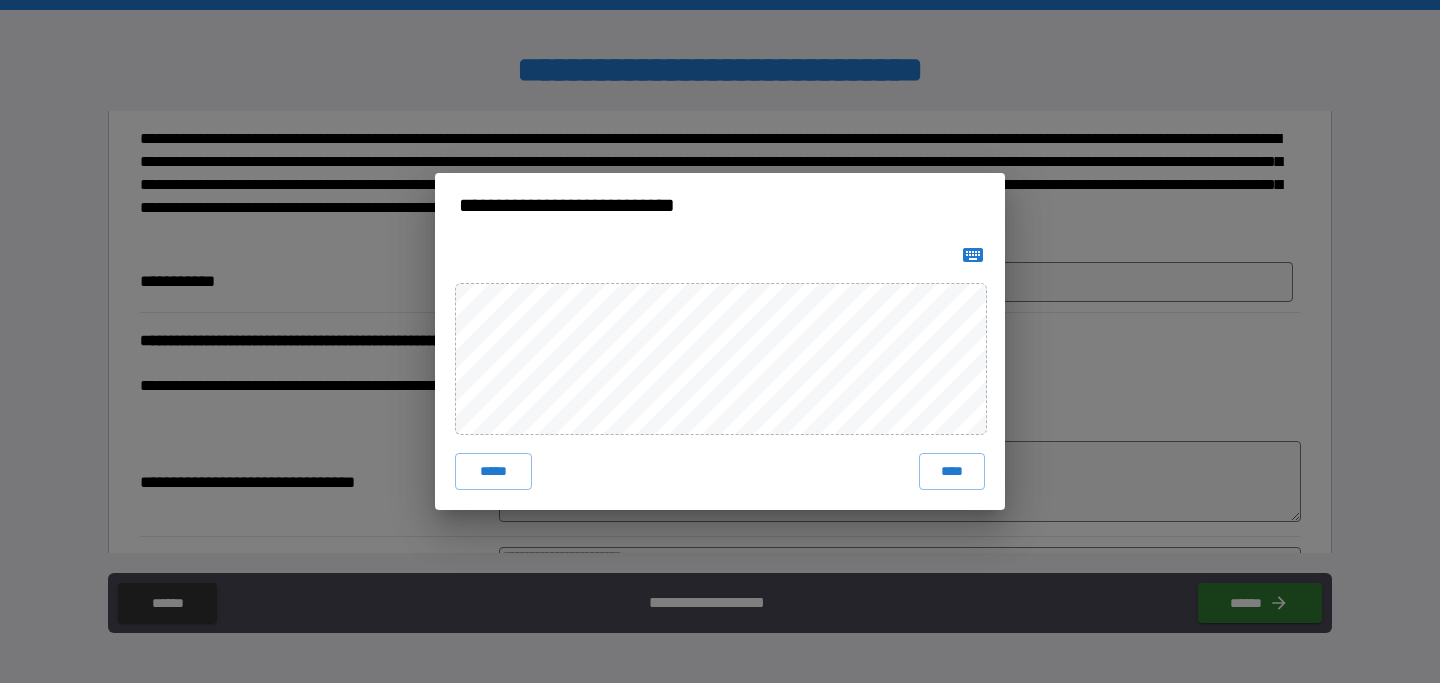 click 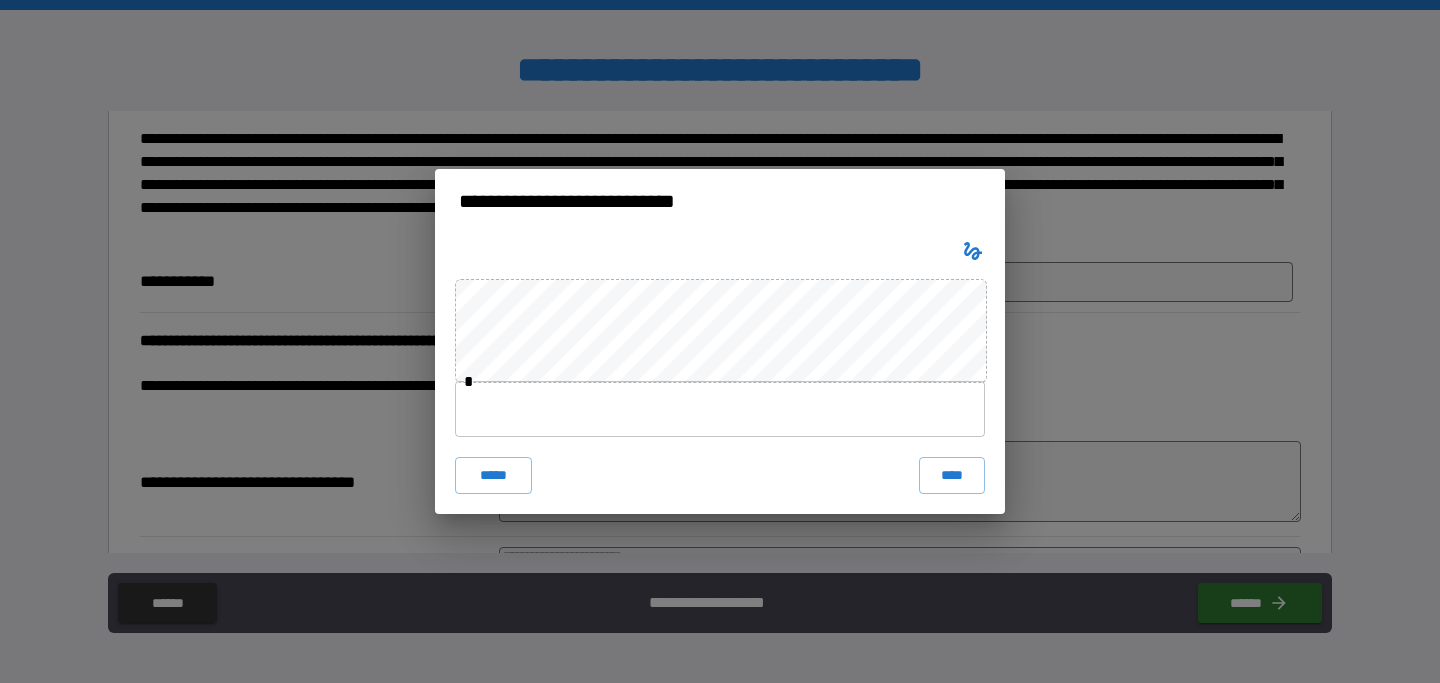 click at bounding box center (720, 409) 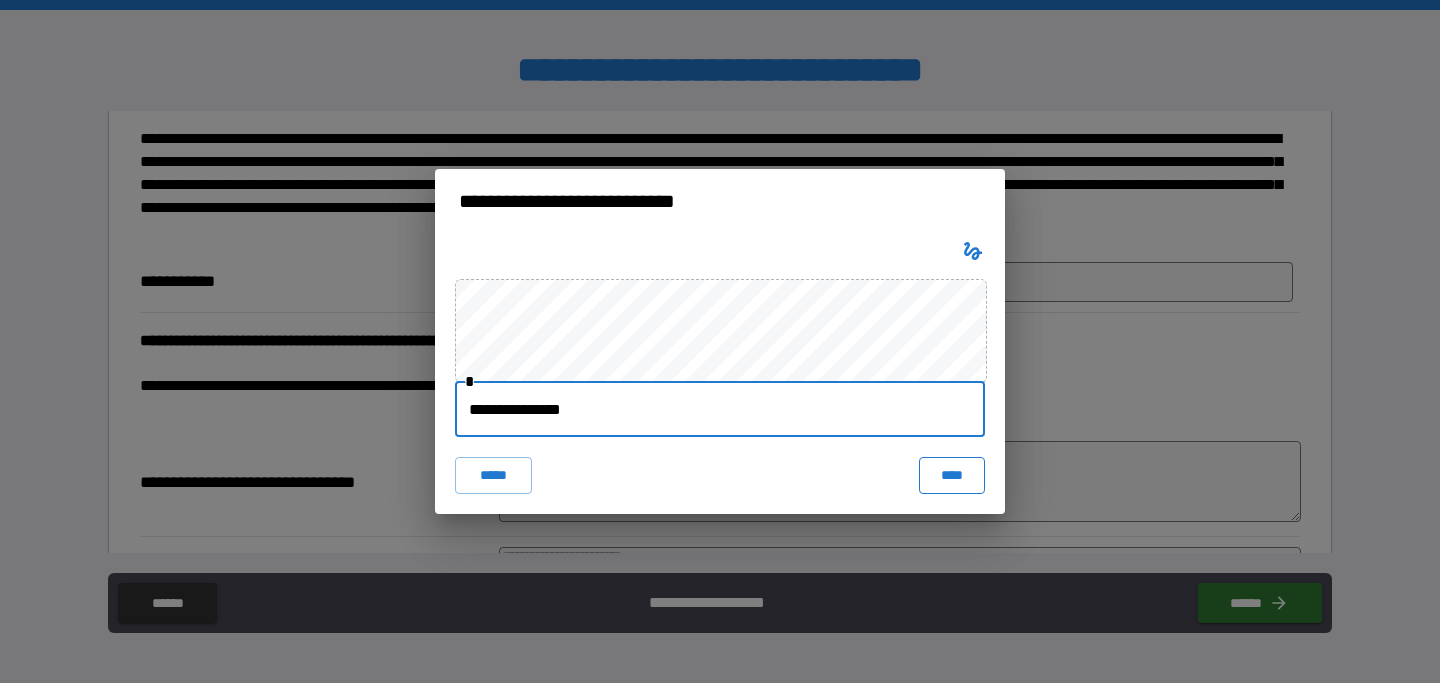 click on "****" at bounding box center [952, 475] 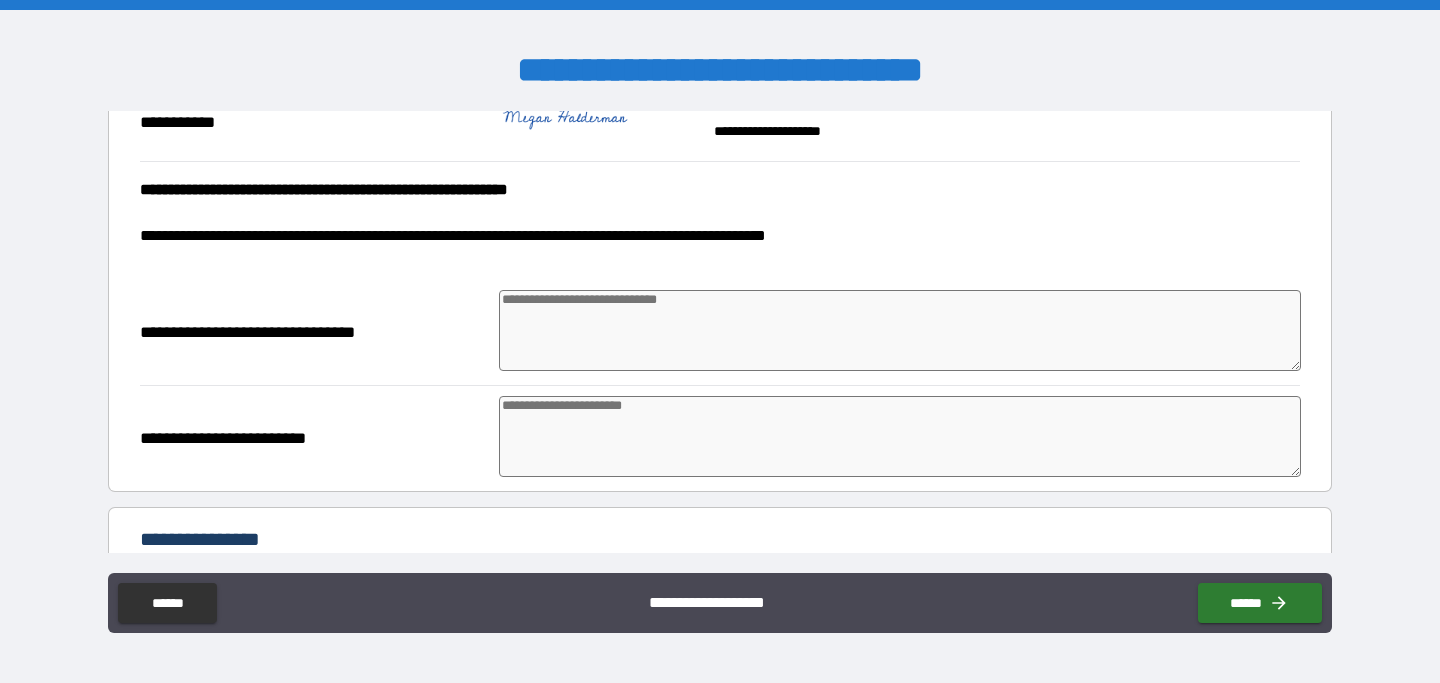 scroll, scrollTop: 1756, scrollLeft: 0, axis: vertical 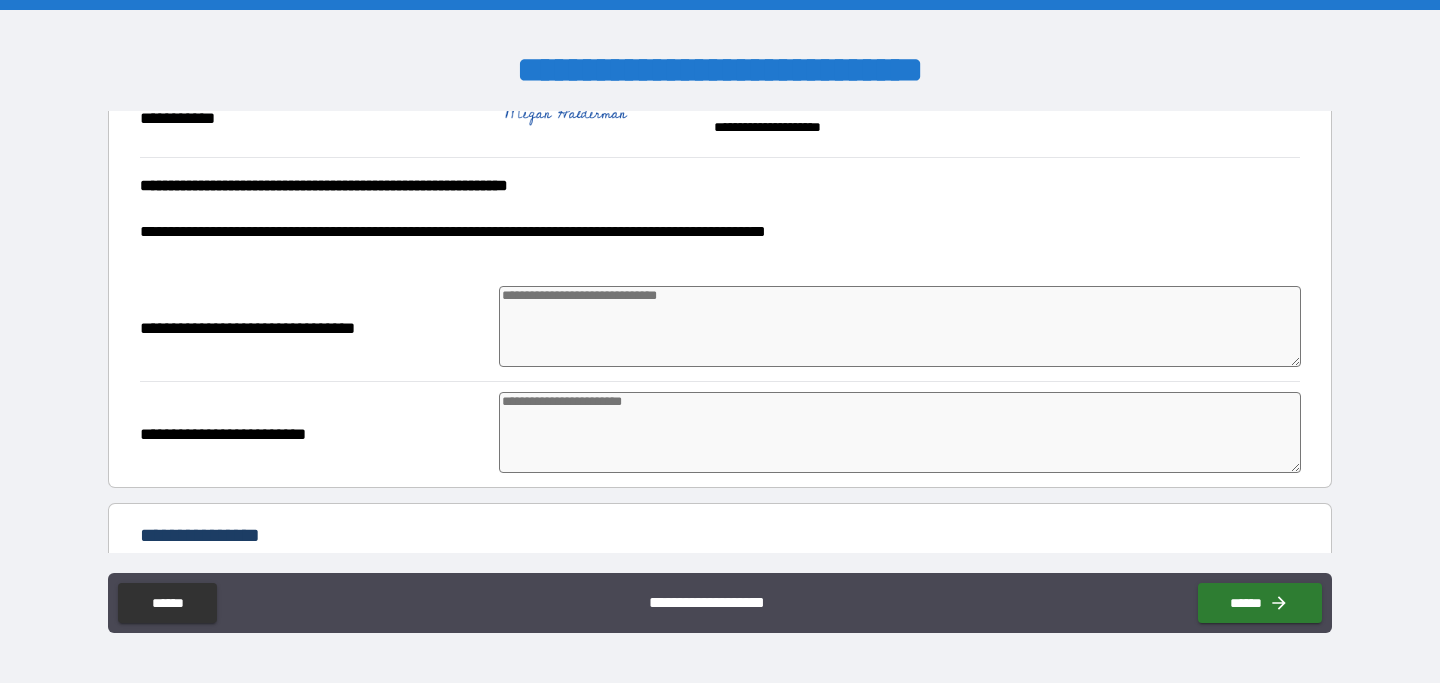 click at bounding box center (900, 326) 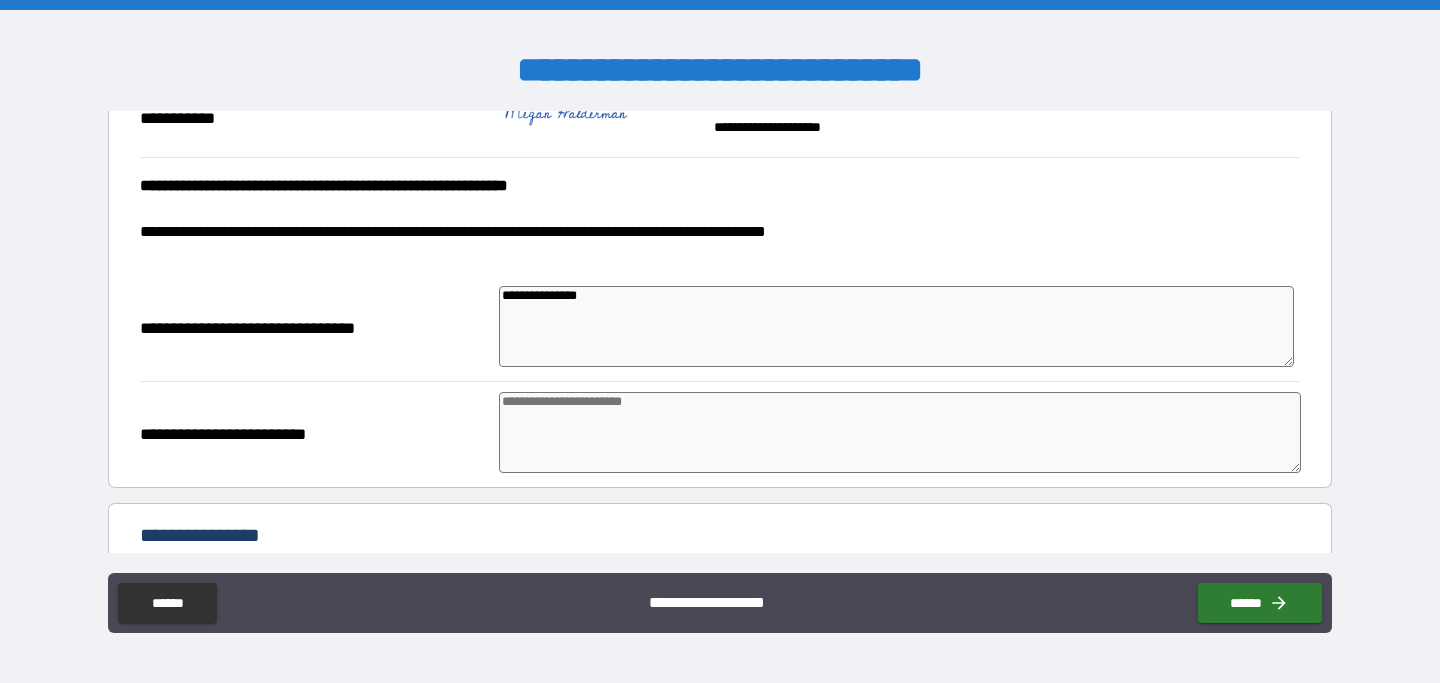 click at bounding box center (900, 432) 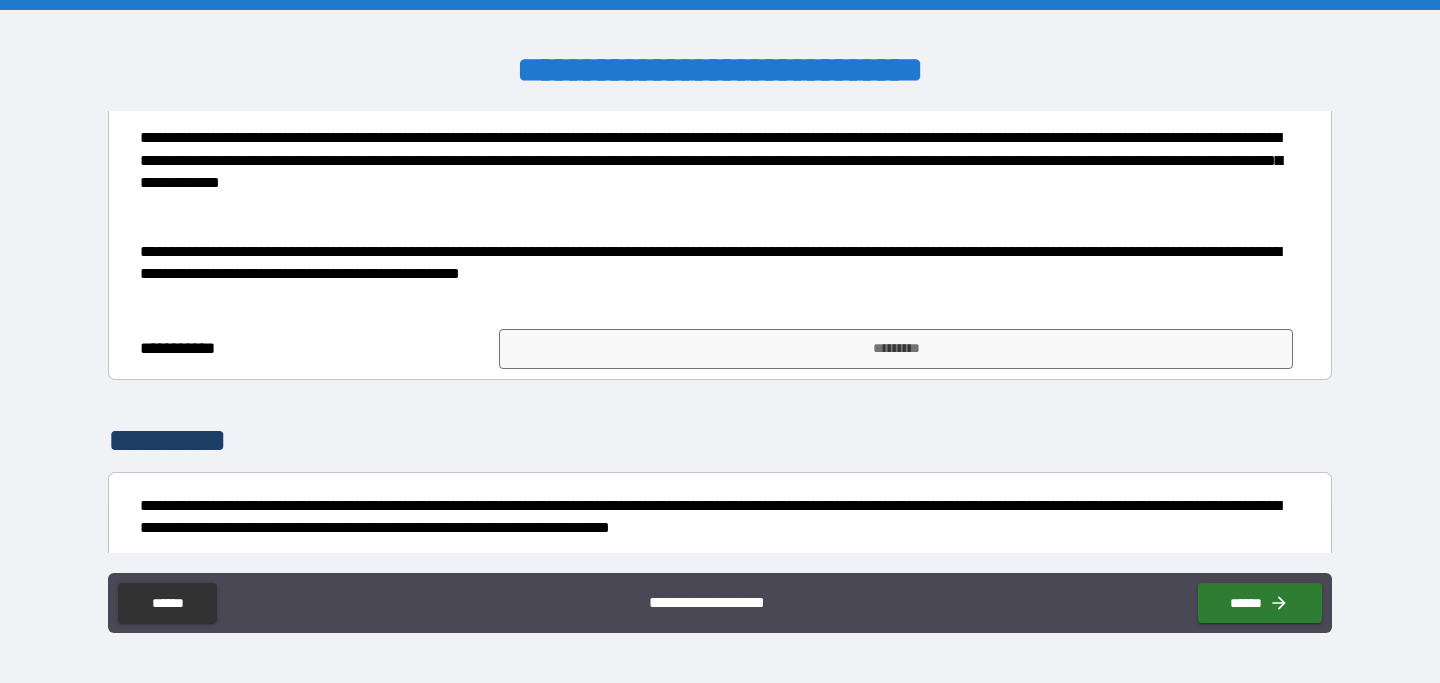 scroll, scrollTop: 2216, scrollLeft: 0, axis: vertical 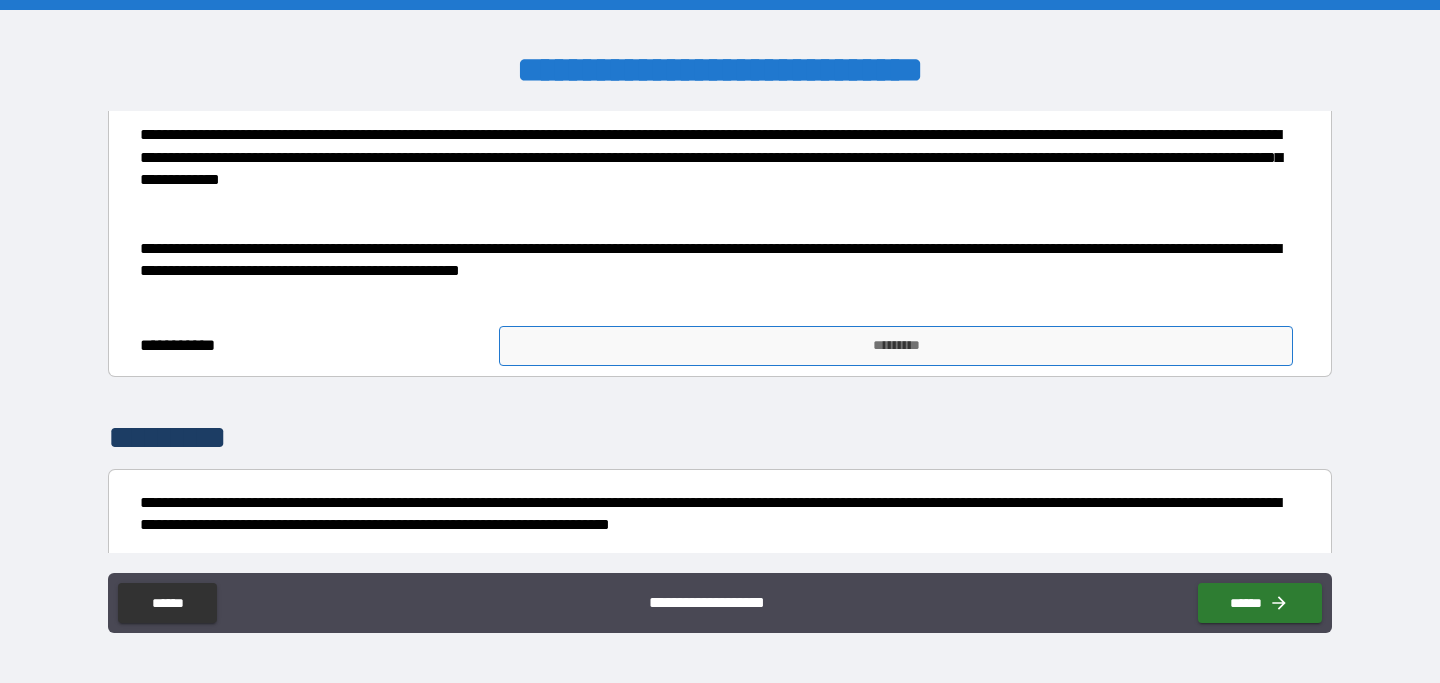 click on "*********" at bounding box center [895, 346] 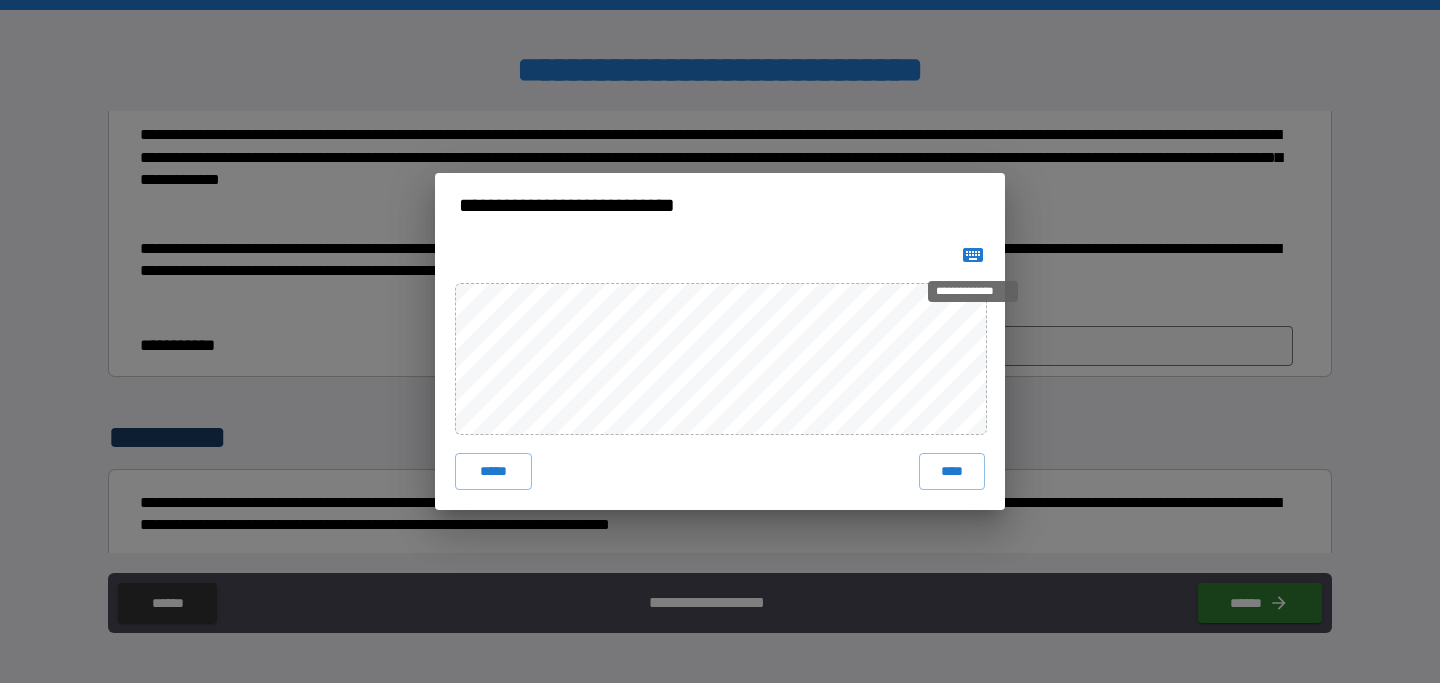click 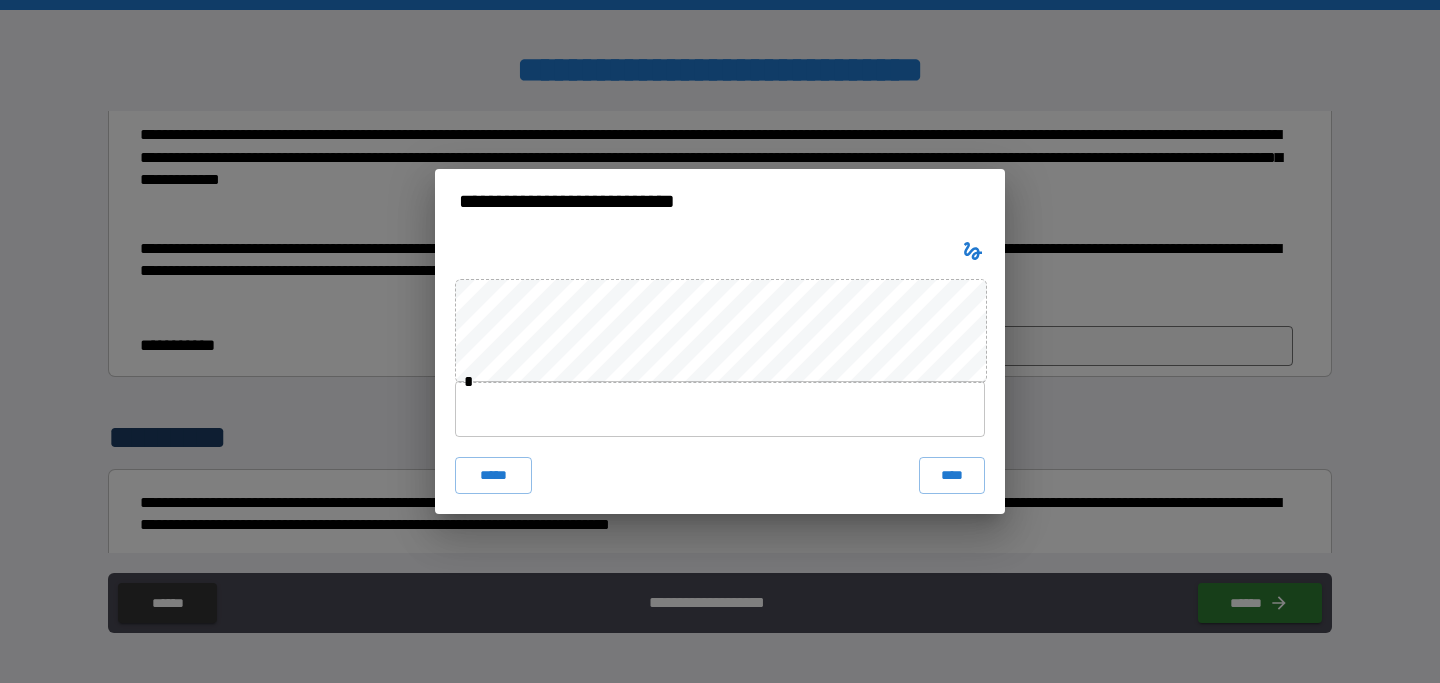 click at bounding box center [720, 409] 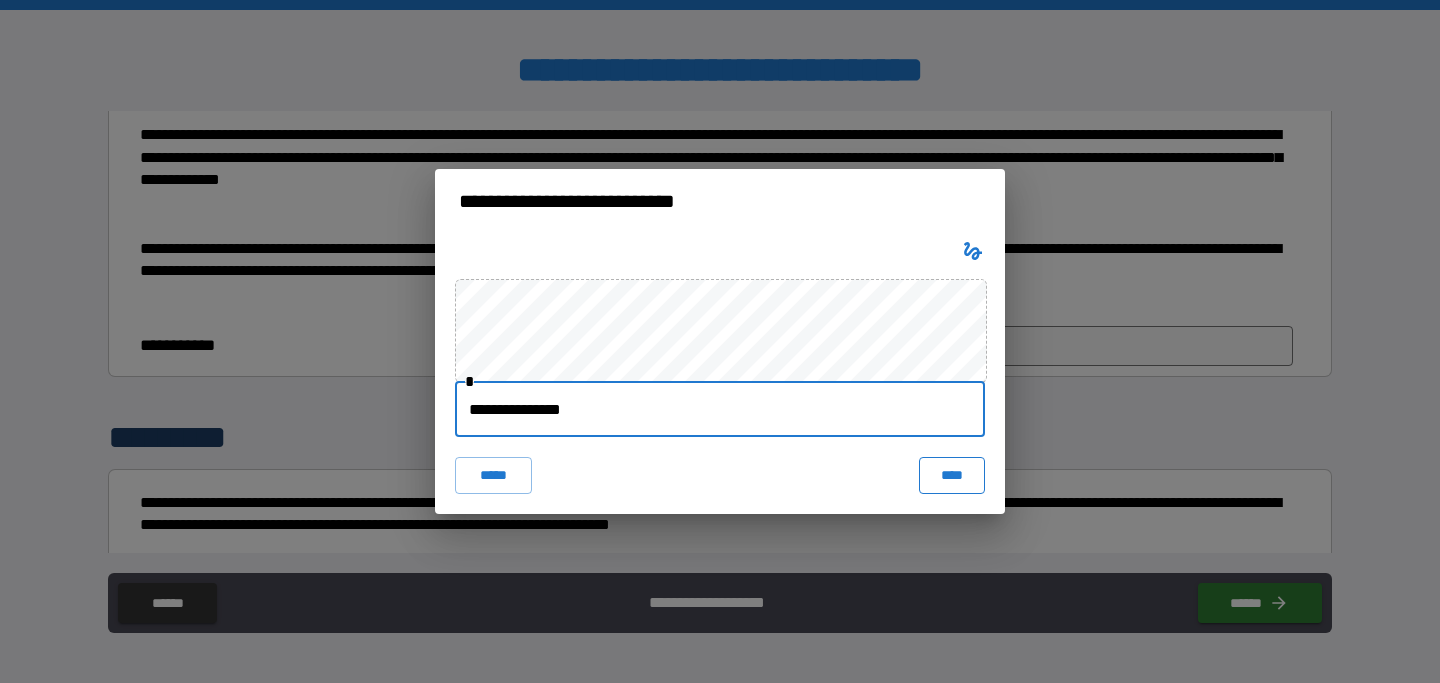 click on "****" at bounding box center [952, 475] 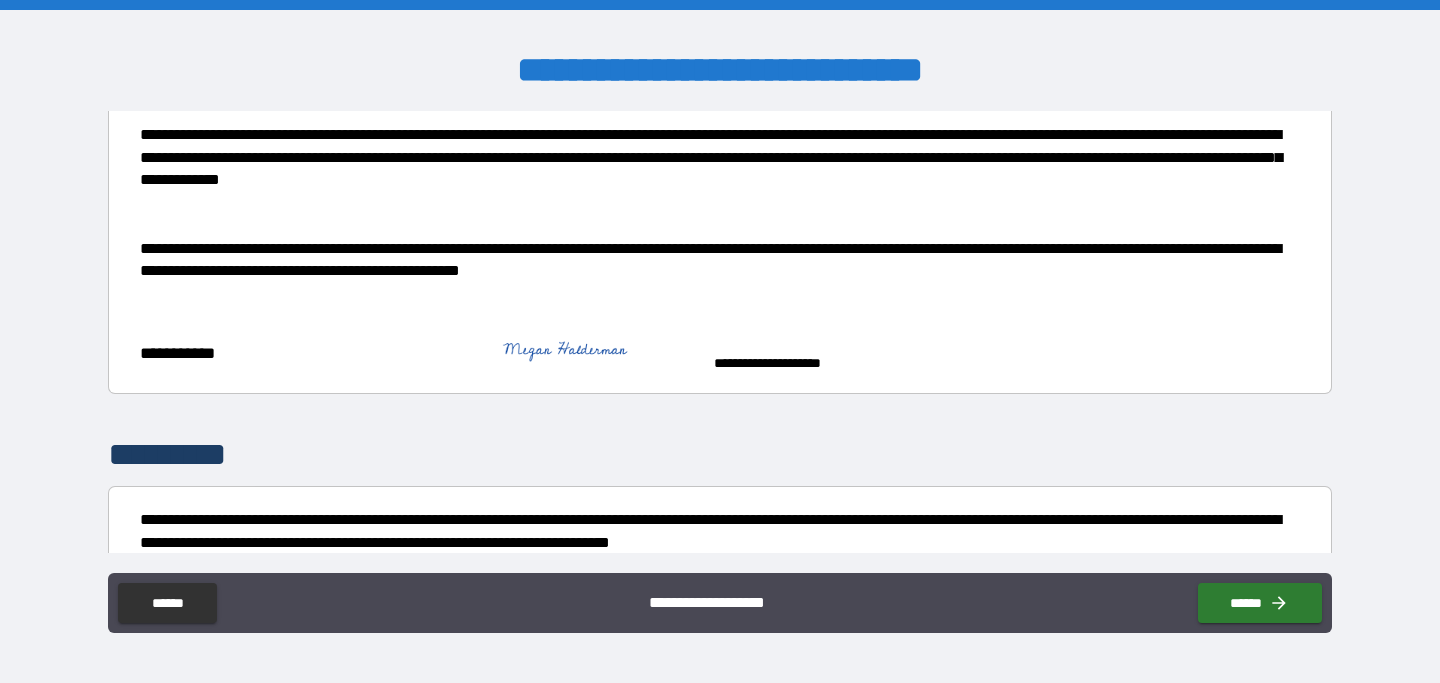 scroll, scrollTop: 2434, scrollLeft: 0, axis: vertical 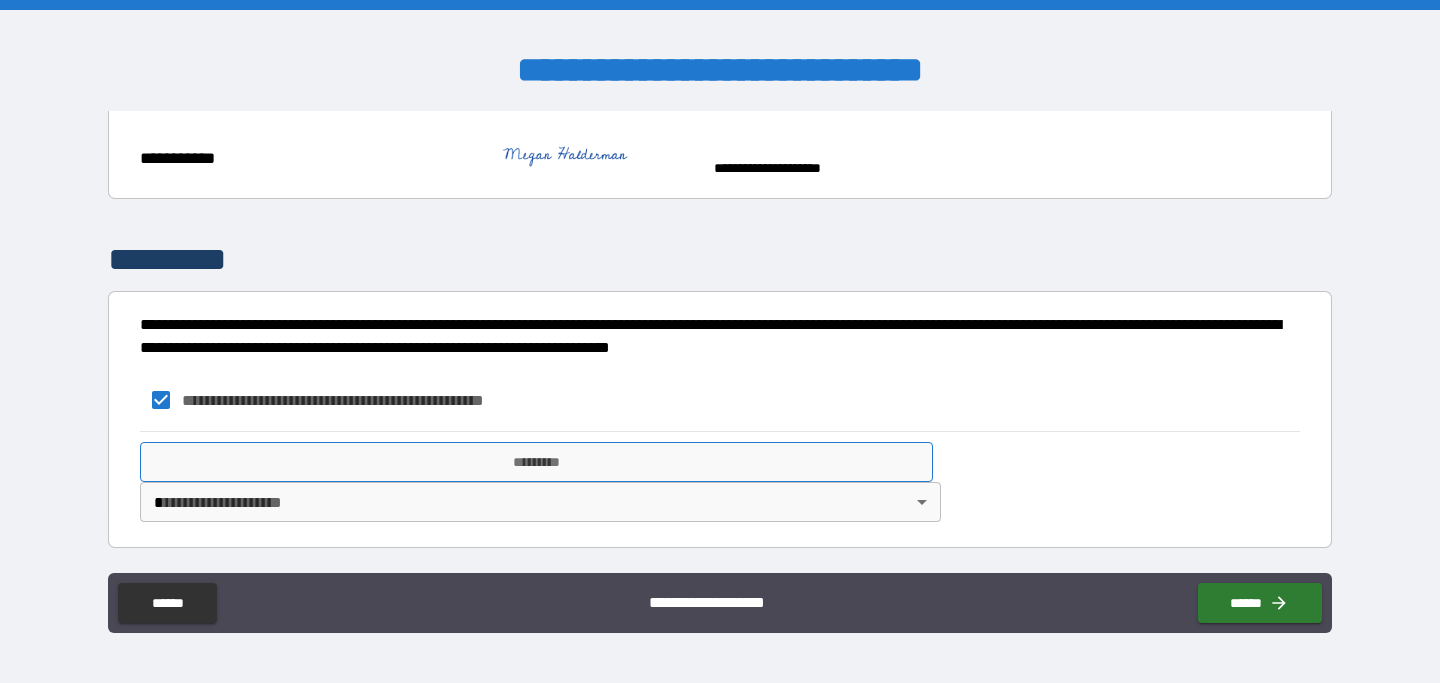 click on "*********" at bounding box center (536, 462) 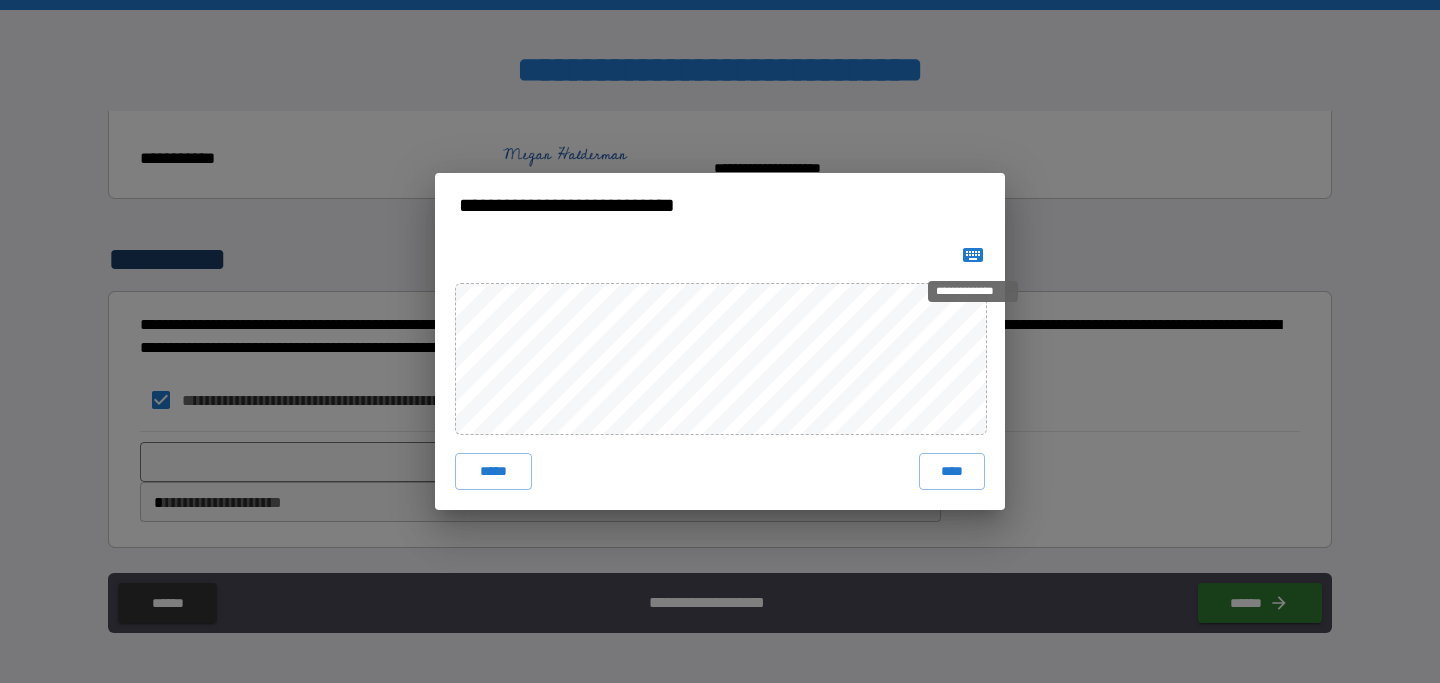 click 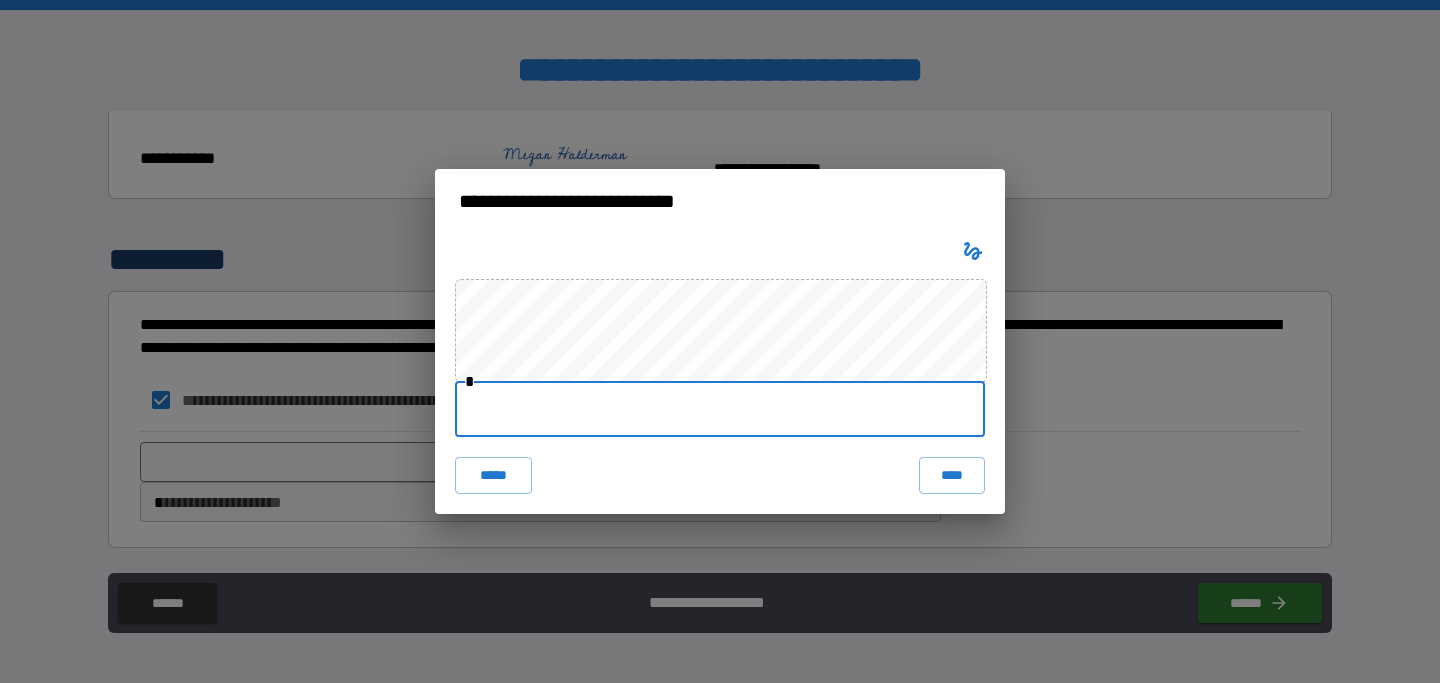 click at bounding box center (720, 409) 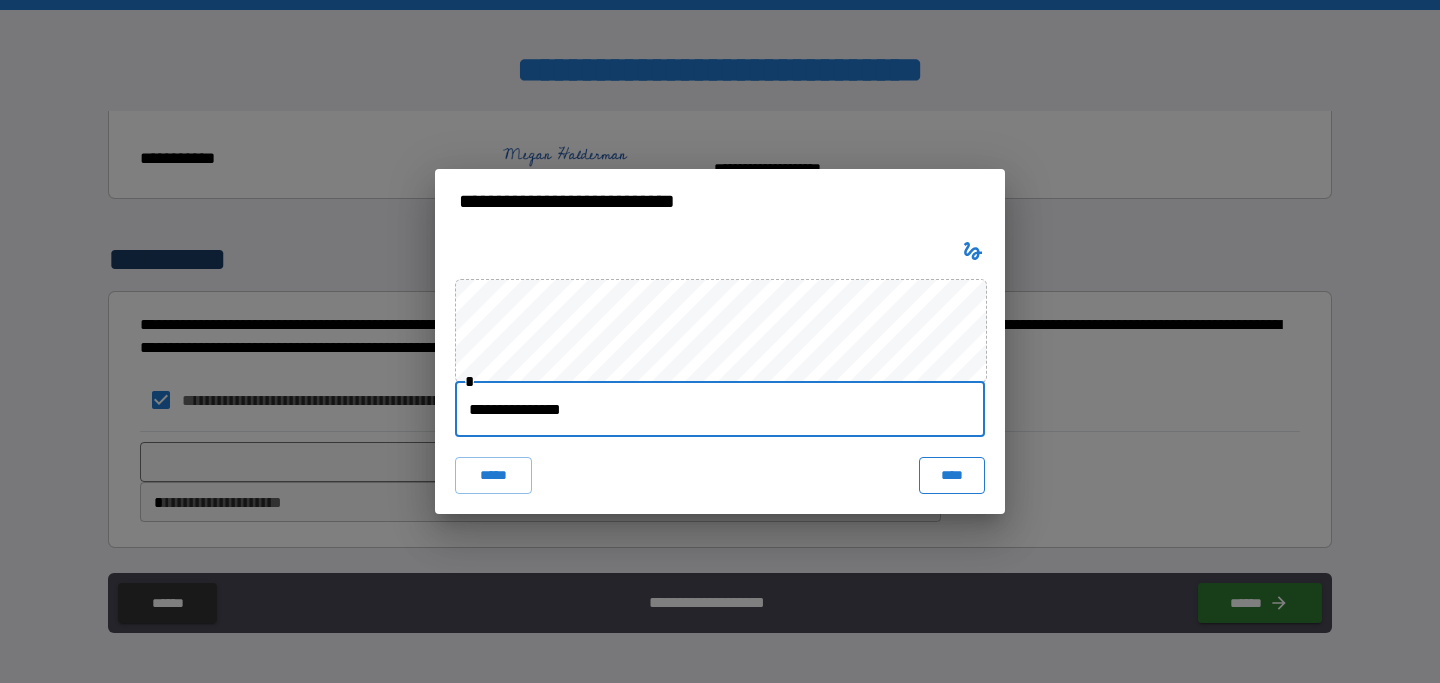 click on "****" at bounding box center (952, 475) 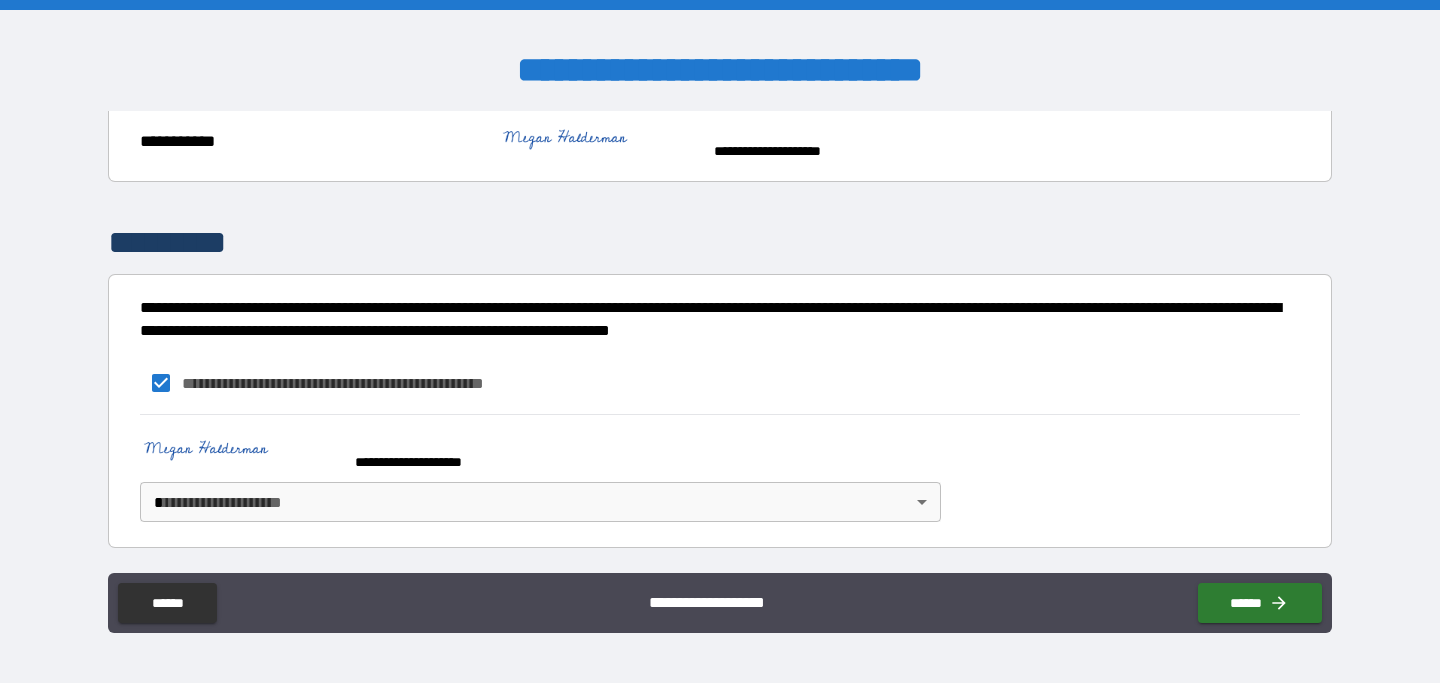 scroll, scrollTop: 2451, scrollLeft: 0, axis: vertical 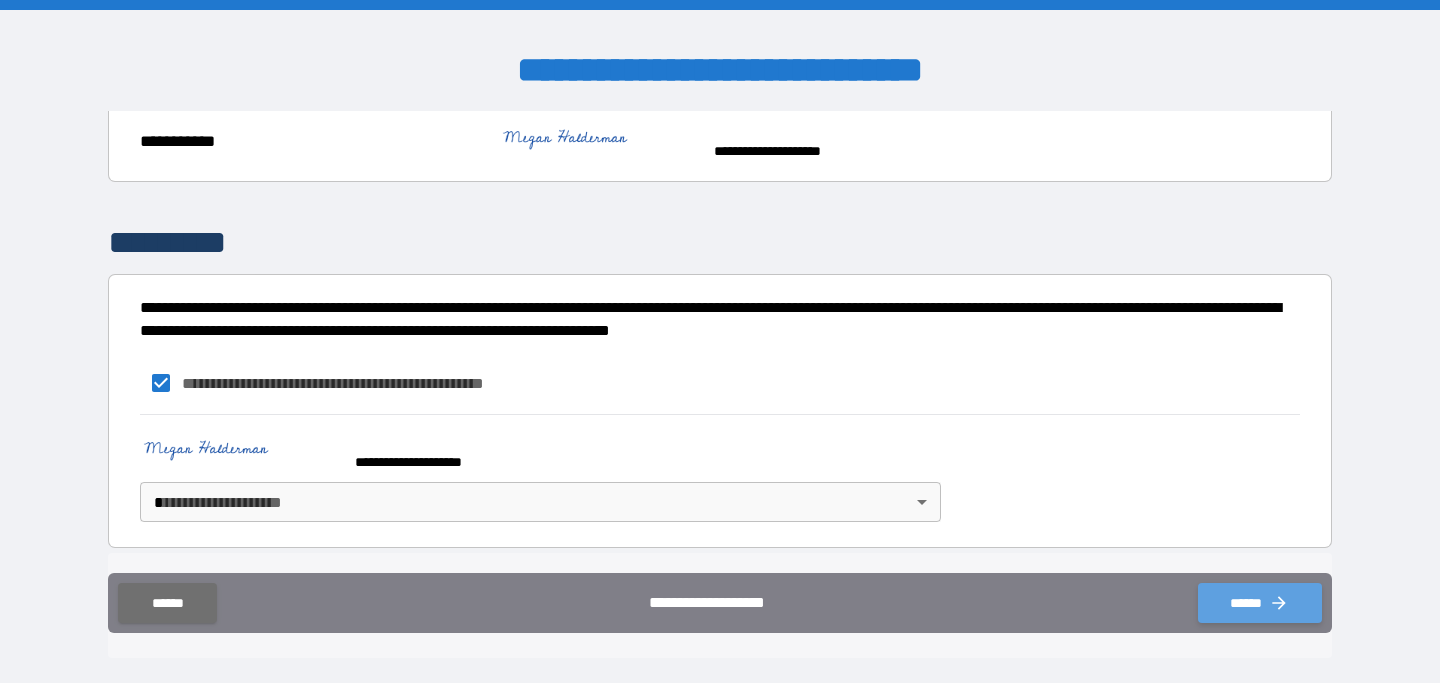 click on "******" at bounding box center (1260, 603) 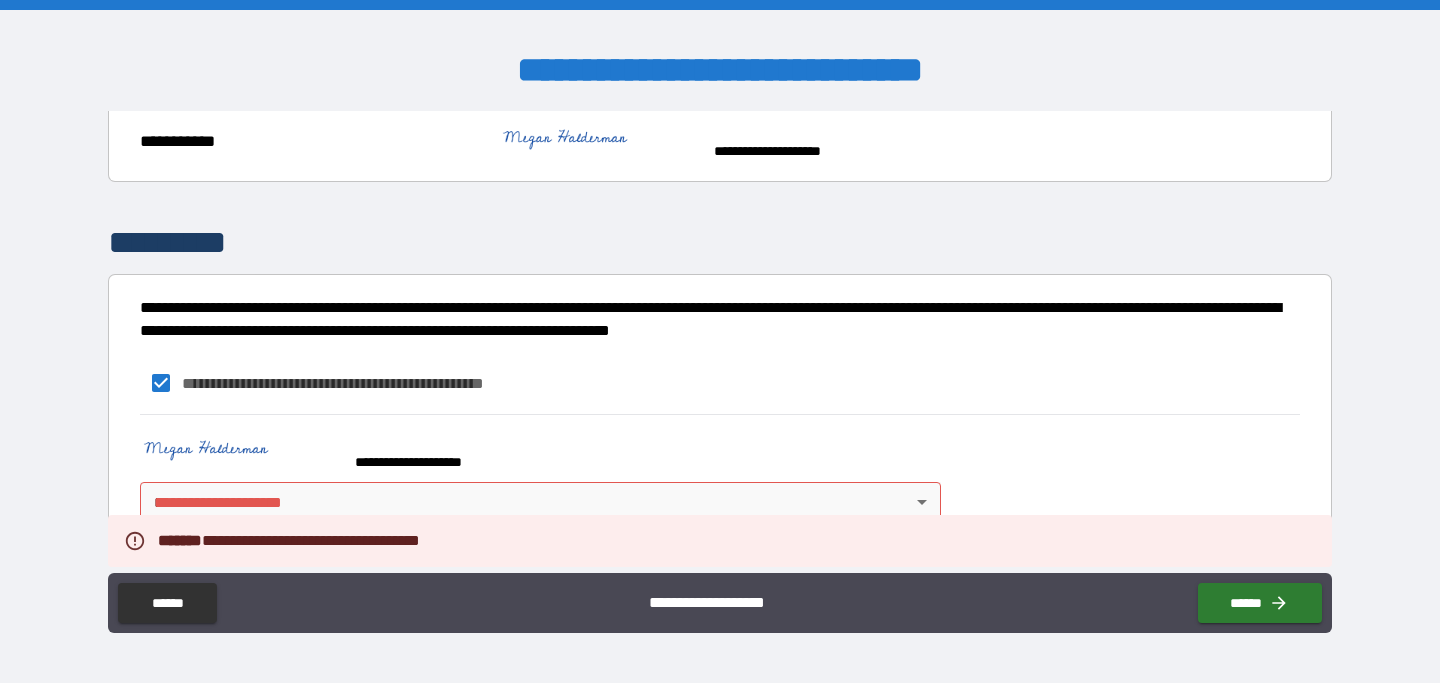 click on "**********" at bounding box center (720, 341) 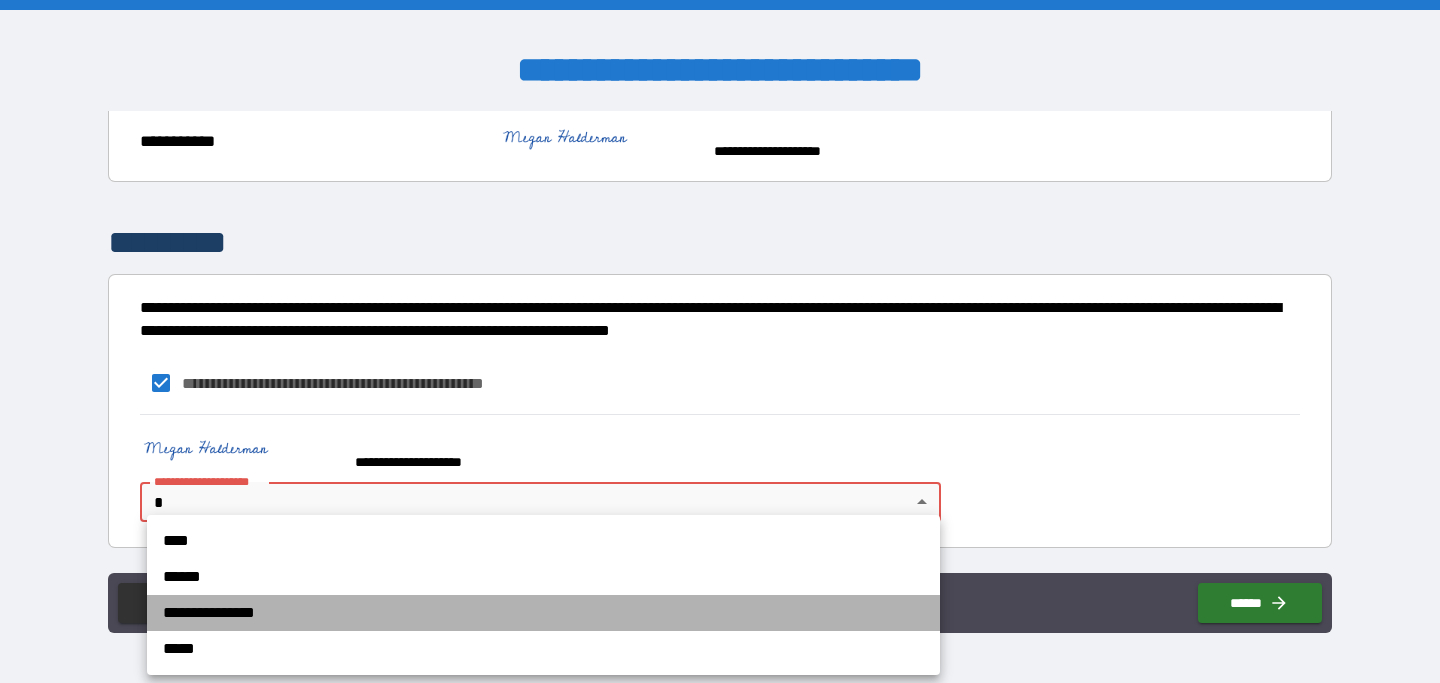click on "**********" at bounding box center (543, 613) 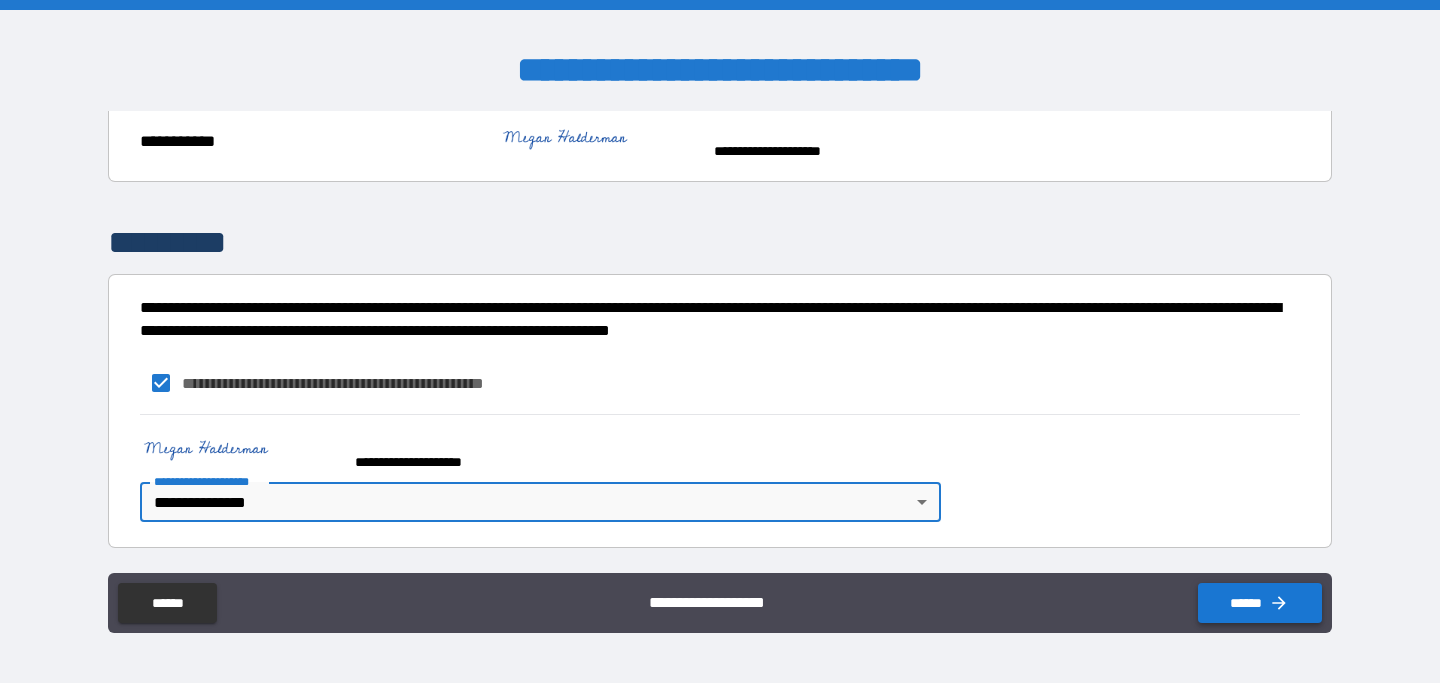 click on "******" at bounding box center [1260, 603] 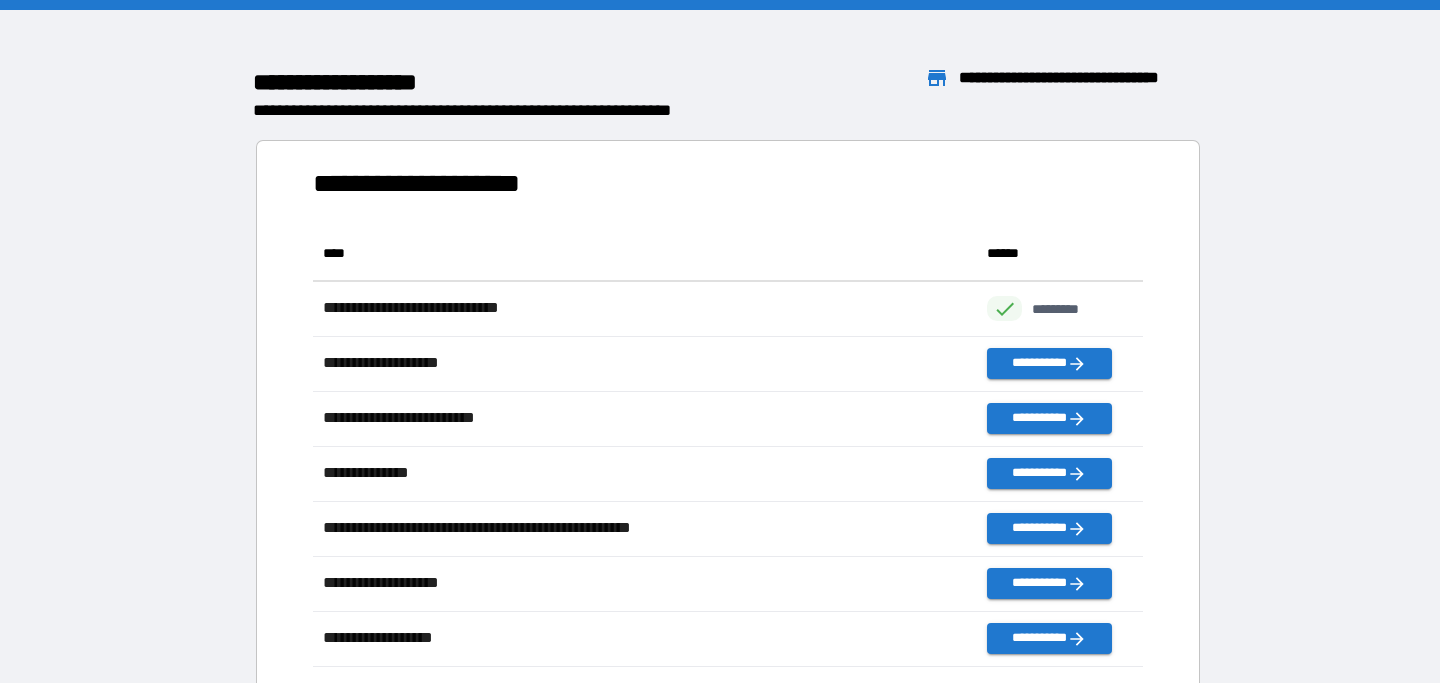 scroll, scrollTop: 1, scrollLeft: 1, axis: both 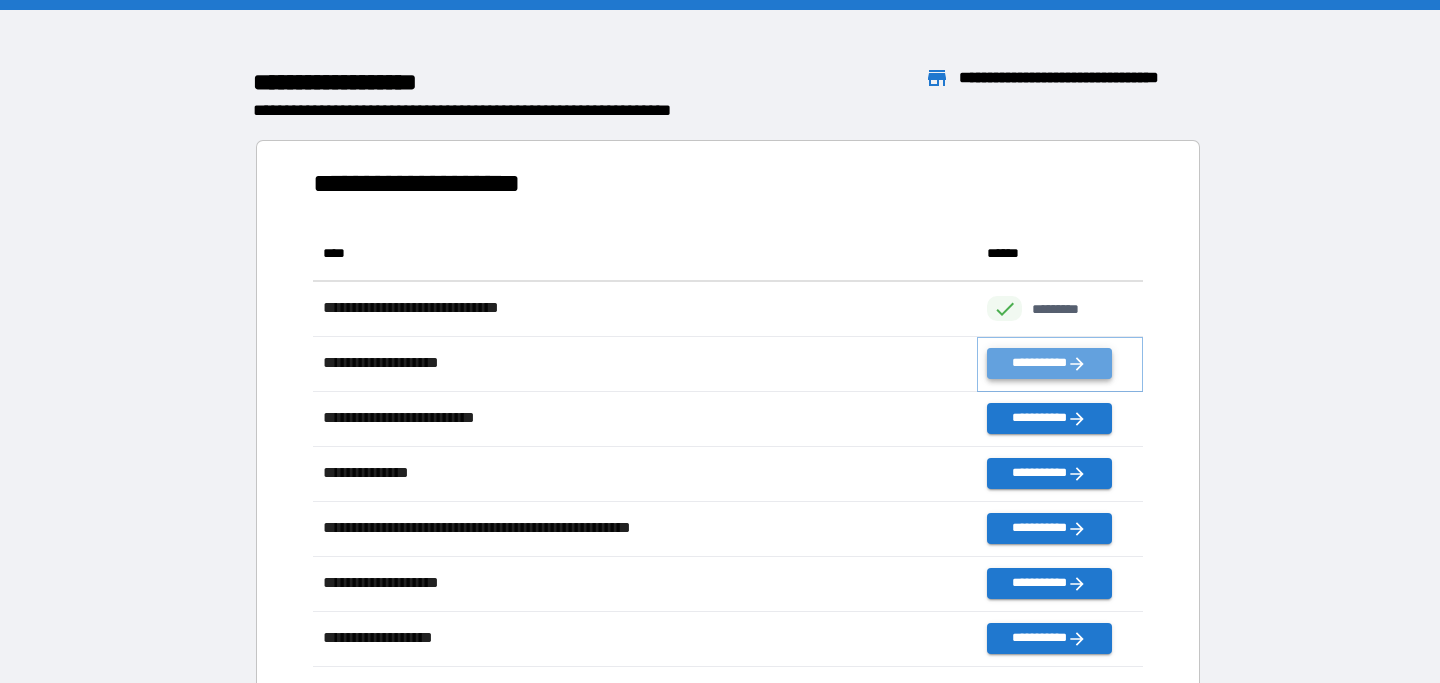 click on "**********" at bounding box center (1049, 363) 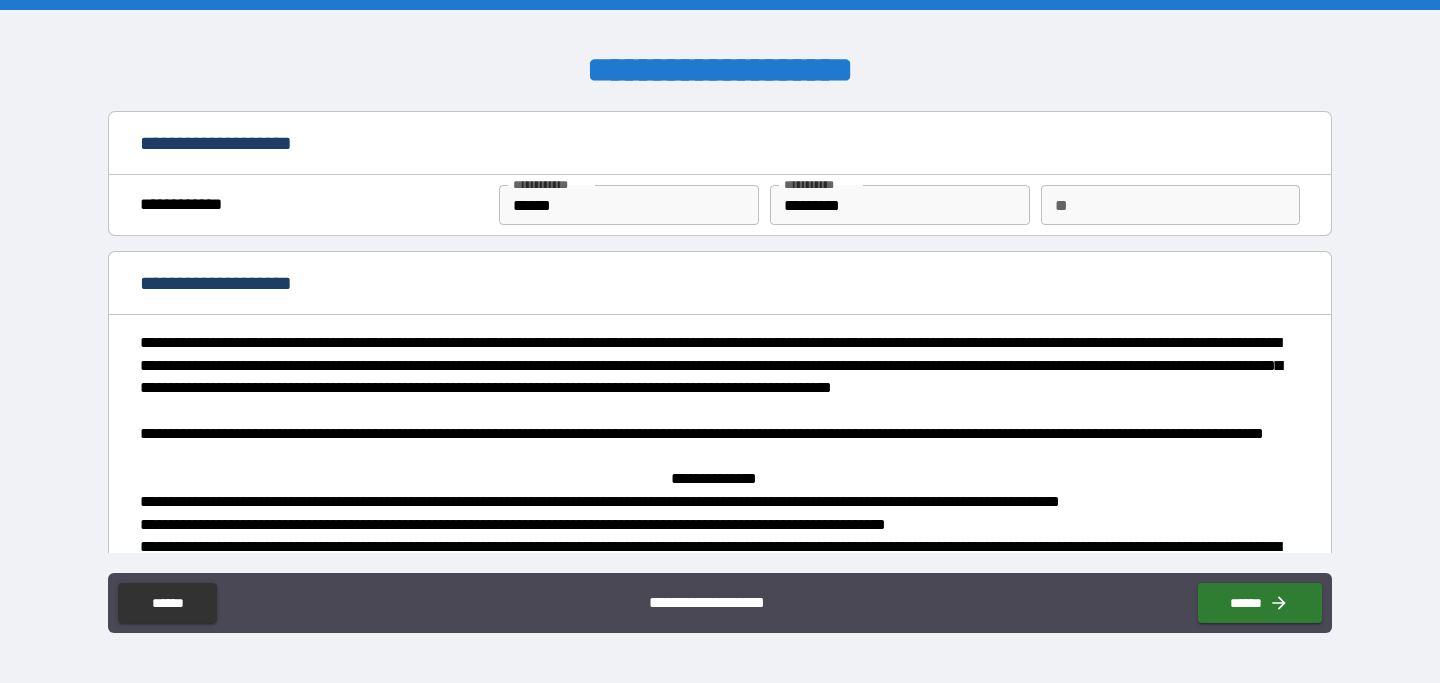 click on "**" at bounding box center [1170, 205] 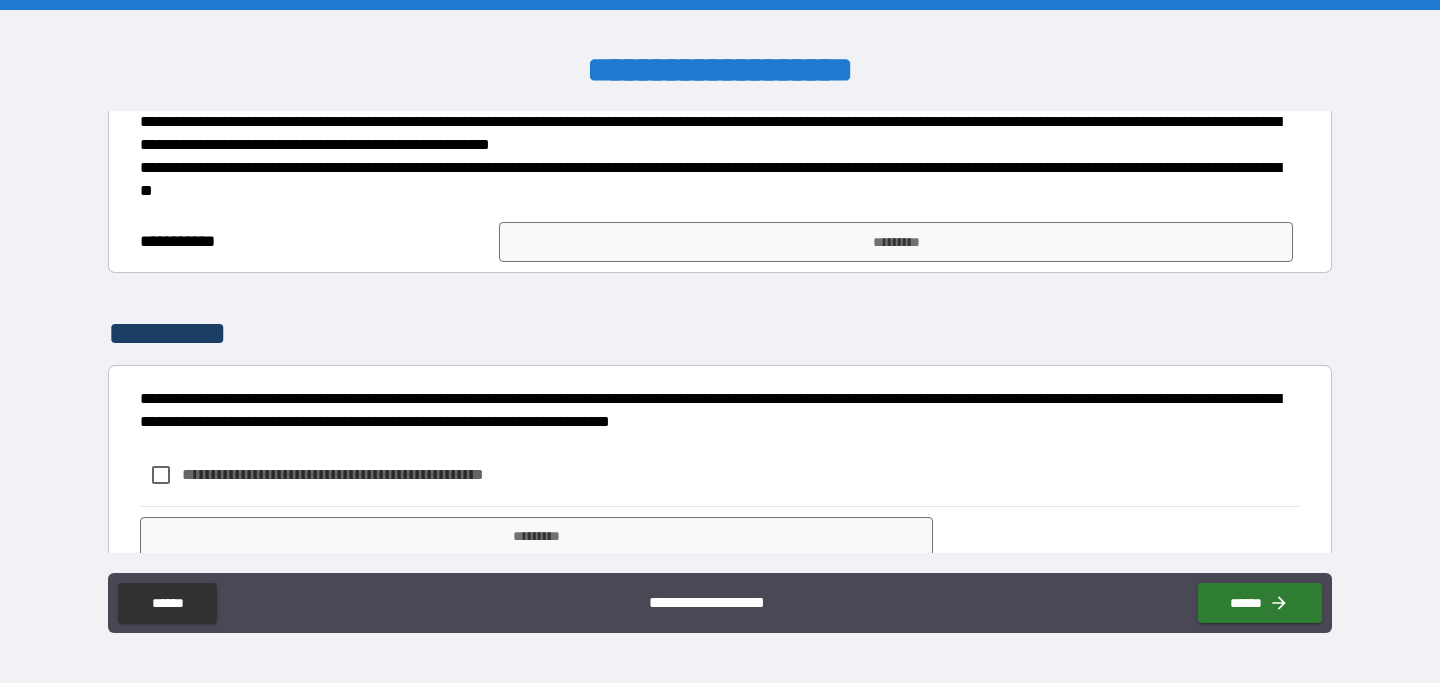 scroll, scrollTop: 677, scrollLeft: 0, axis: vertical 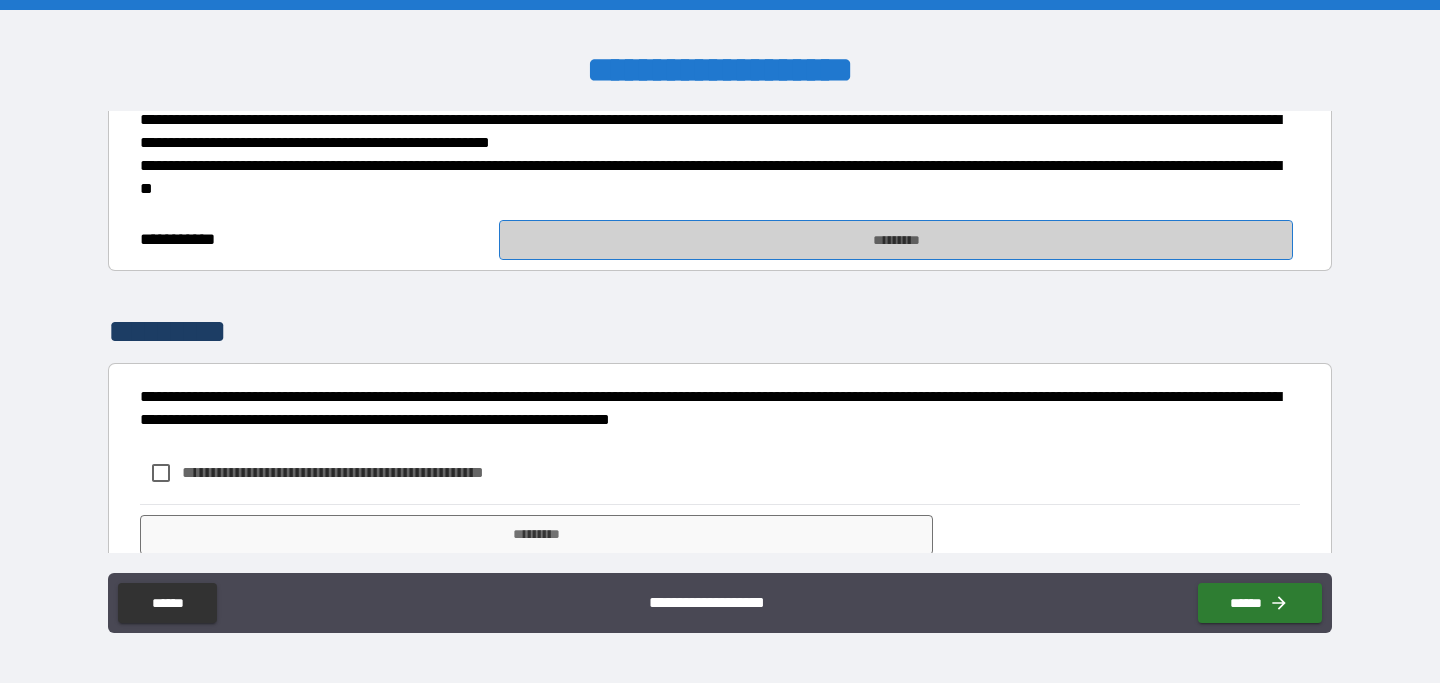 click on "*********" at bounding box center [895, 240] 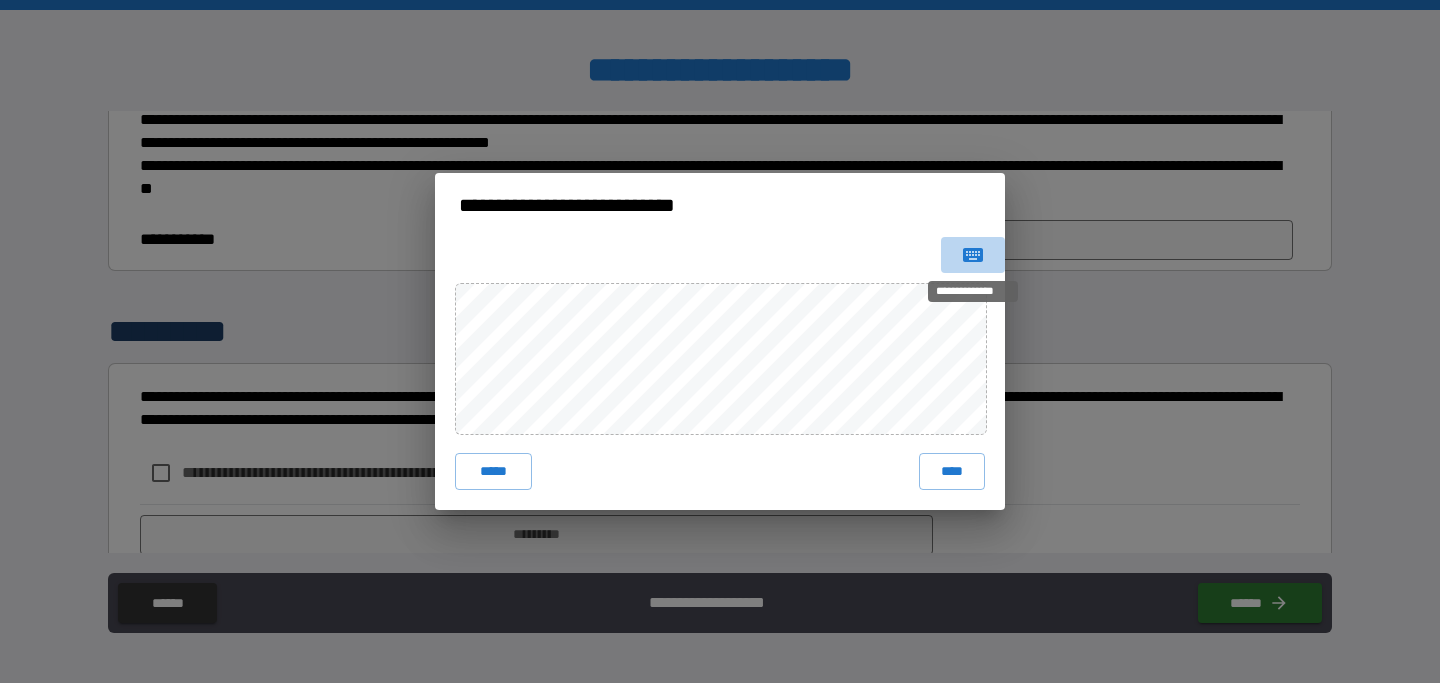 click 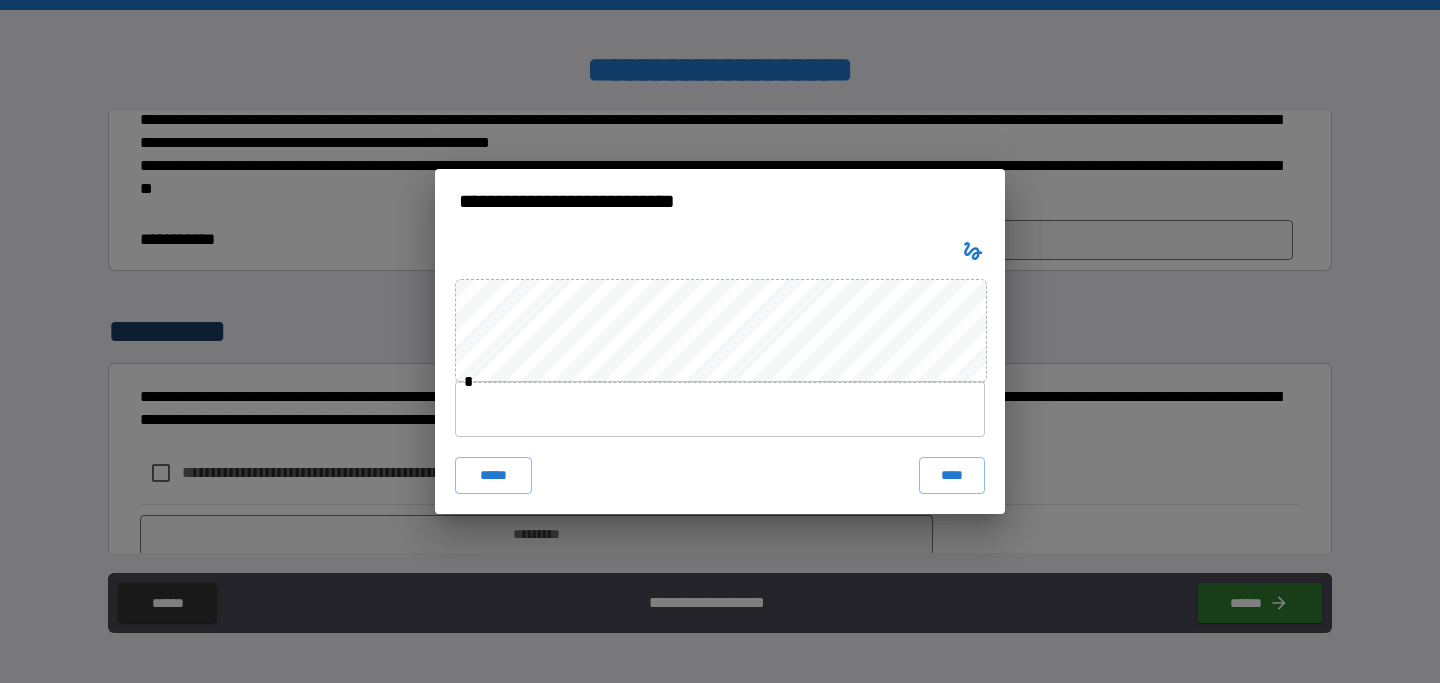 click at bounding box center (720, 409) 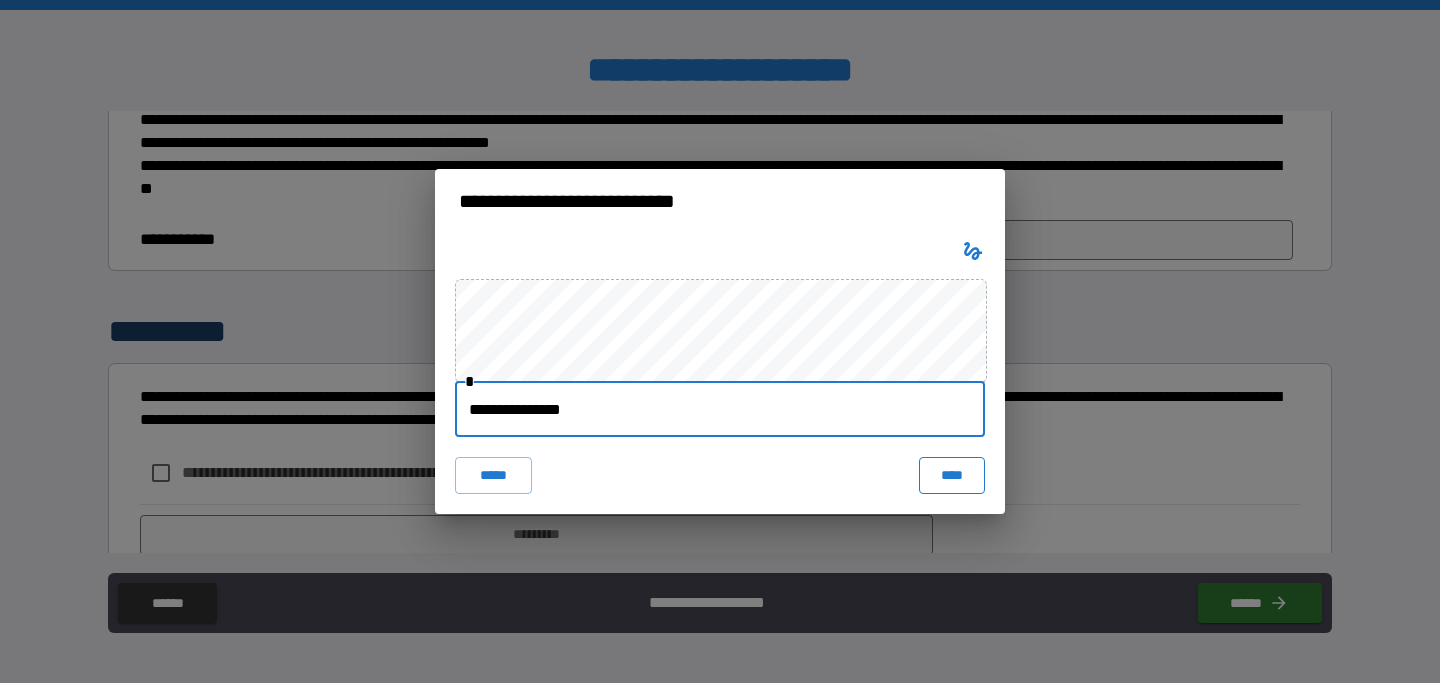 click on "****" at bounding box center (952, 475) 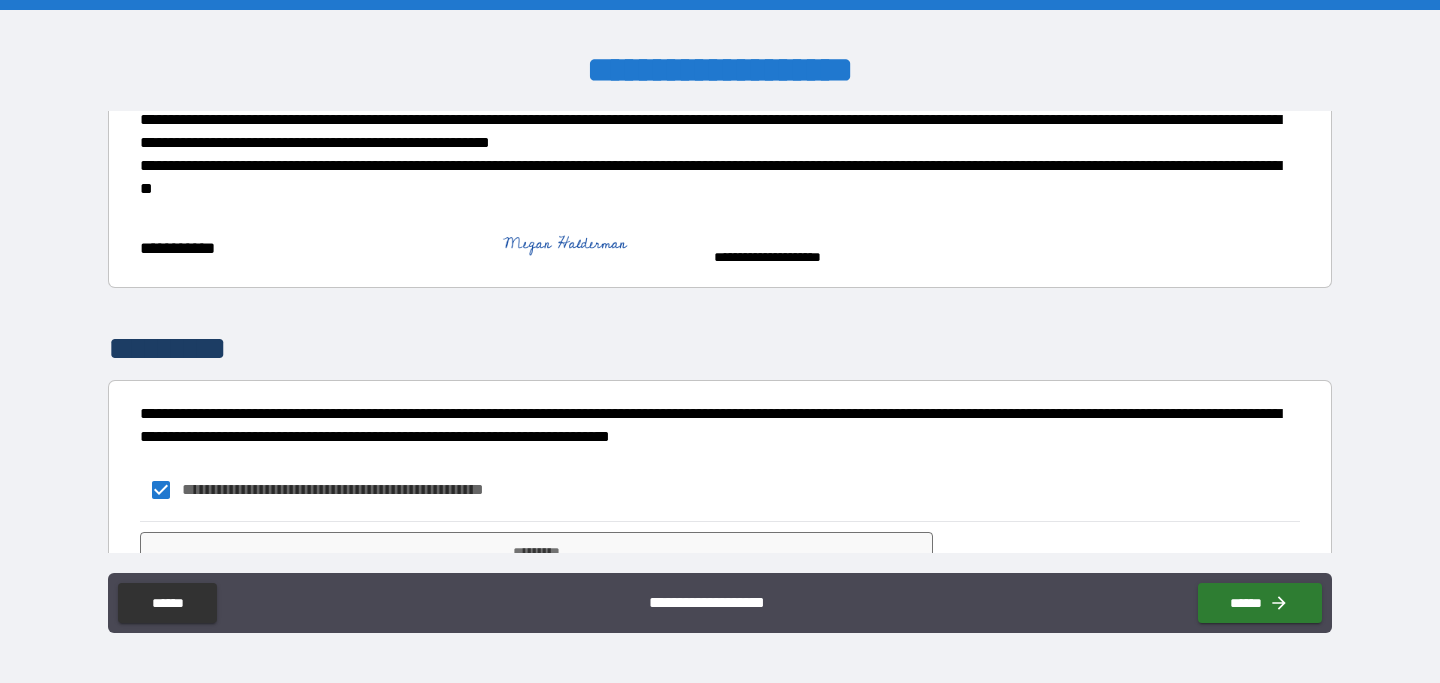 scroll, scrollTop: 767, scrollLeft: 0, axis: vertical 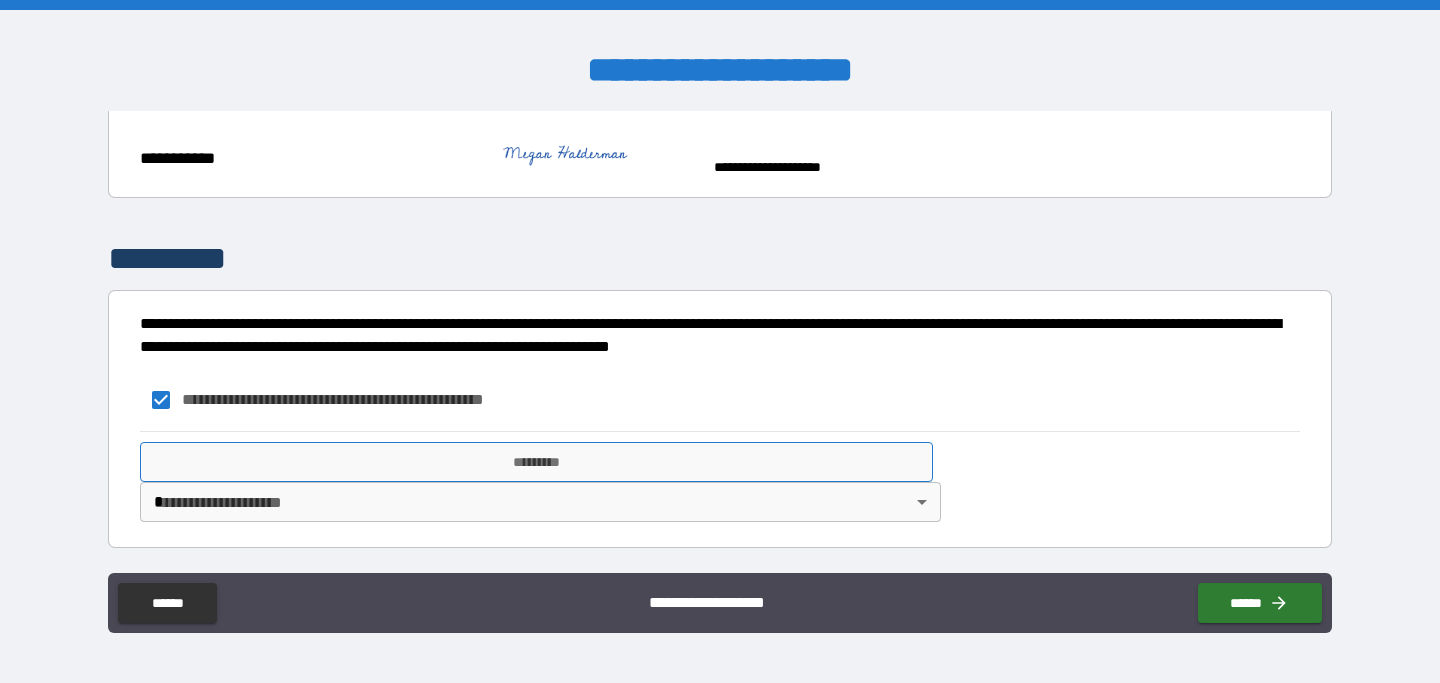 click on "*********" at bounding box center (536, 462) 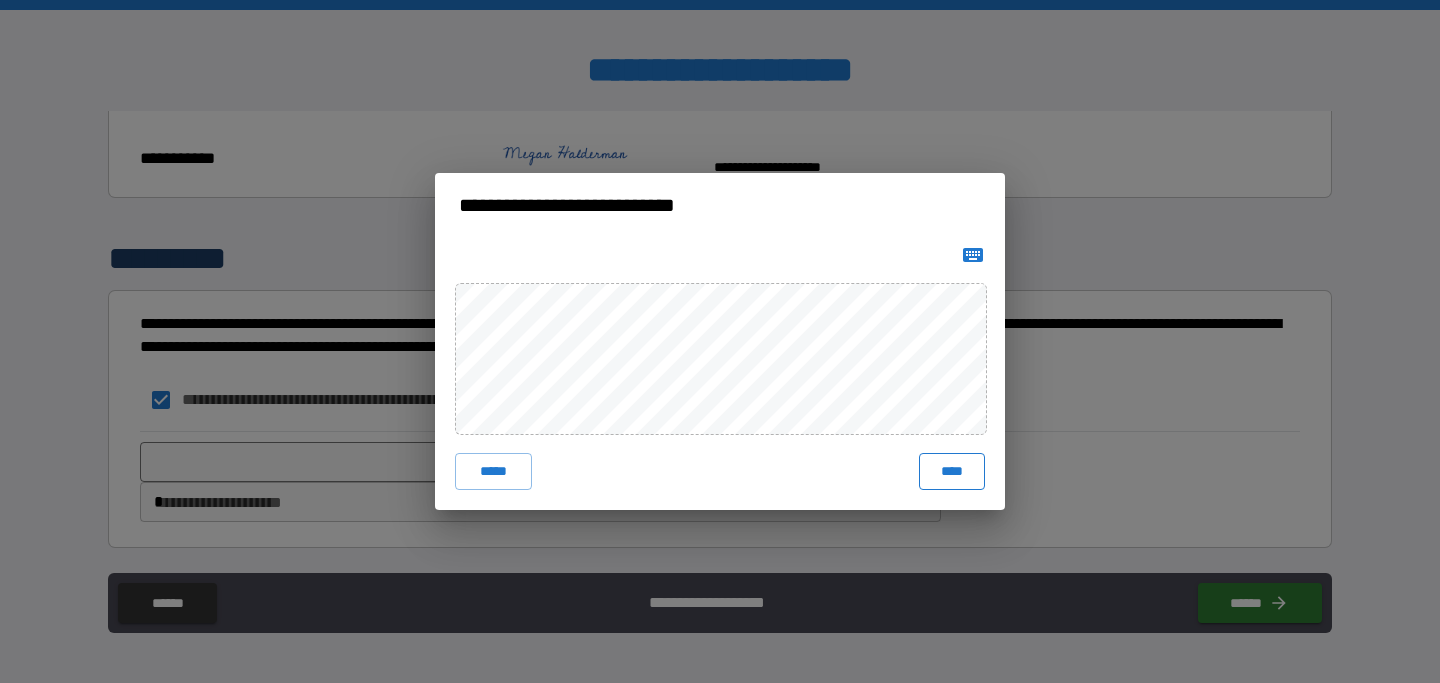 click on "****" at bounding box center (952, 471) 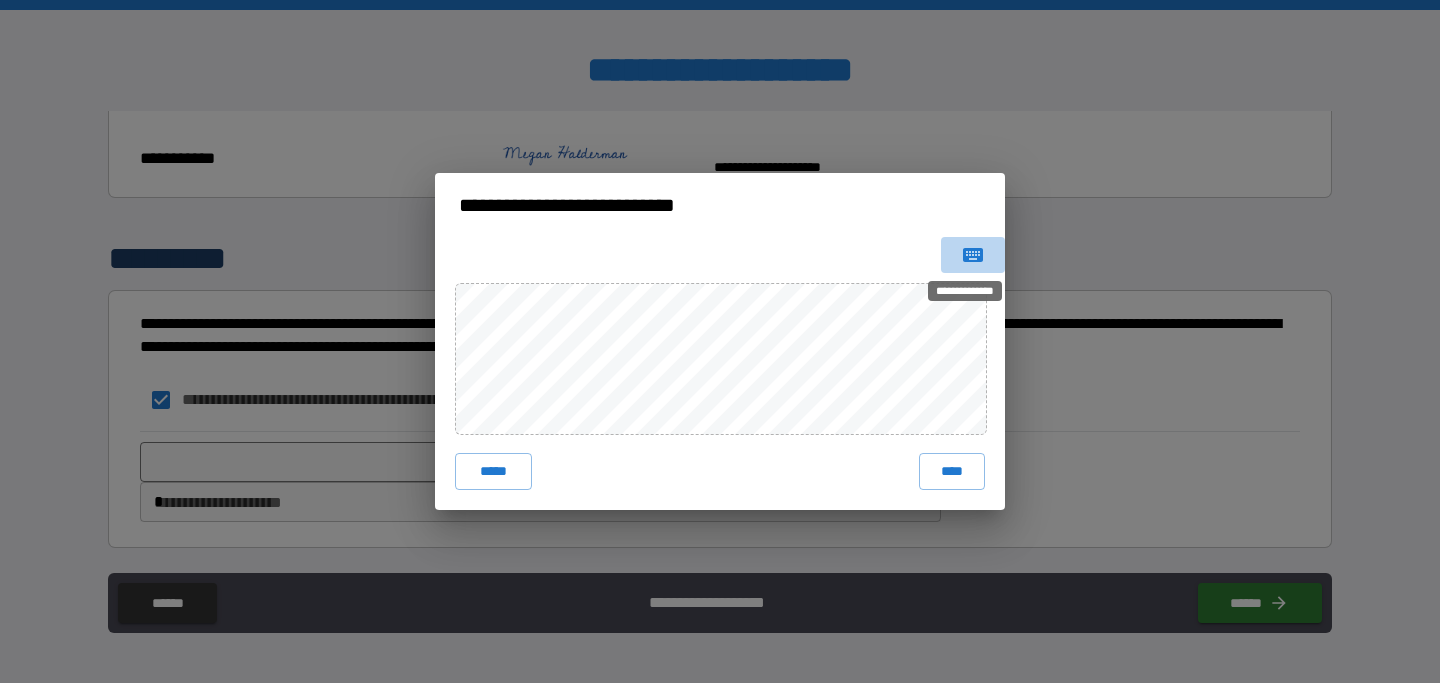 click 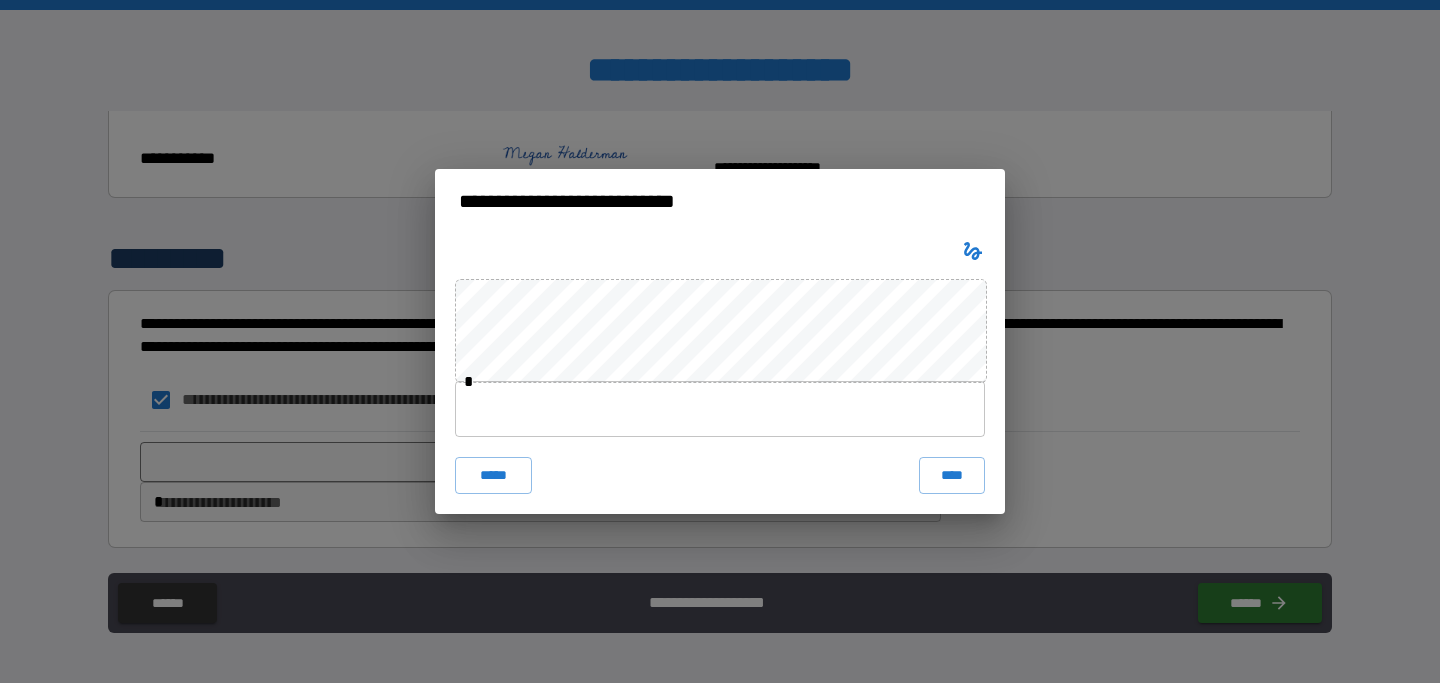 click at bounding box center (720, 409) 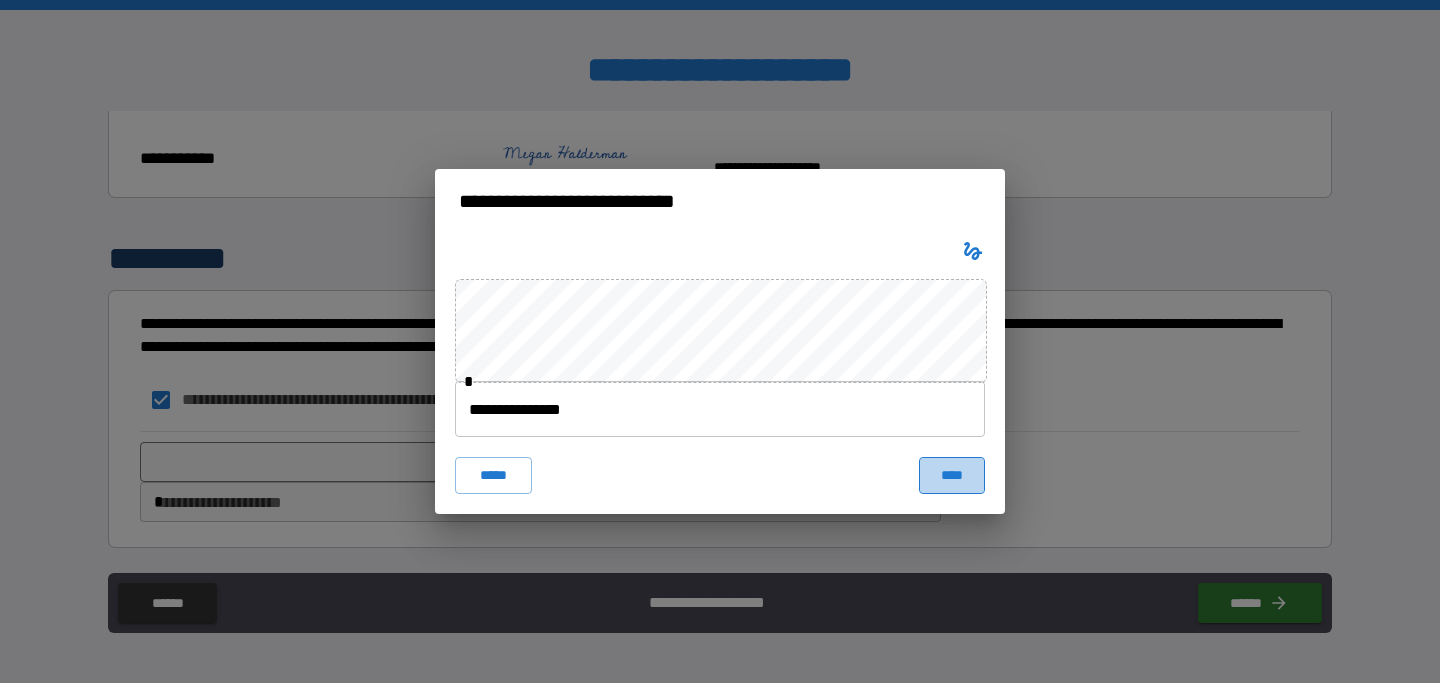 click on "****" at bounding box center (952, 475) 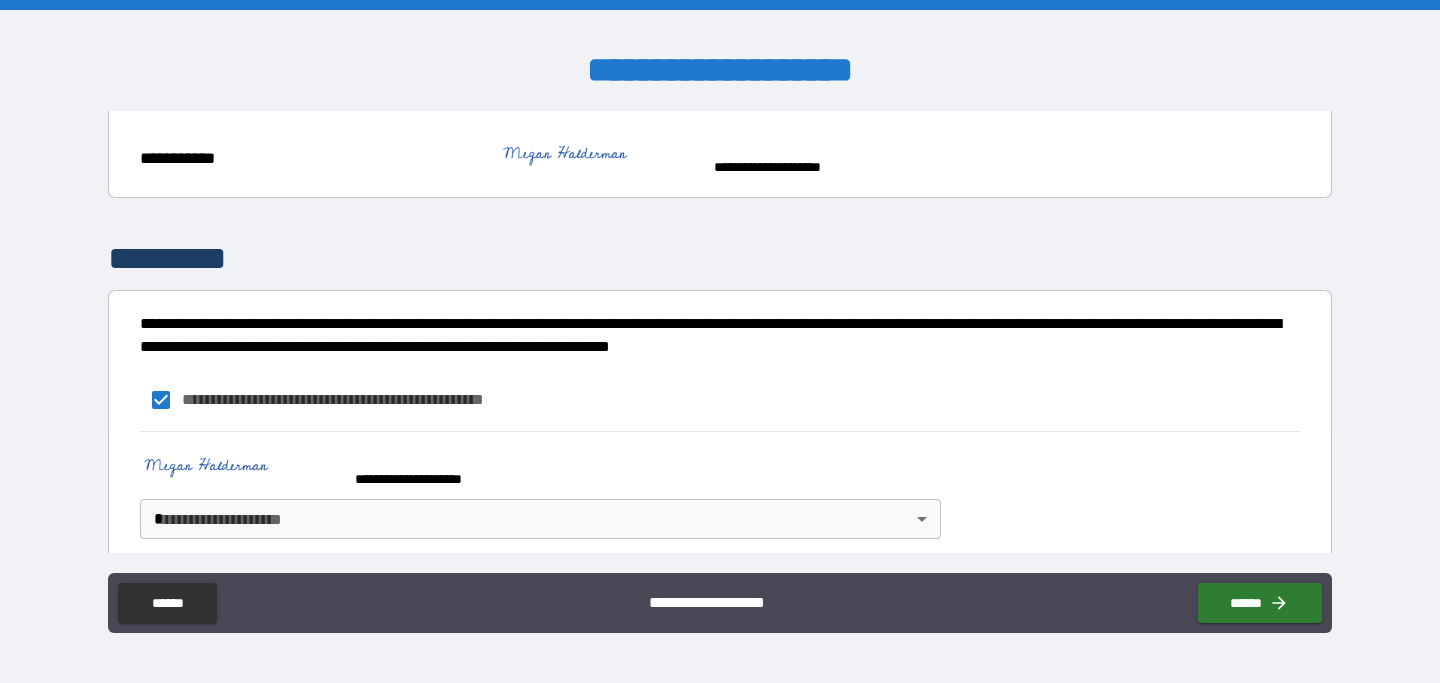 scroll, scrollTop: 784, scrollLeft: 0, axis: vertical 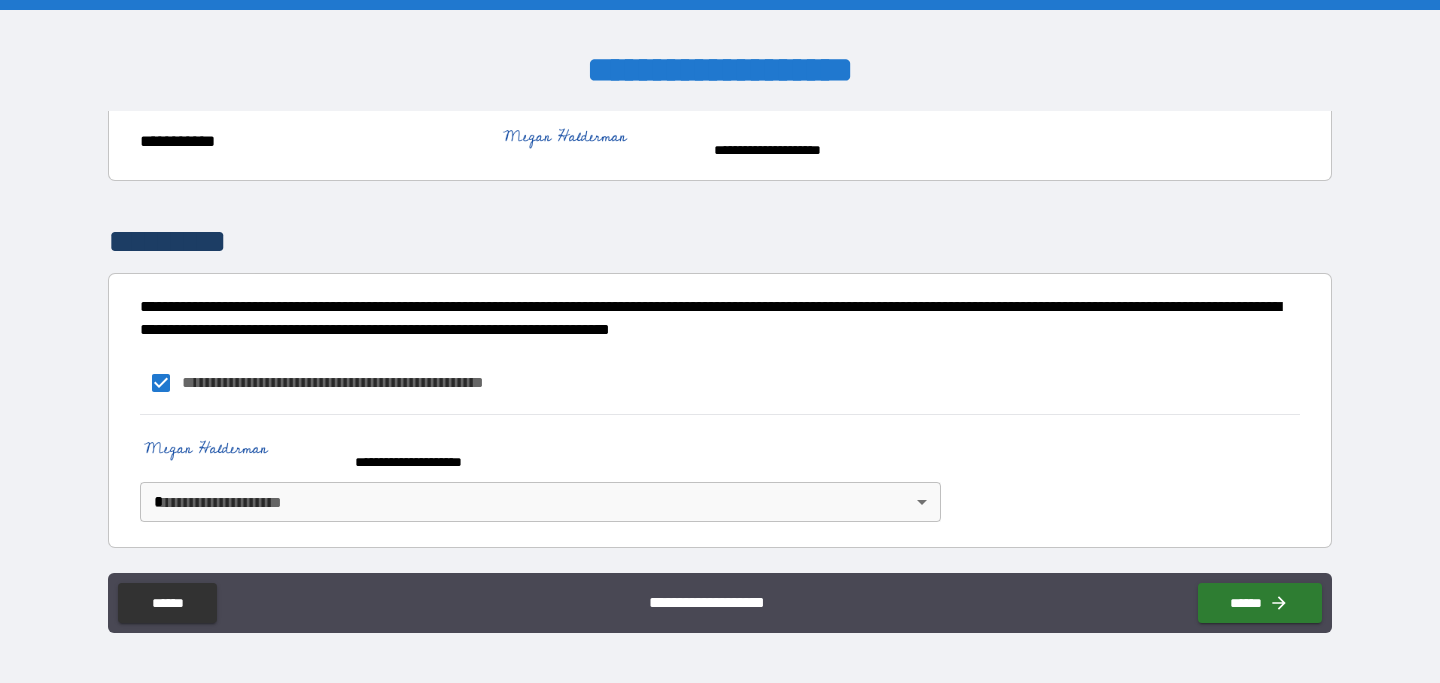 click on "**********" at bounding box center [720, 341] 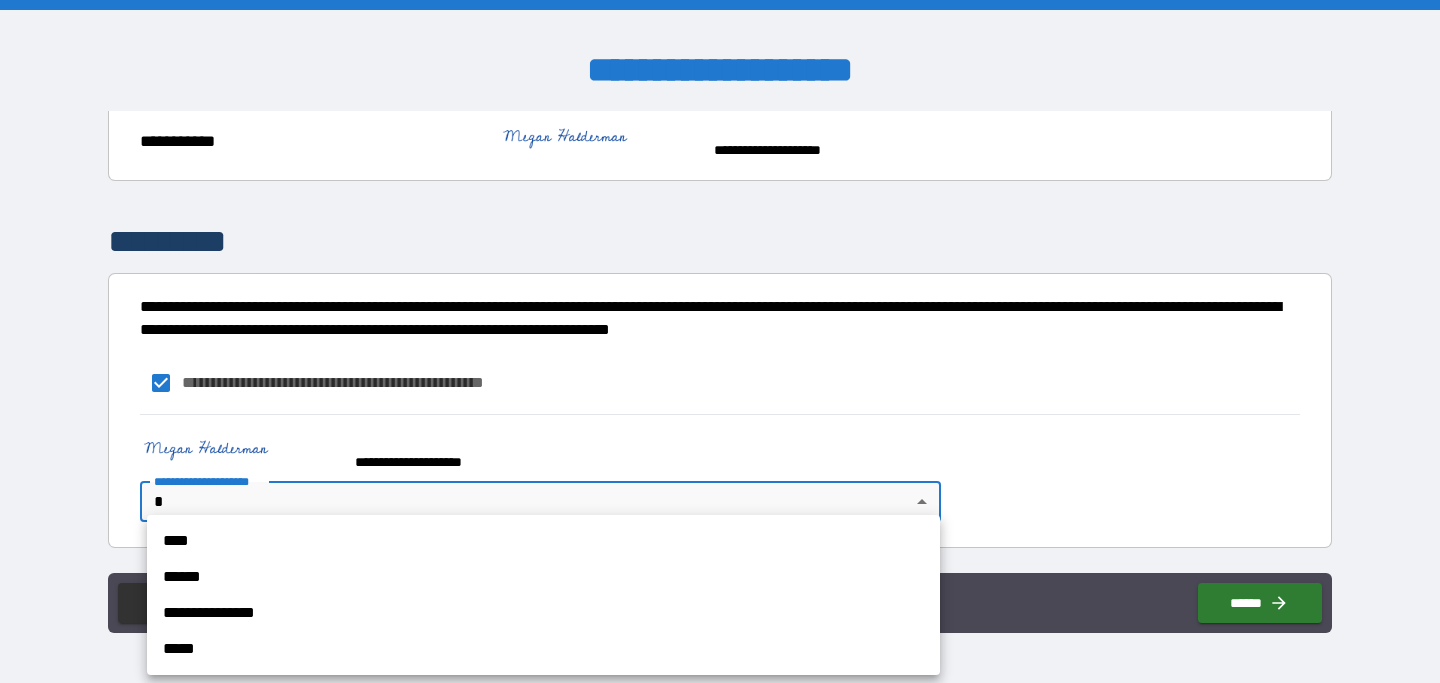 click on "**********" at bounding box center [543, 613] 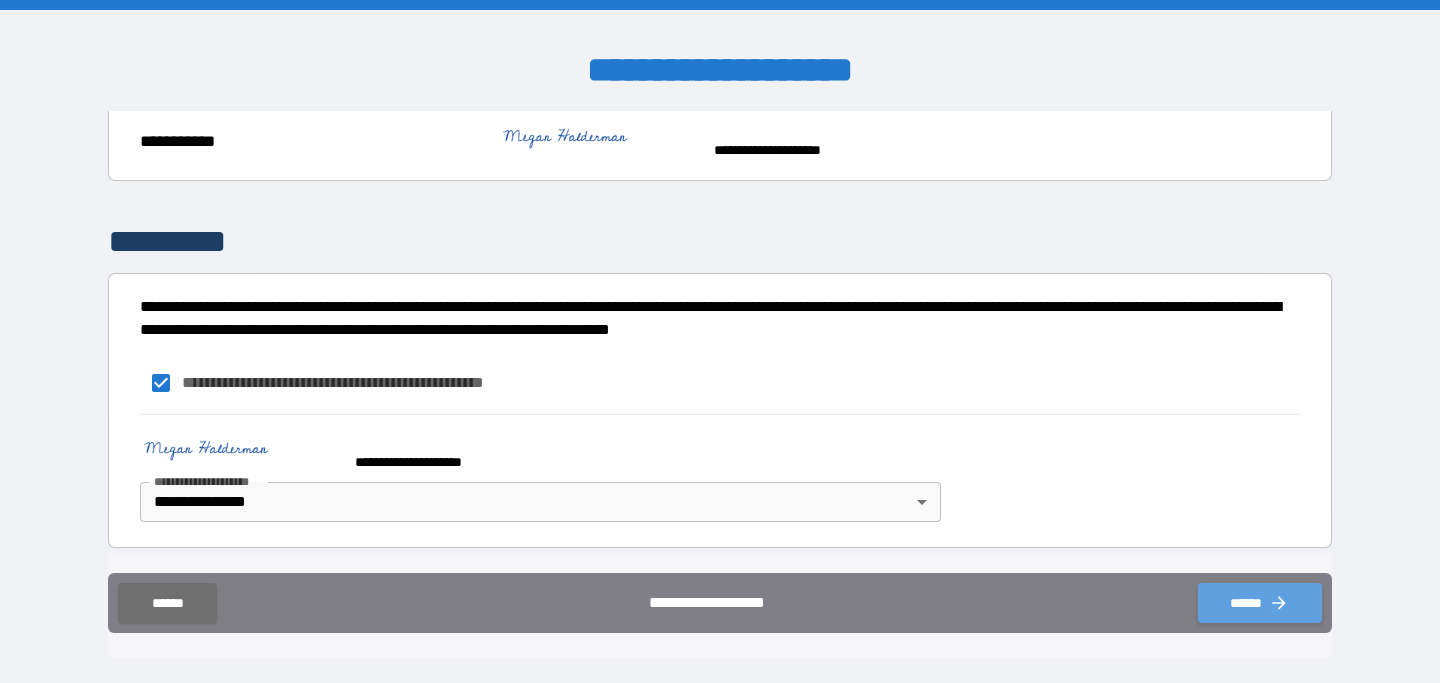 click on "******" at bounding box center (1260, 603) 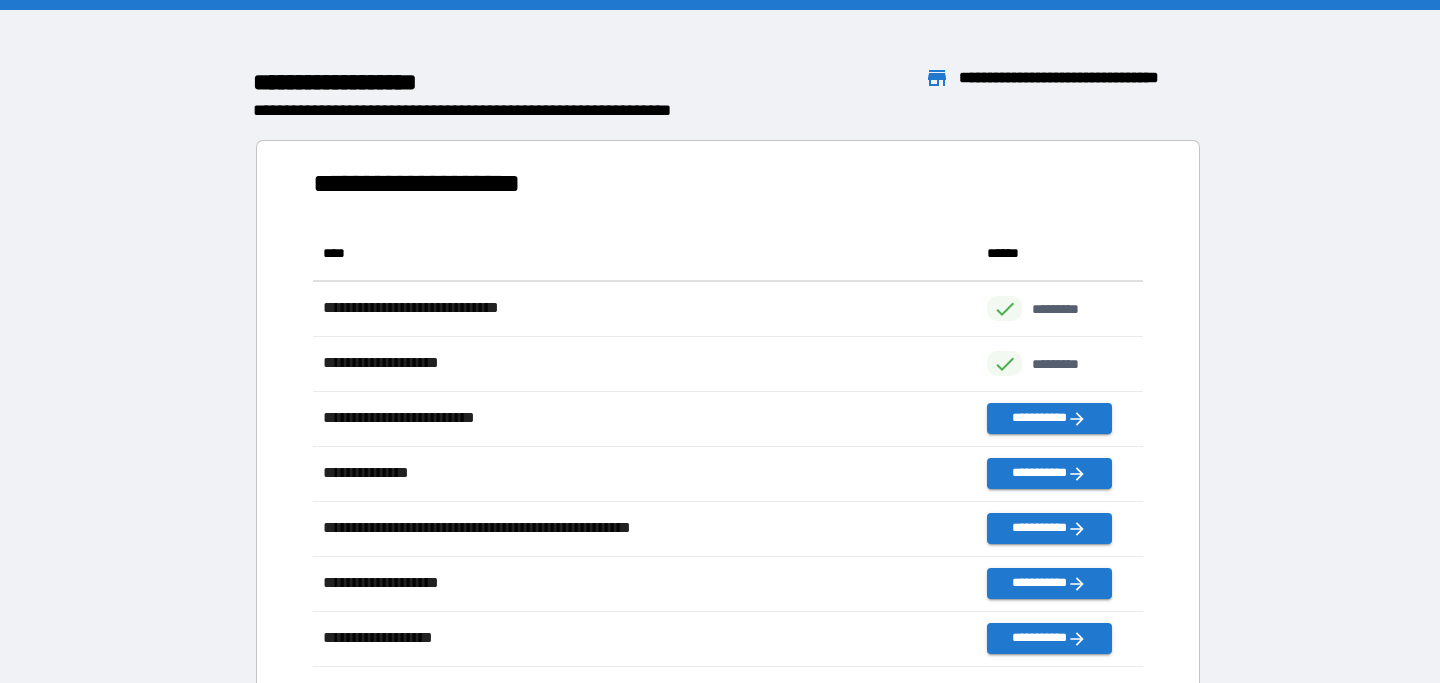 scroll, scrollTop: 1, scrollLeft: 1, axis: both 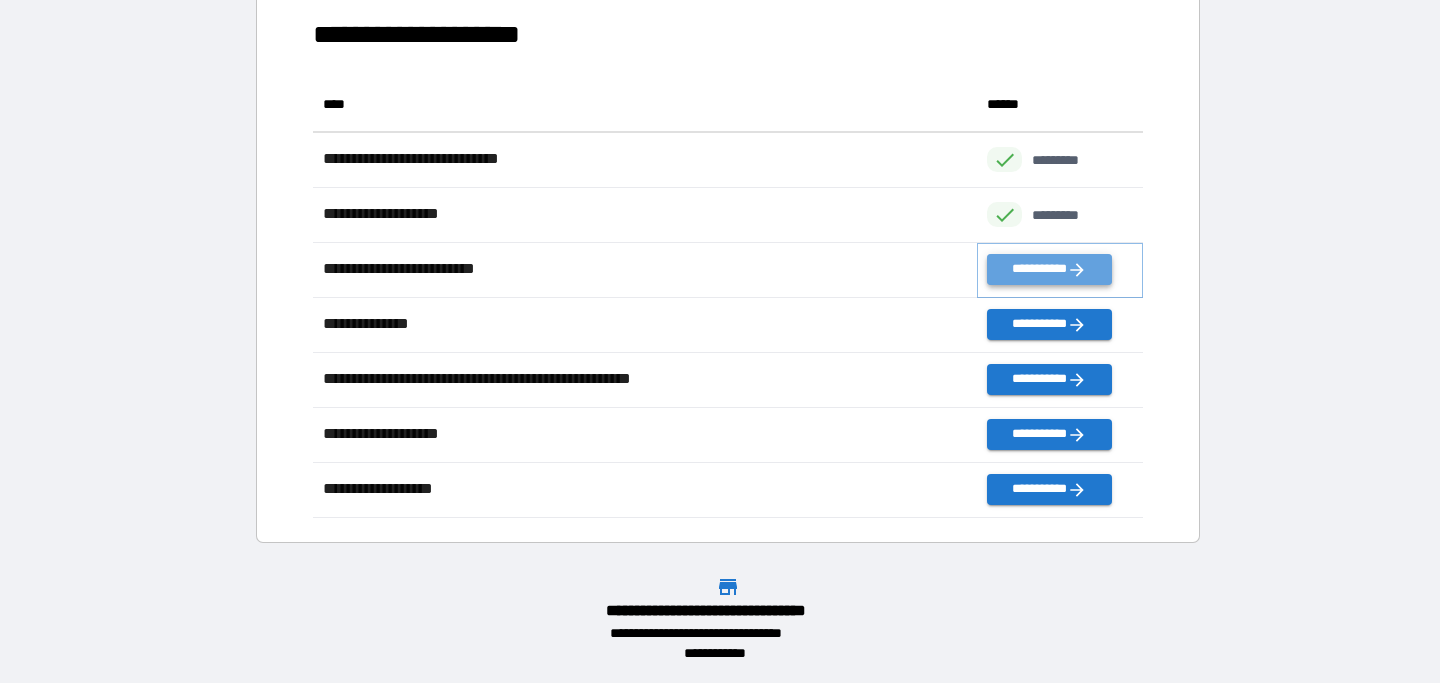 click on "**********" at bounding box center [1049, 269] 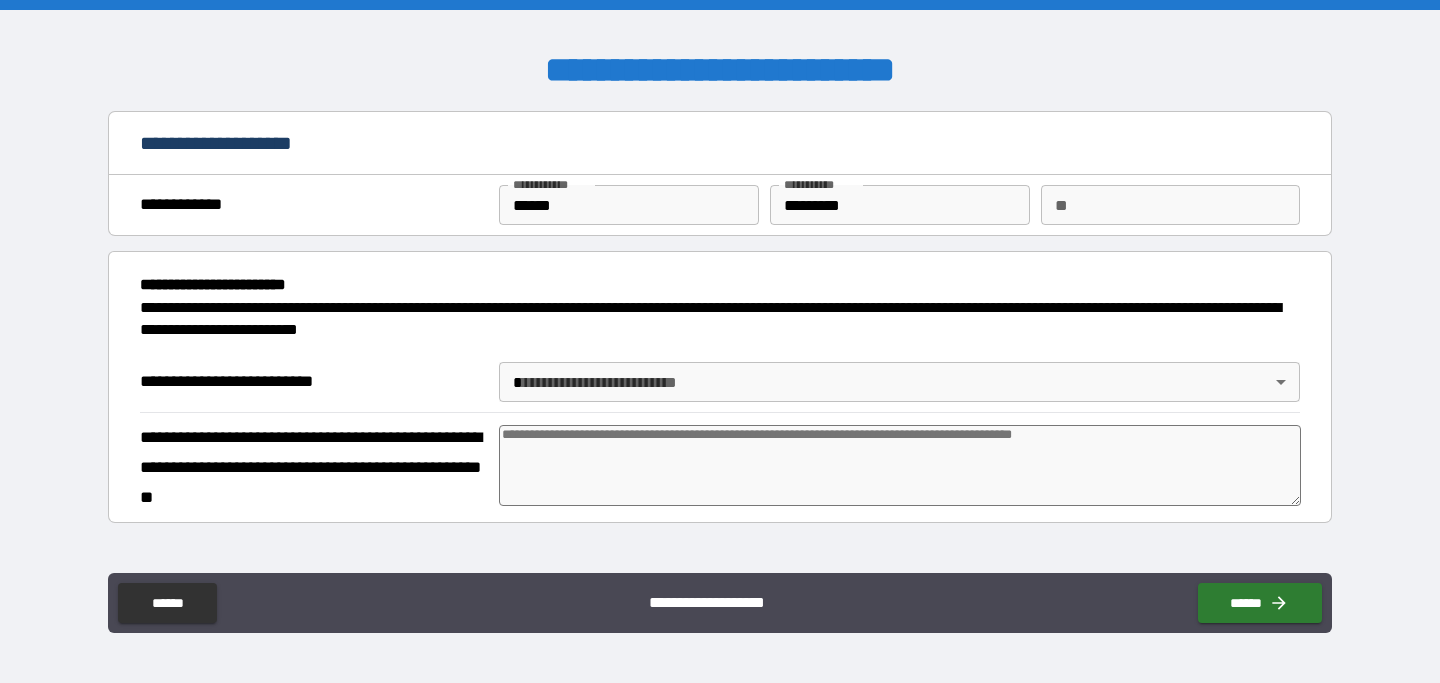 click on "**" at bounding box center (1170, 205) 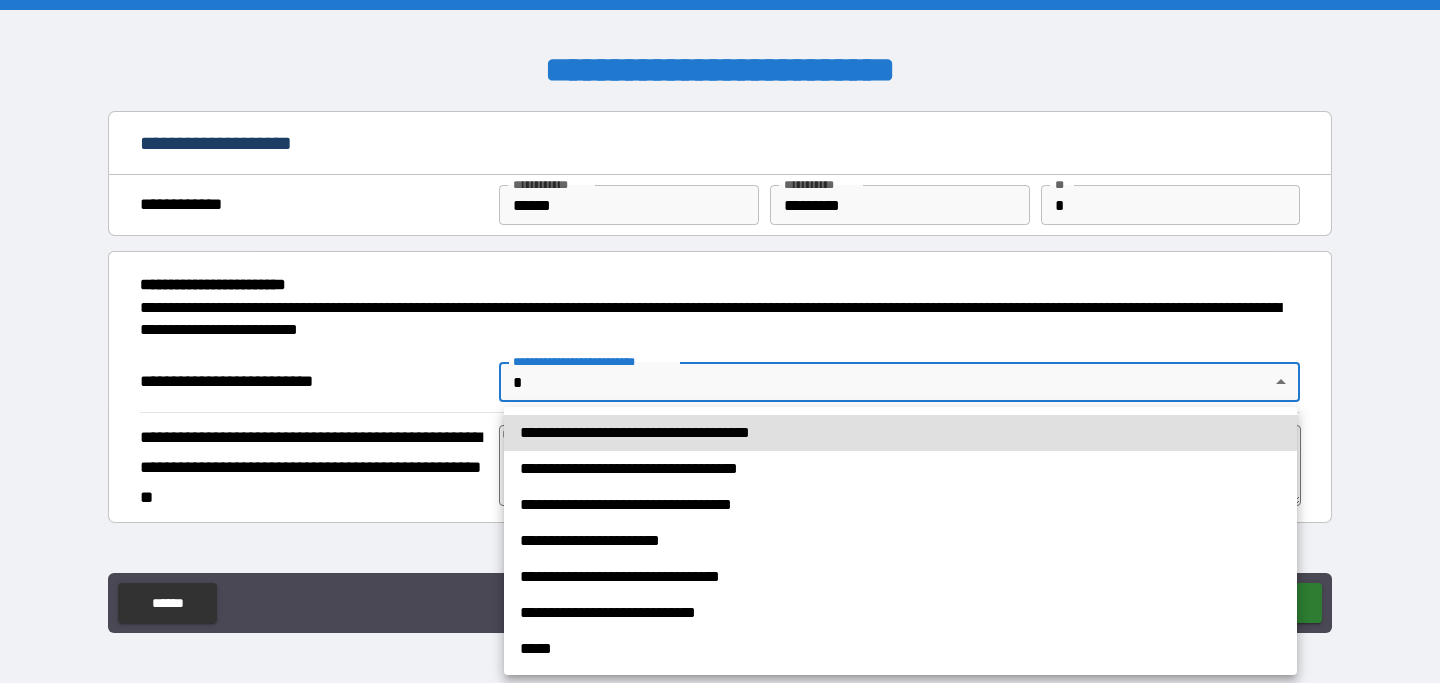 click on "**********" at bounding box center (720, 341) 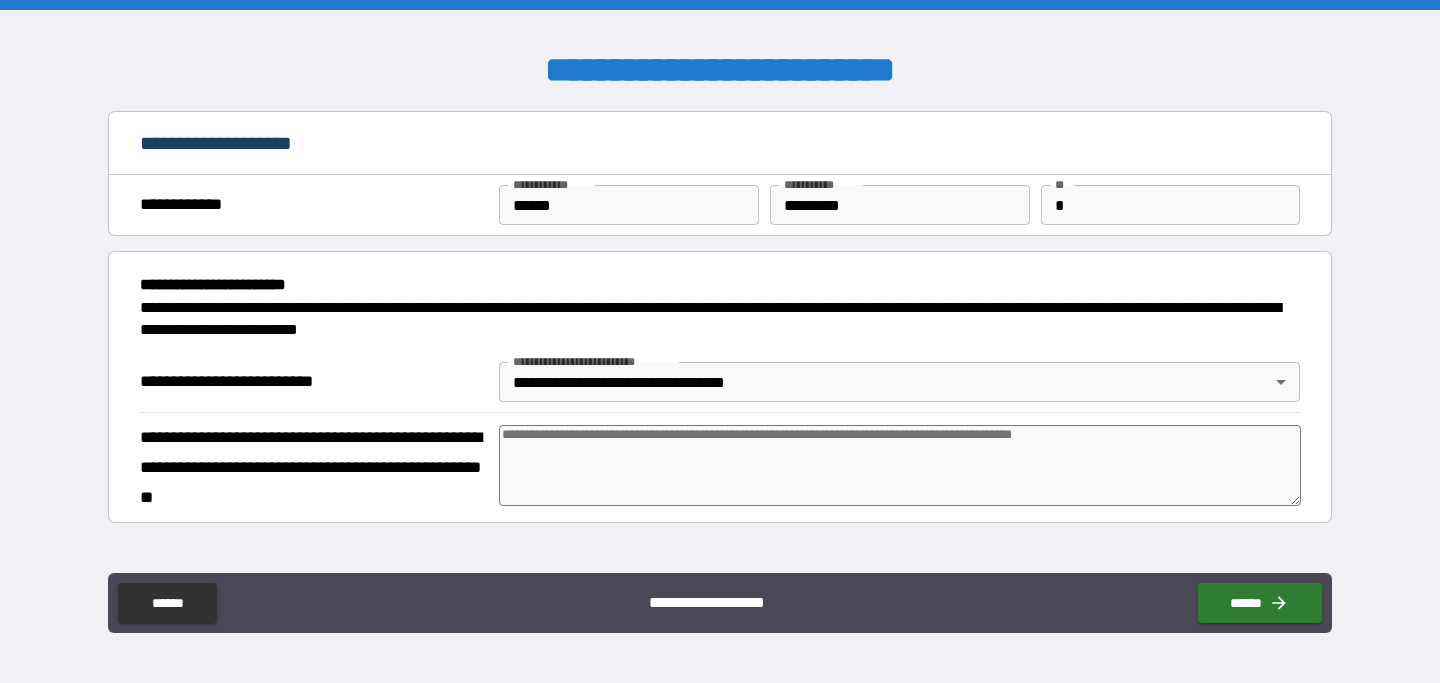 click at bounding box center [900, 465] 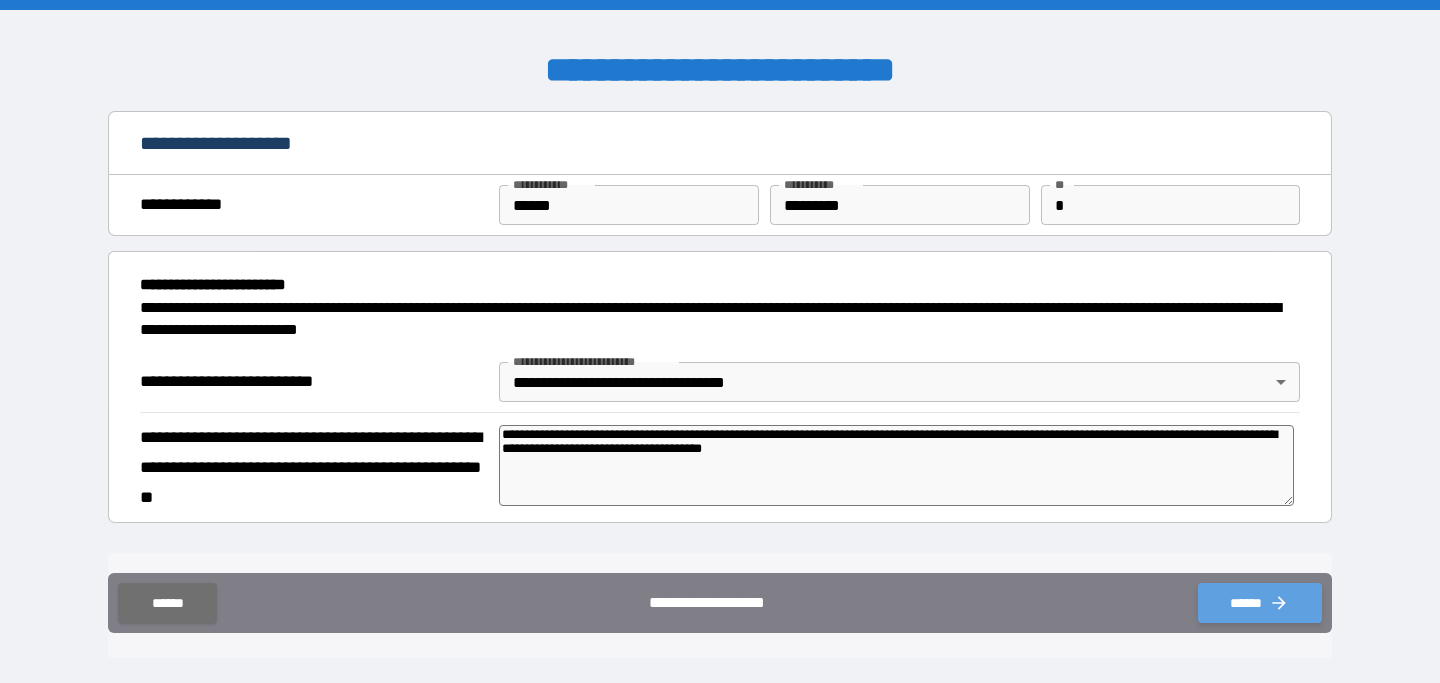 click on "******" at bounding box center (1260, 603) 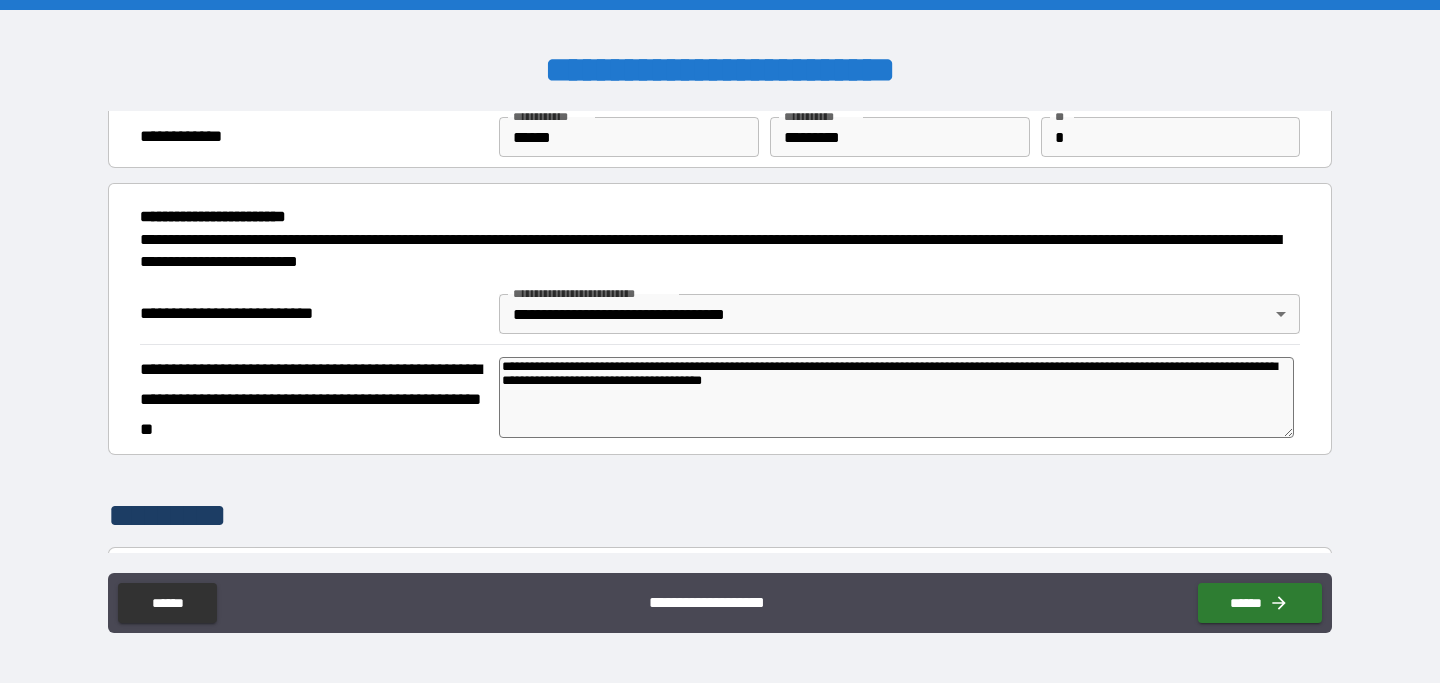 scroll, scrollTop: 325, scrollLeft: 0, axis: vertical 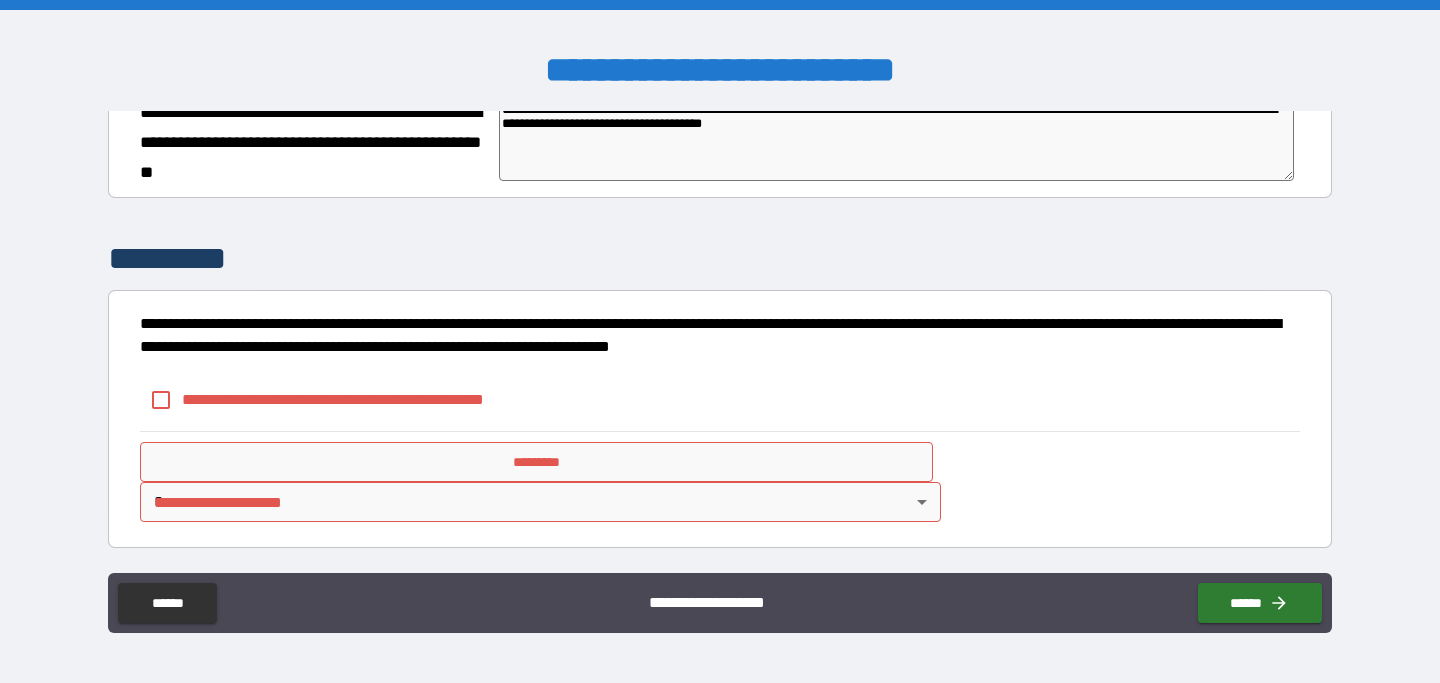 click on "*********" at bounding box center (536, 462) 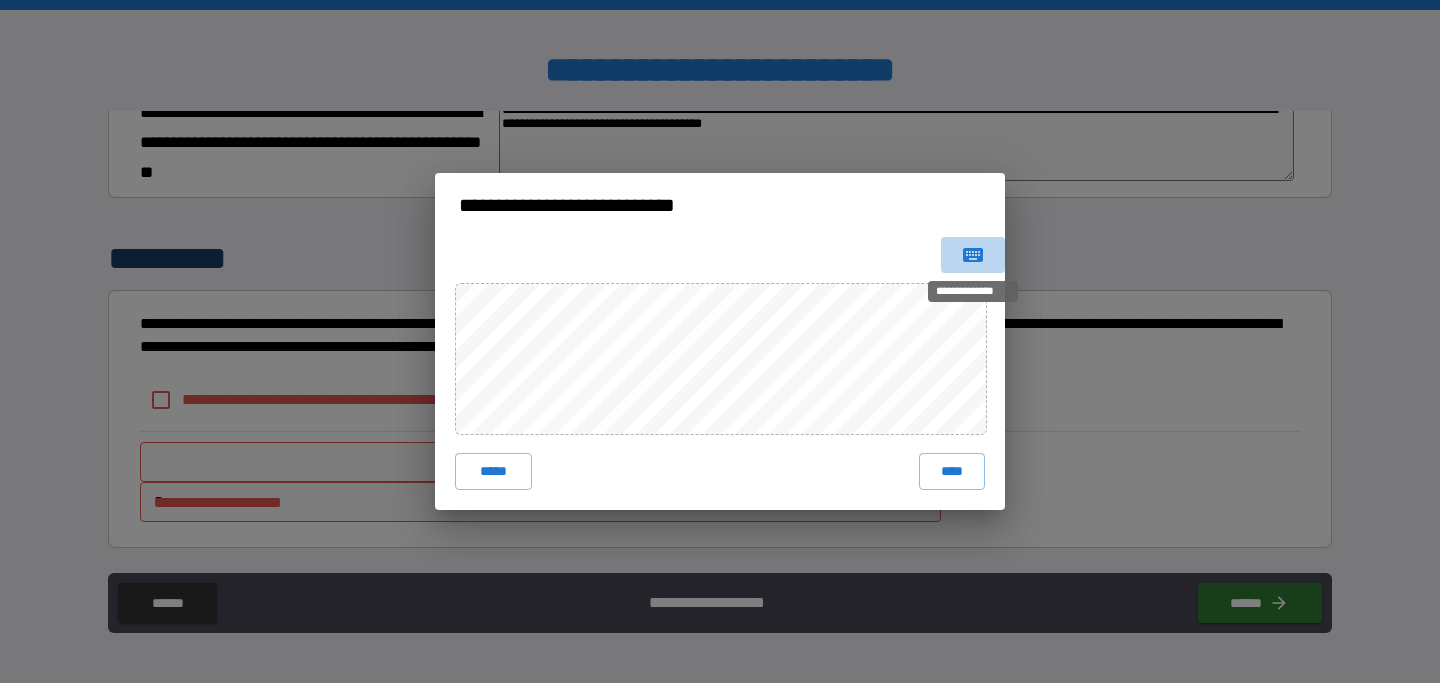 click 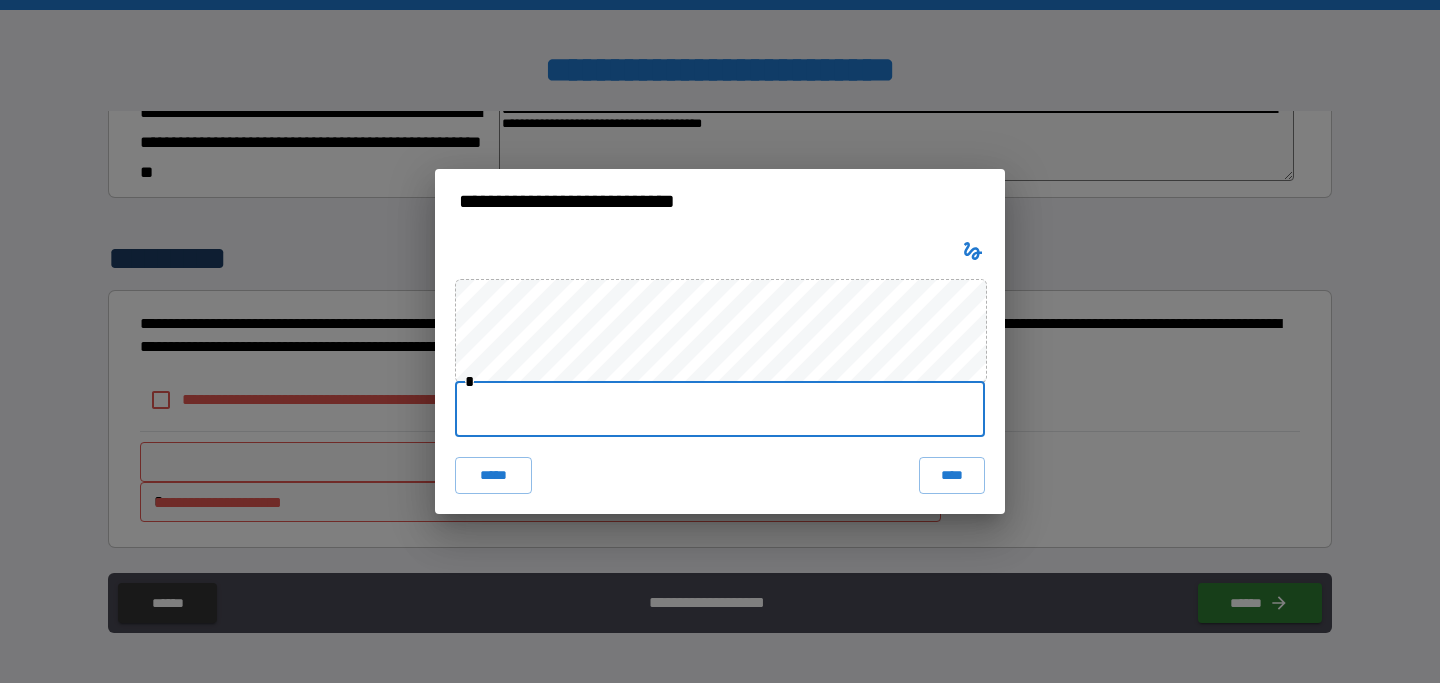click at bounding box center [720, 409] 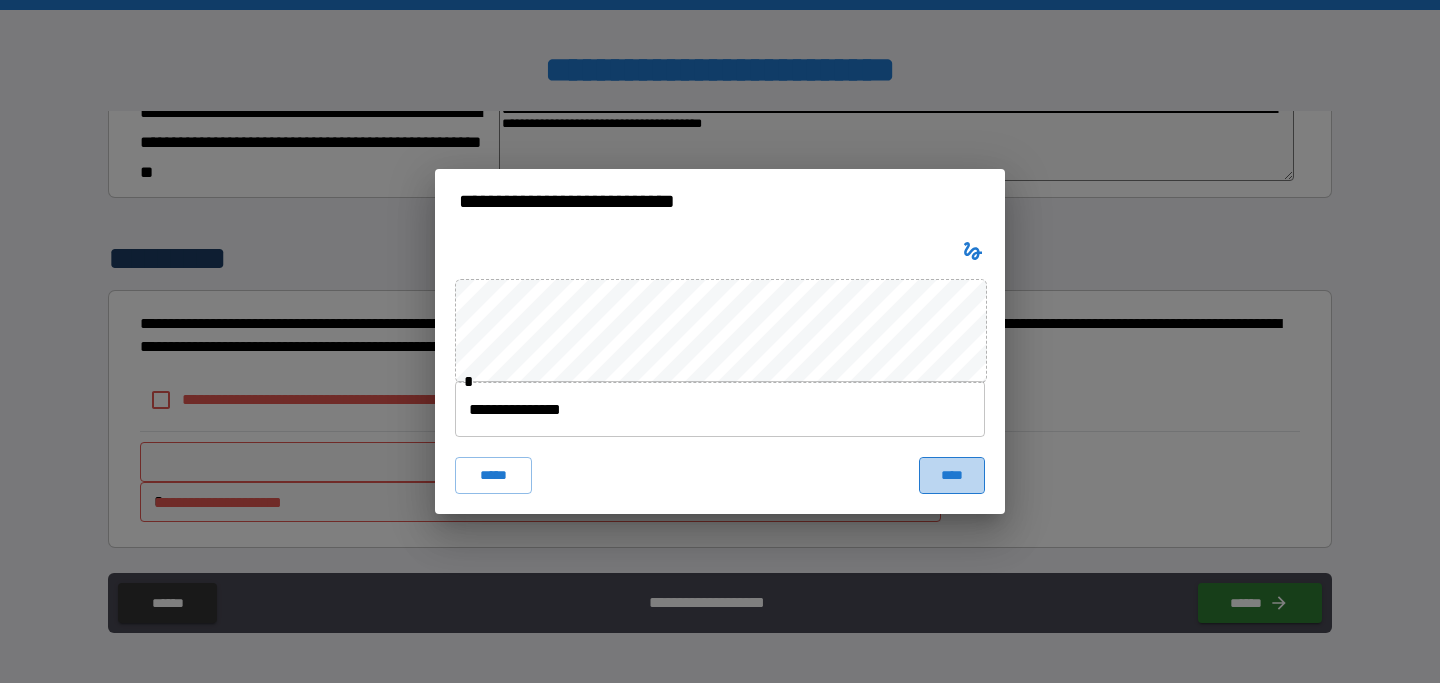 click on "****" at bounding box center [952, 475] 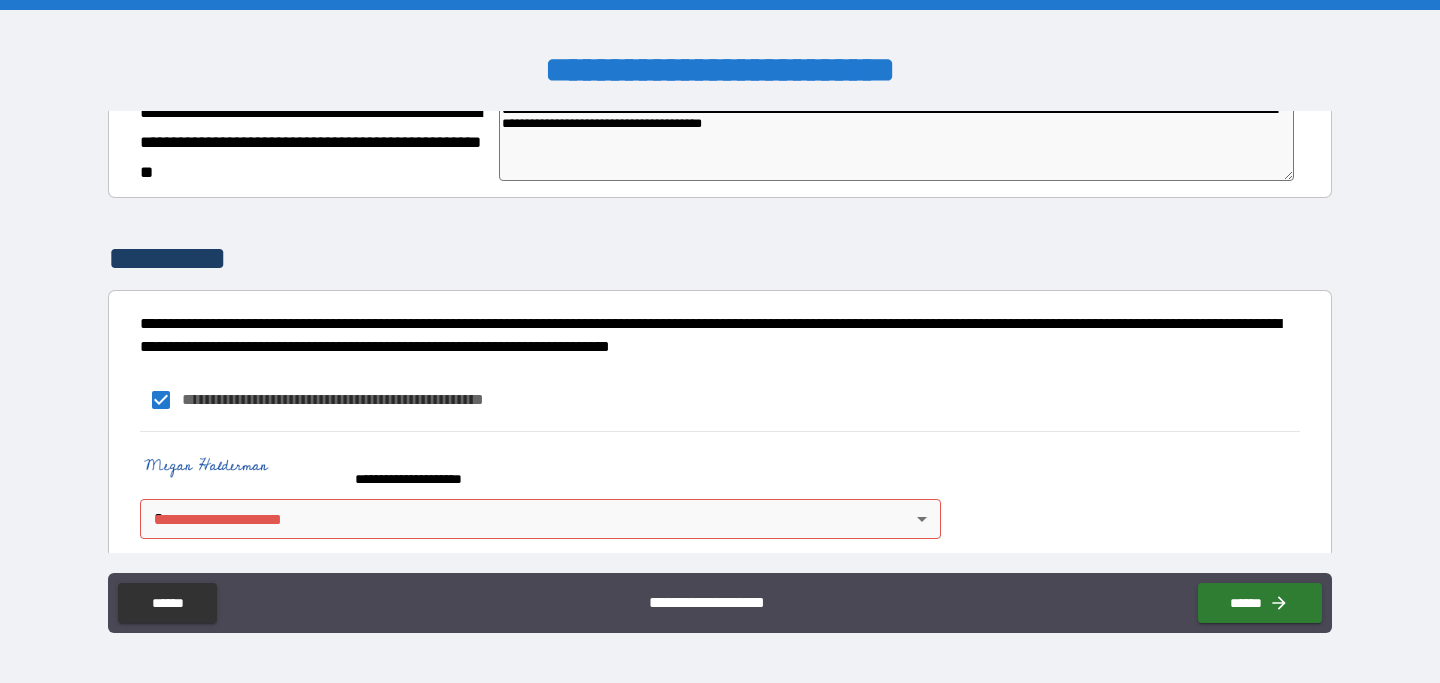 click on "**********" at bounding box center [720, 341] 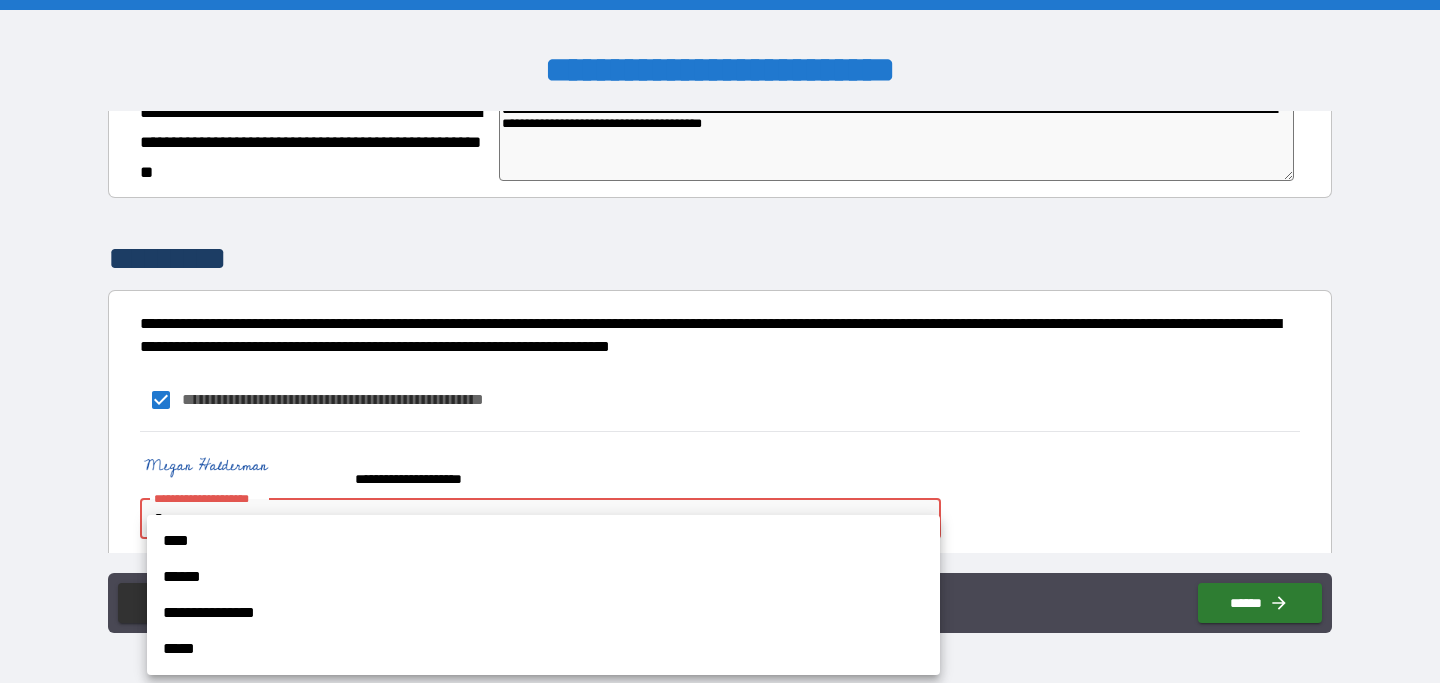 click on "**********" at bounding box center (543, 613) 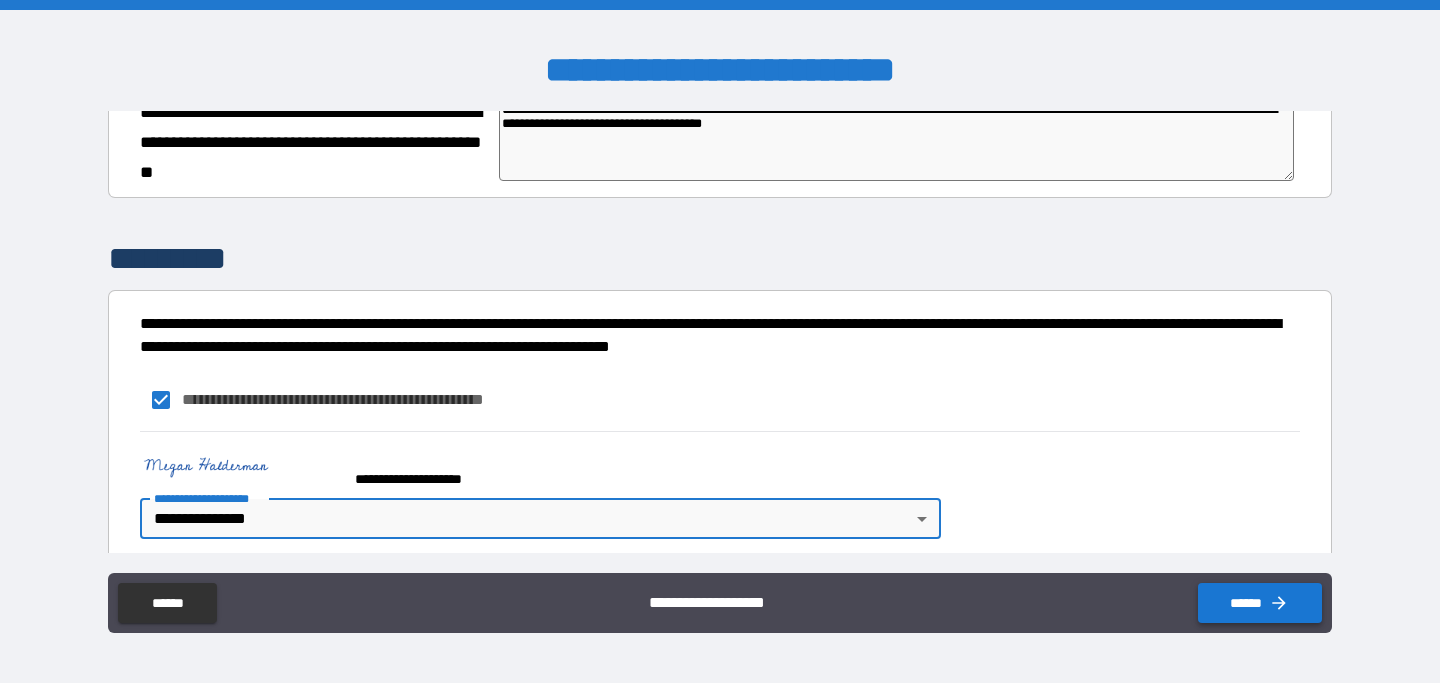 click on "******" at bounding box center (1260, 603) 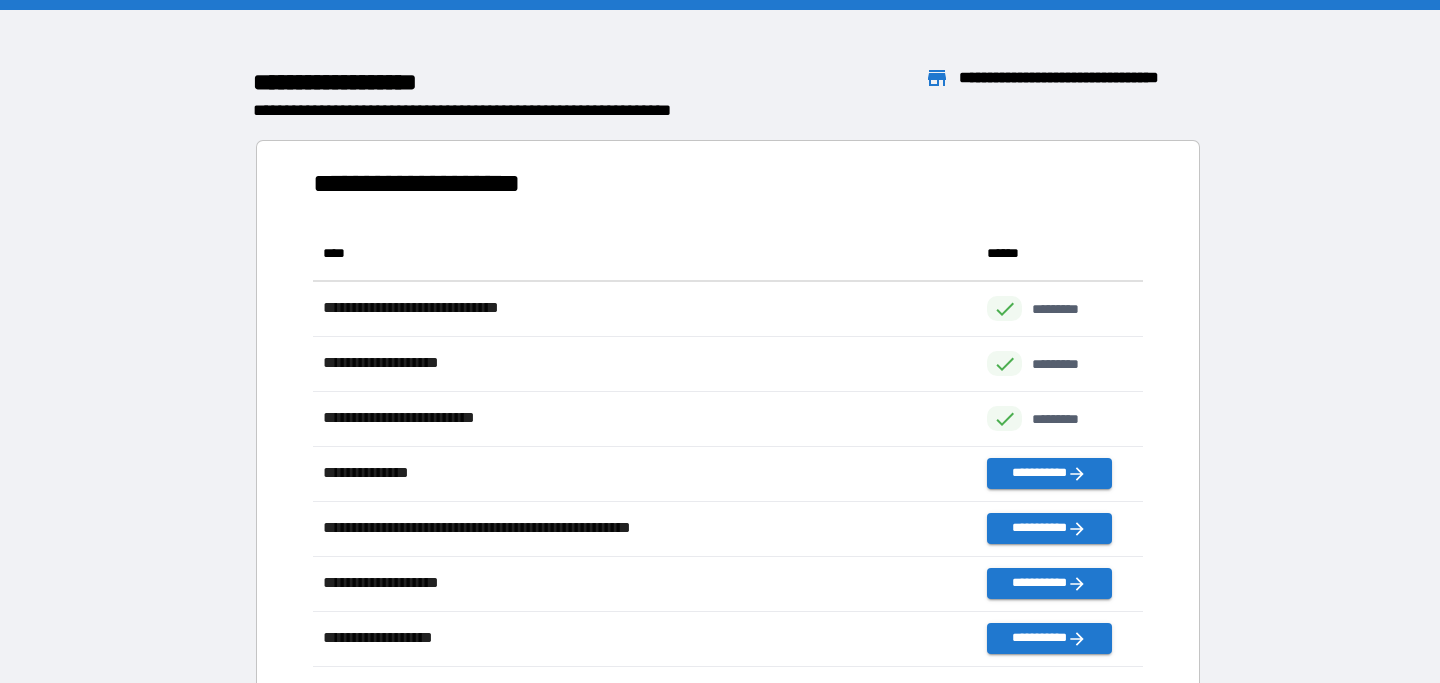 scroll, scrollTop: 1, scrollLeft: 1, axis: both 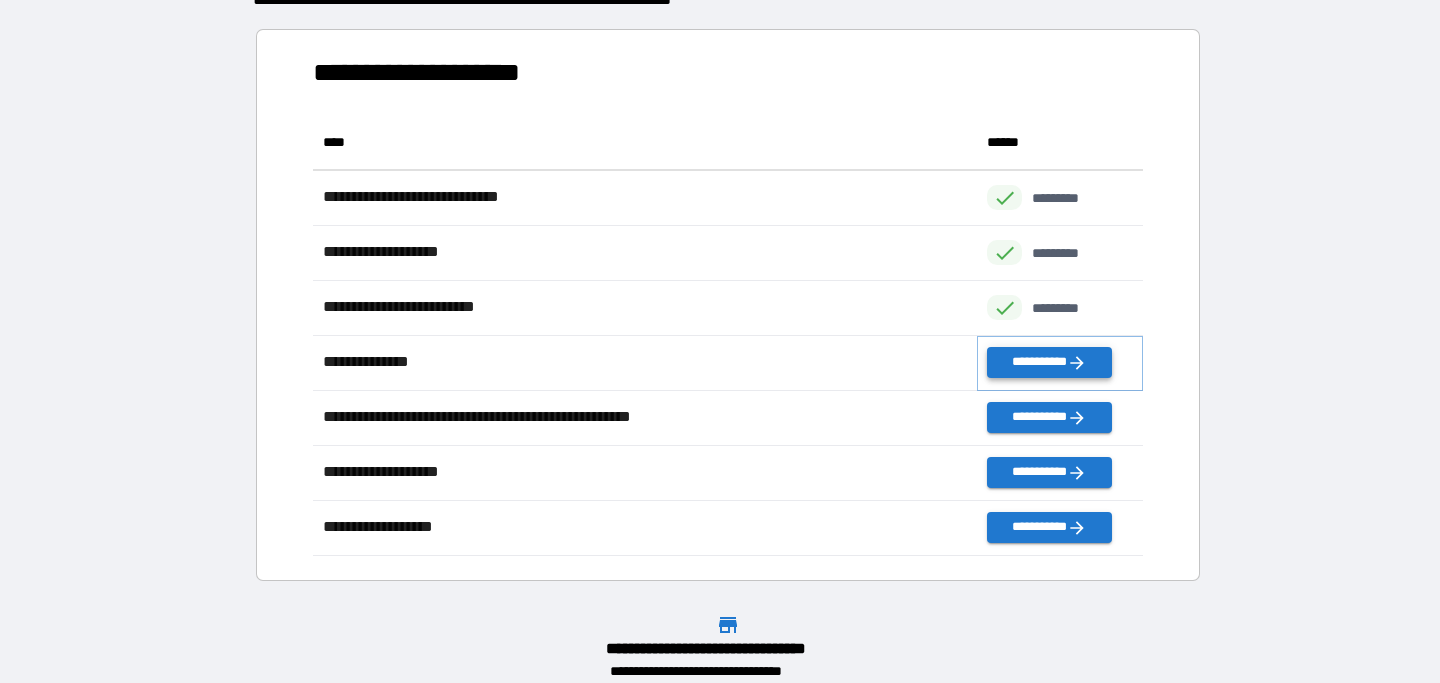 click on "**********" at bounding box center [1049, 362] 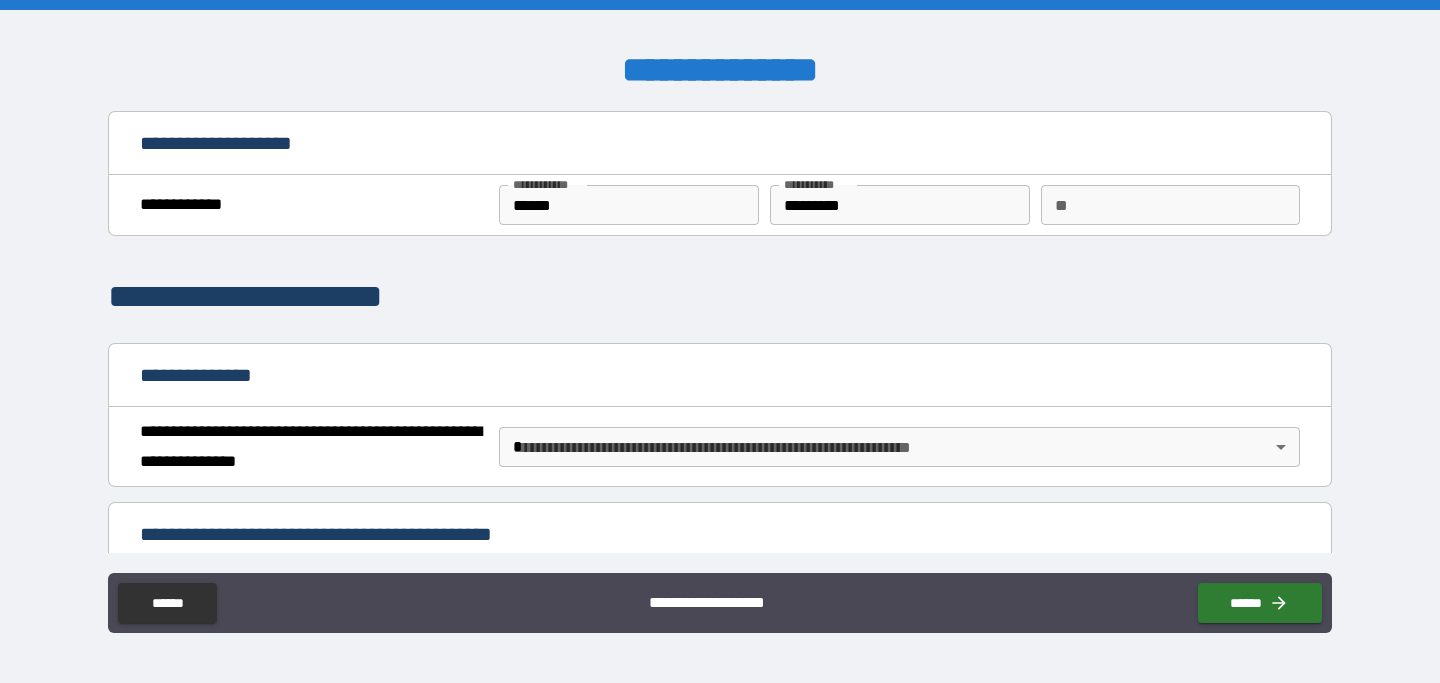 click on "**" at bounding box center (1170, 205) 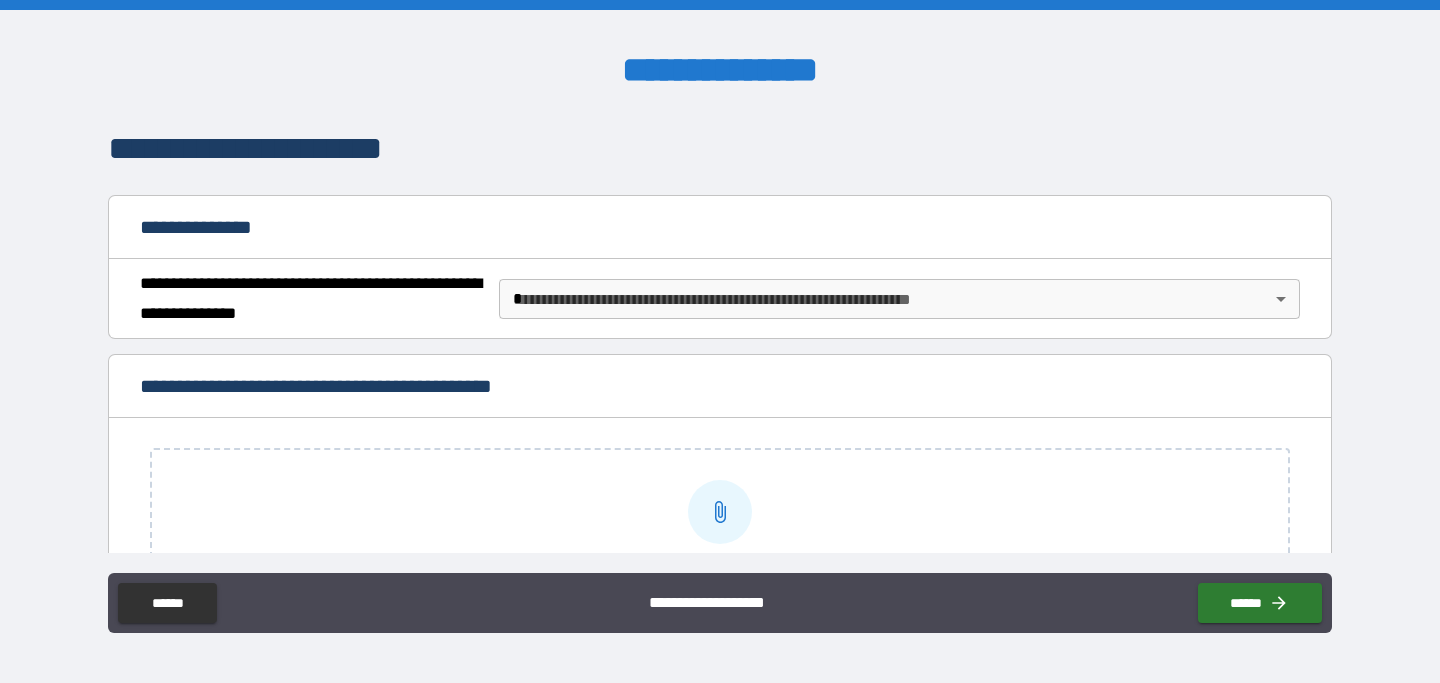scroll, scrollTop: 176, scrollLeft: 0, axis: vertical 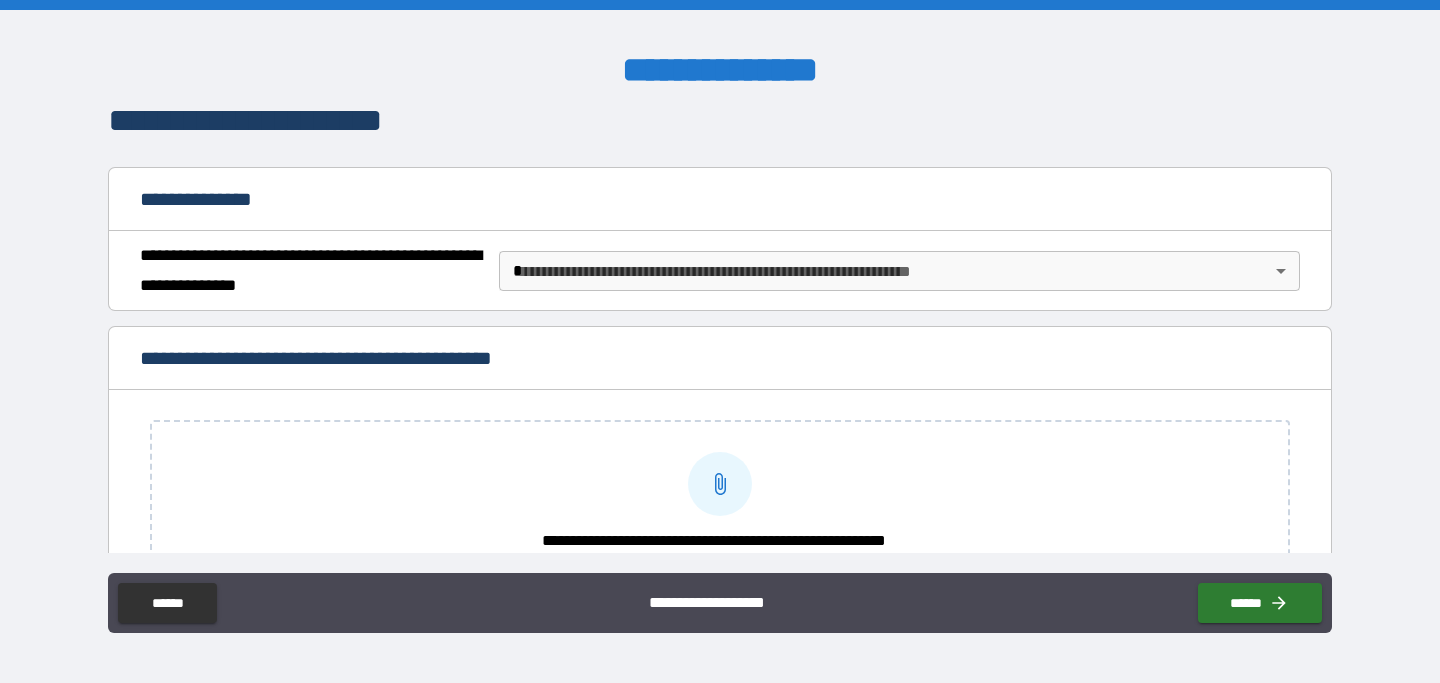 click on "**********" at bounding box center (720, 341) 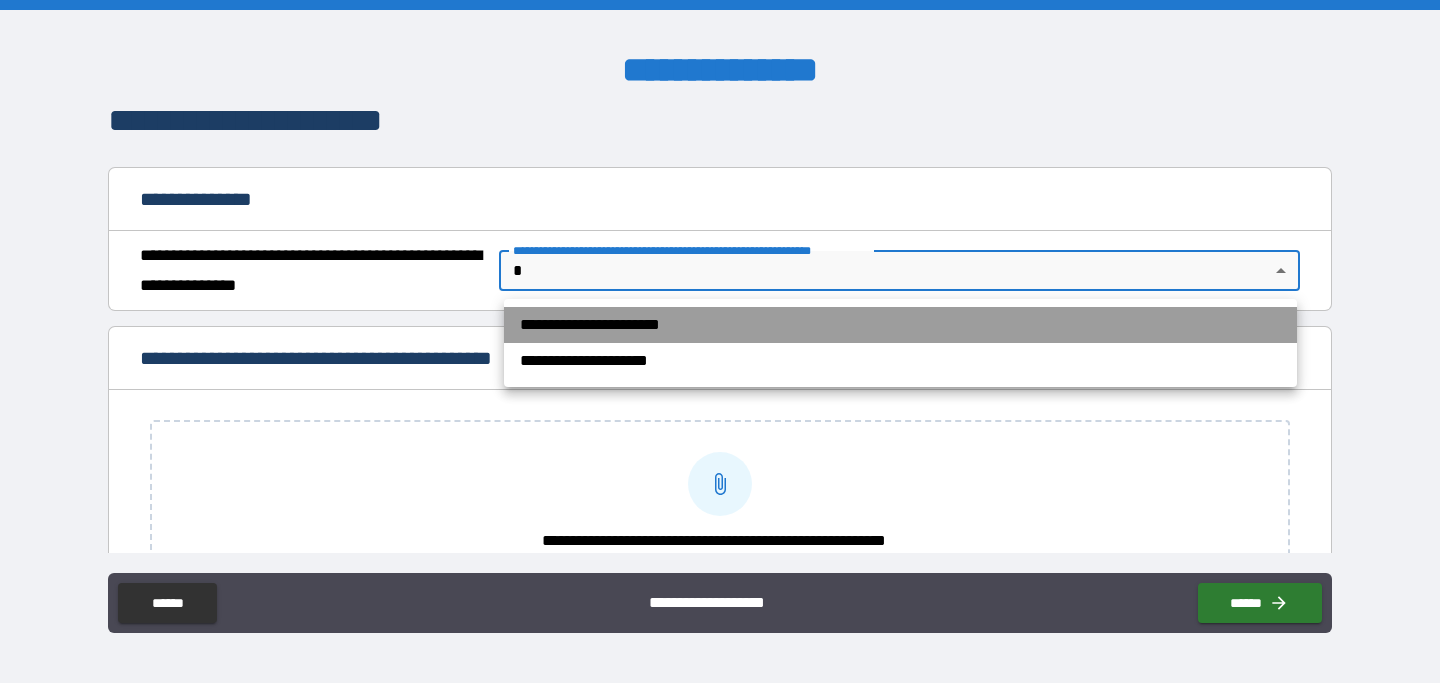 click on "**********" at bounding box center (900, 325) 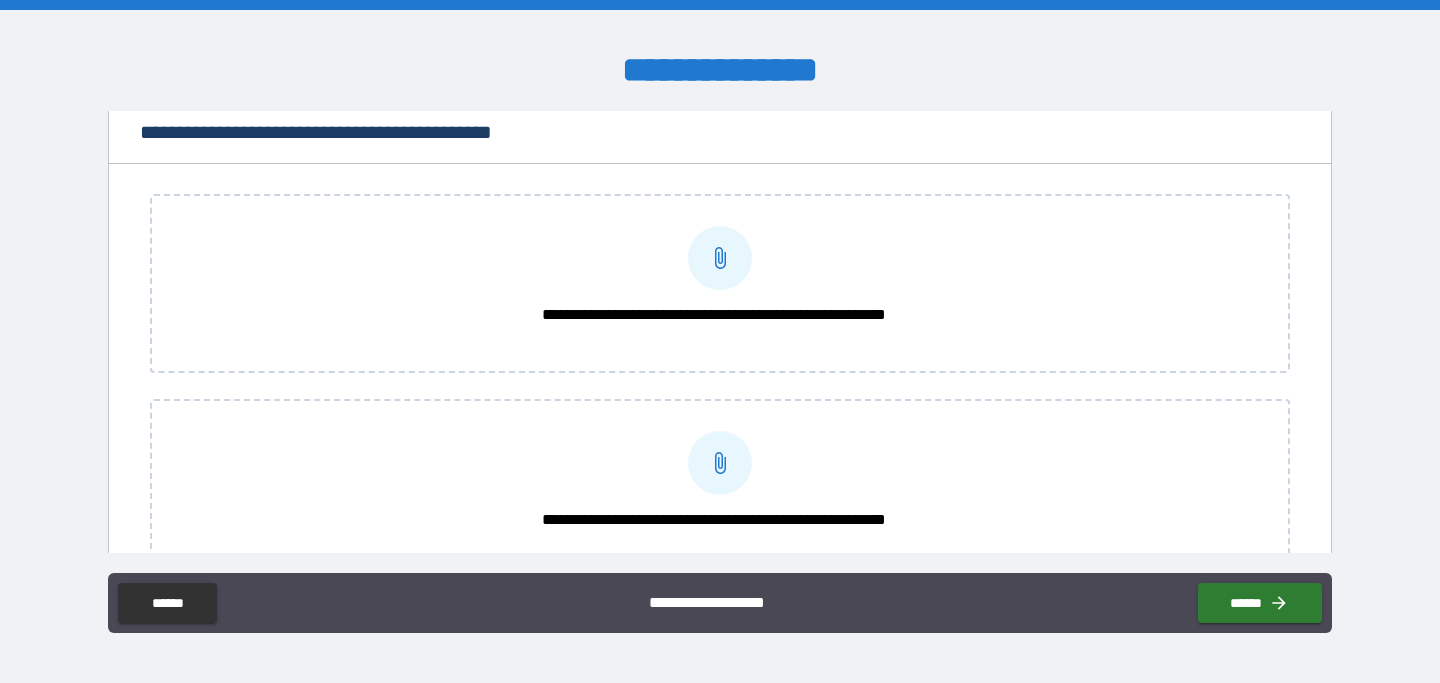 scroll, scrollTop: 446, scrollLeft: 0, axis: vertical 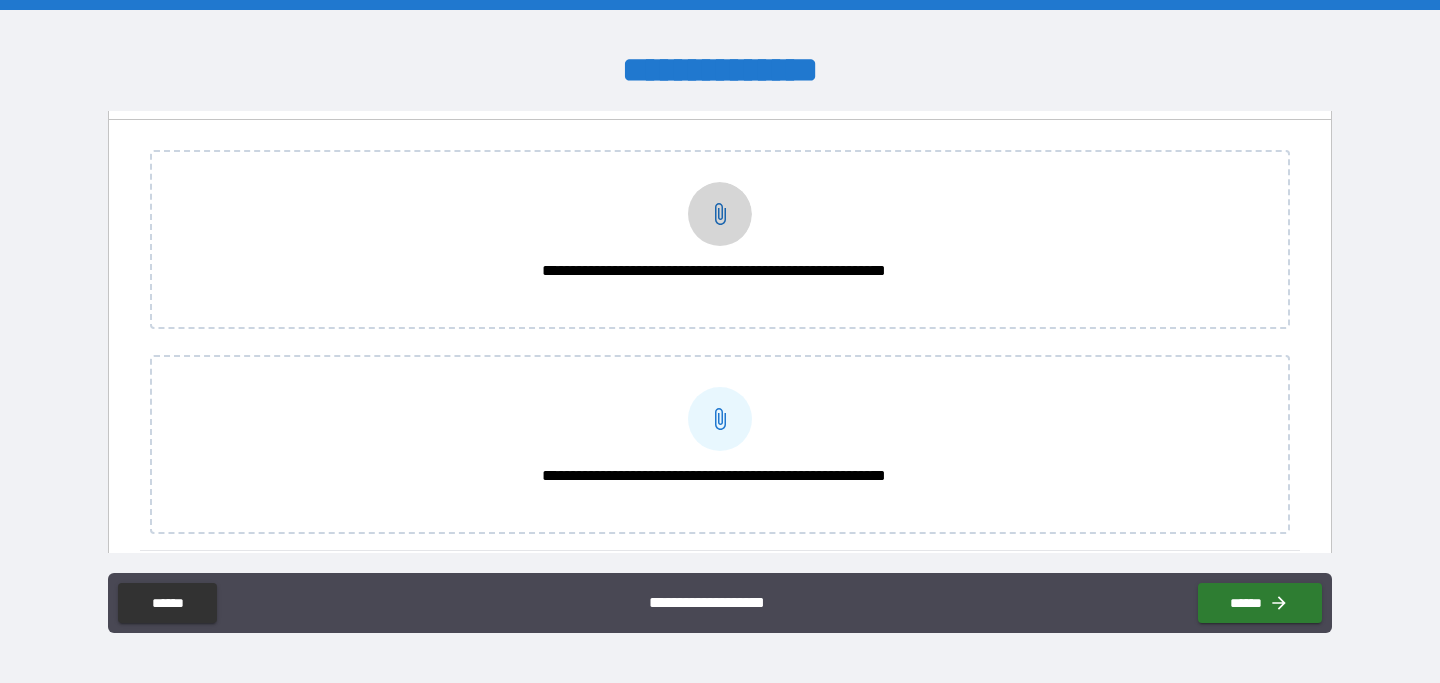 click 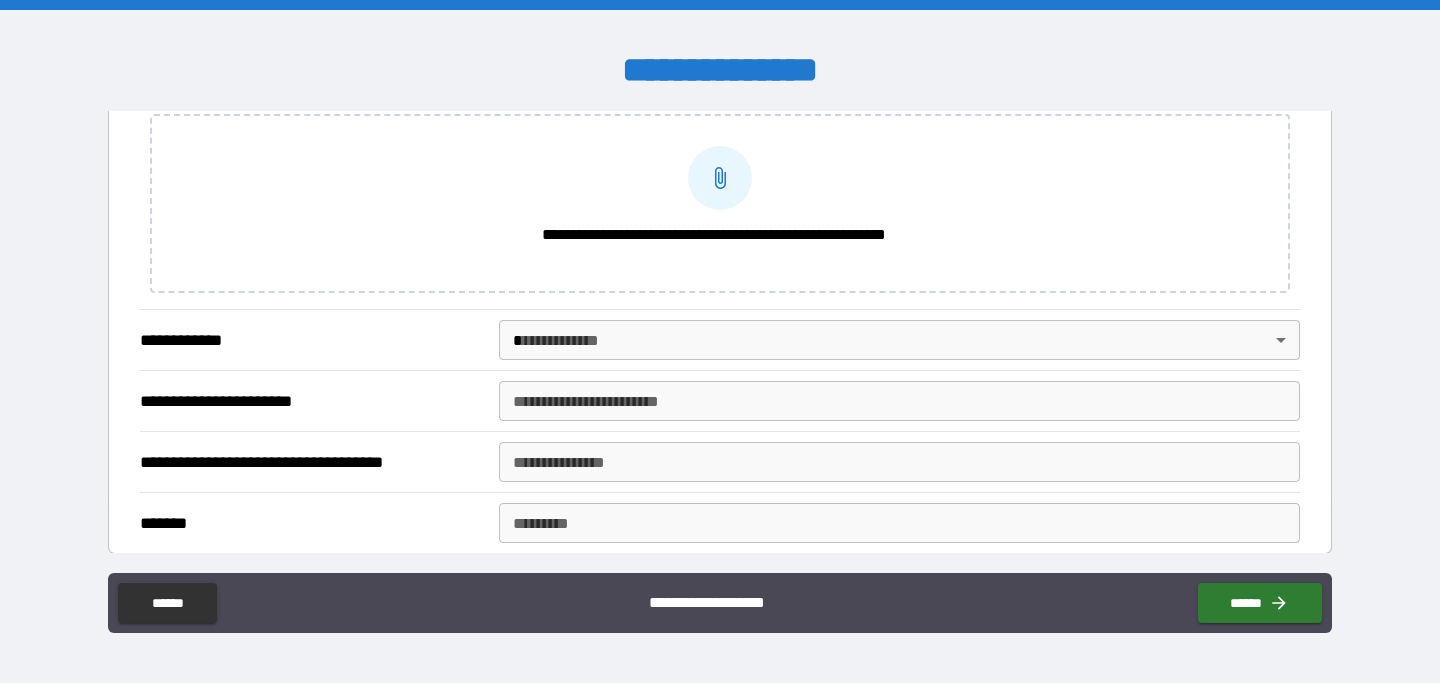 scroll, scrollTop: 775, scrollLeft: 0, axis: vertical 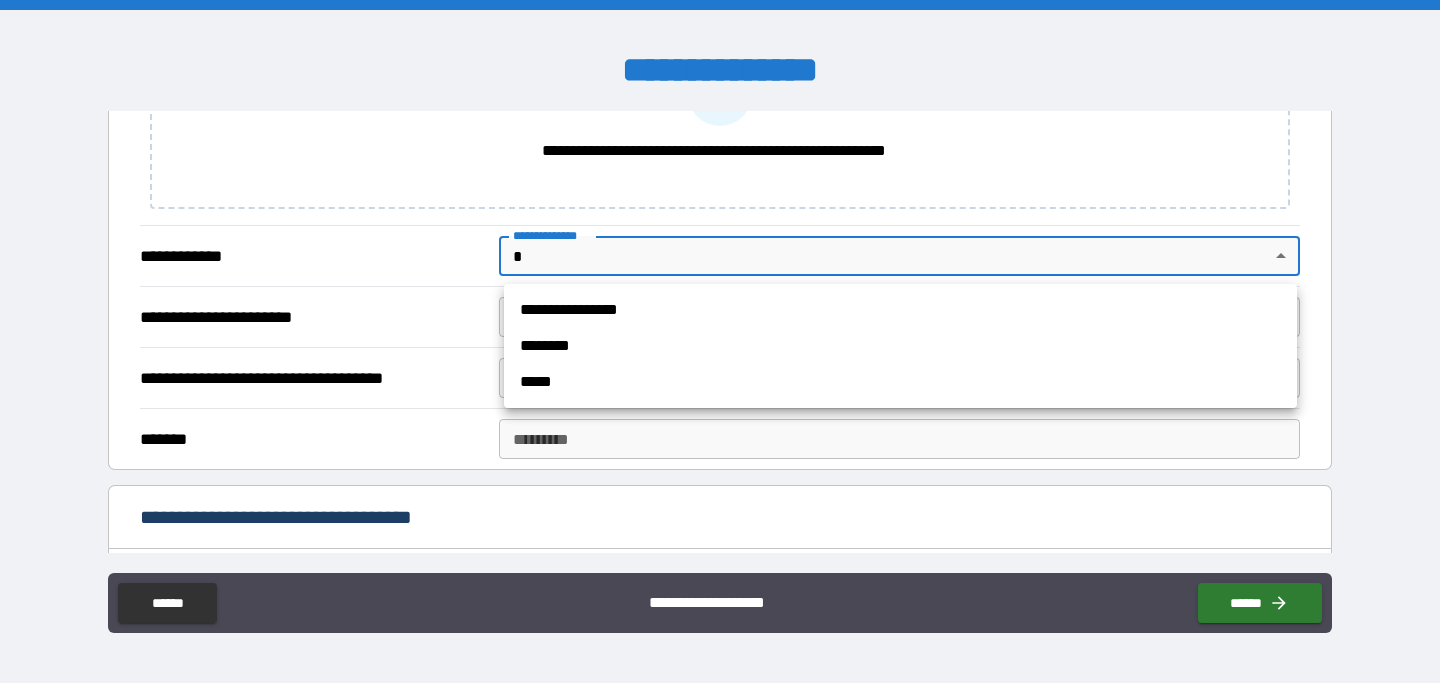 click on "**********" at bounding box center [720, 341] 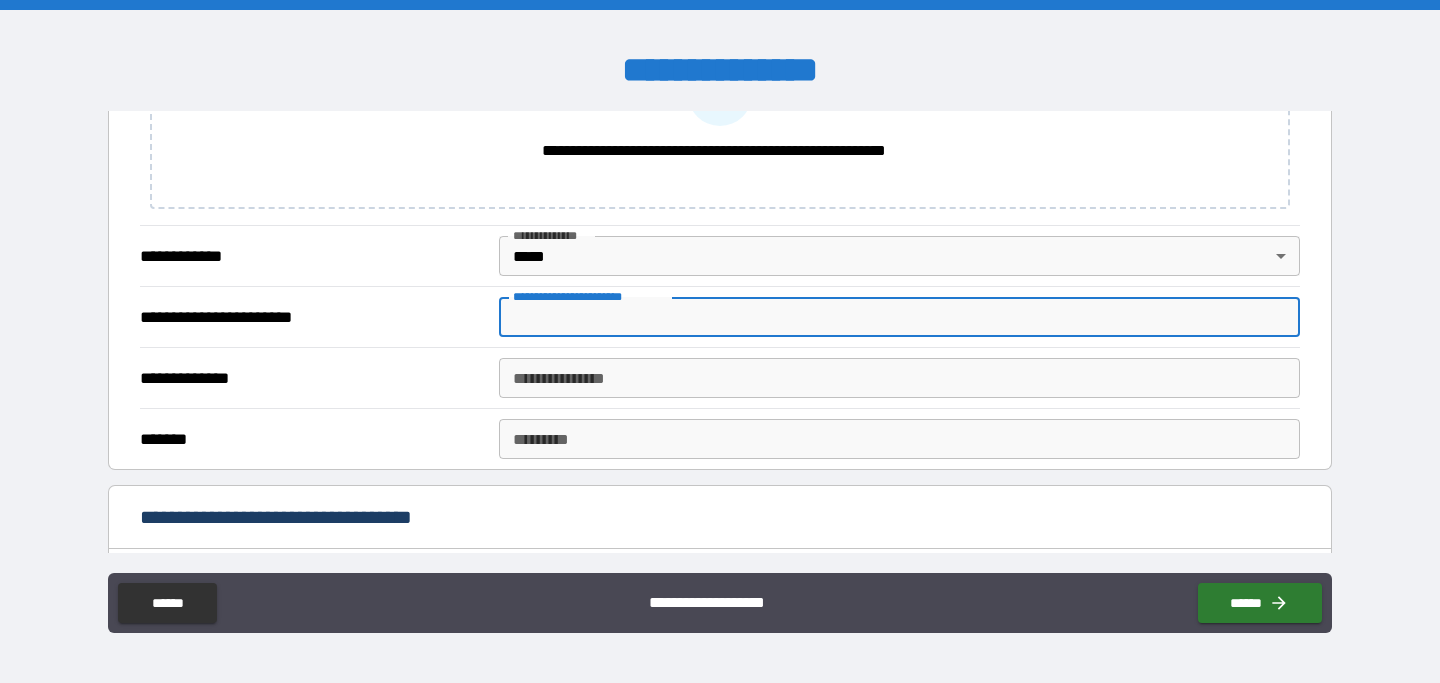 click on "**********" at bounding box center [899, 317] 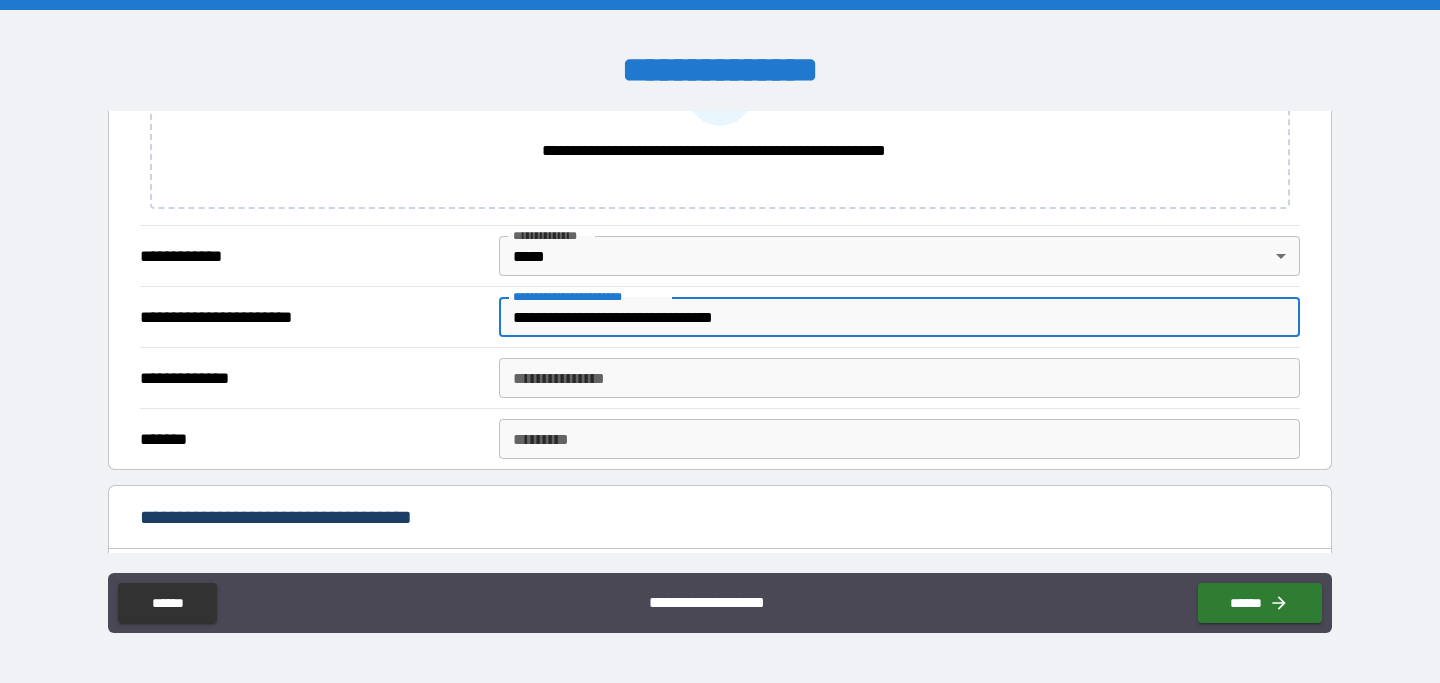 click on "**********" at bounding box center (899, 378) 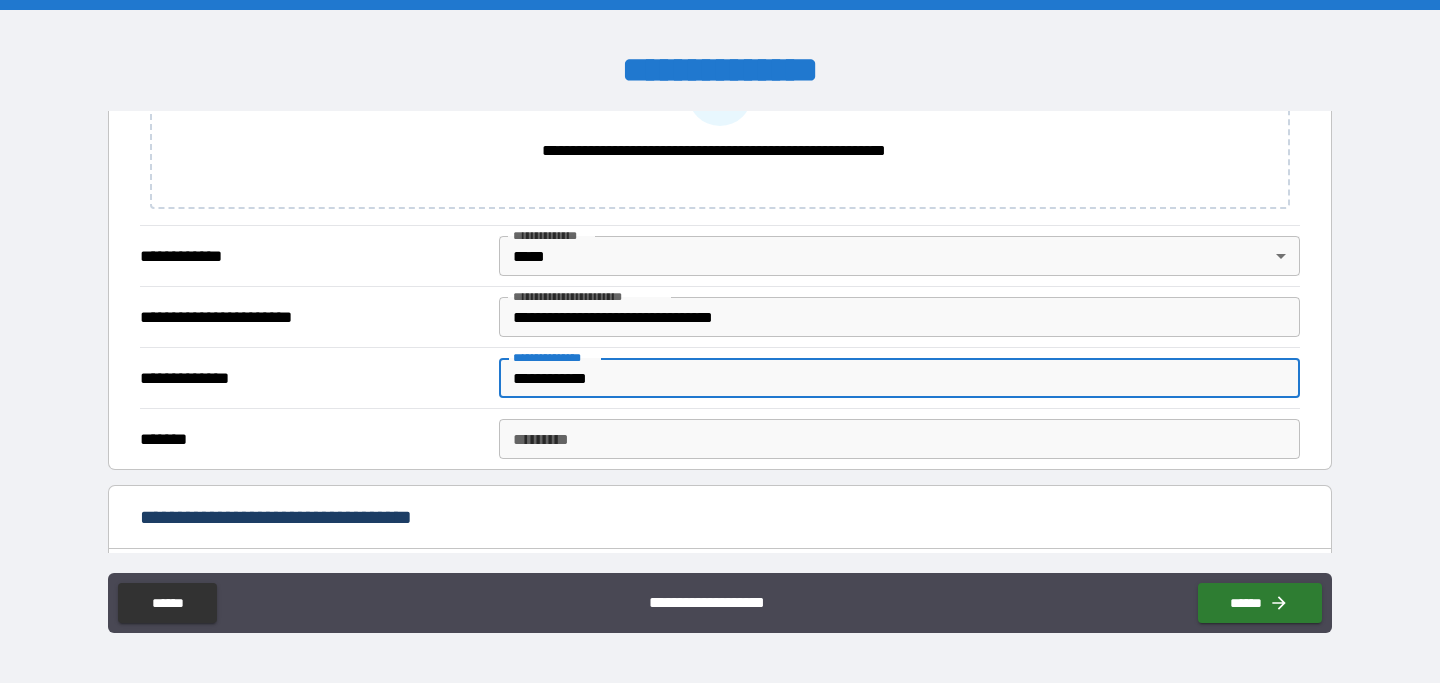 click on "*******   *" at bounding box center (899, 439) 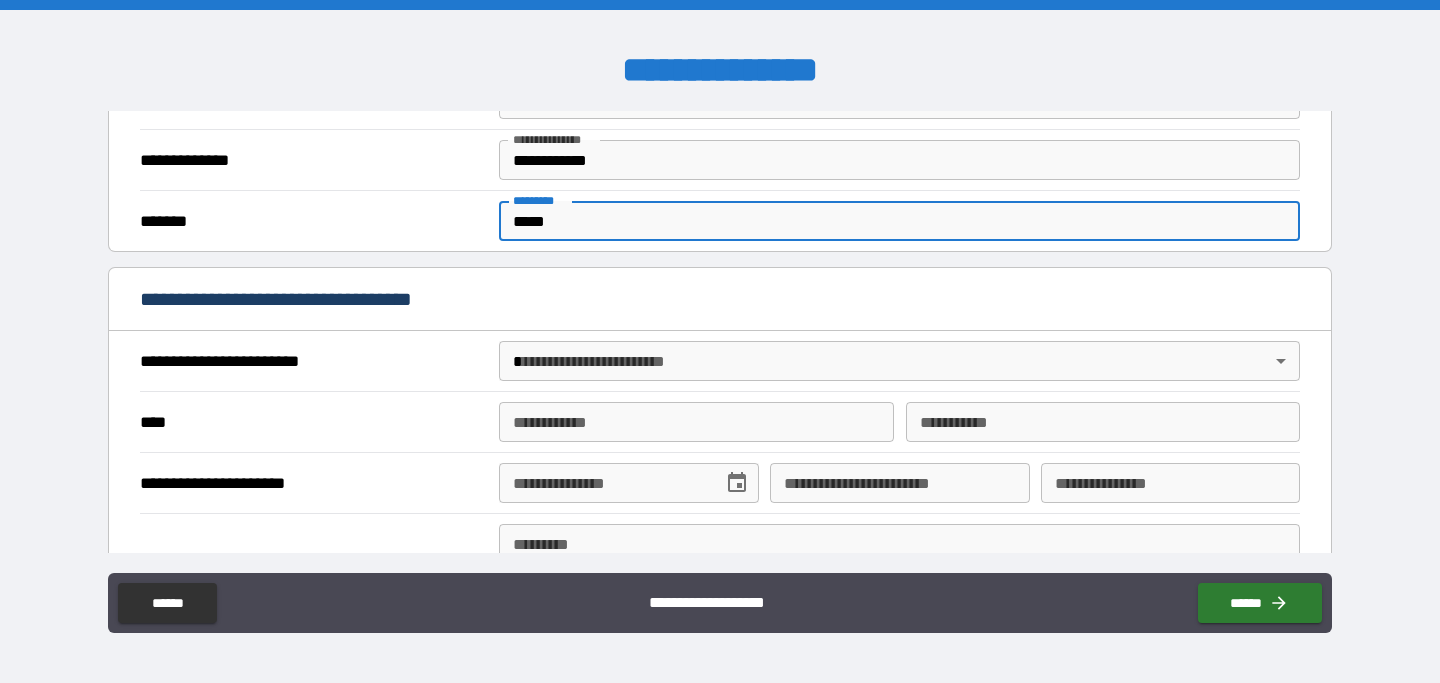 scroll, scrollTop: 1071, scrollLeft: 0, axis: vertical 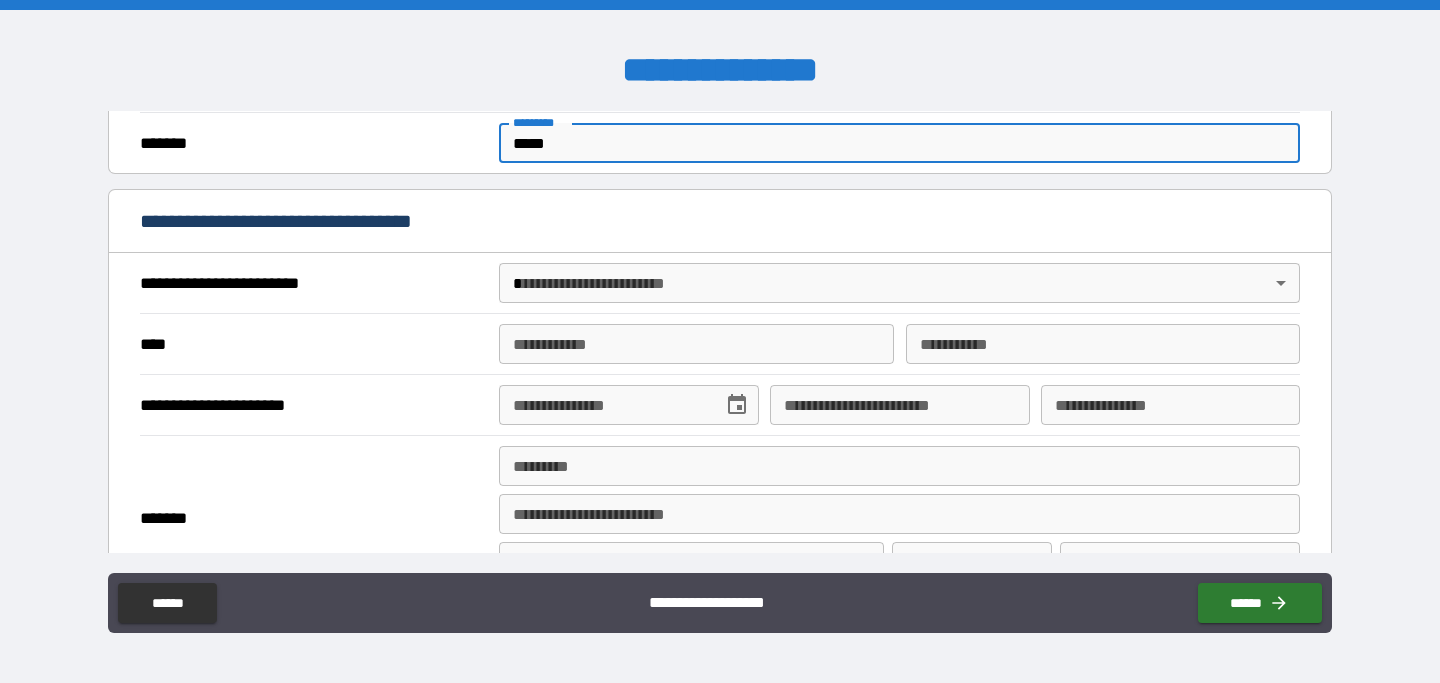 click on "**********" at bounding box center (720, 341) 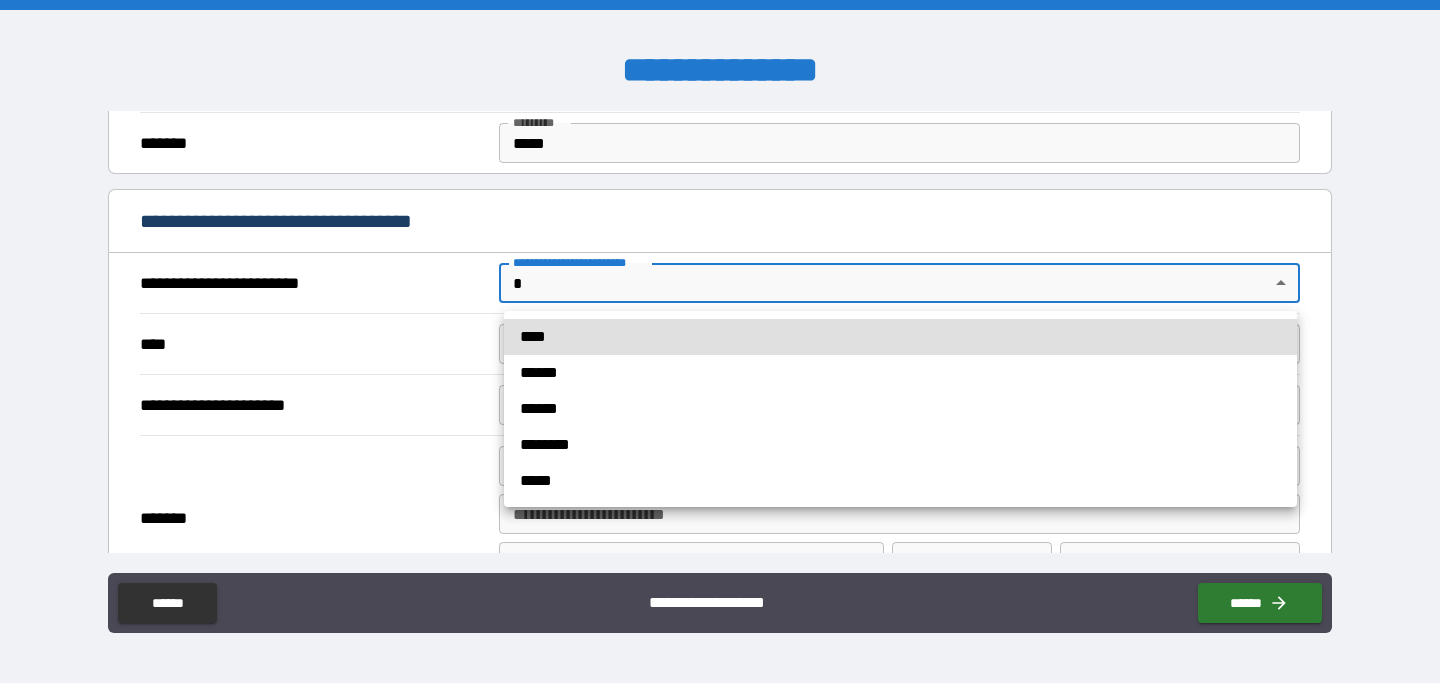 click at bounding box center [720, 341] 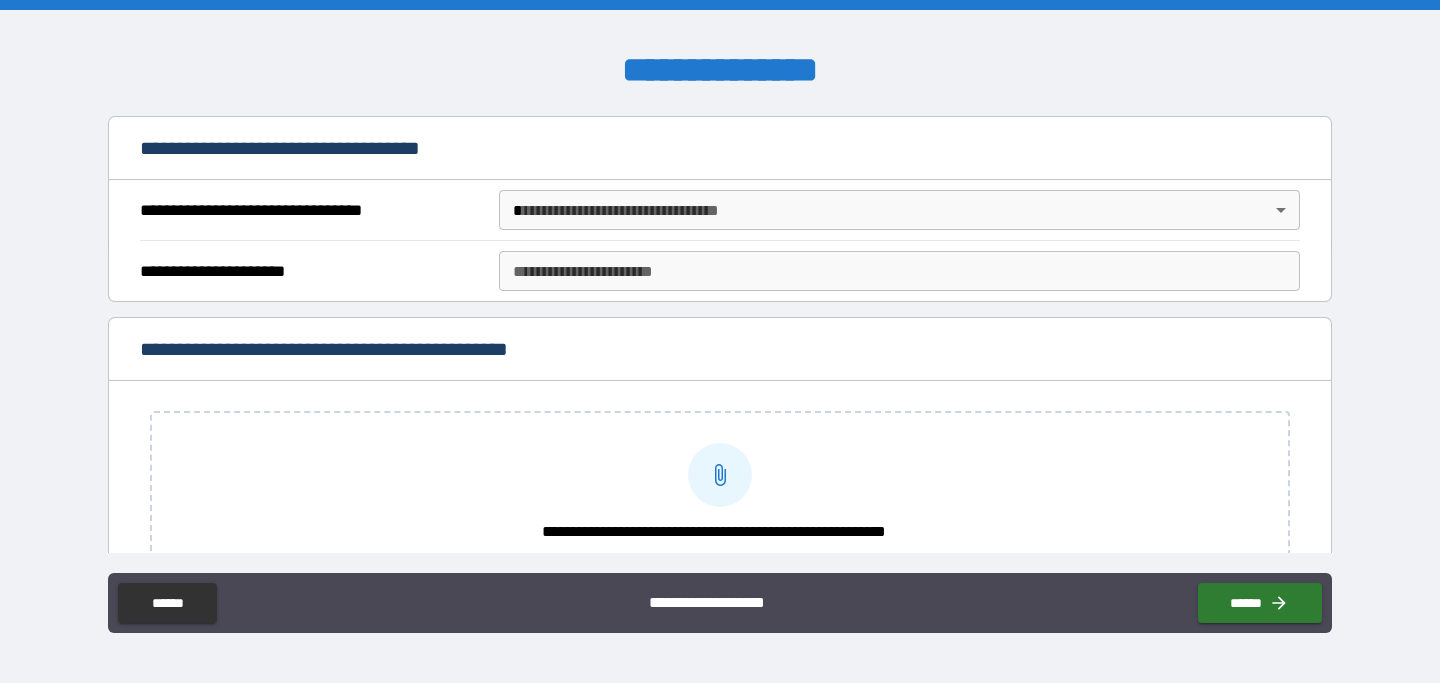 scroll, scrollTop: 1586, scrollLeft: 0, axis: vertical 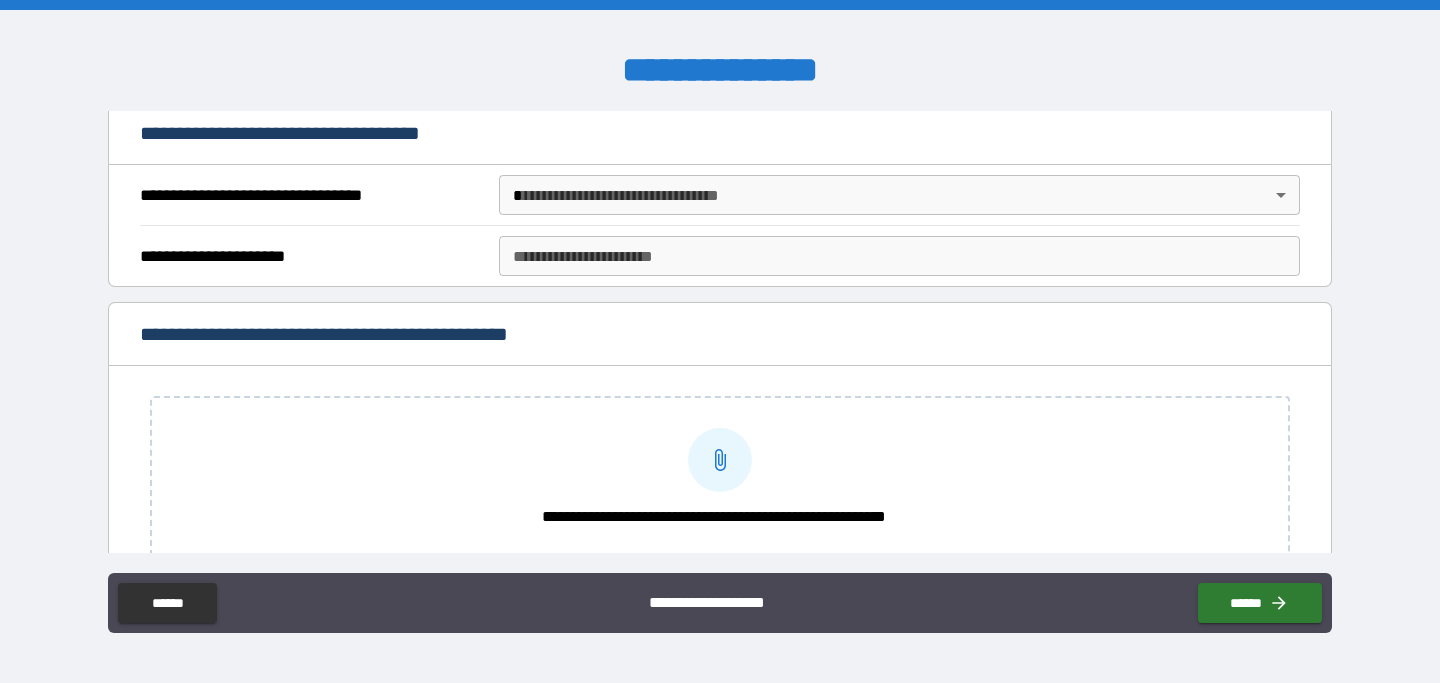 click on "**********" at bounding box center (720, 341) 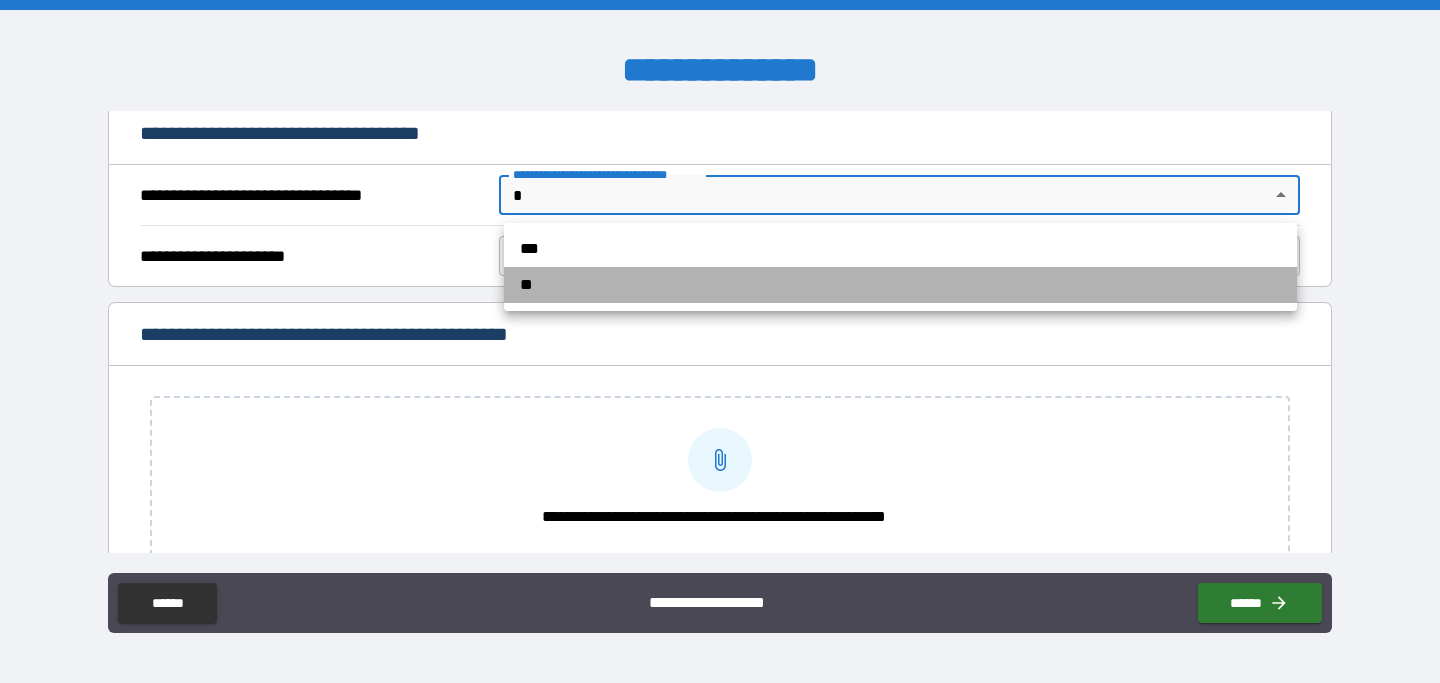 click on "**" at bounding box center (900, 285) 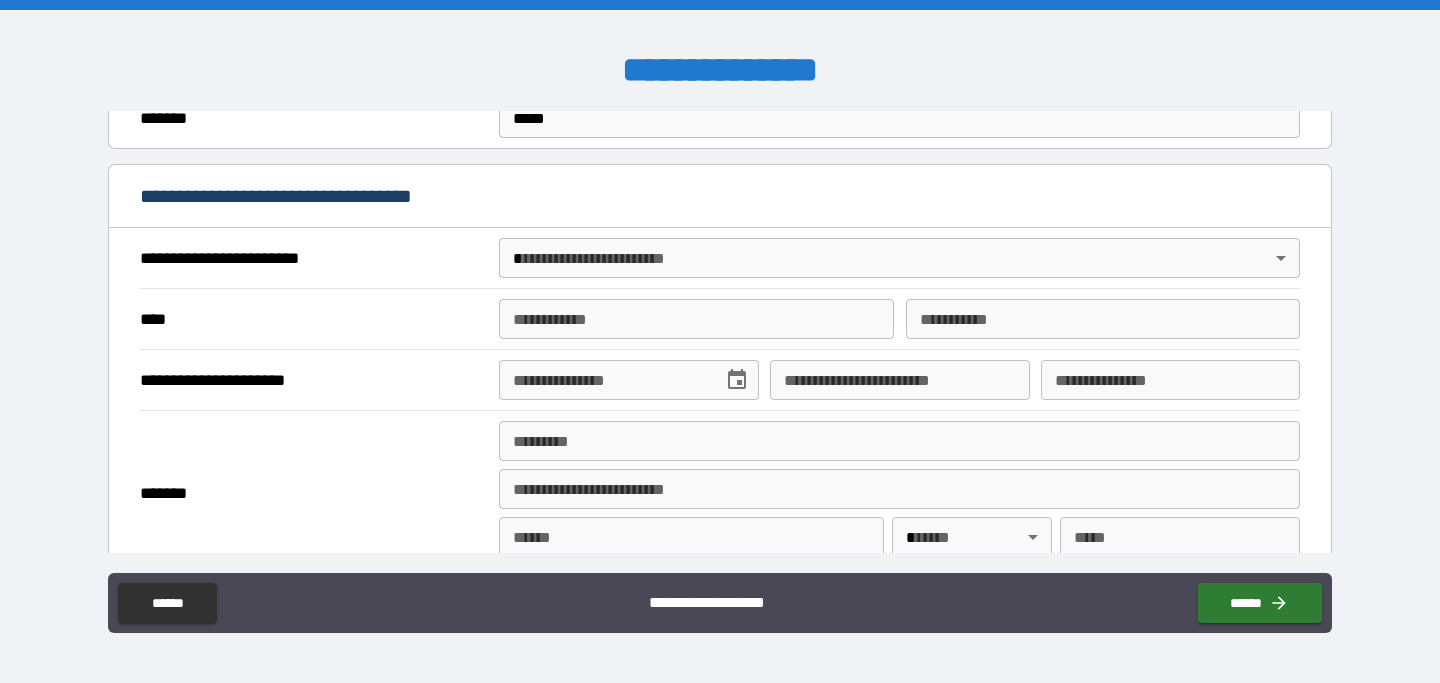 scroll, scrollTop: 1109, scrollLeft: 0, axis: vertical 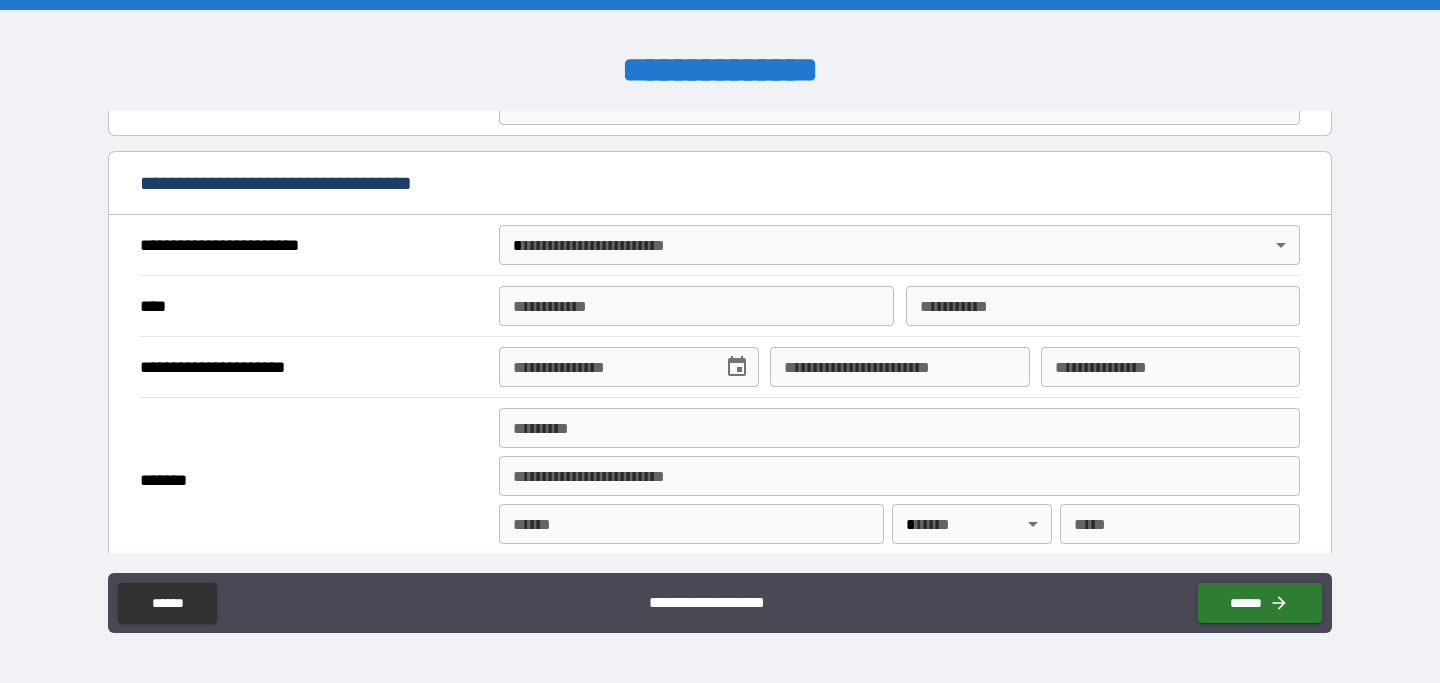 click on "**********" at bounding box center [720, 341] 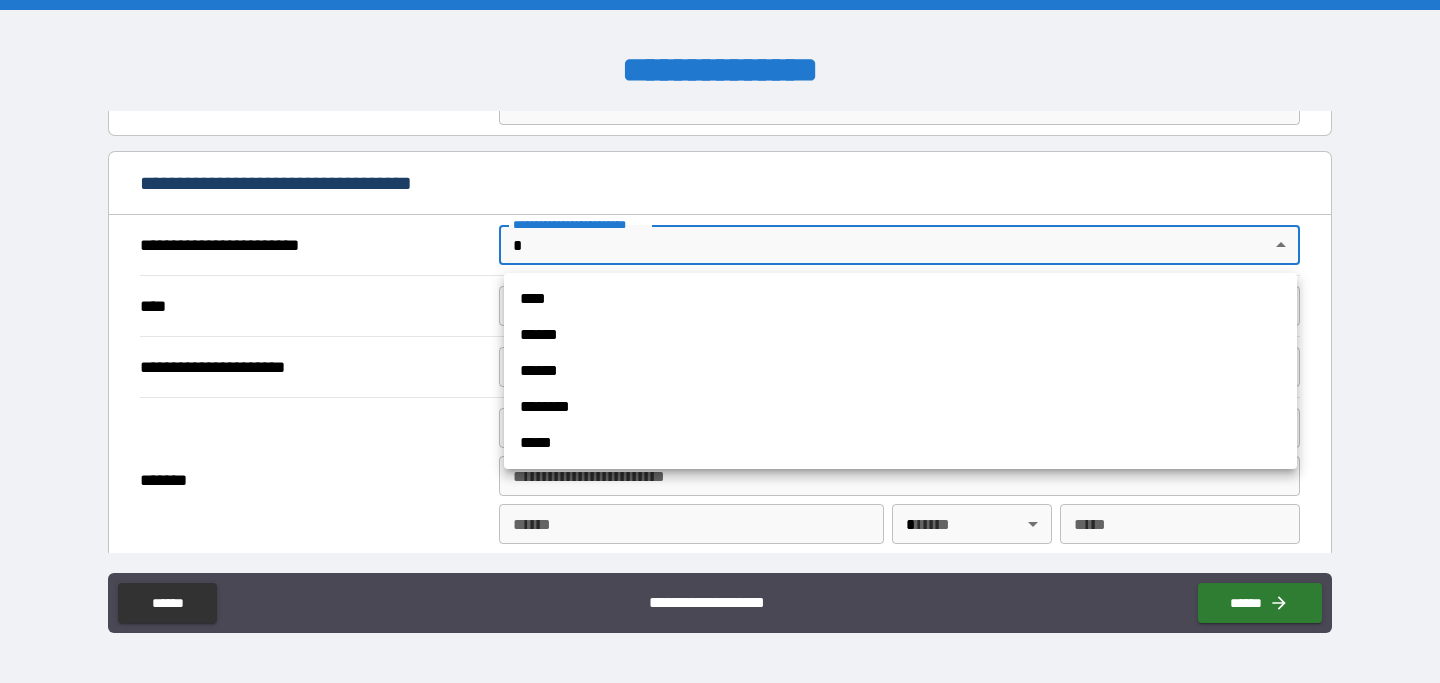 click on "****" at bounding box center (900, 299) 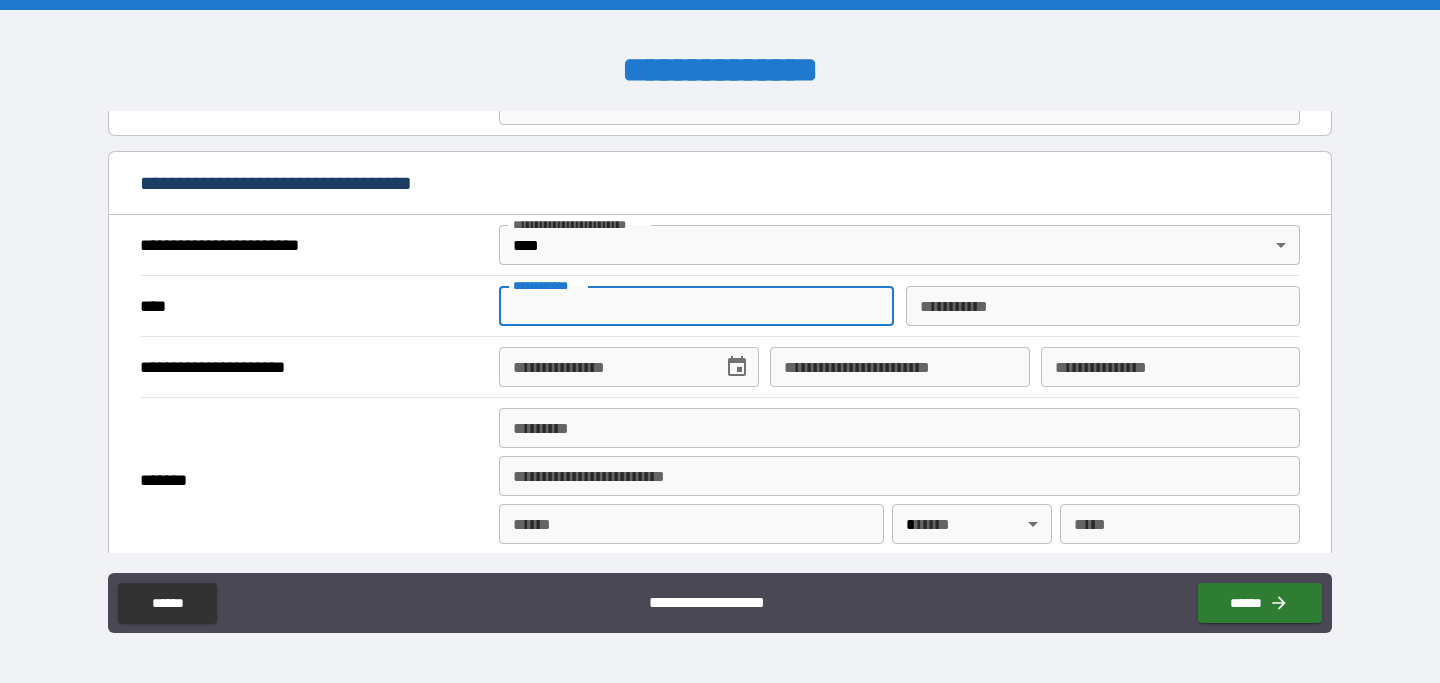 click on "**********" at bounding box center [696, 306] 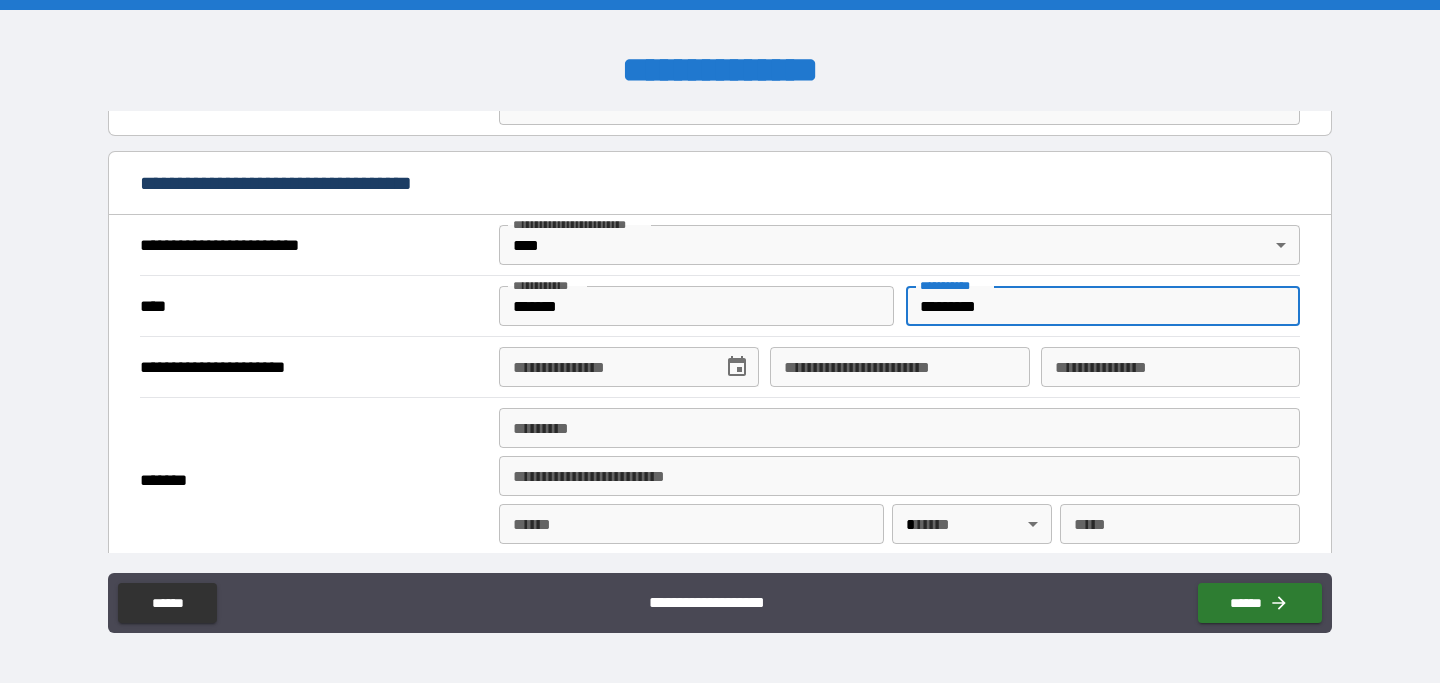 click on "**********" at bounding box center (720, 366) 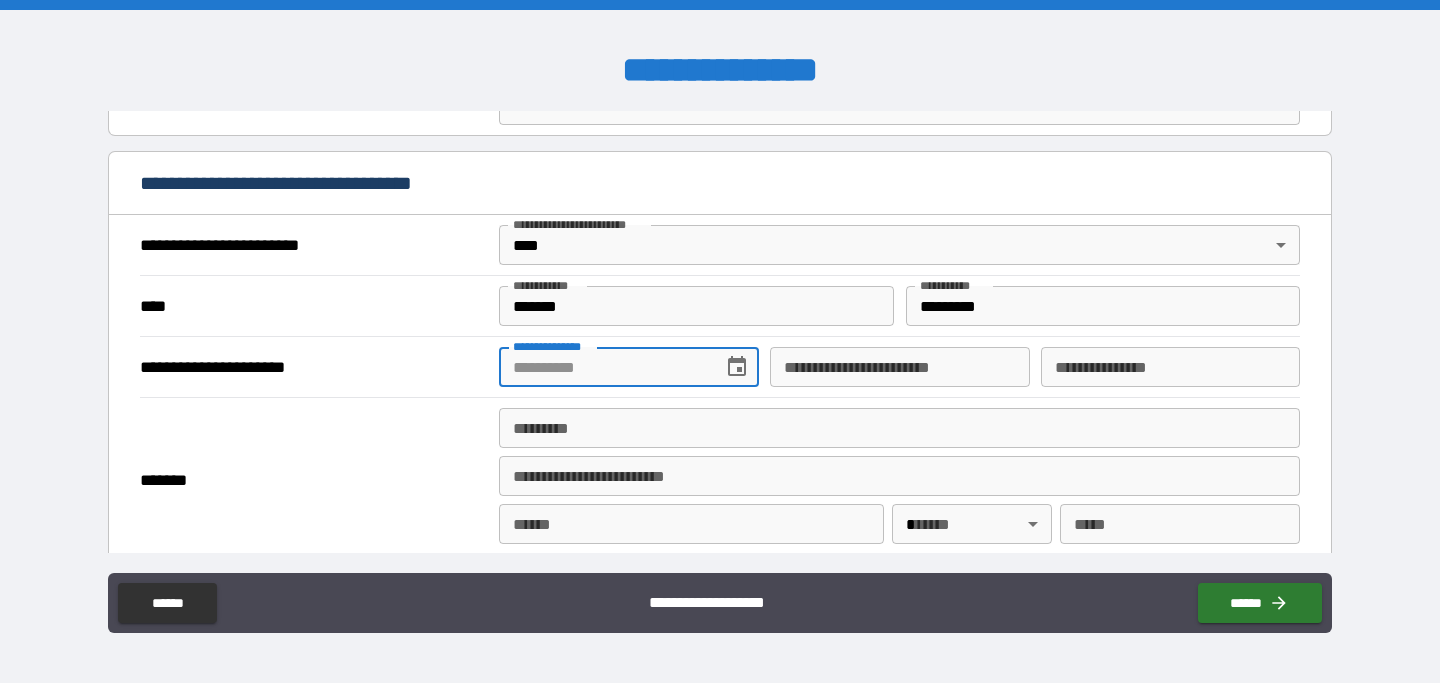click on "**********" at bounding box center [603, 367] 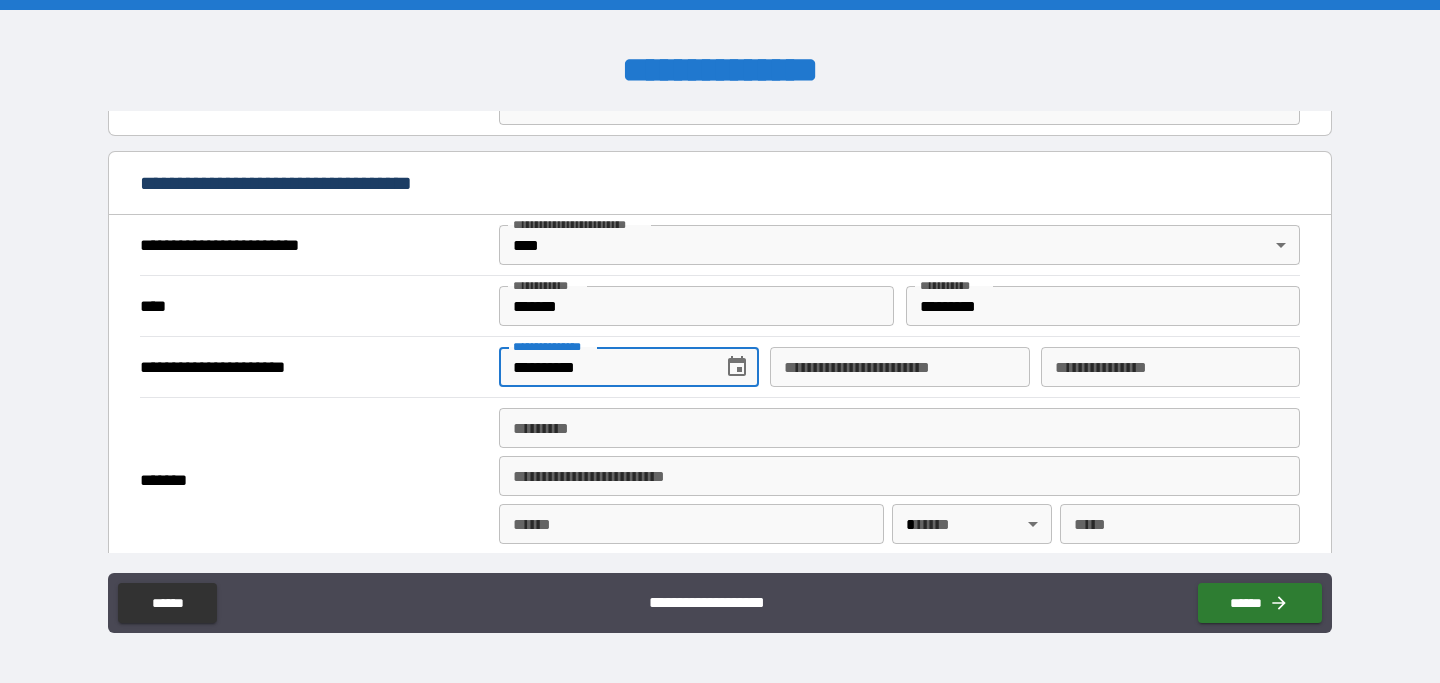 click on "**********" at bounding box center [899, 367] 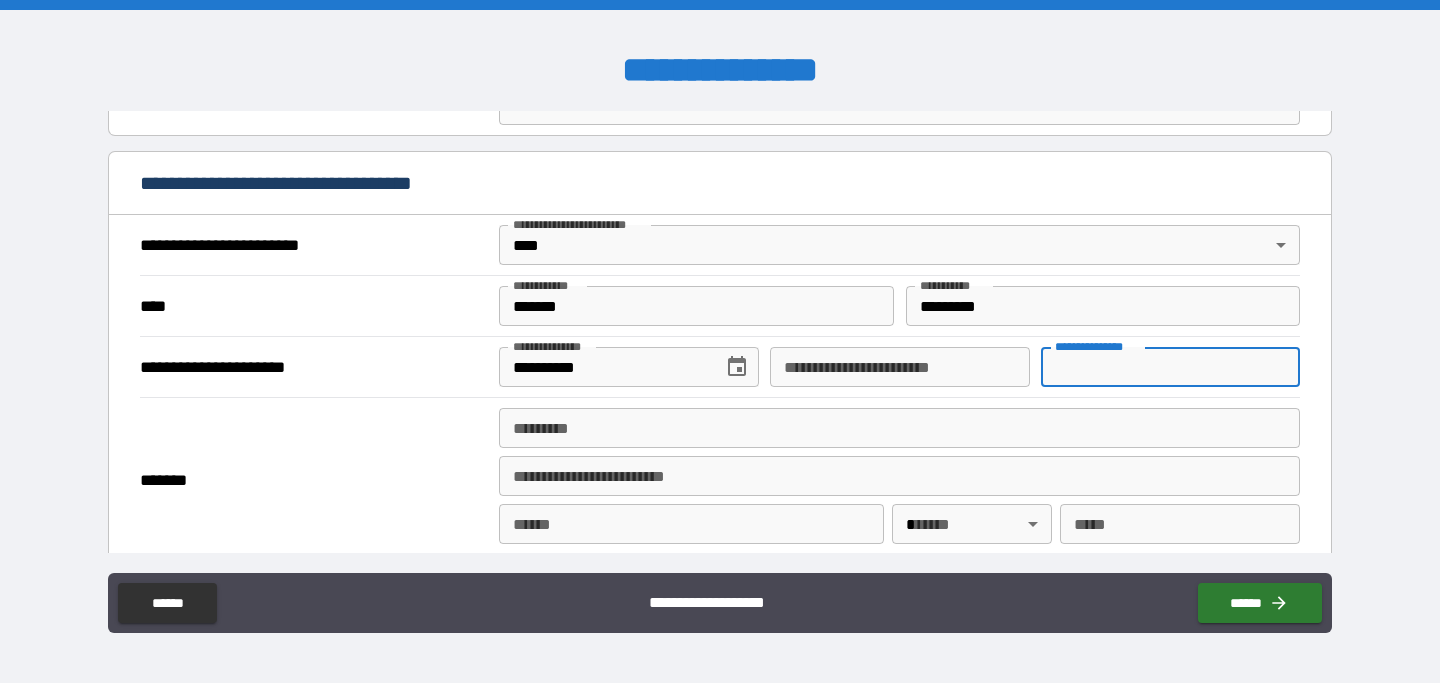 click on "**********" at bounding box center [1170, 367] 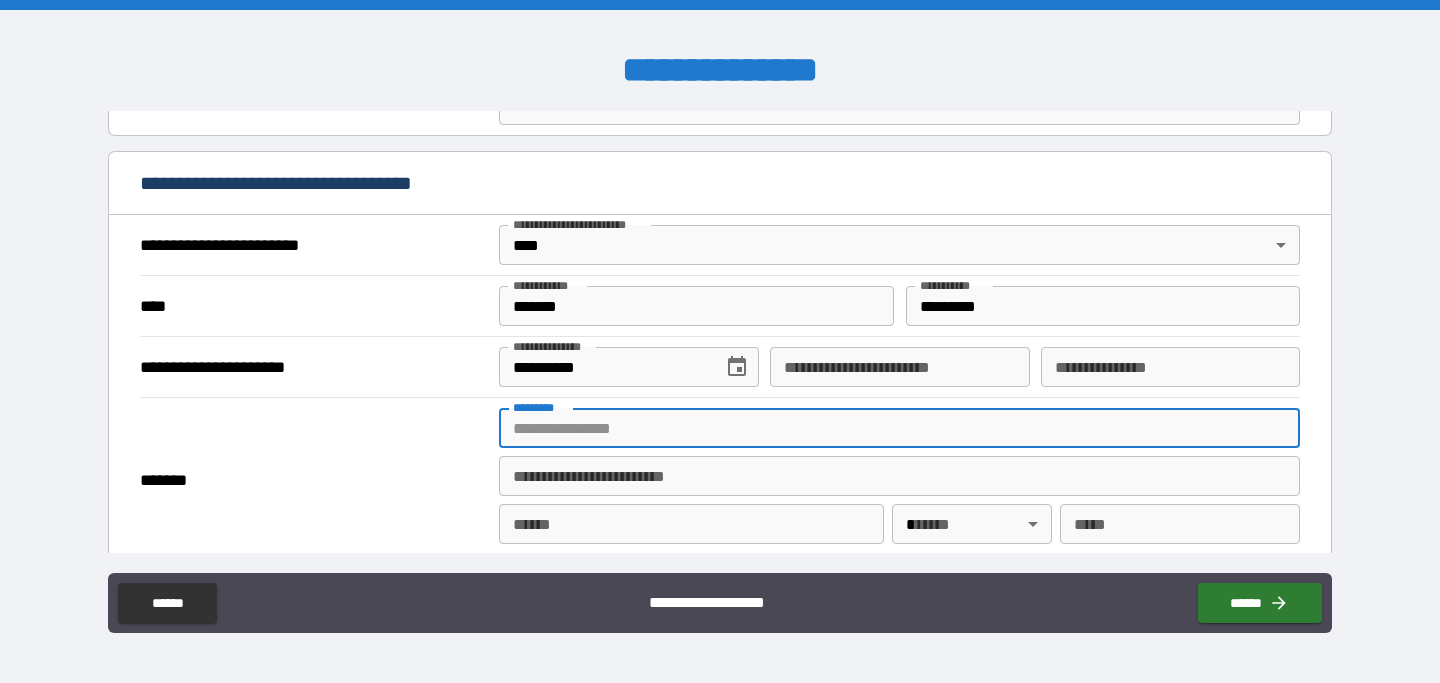 click on "*******   *" at bounding box center [899, 428] 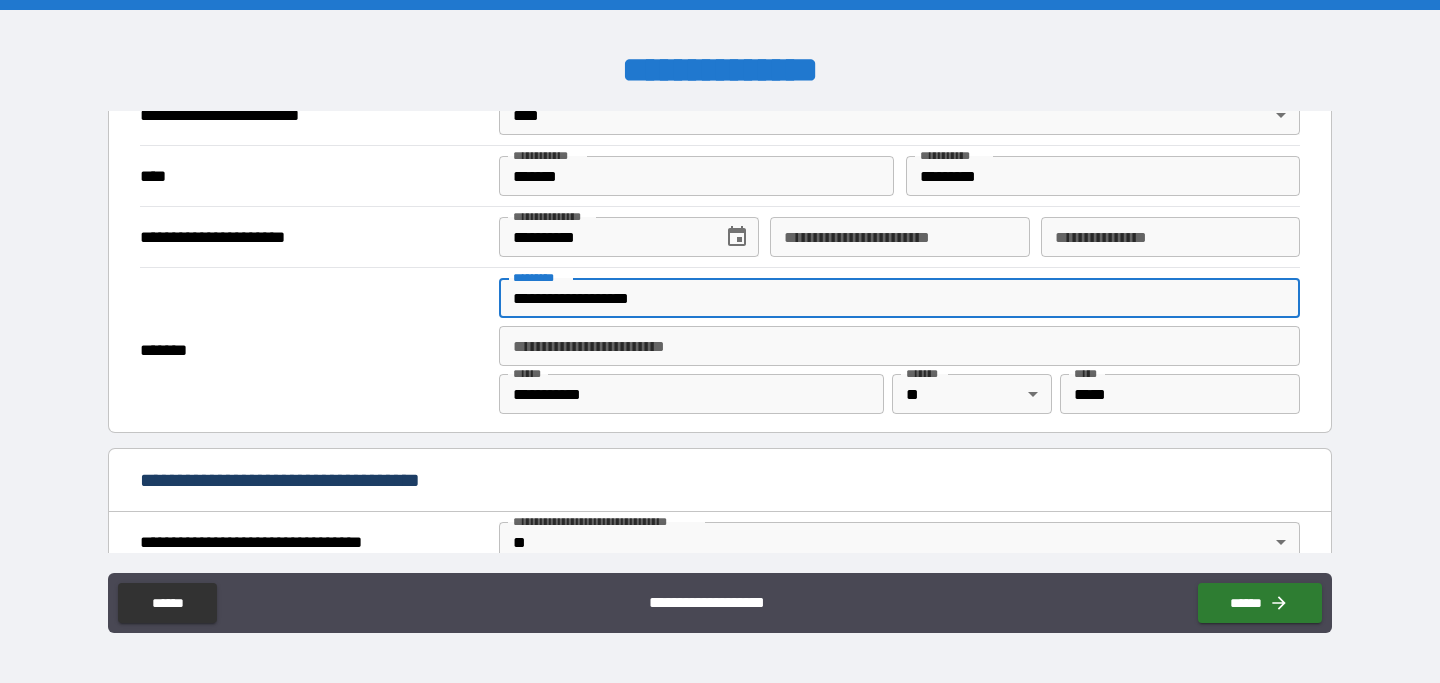 scroll, scrollTop: 1228, scrollLeft: 0, axis: vertical 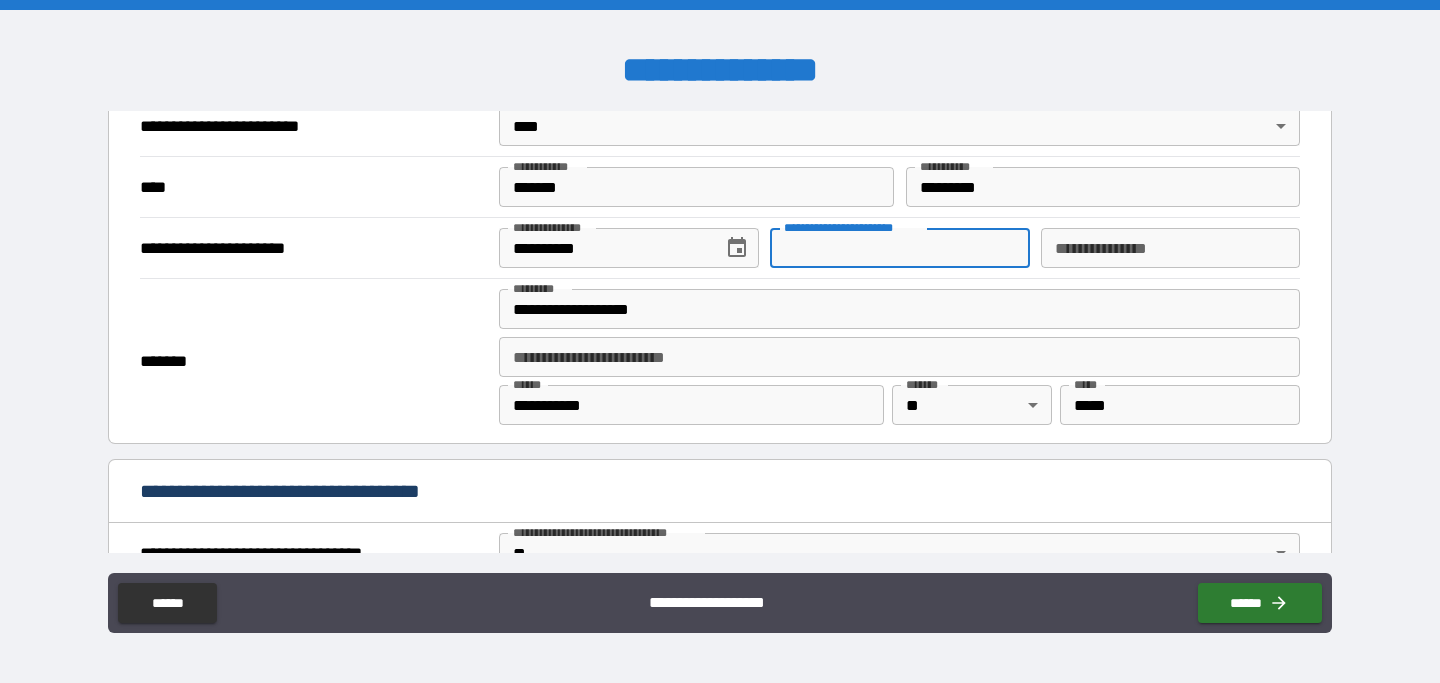 click on "**********" at bounding box center [899, 248] 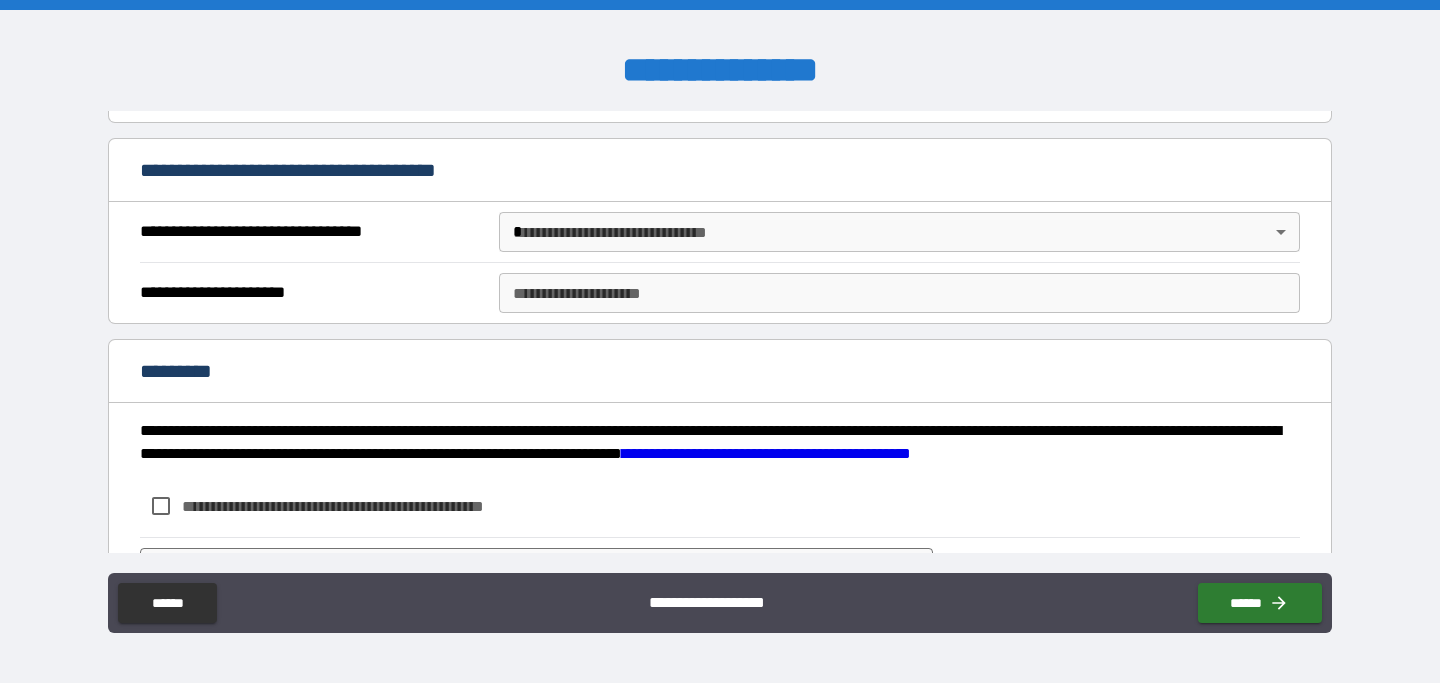 scroll, scrollTop: 3118, scrollLeft: 0, axis: vertical 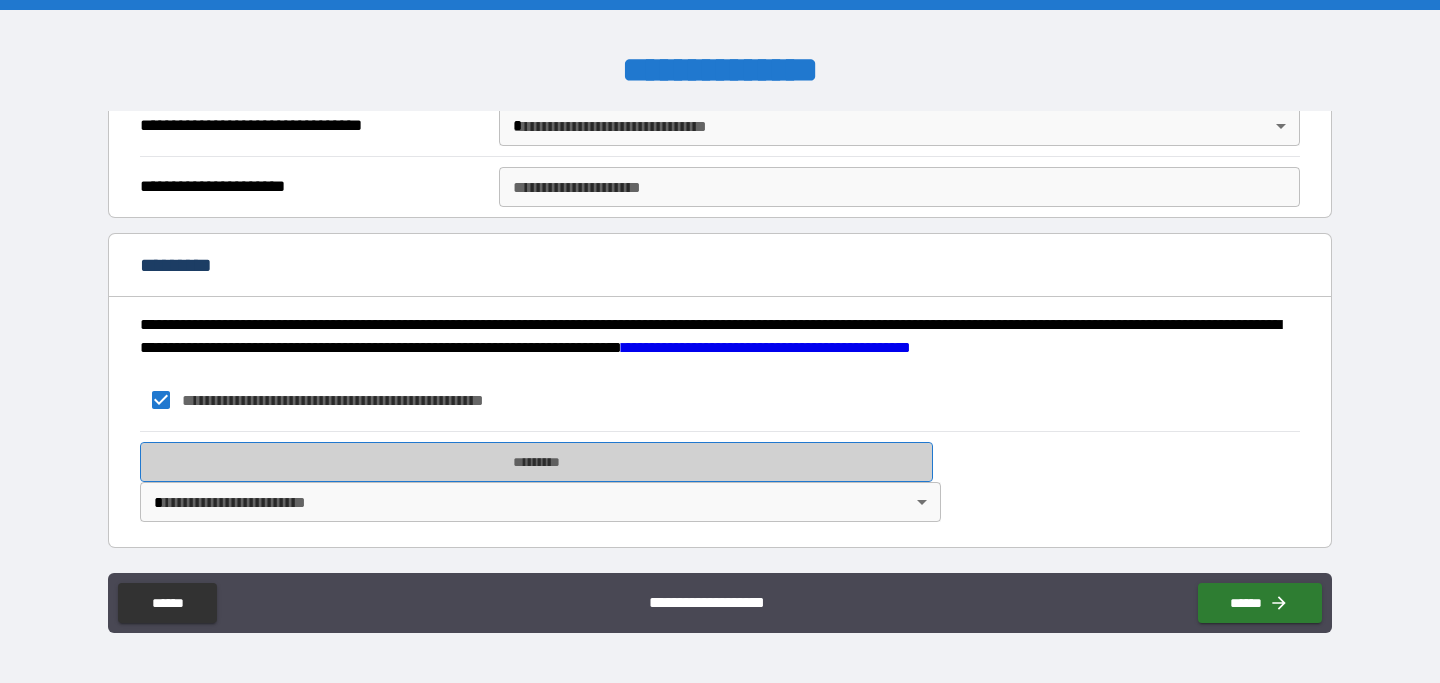 click on "*********" at bounding box center [536, 462] 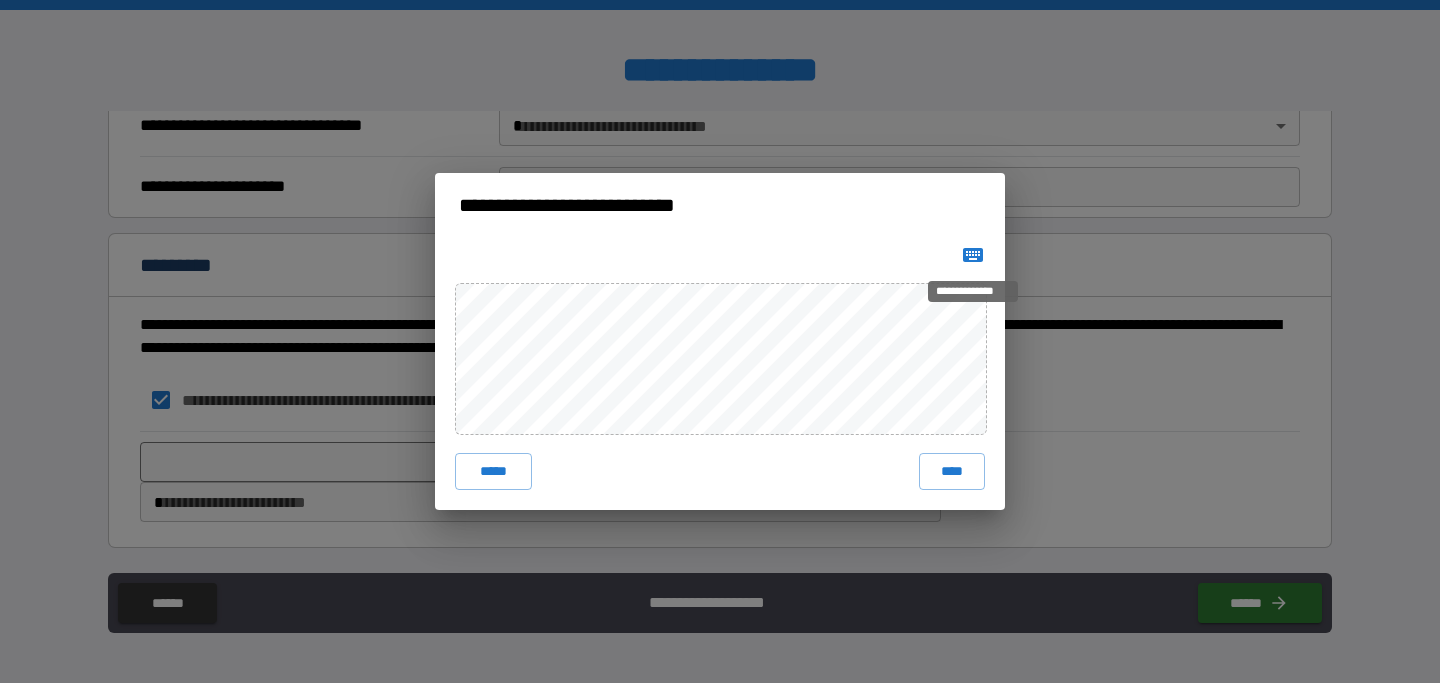 click 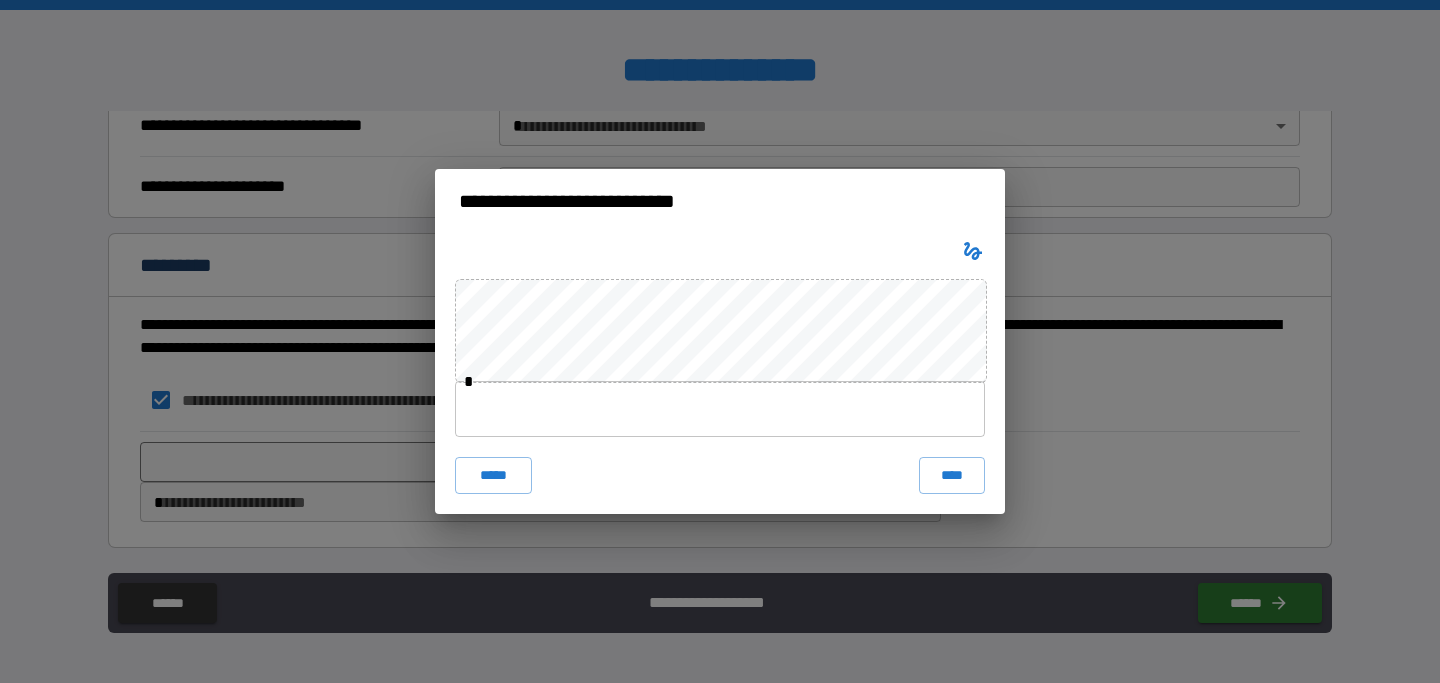 click at bounding box center [720, 409] 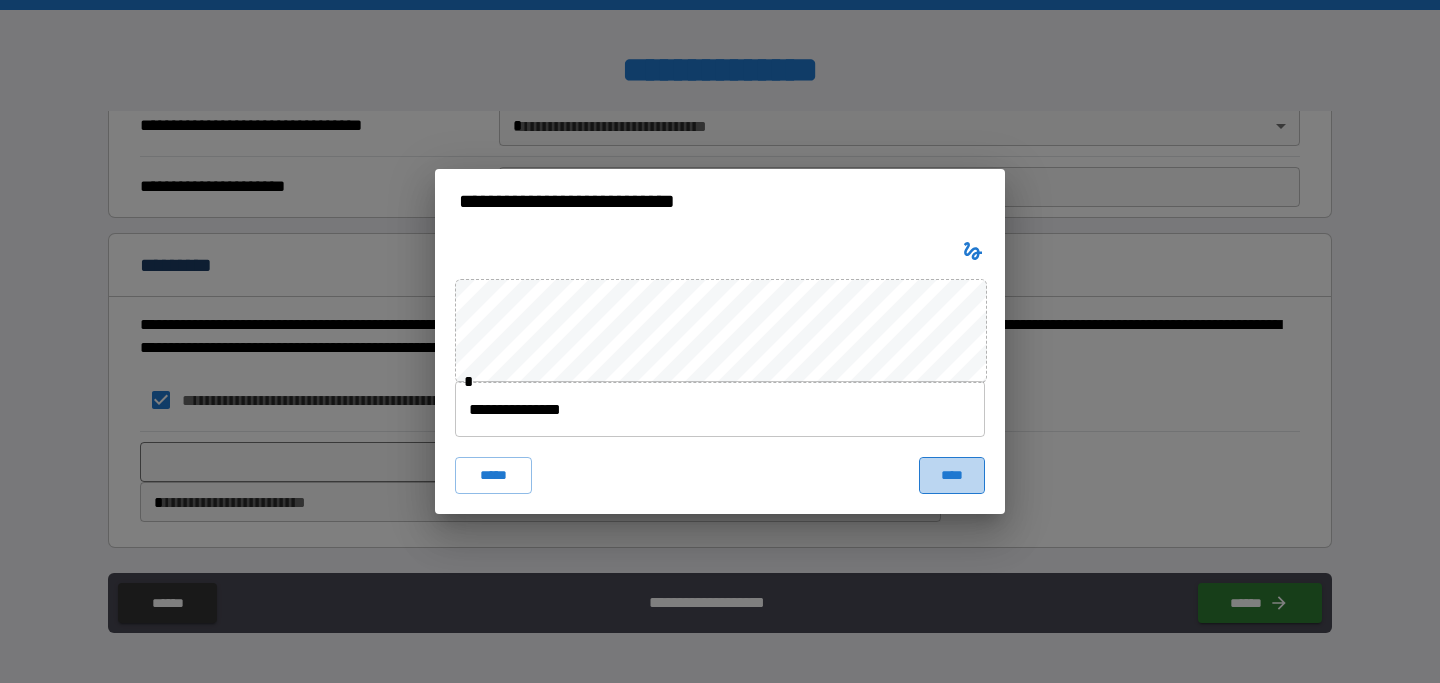 click on "****" at bounding box center [952, 475] 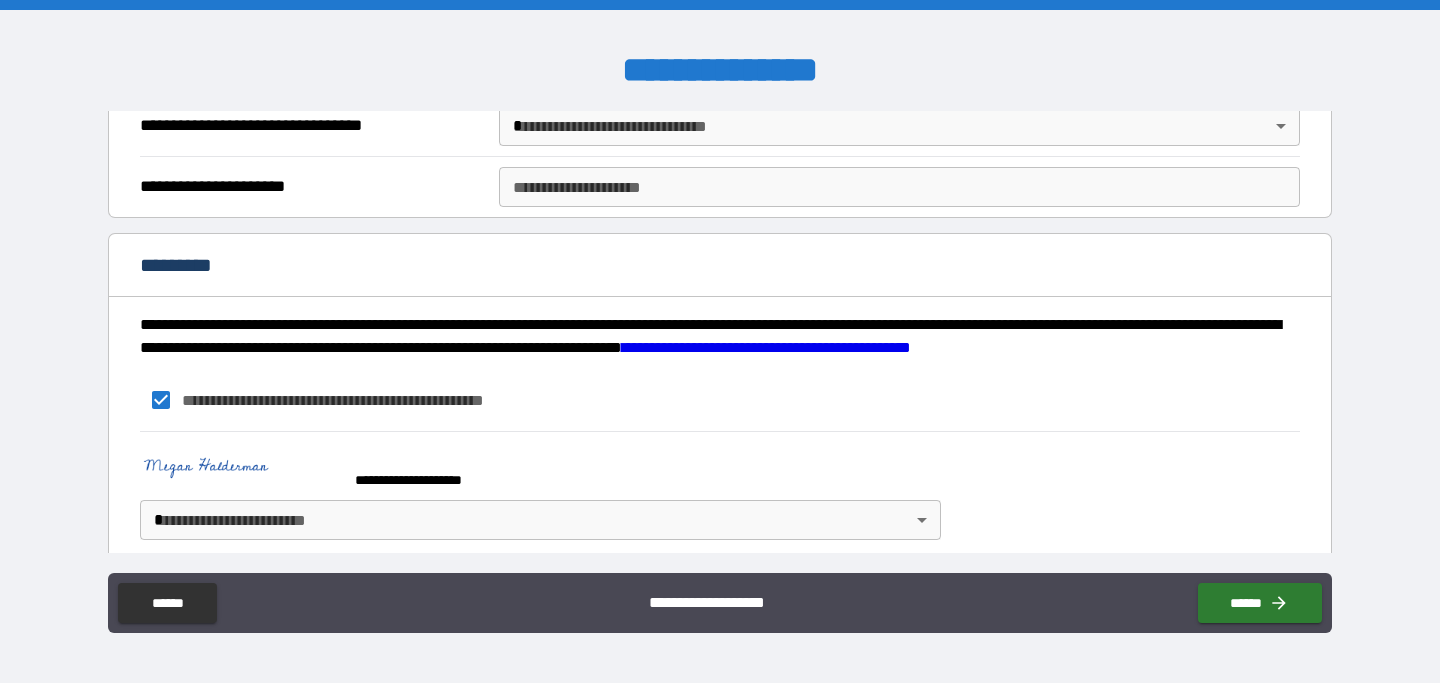 click on "**********" at bounding box center [720, 341] 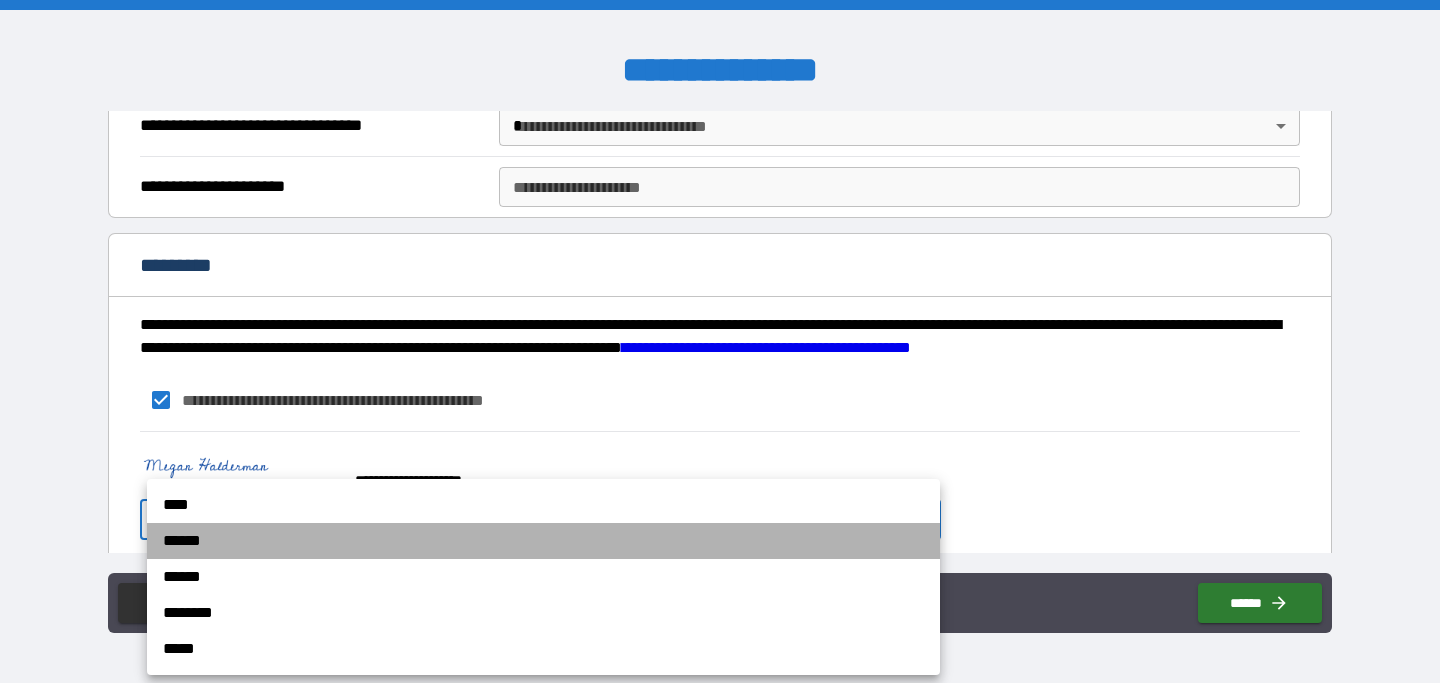 click on "******" at bounding box center [543, 541] 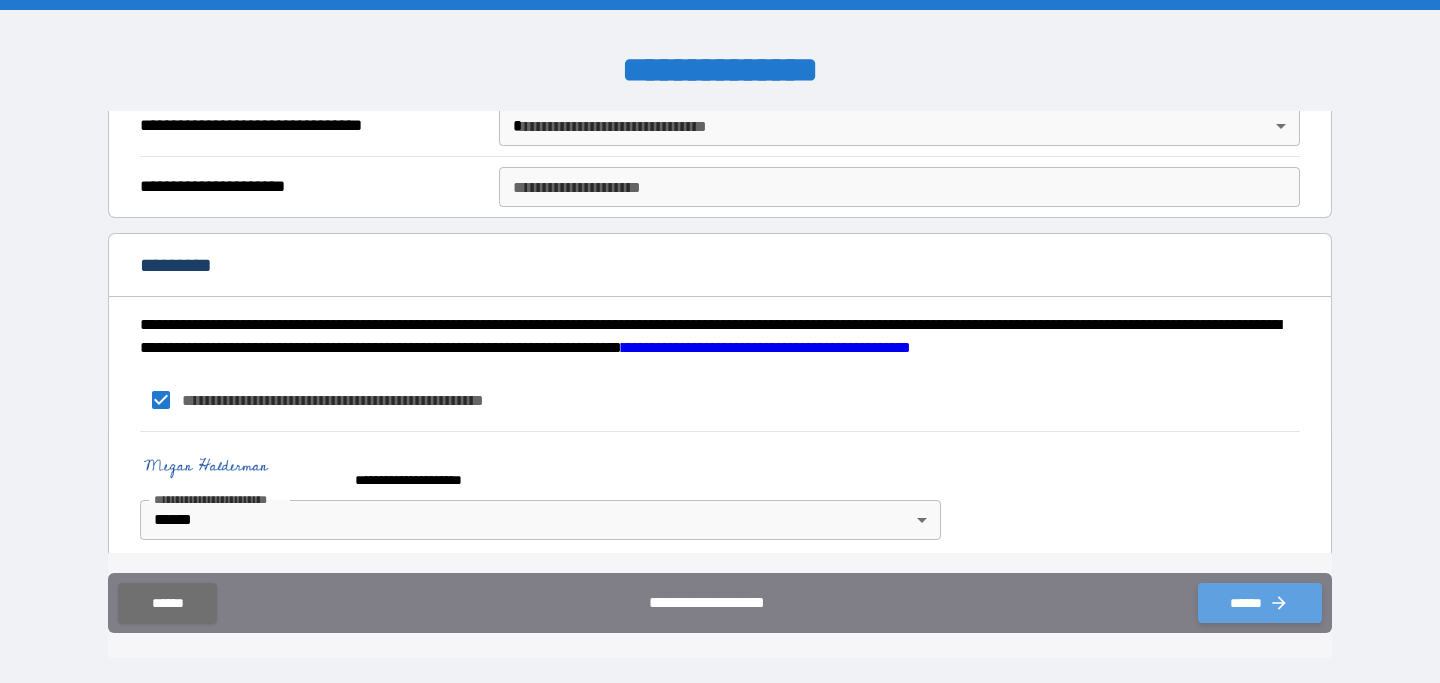 click on "******" at bounding box center (1260, 603) 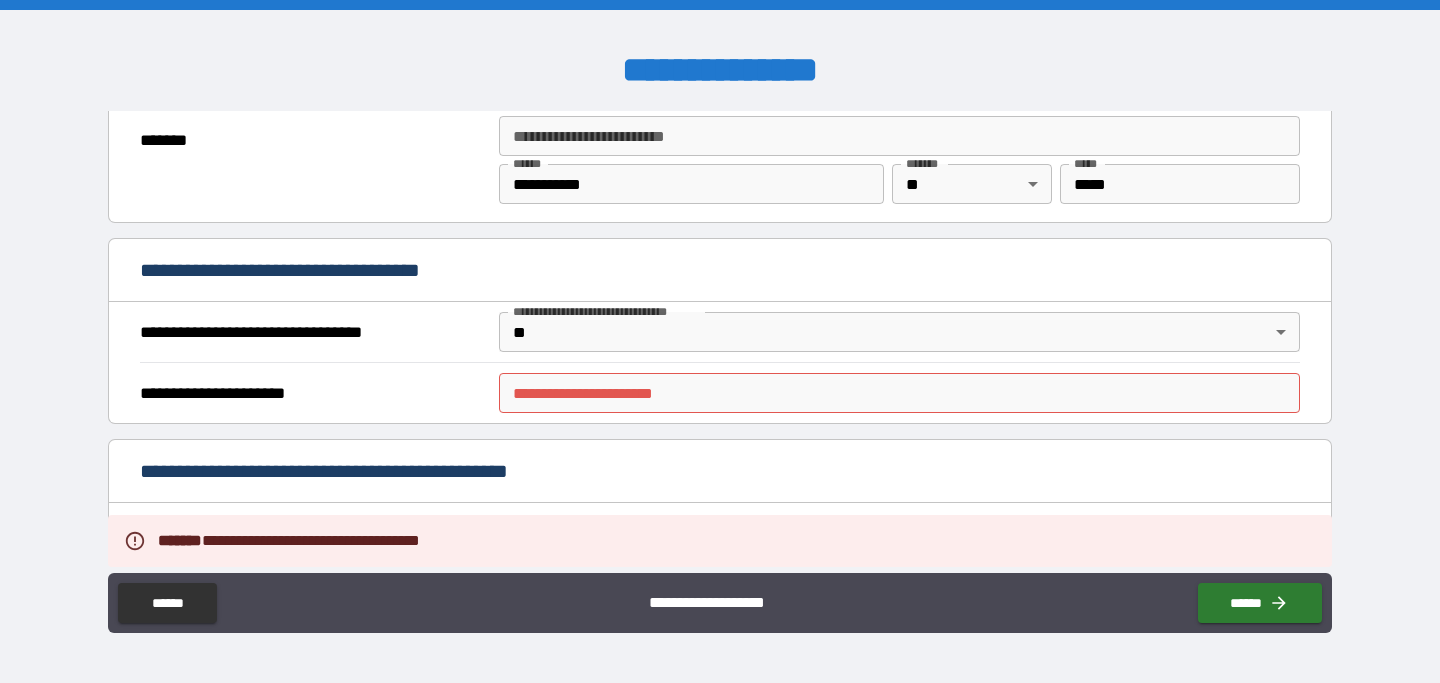 scroll, scrollTop: 1447, scrollLeft: 0, axis: vertical 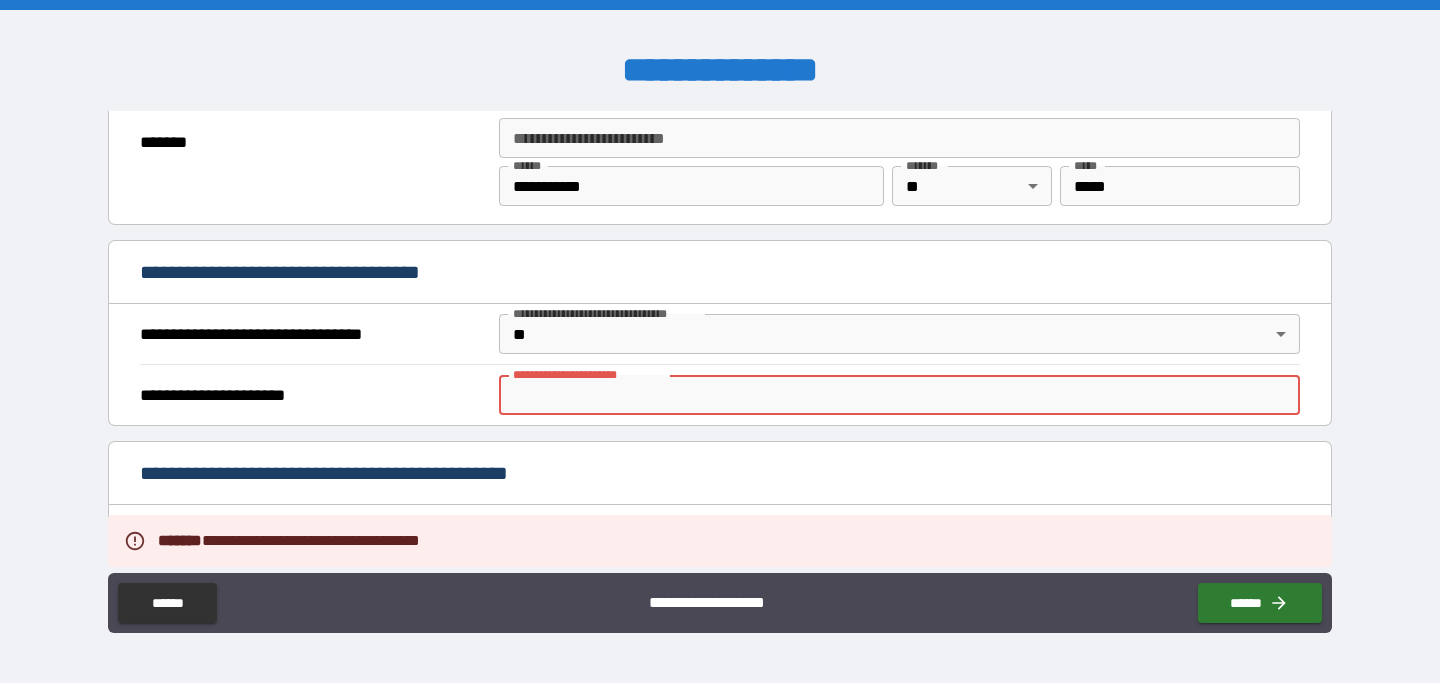 click on "**********" at bounding box center [899, 395] 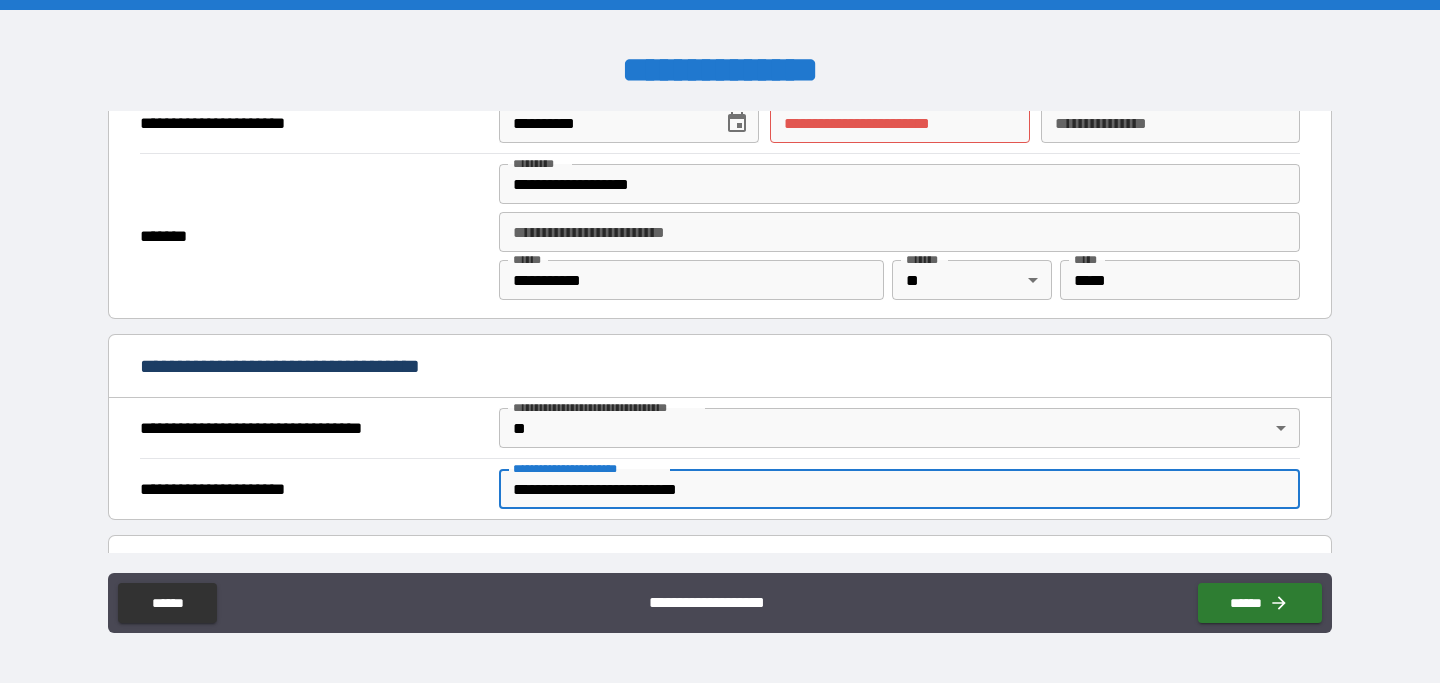 scroll, scrollTop: 1355, scrollLeft: 0, axis: vertical 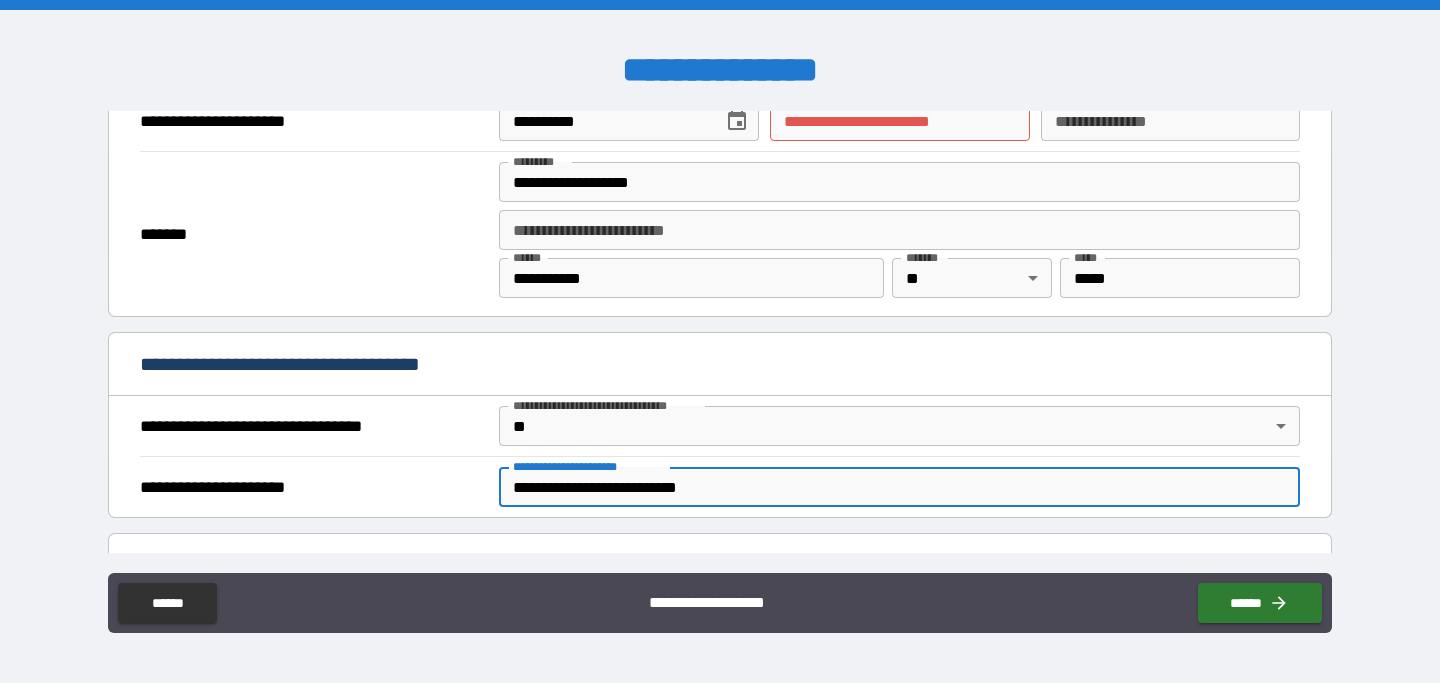 click on "**********" at bounding box center (899, 121) 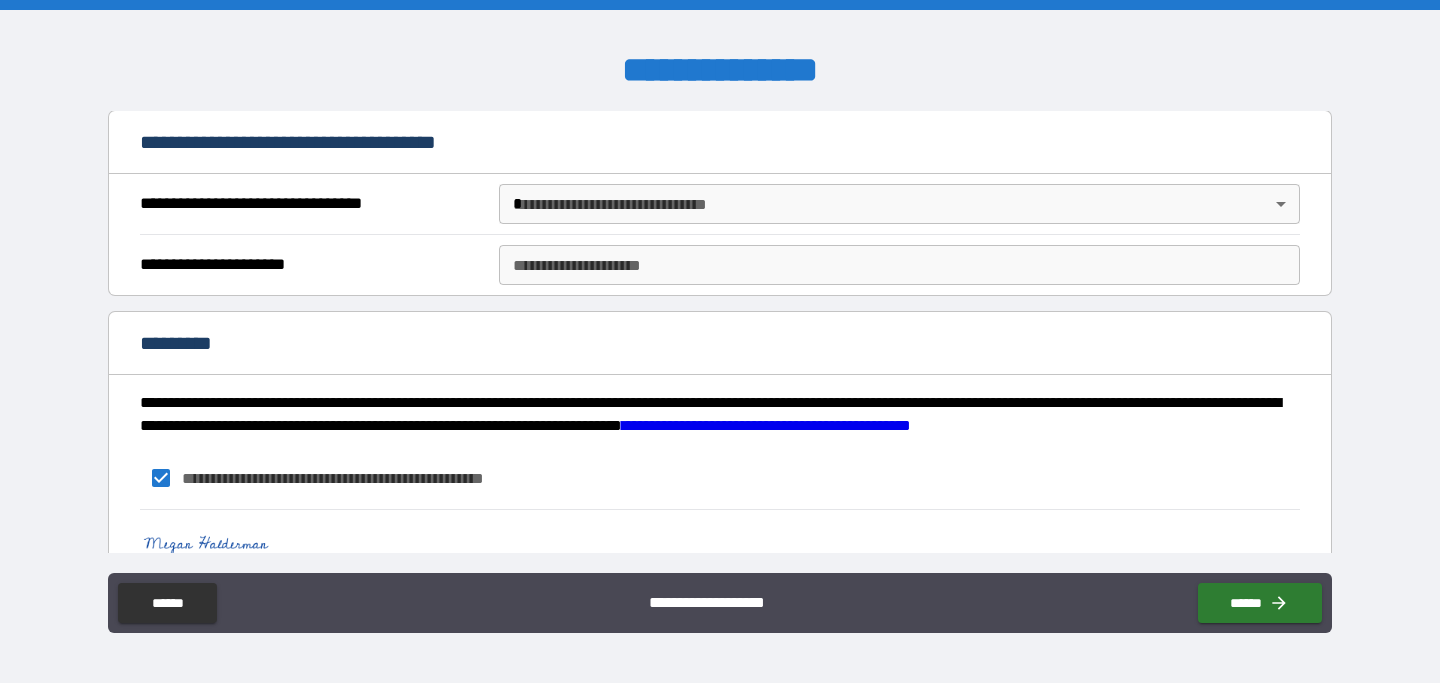 scroll, scrollTop: 3136, scrollLeft: 0, axis: vertical 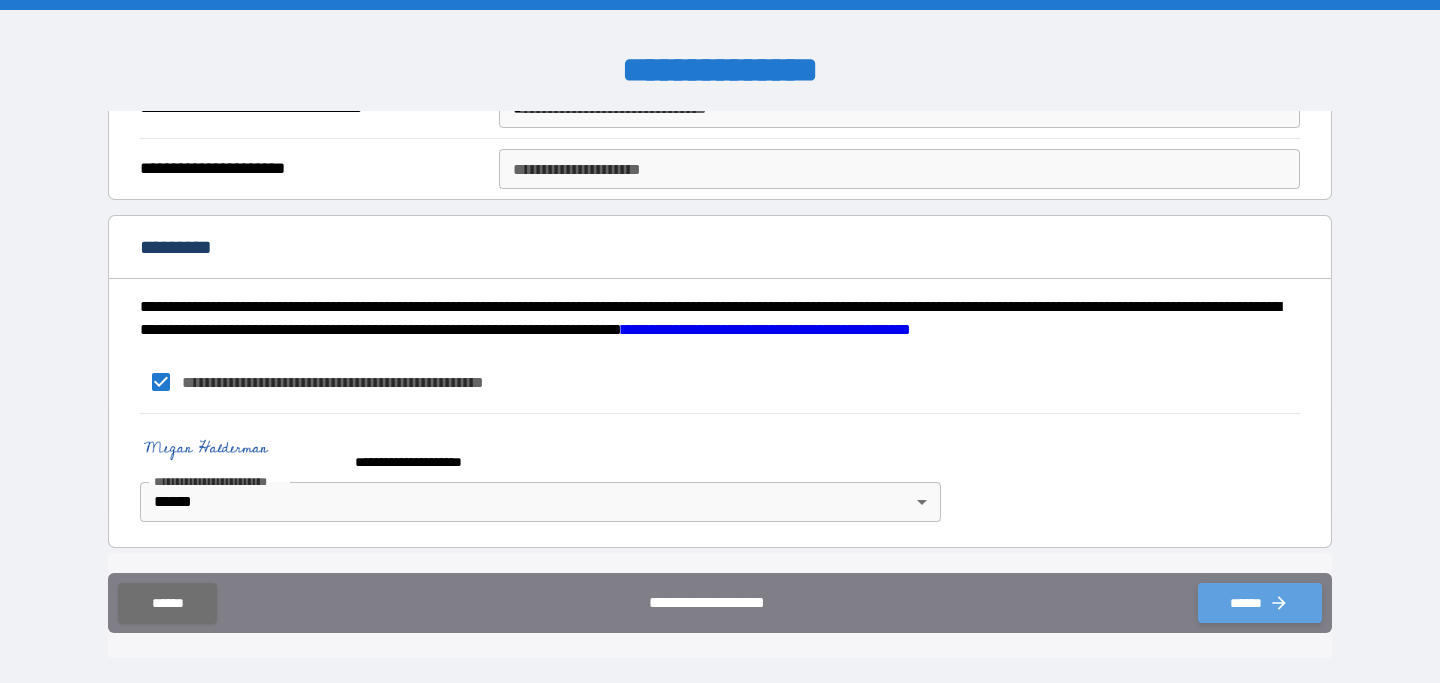 click on "******" at bounding box center [1260, 603] 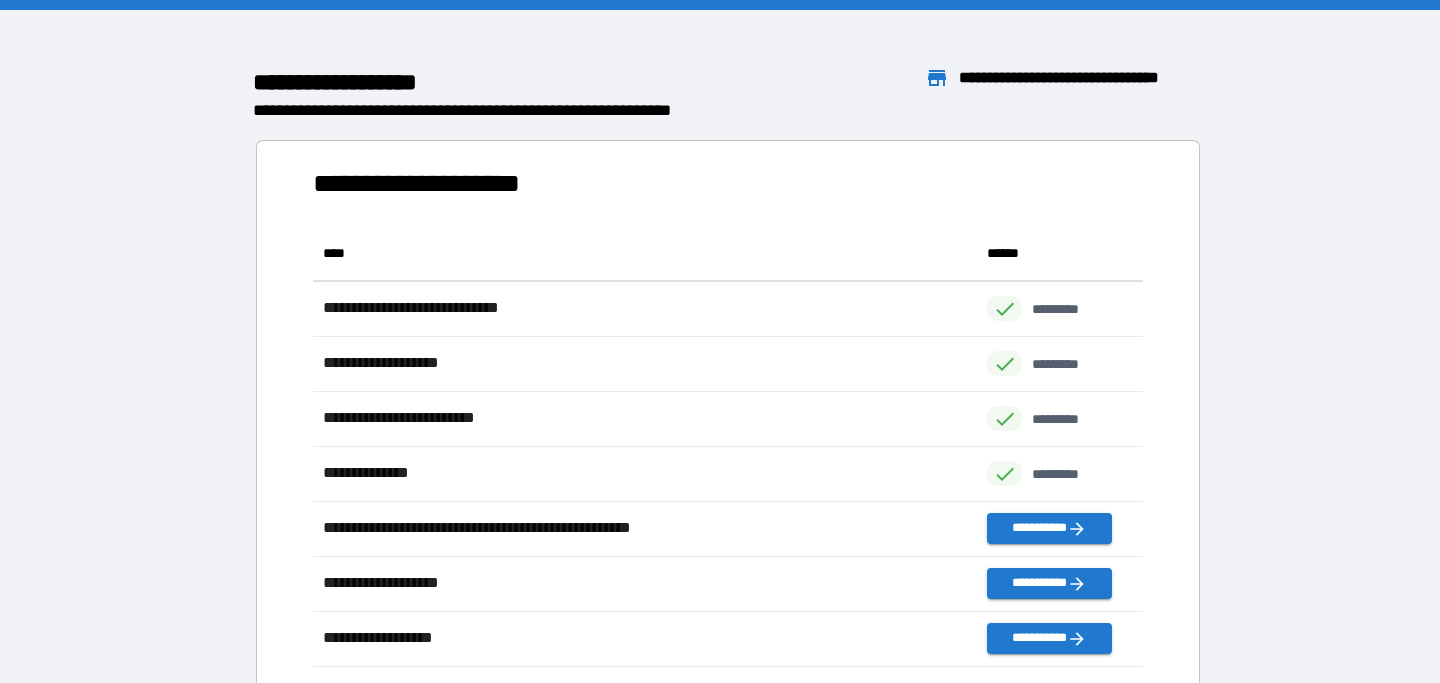 scroll, scrollTop: 1, scrollLeft: 1, axis: both 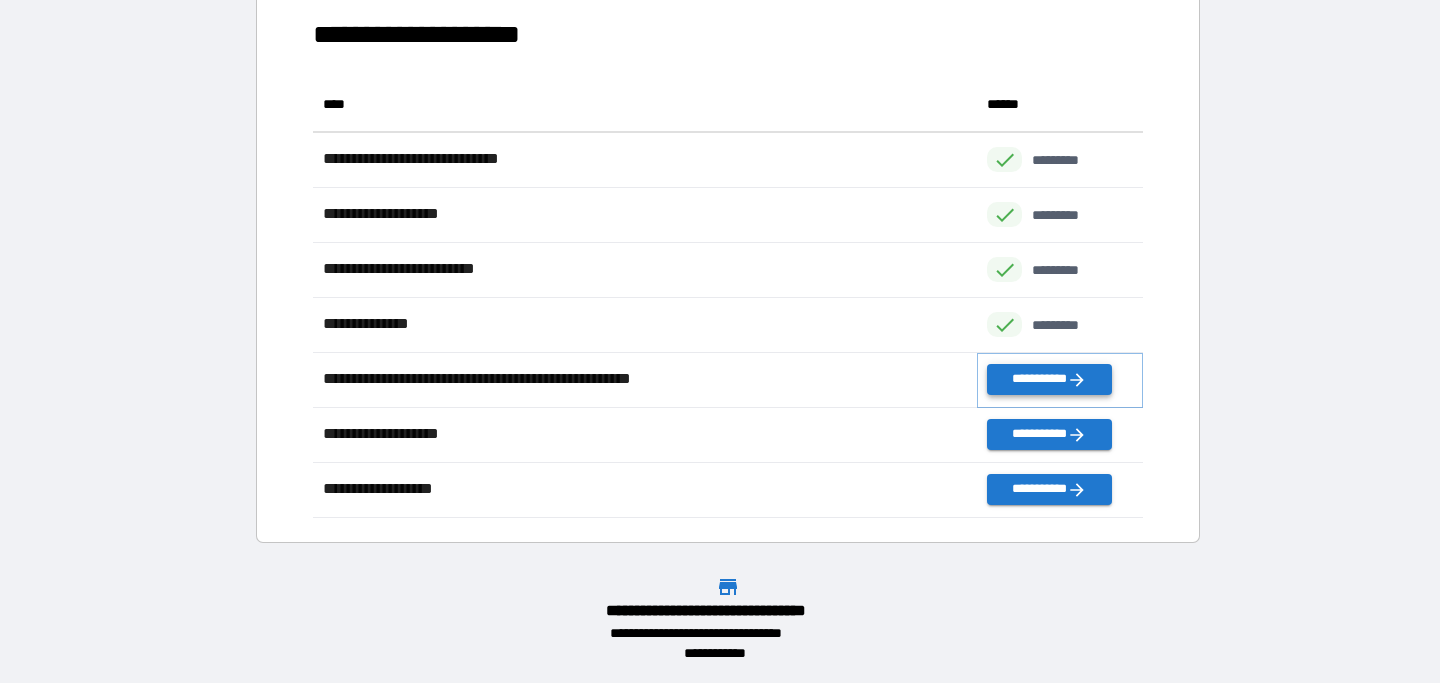 click 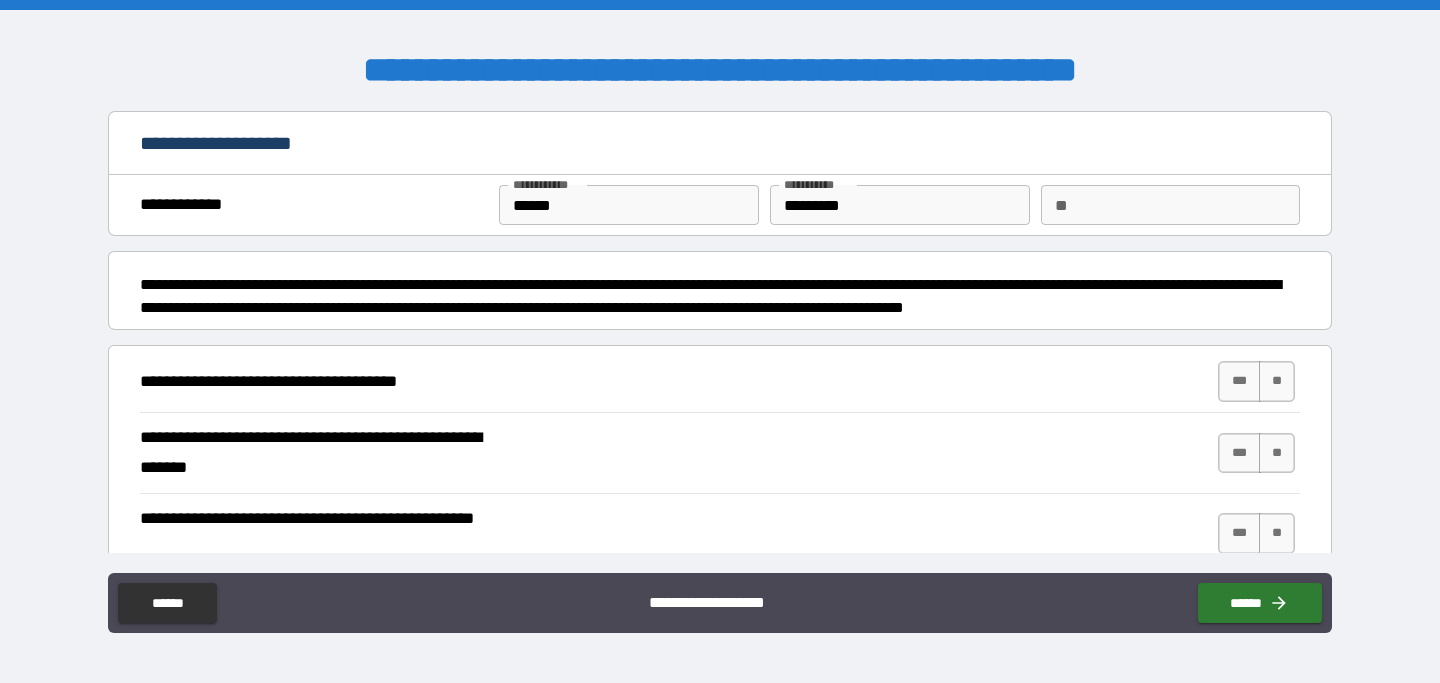 click on "**" at bounding box center [1170, 205] 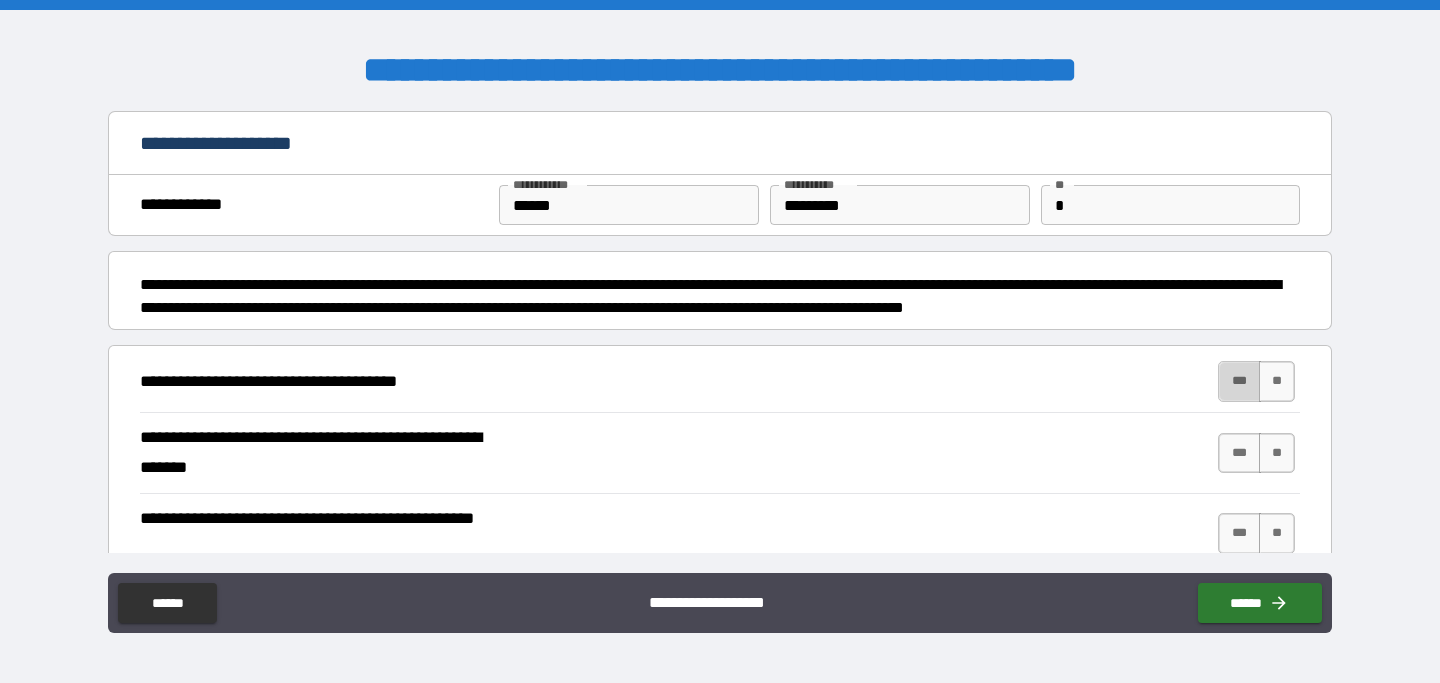 click on "***" at bounding box center (1239, 381) 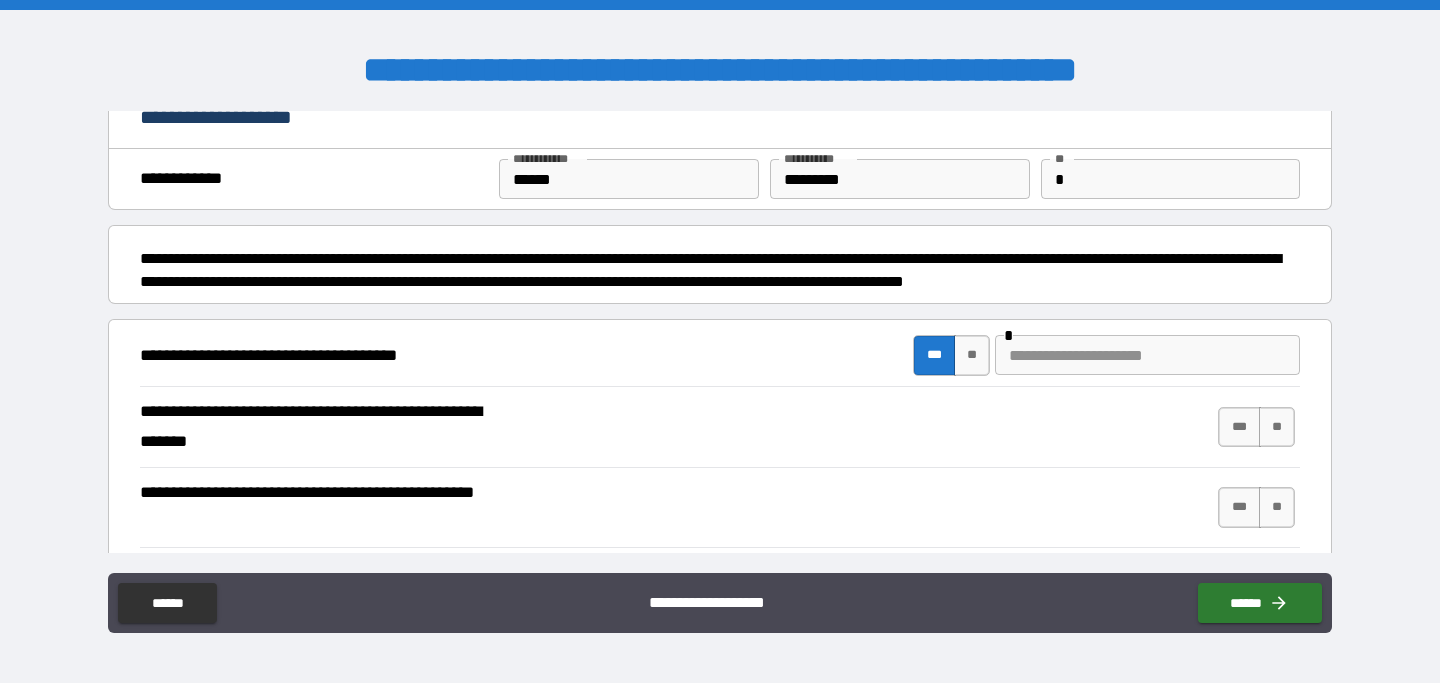 scroll, scrollTop: 28, scrollLeft: 0, axis: vertical 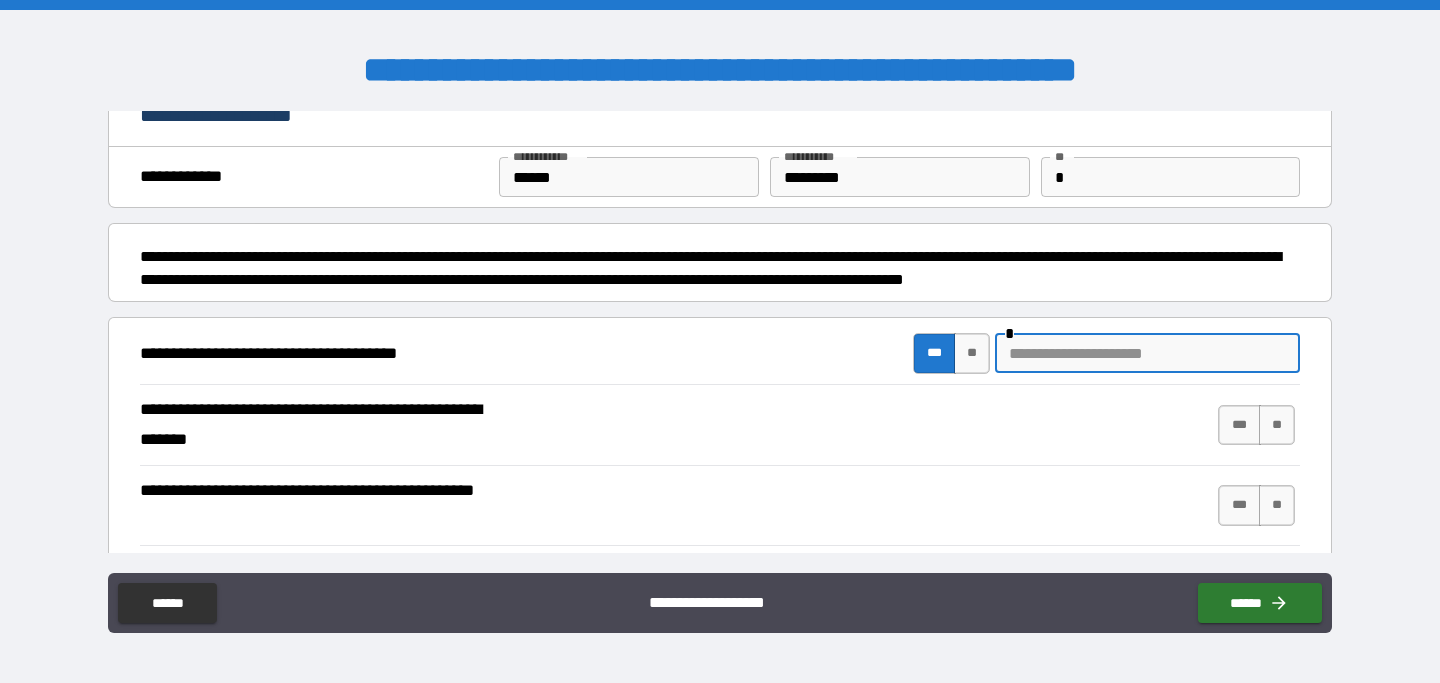 click at bounding box center (1147, 353) 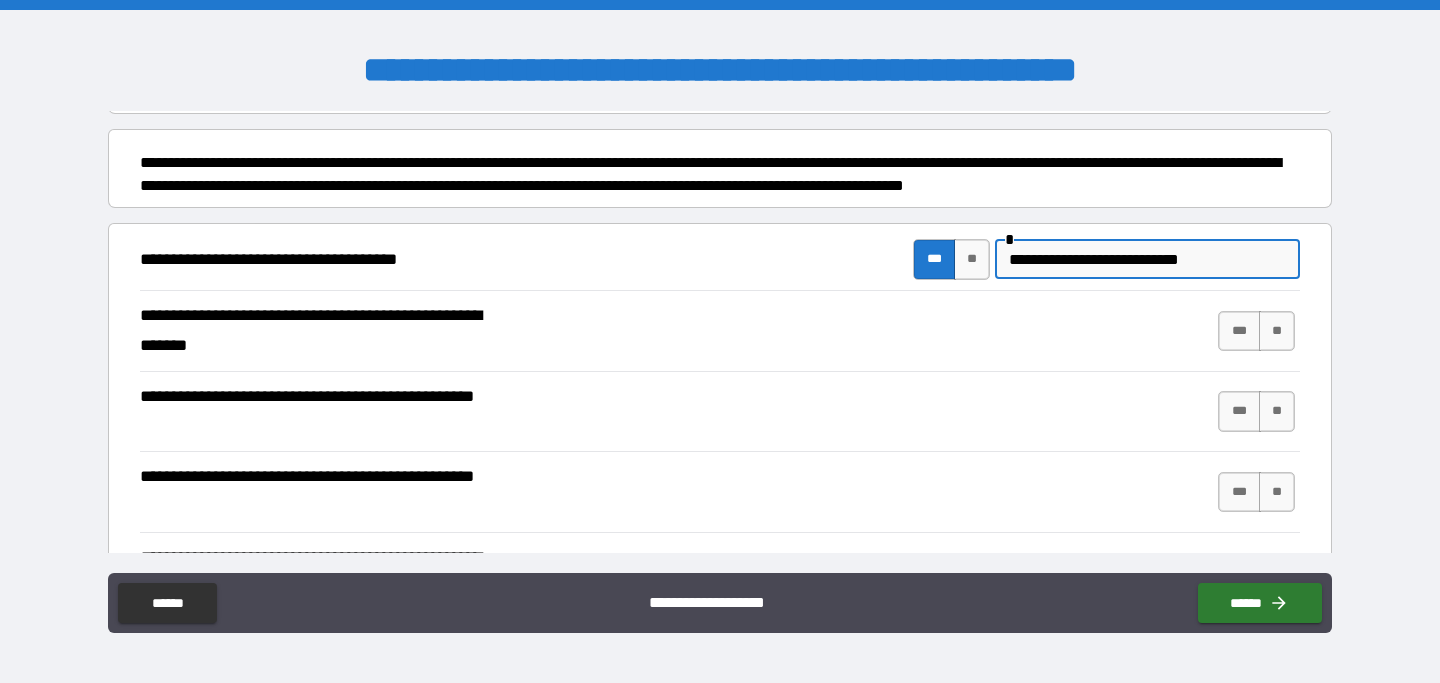 scroll, scrollTop: 123, scrollLeft: 0, axis: vertical 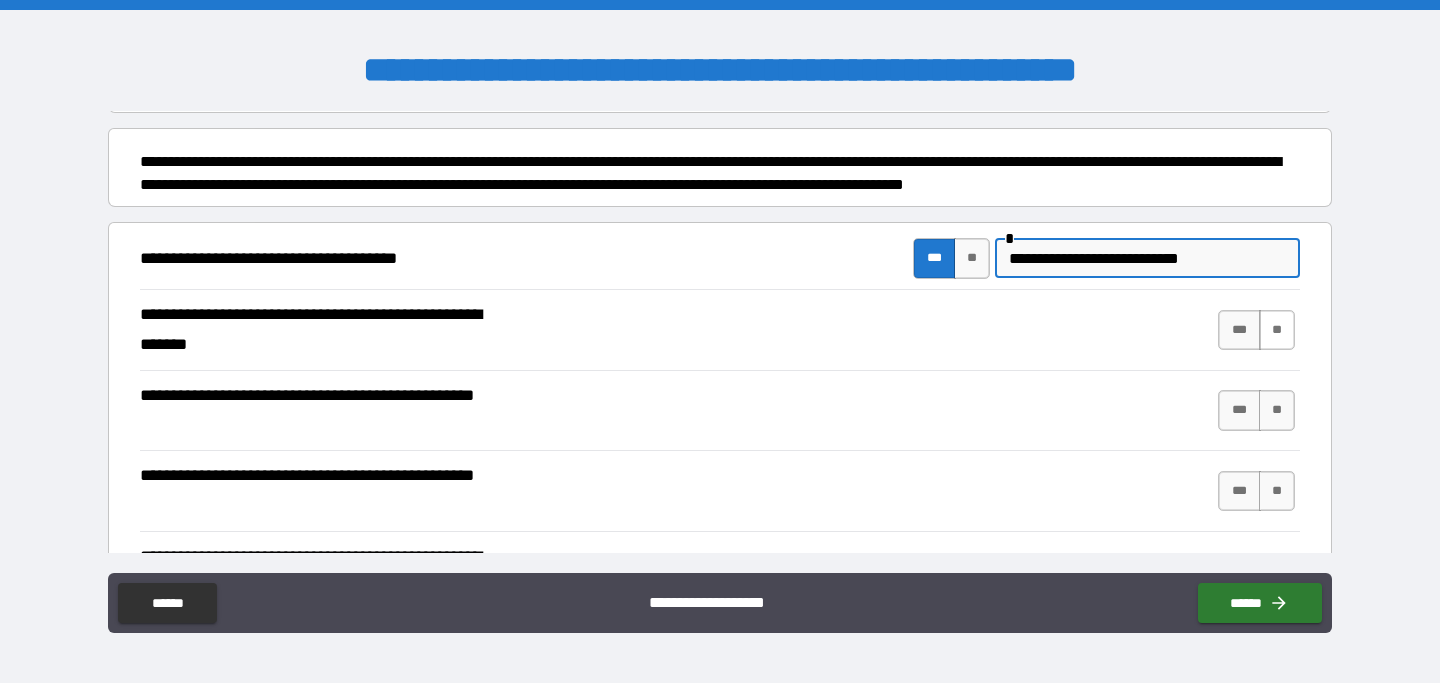 click on "**" at bounding box center [1277, 330] 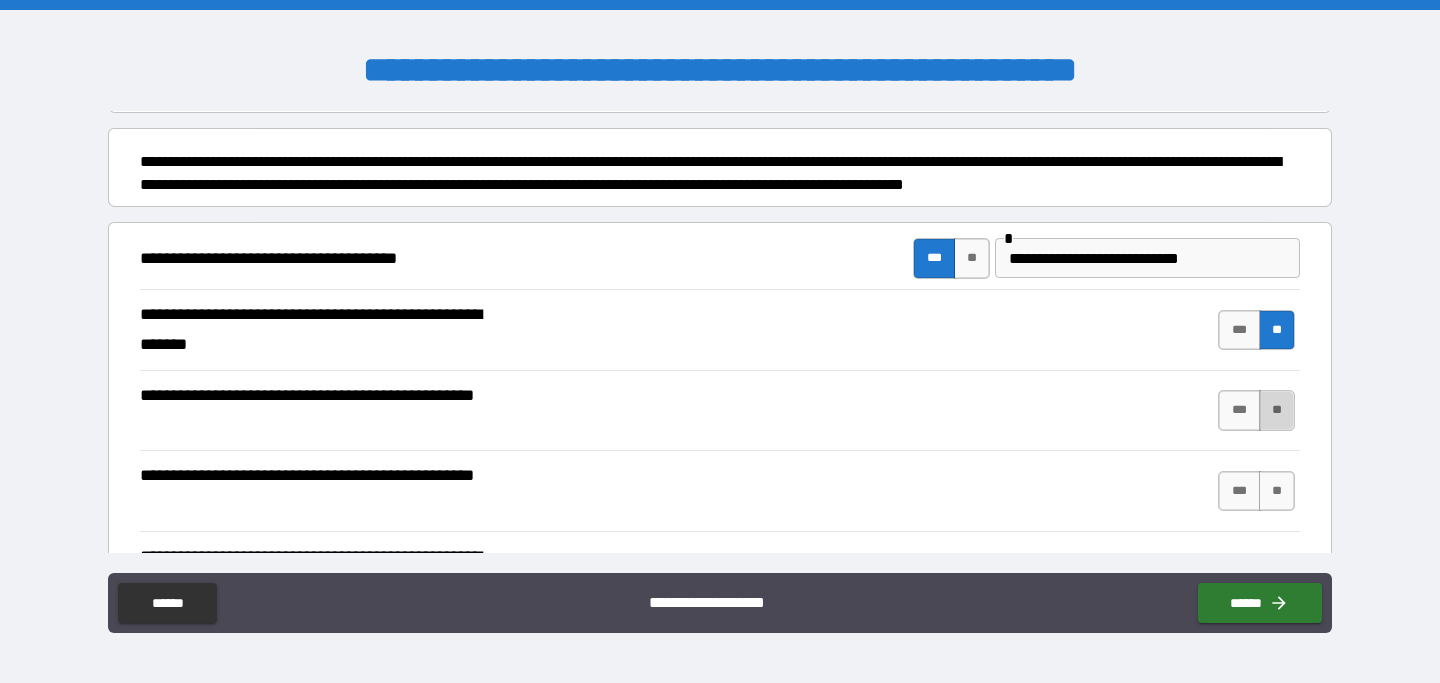 click on "**" at bounding box center [1277, 410] 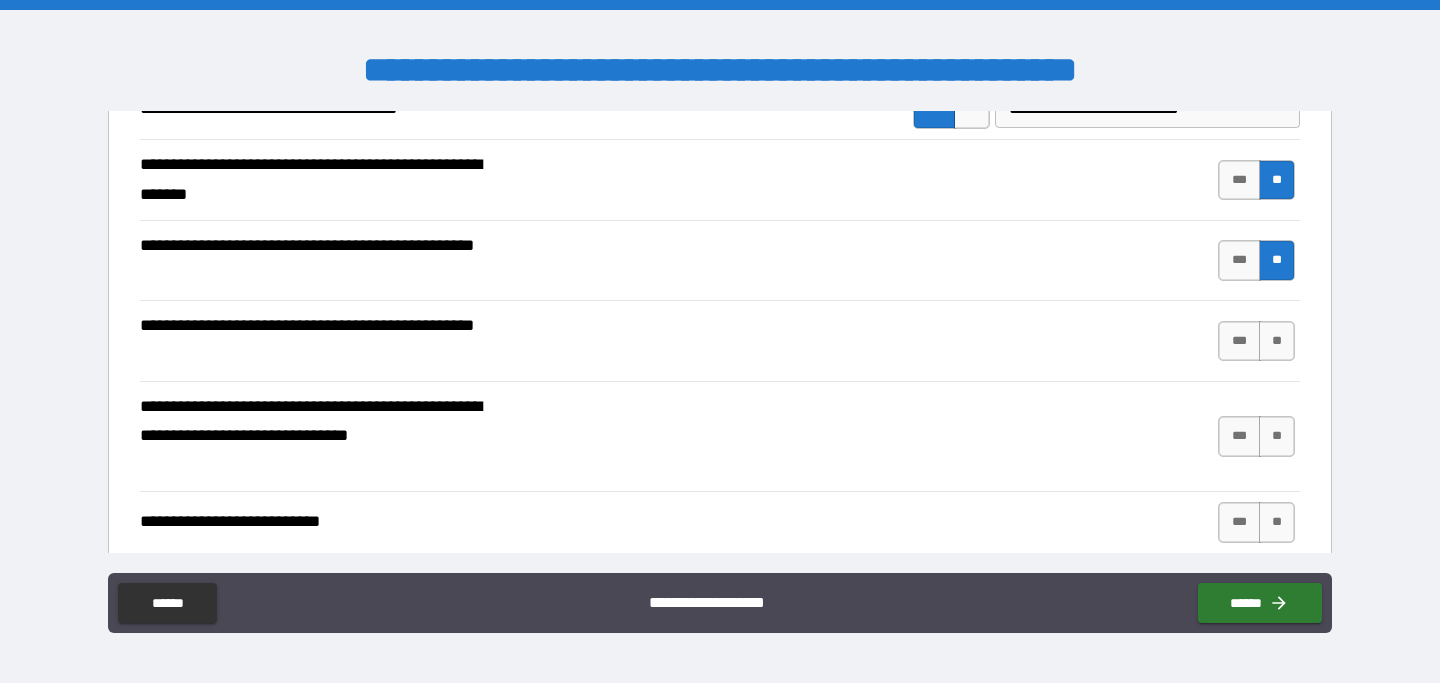scroll, scrollTop: 275, scrollLeft: 0, axis: vertical 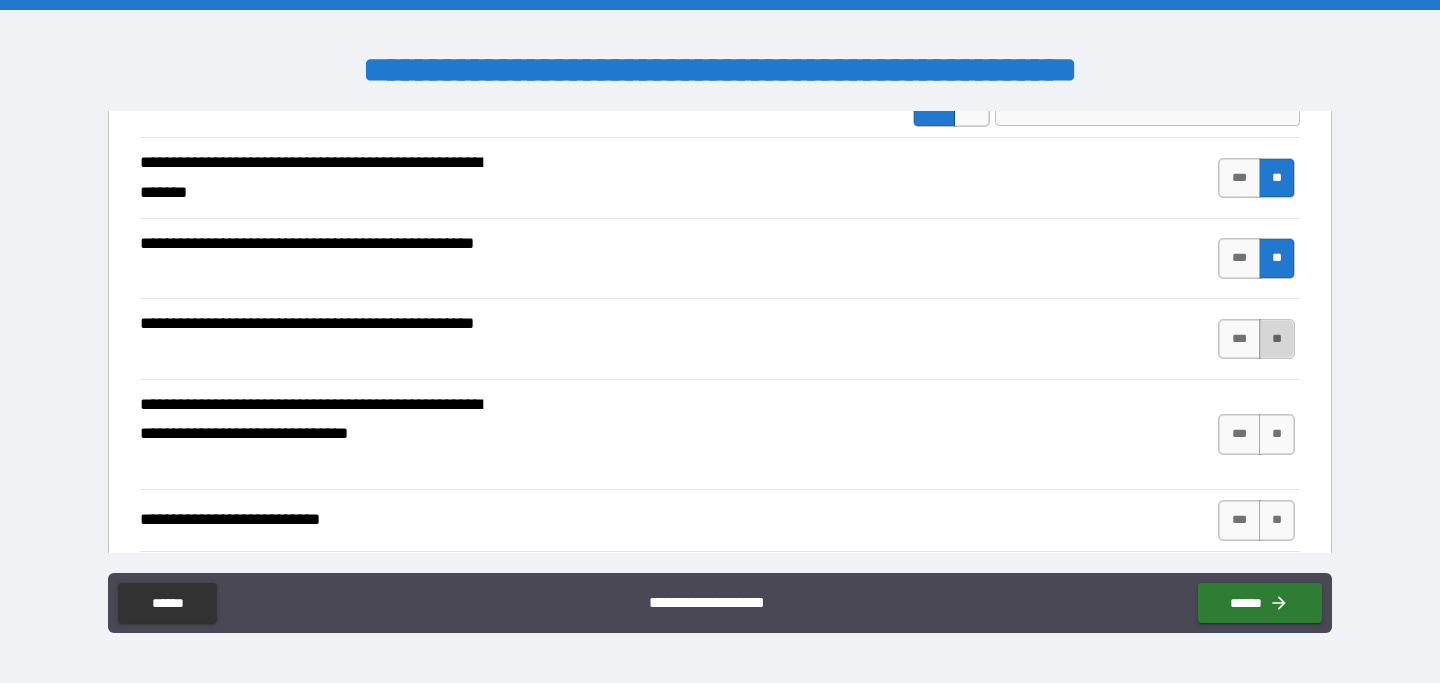 click on "**" at bounding box center [1277, 339] 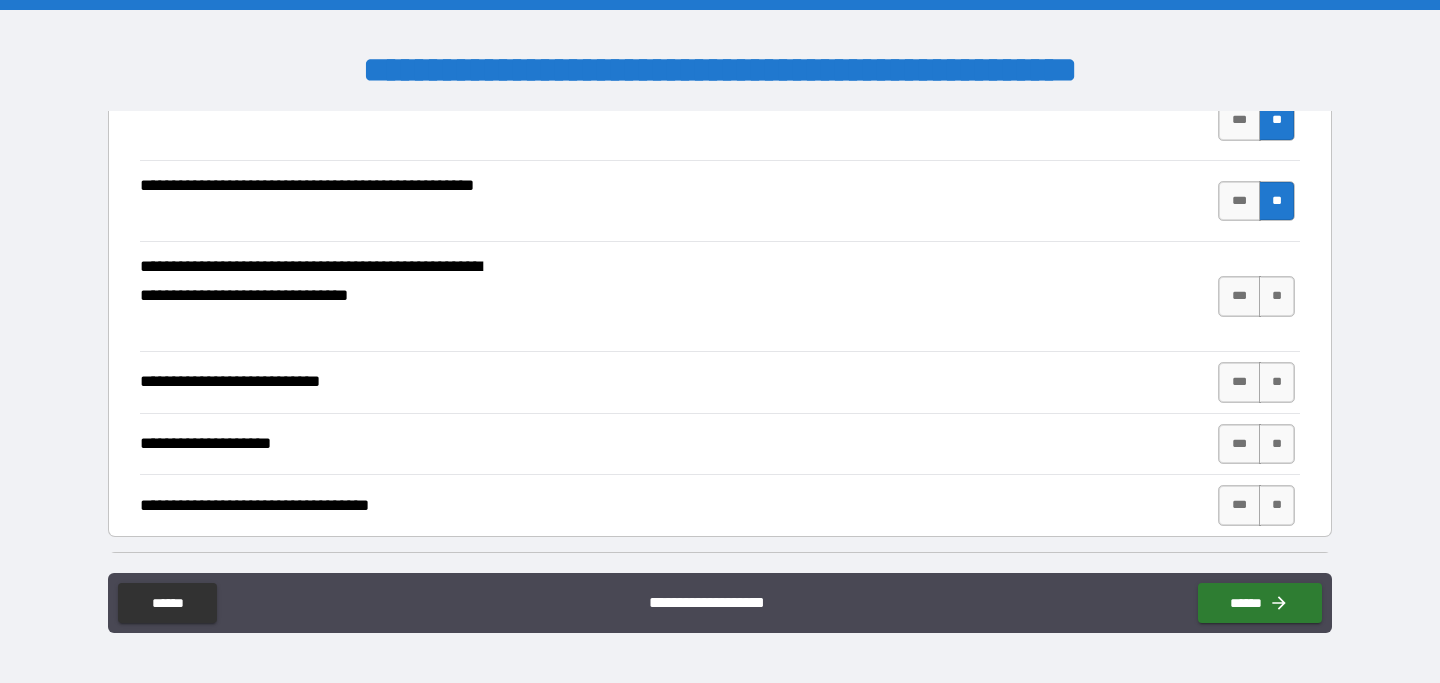 scroll, scrollTop: 418, scrollLeft: 0, axis: vertical 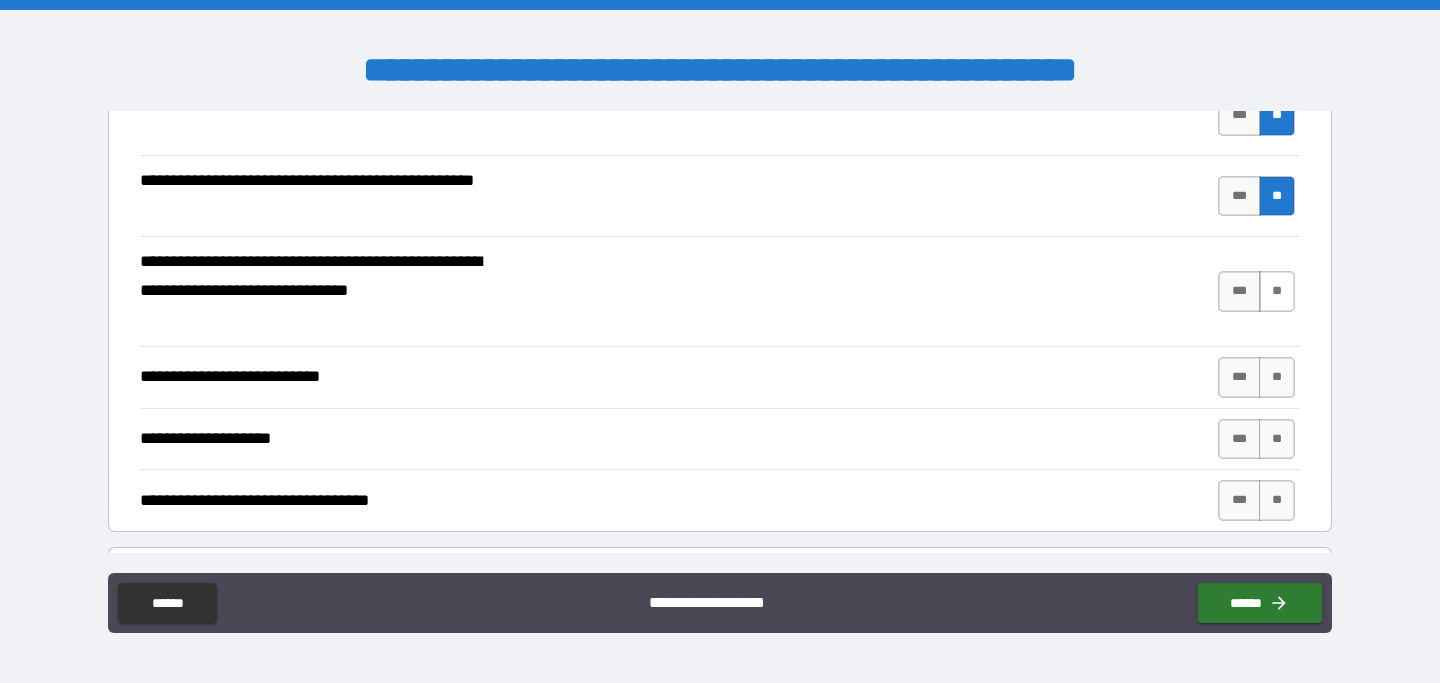 click on "**" at bounding box center (1277, 291) 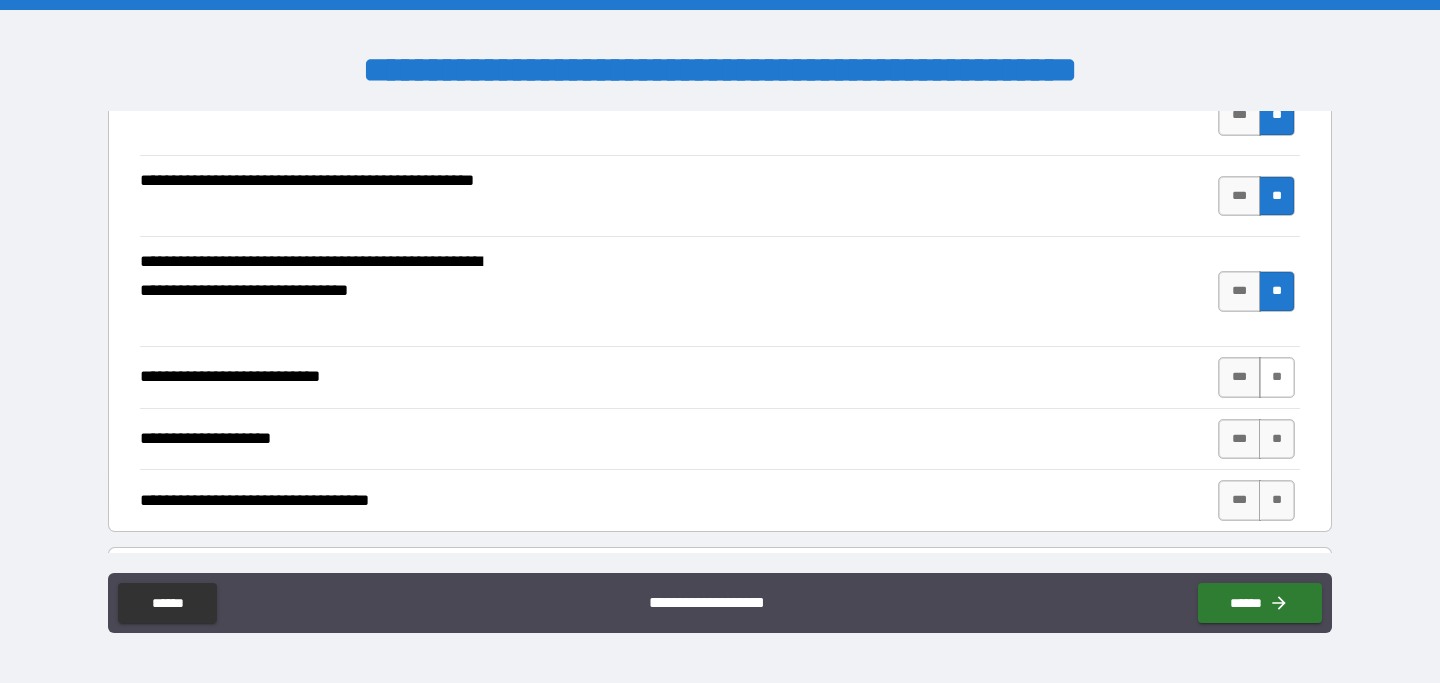 click on "**" at bounding box center [1277, 377] 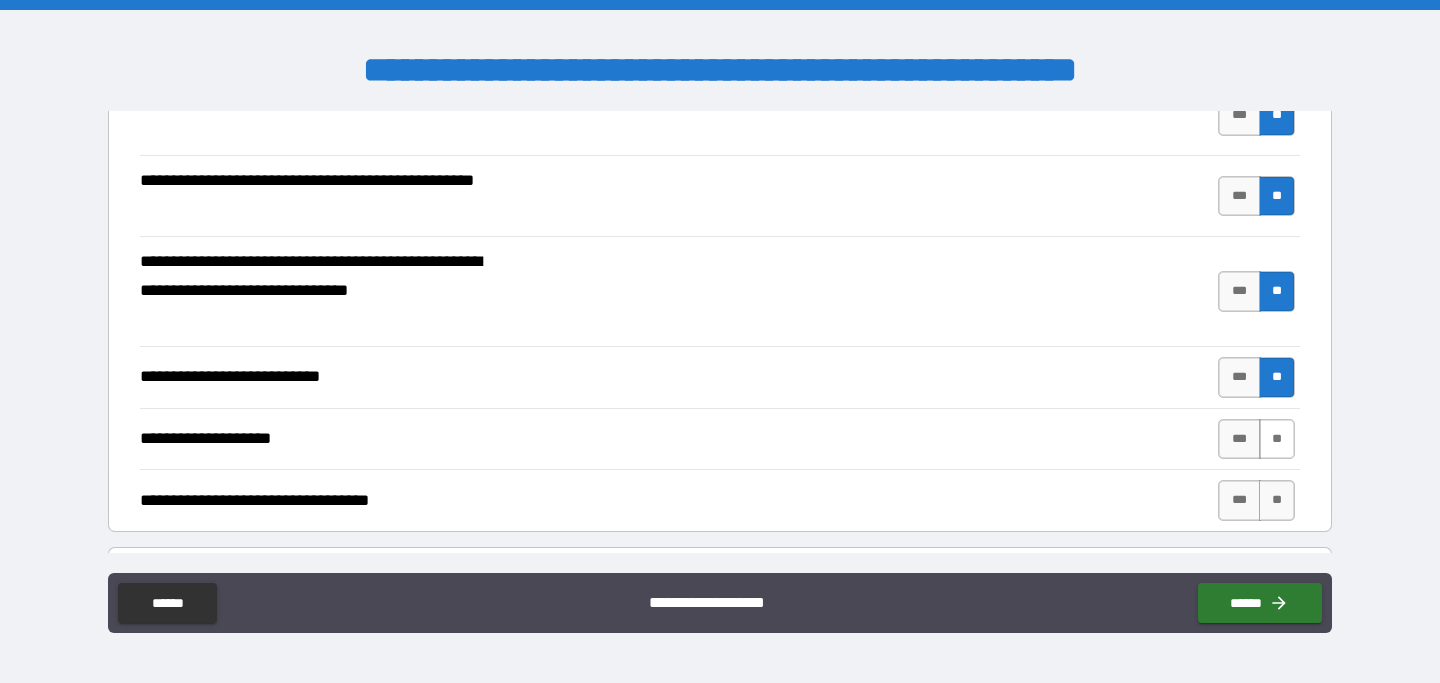 click on "**" at bounding box center (1277, 439) 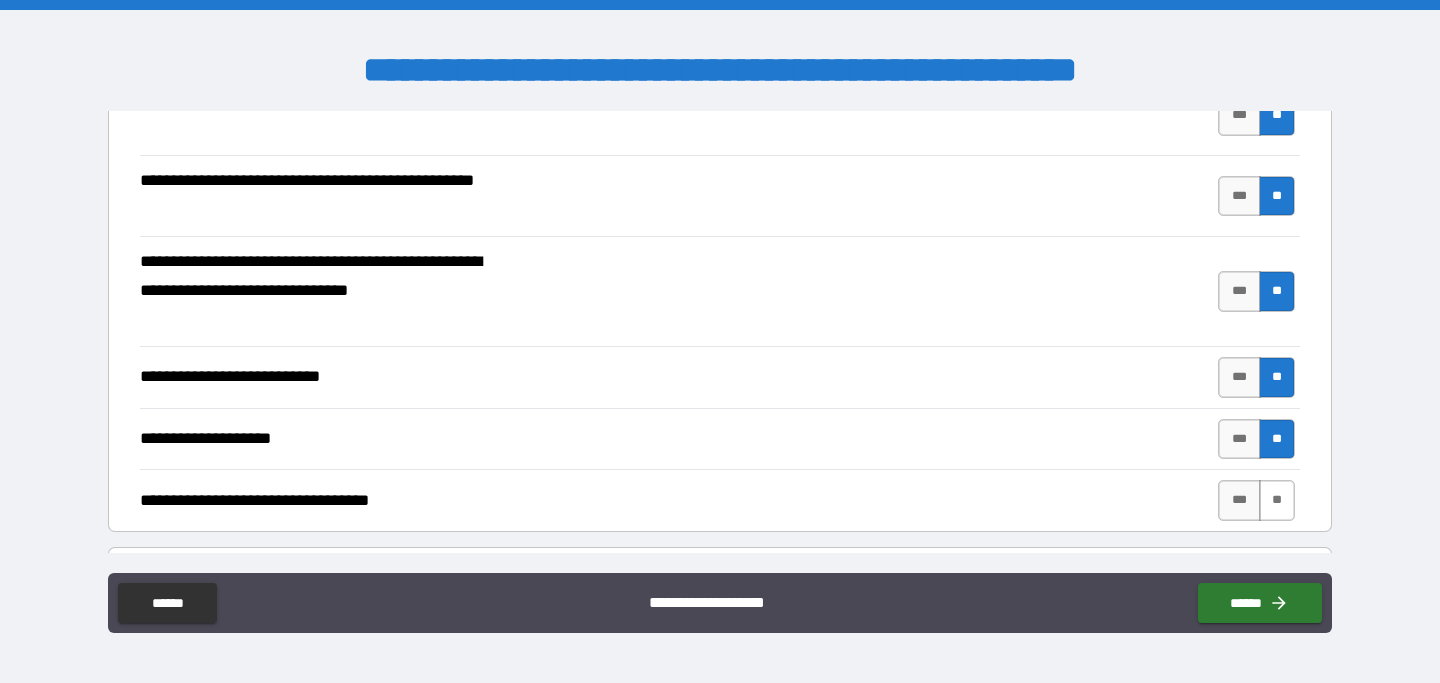 click on "**" at bounding box center (1277, 500) 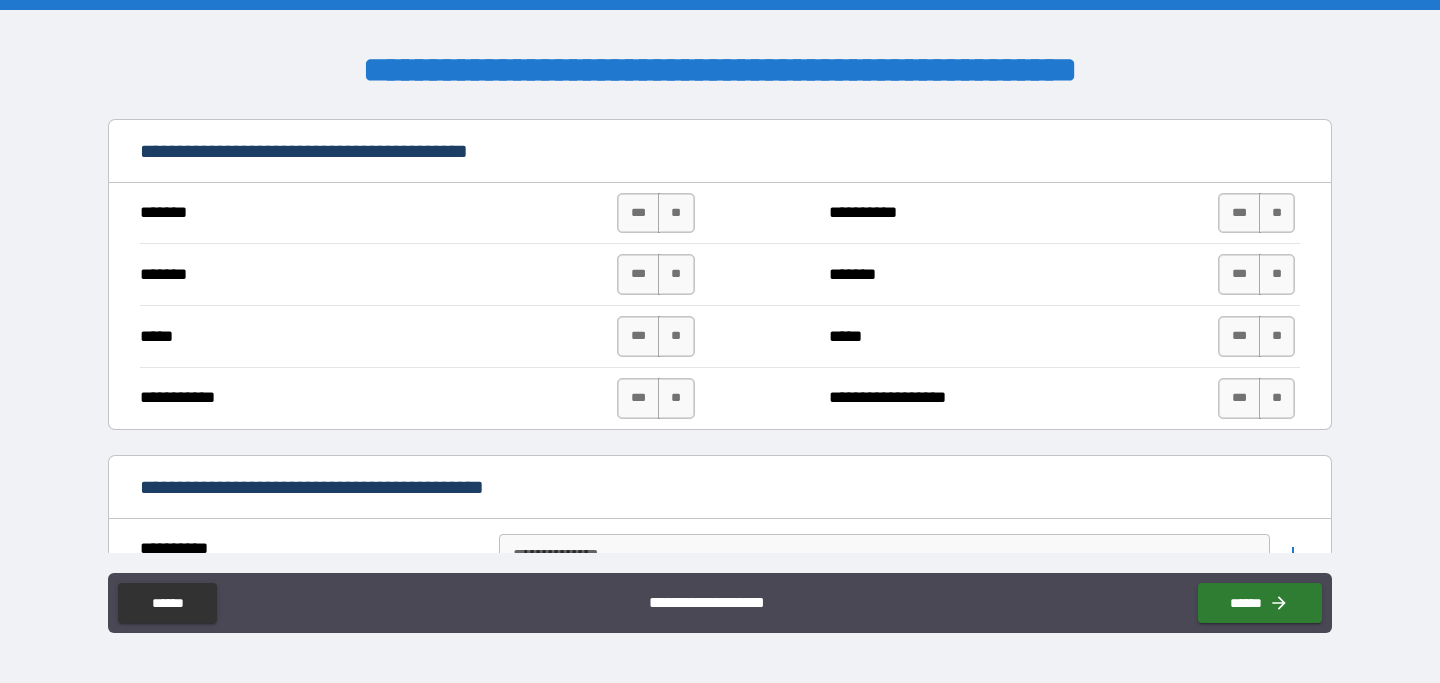 scroll, scrollTop: 1204, scrollLeft: 0, axis: vertical 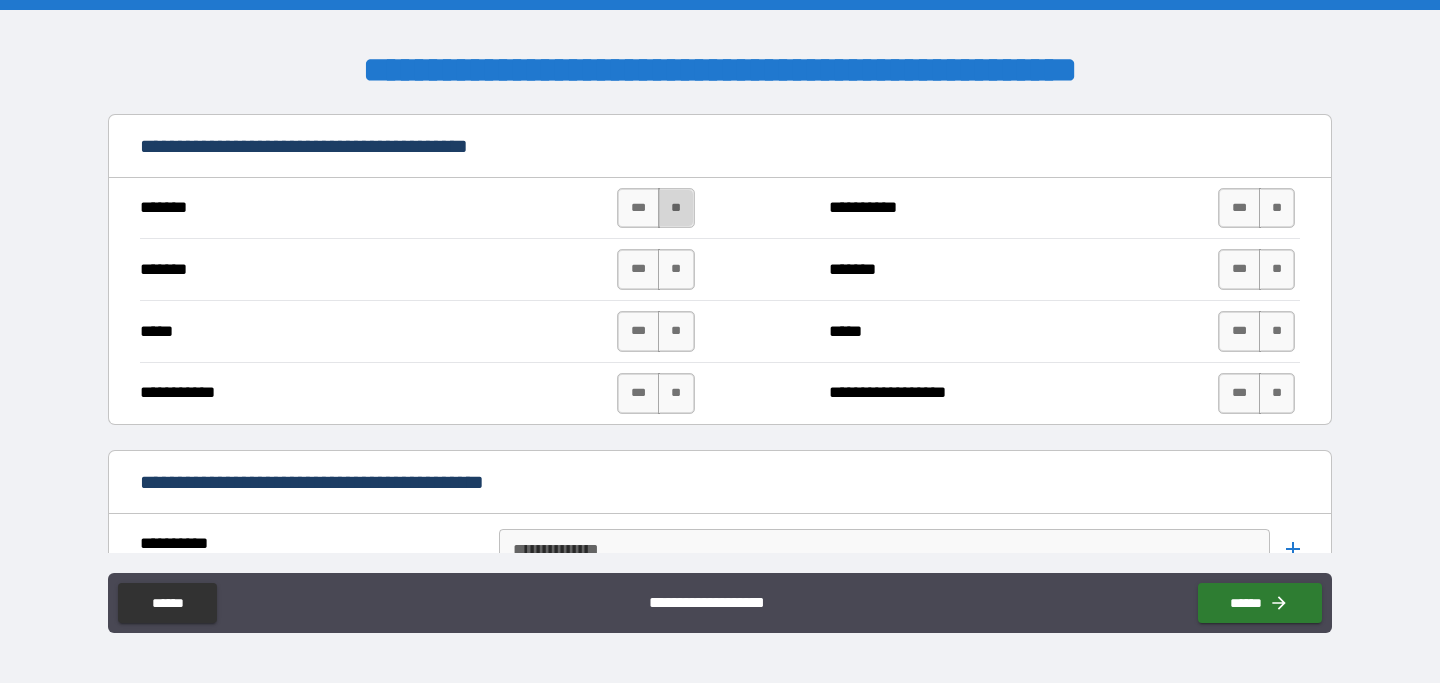 click on "**" at bounding box center [676, 208] 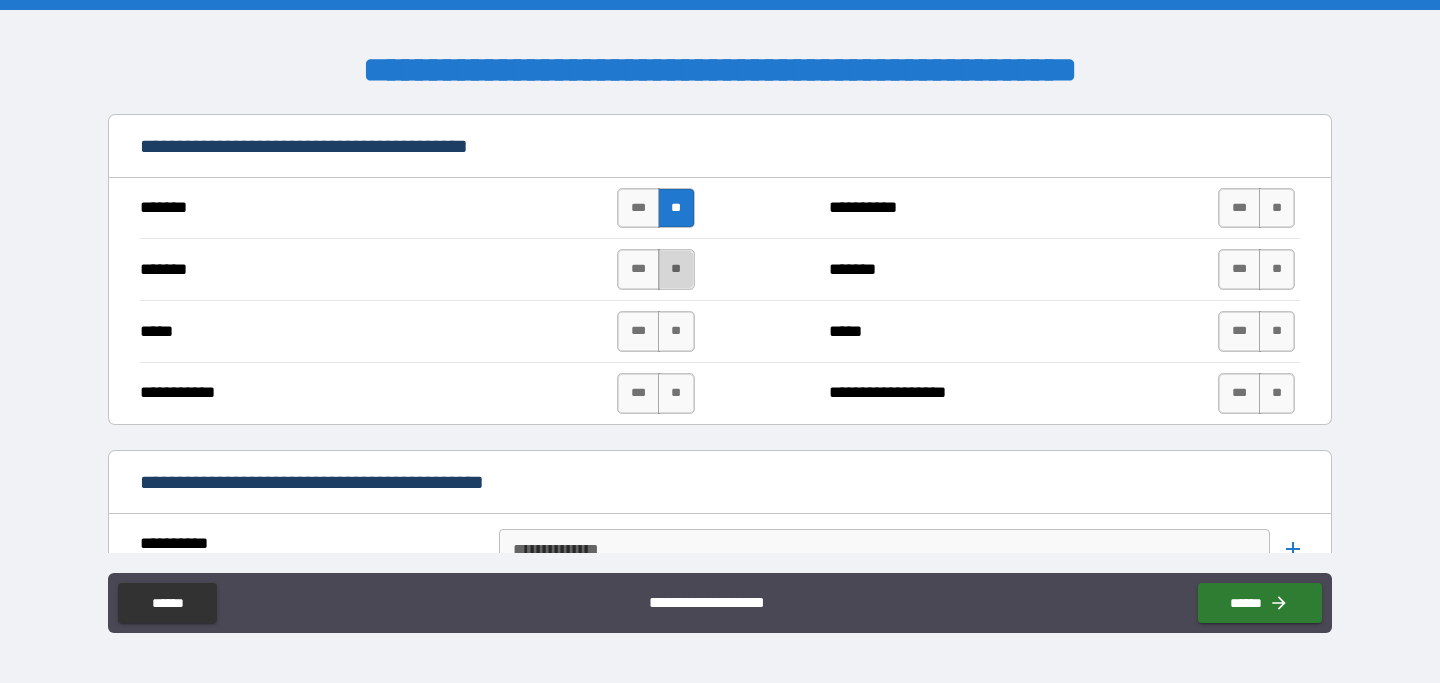 click on "**" at bounding box center [676, 269] 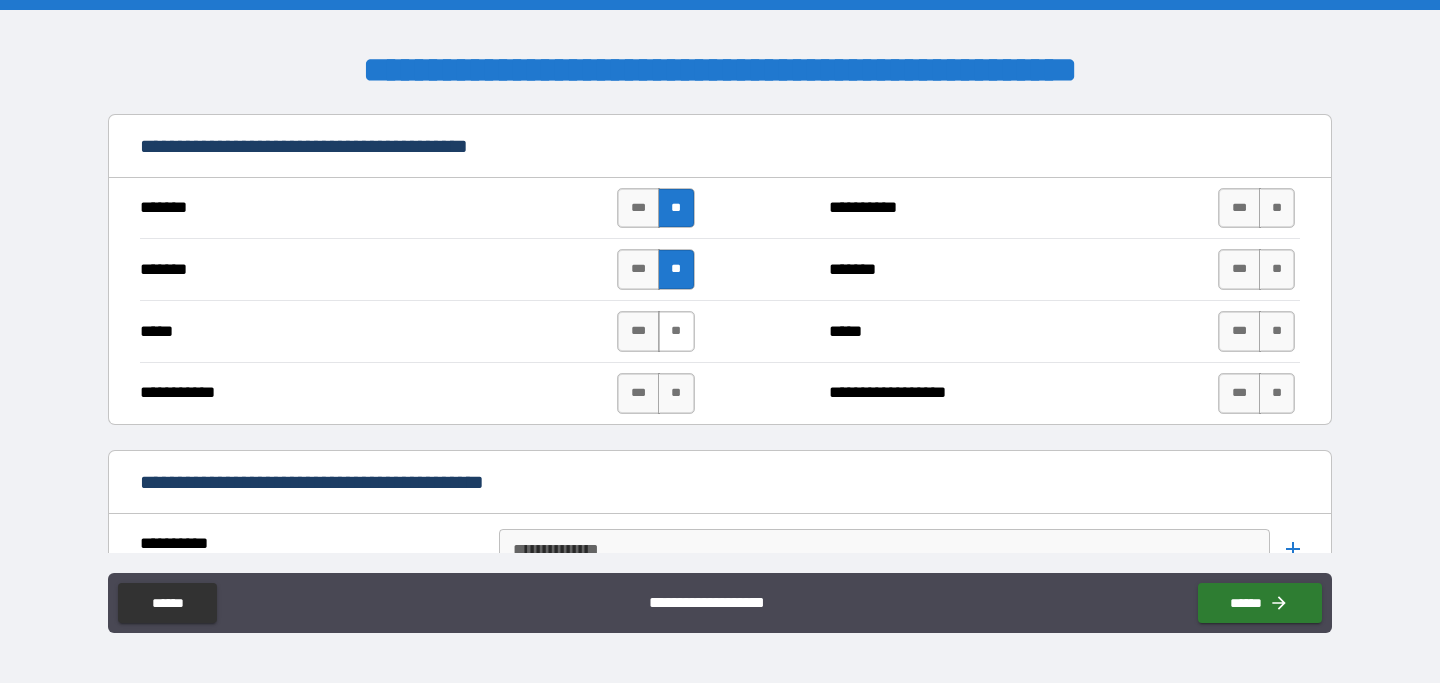 click on "**" at bounding box center (676, 331) 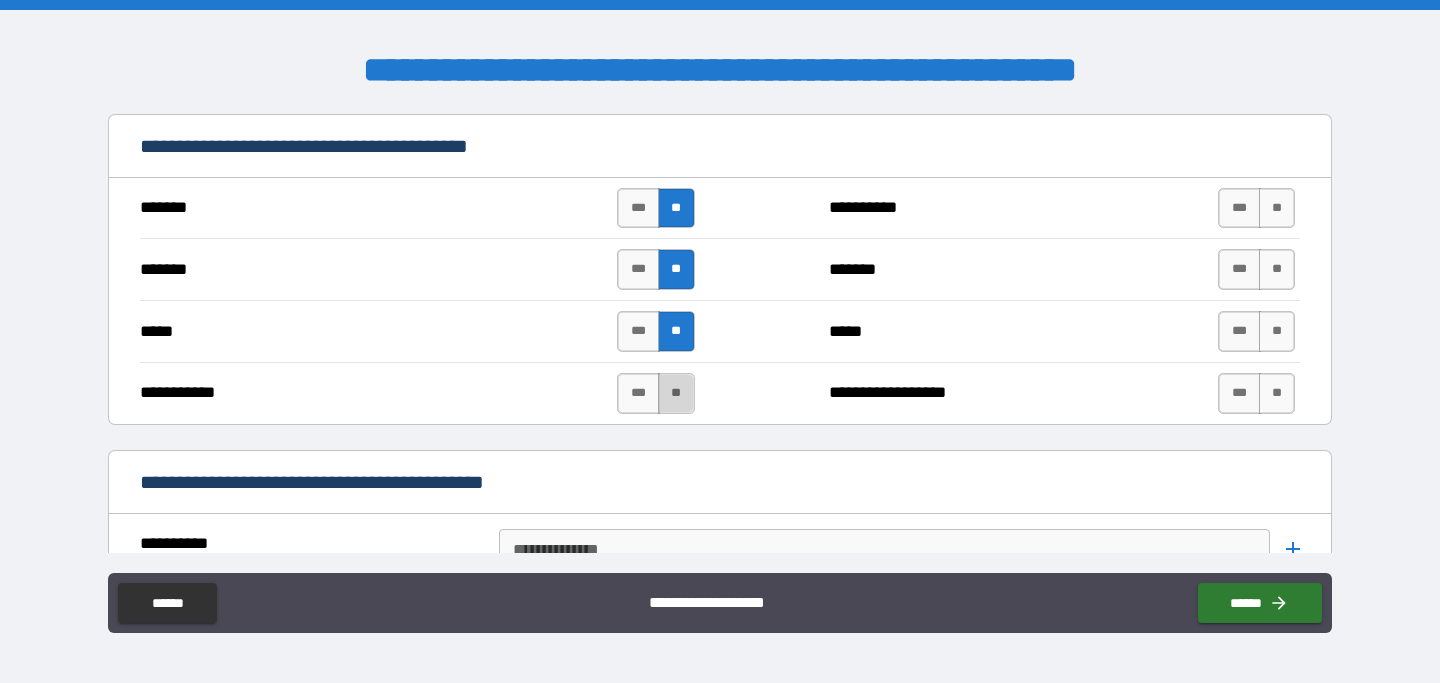 click on "**" at bounding box center (676, 393) 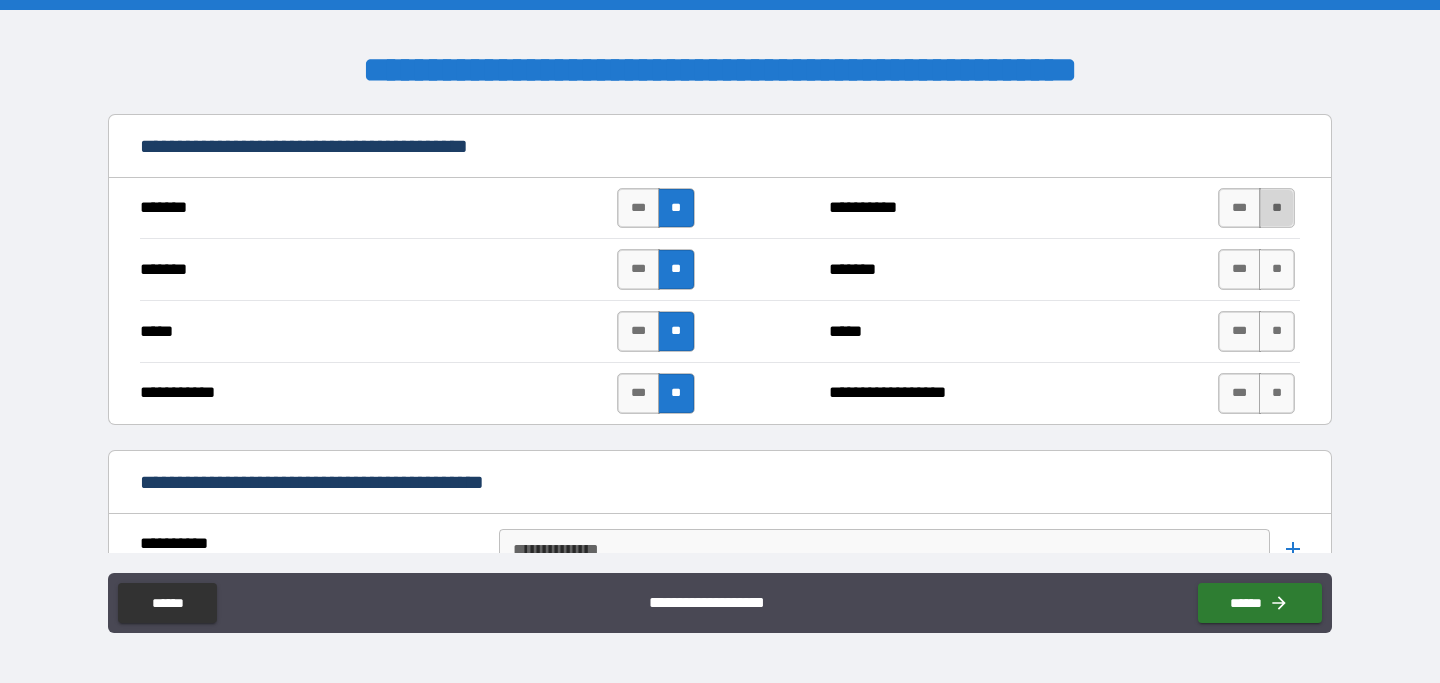 click on "**" at bounding box center (1277, 208) 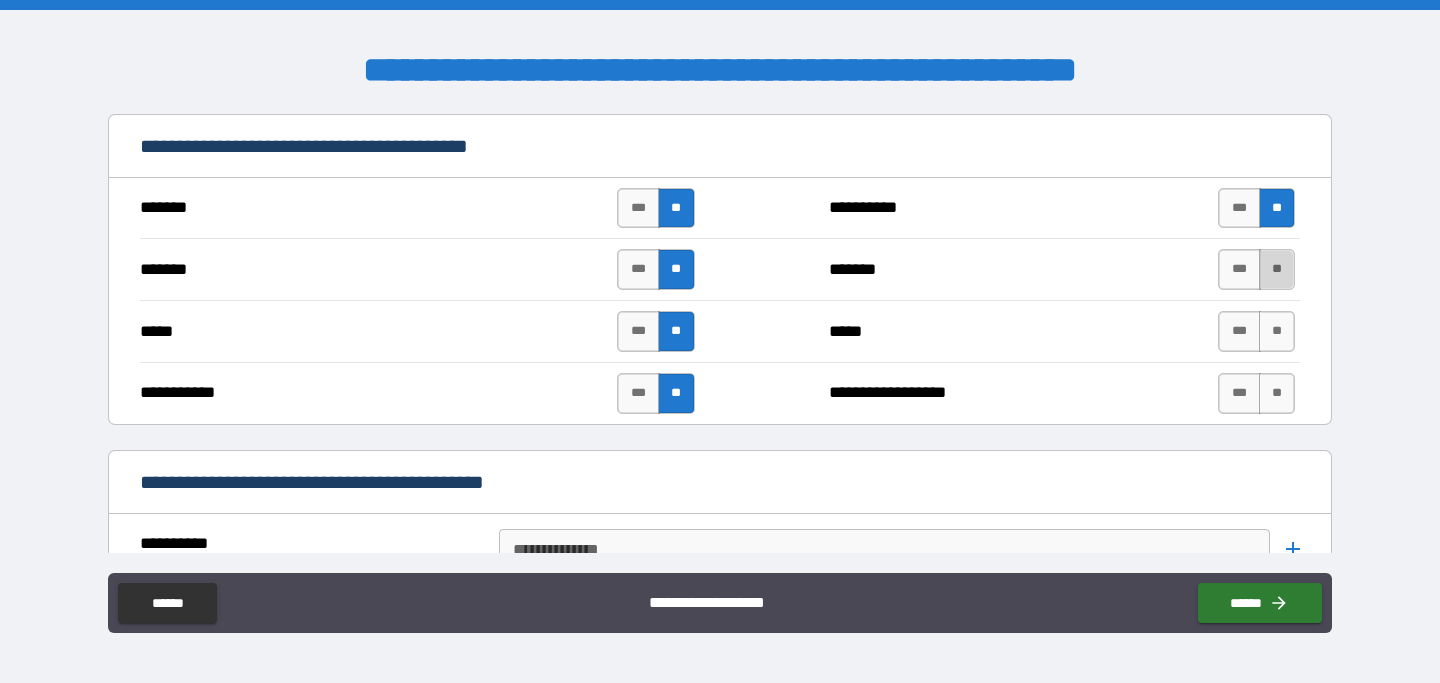 click on "**" at bounding box center (1277, 269) 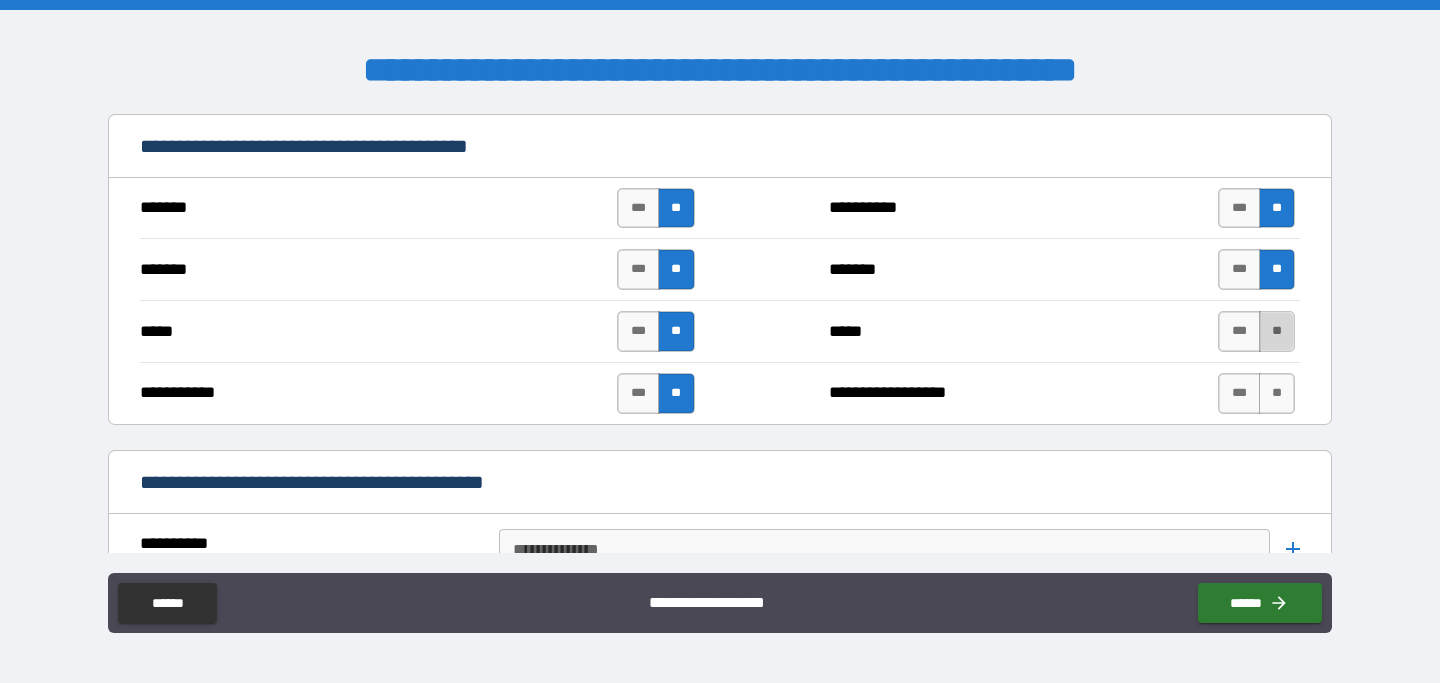 click on "**" at bounding box center [1277, 331] 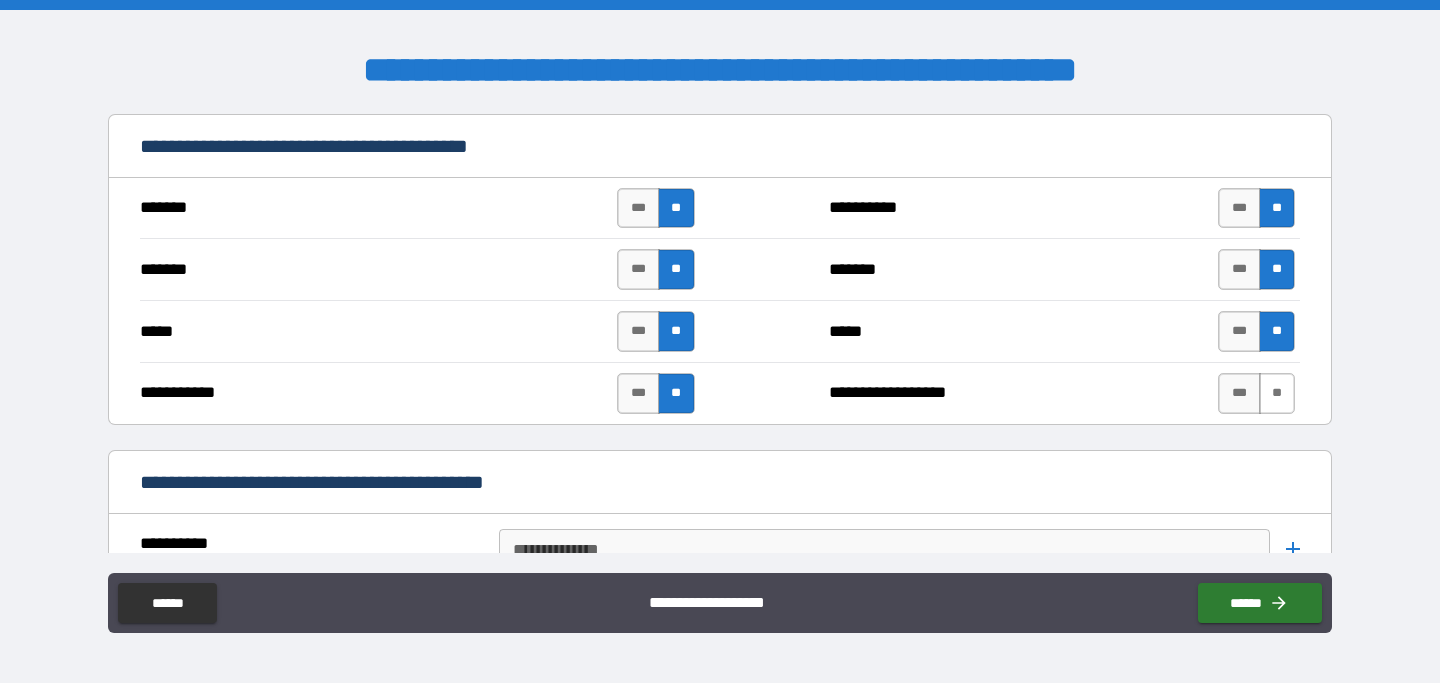 click on "**" at bounding box center [1277, 393] 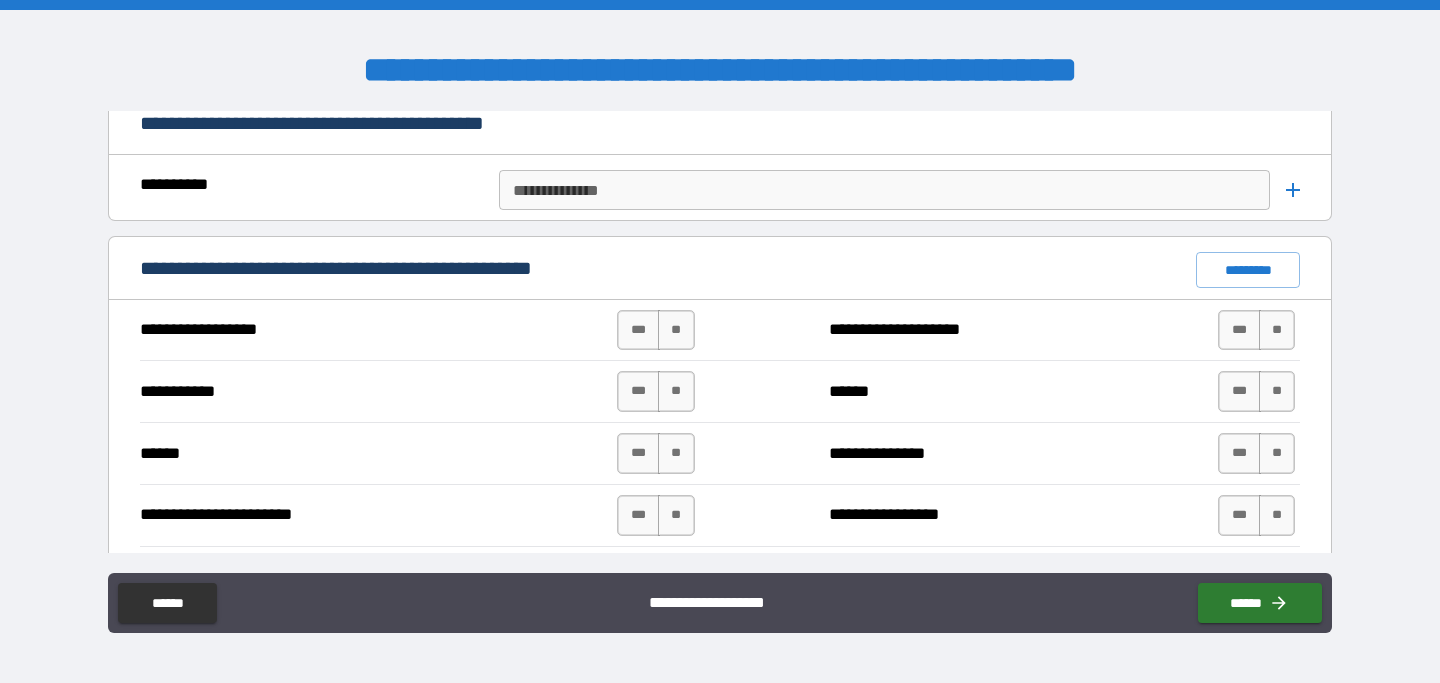 scroll, scrollTop: 1578, scrollLeft: 0, axis: vertical 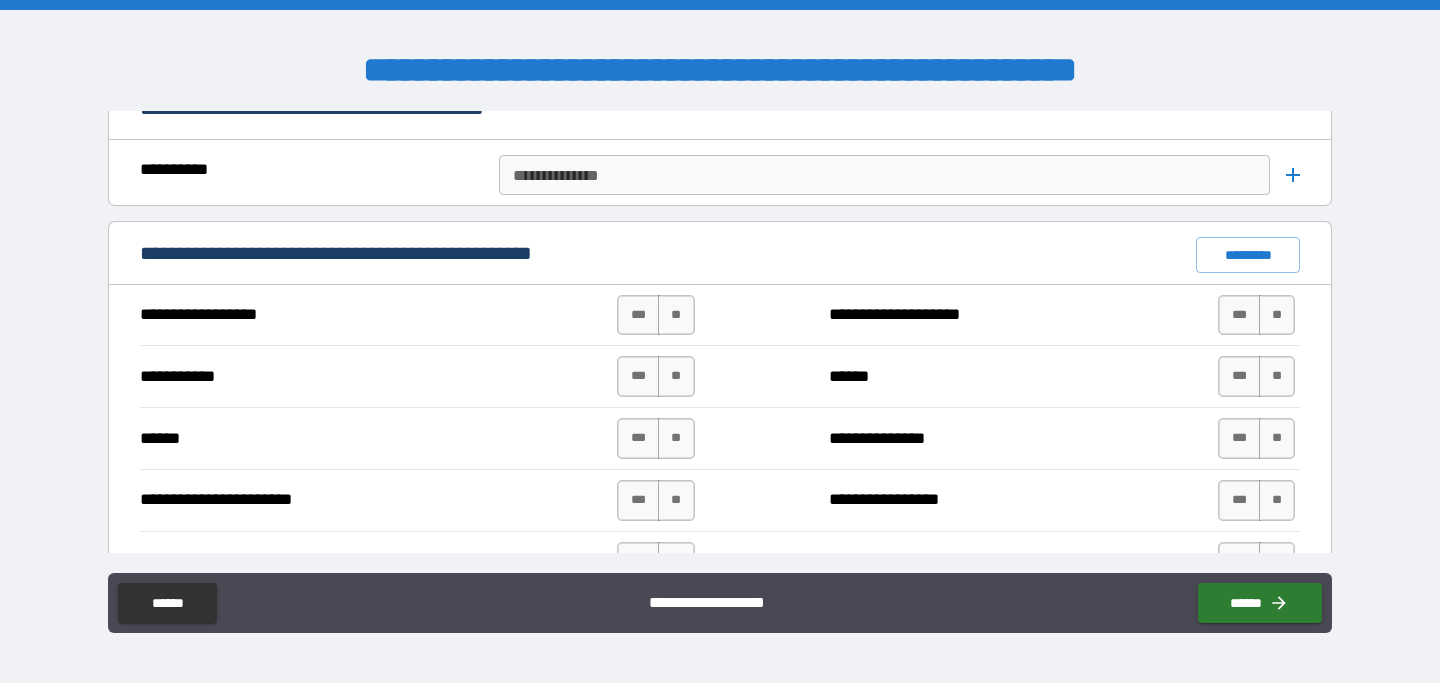 click on "**********" at bounding box center (883, 175) 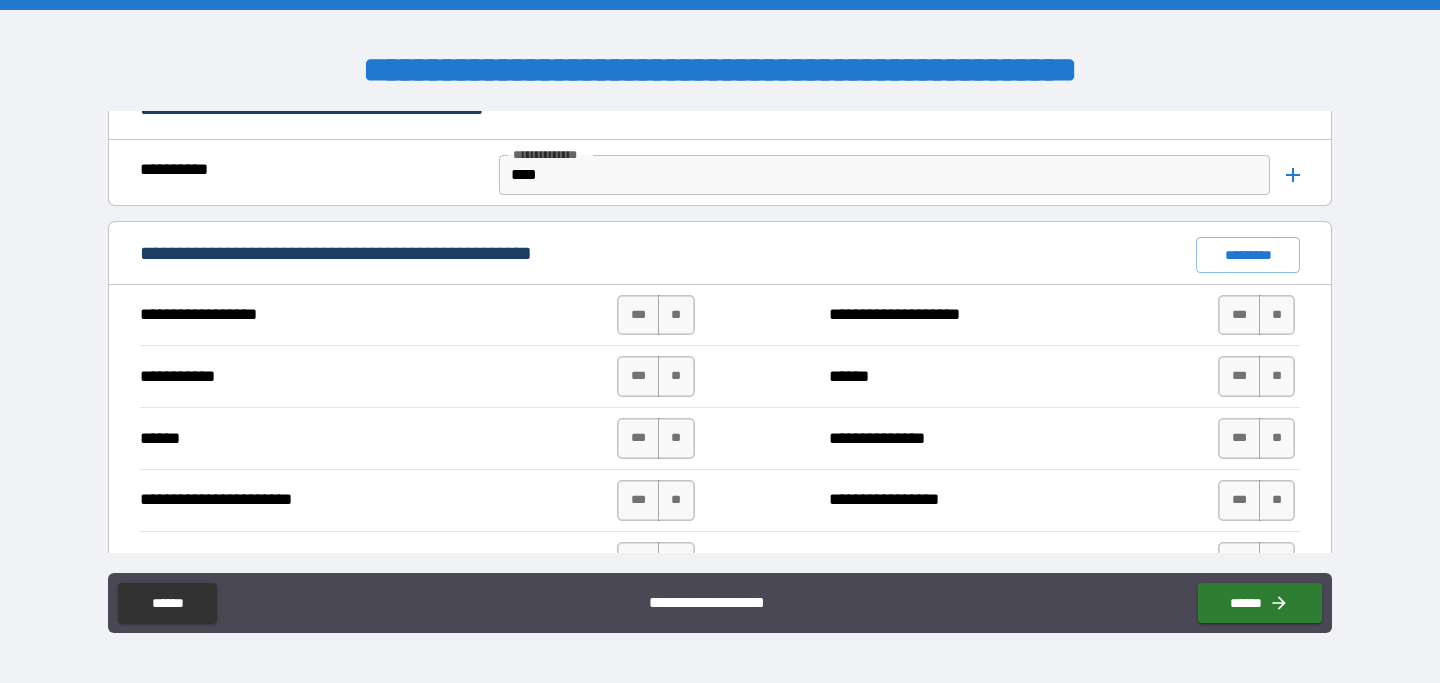 click on "******" at bounding box center [312, 439] 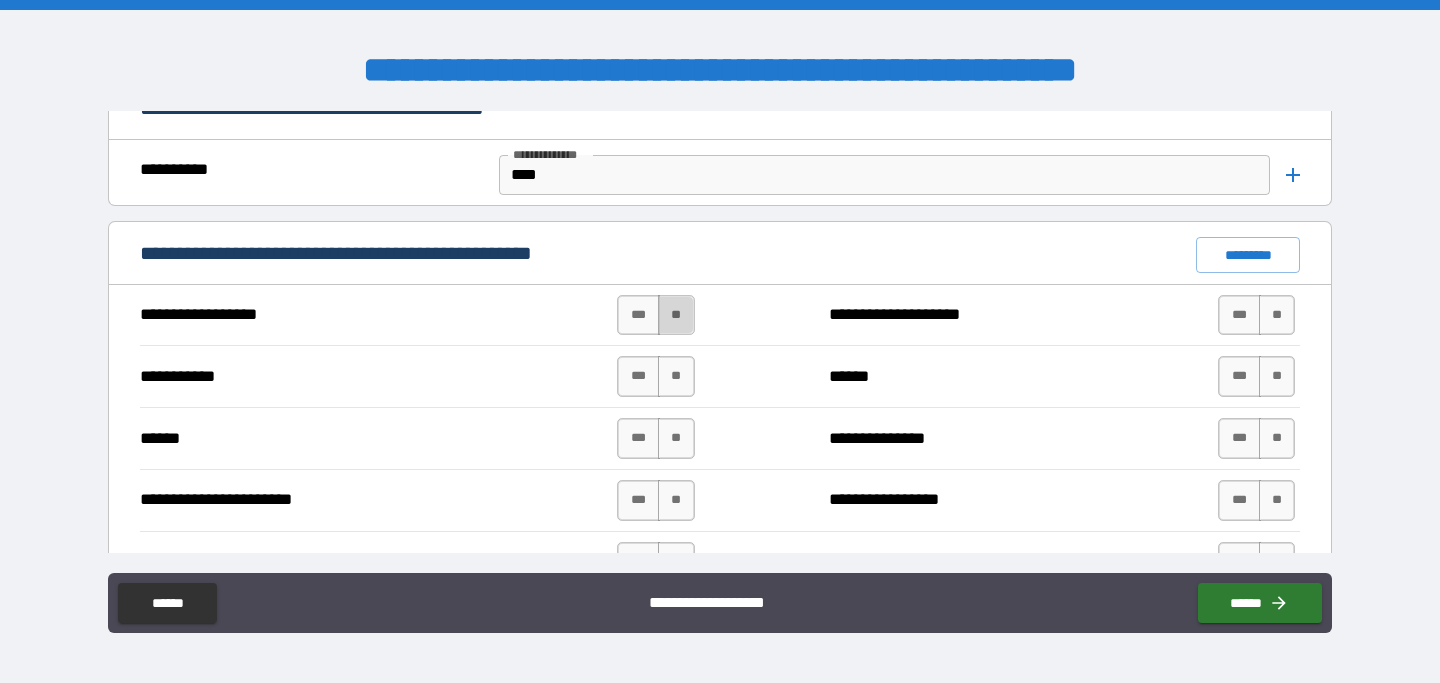 click on "**" at bounding box center (676, 315) 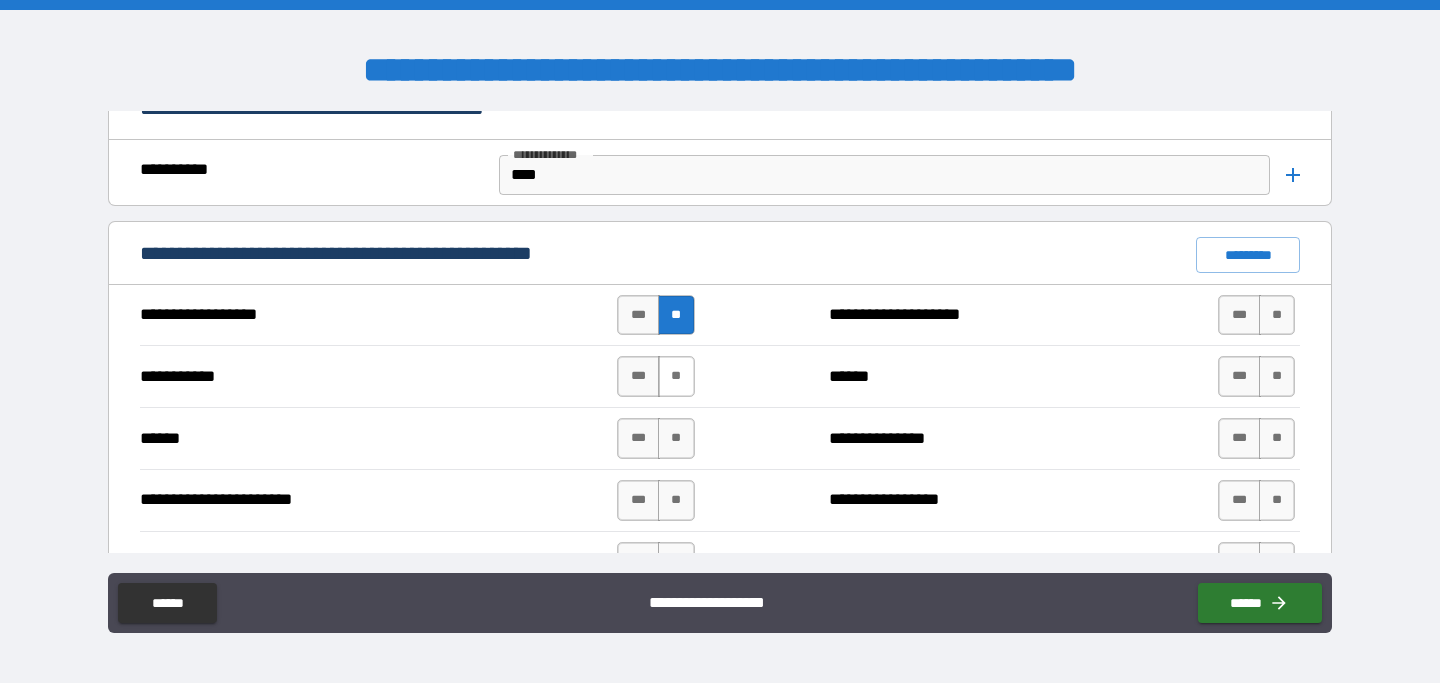 click on "**" at bounding box center [676, 376] 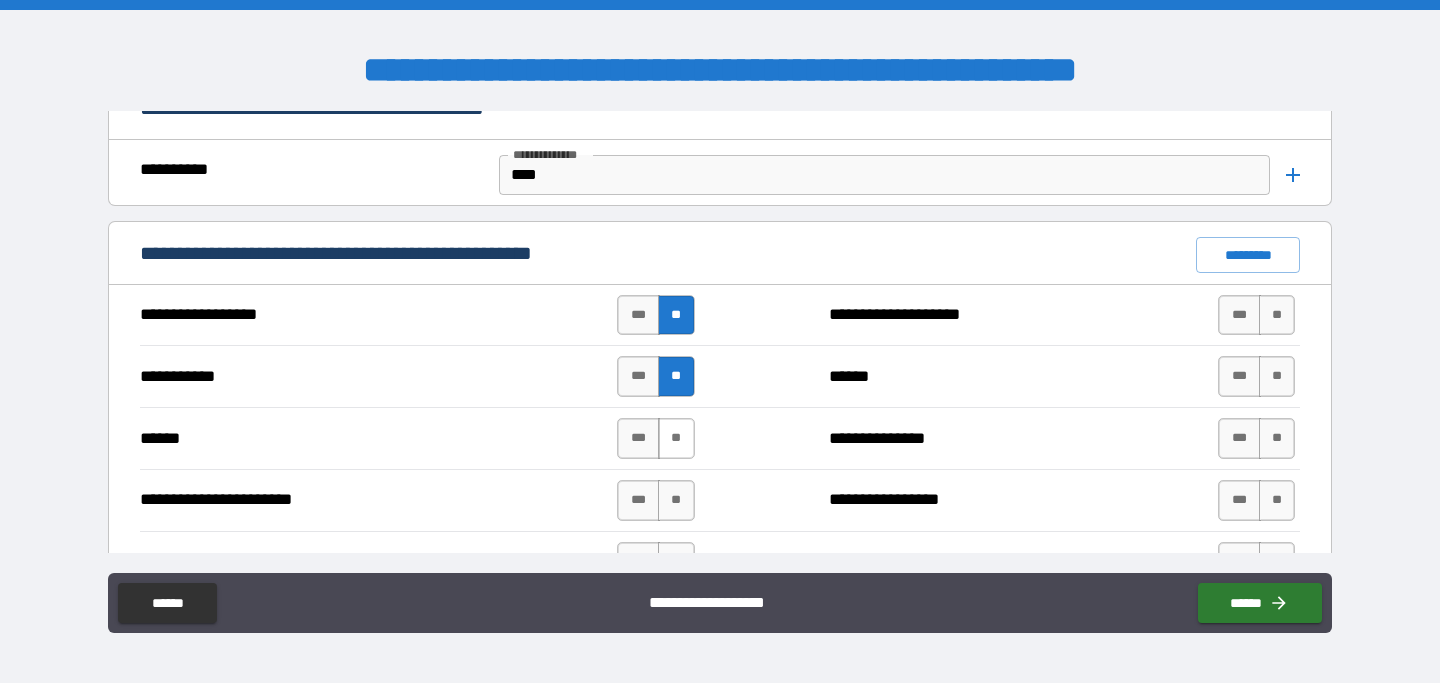 click on "**" at bounding box center (676, 438) 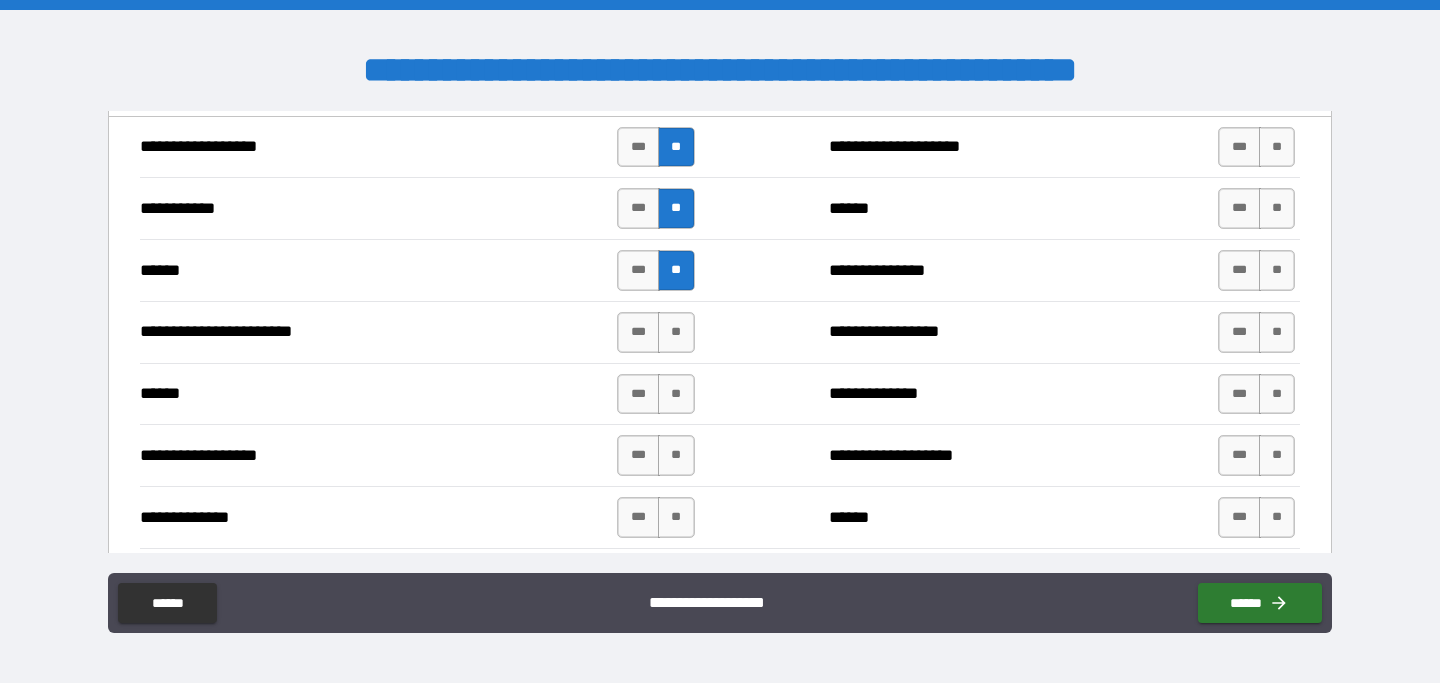 scroll, scrollTop: 1748, scrollLeft: 0, axis: vertical 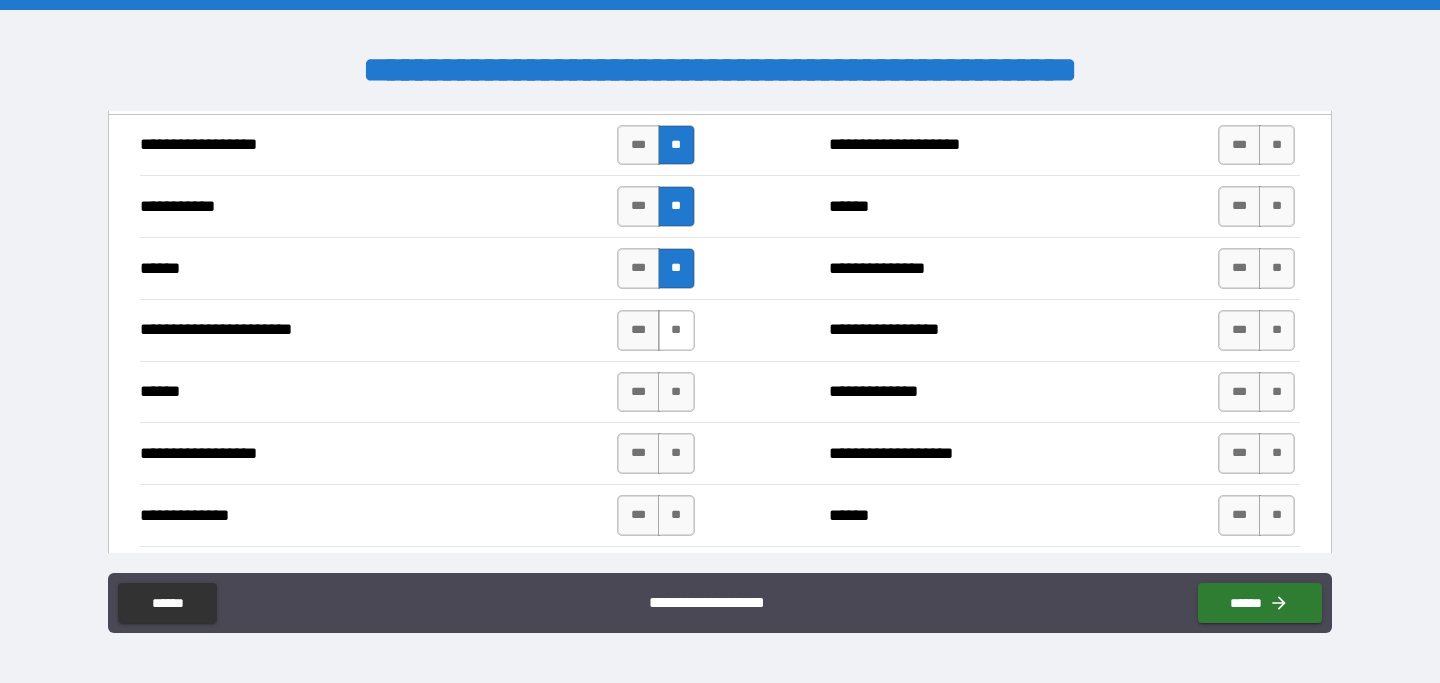 click on "**" at bounding box center [676, 330] 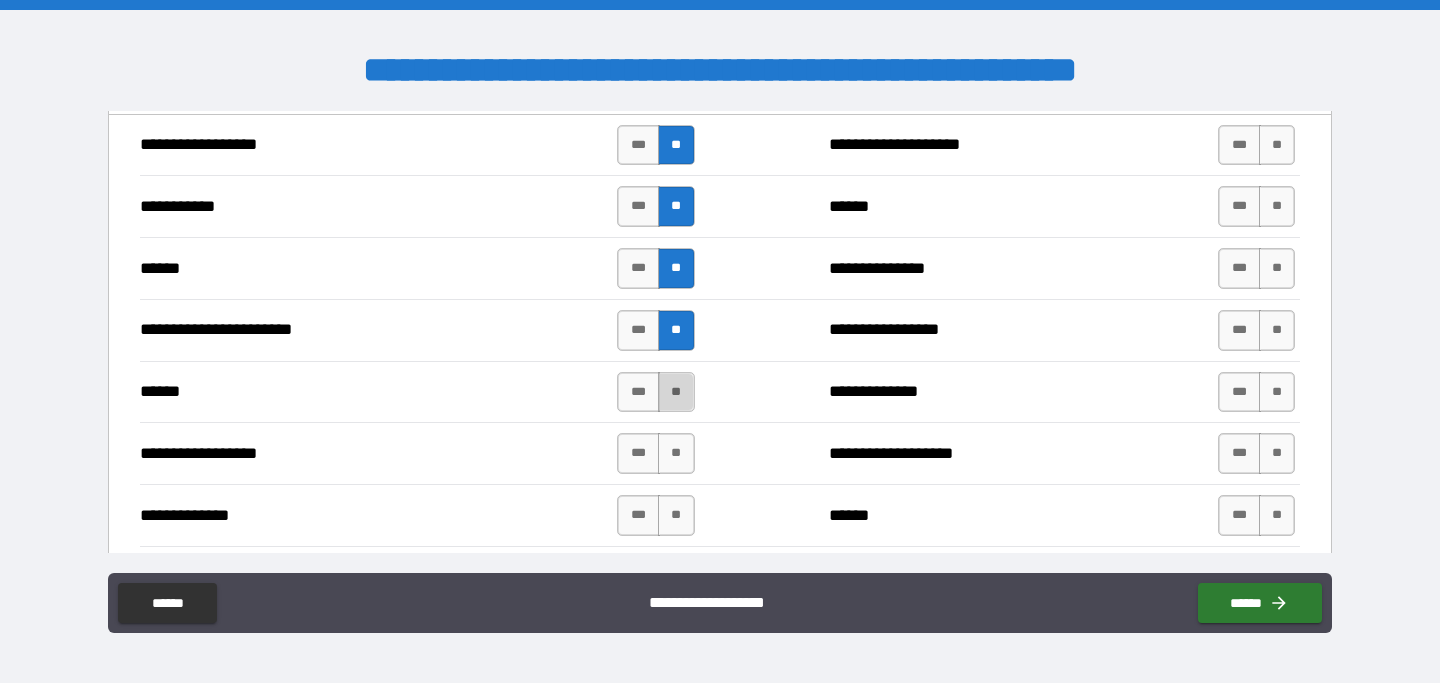 click on "**" at bounding box center [676, 392] 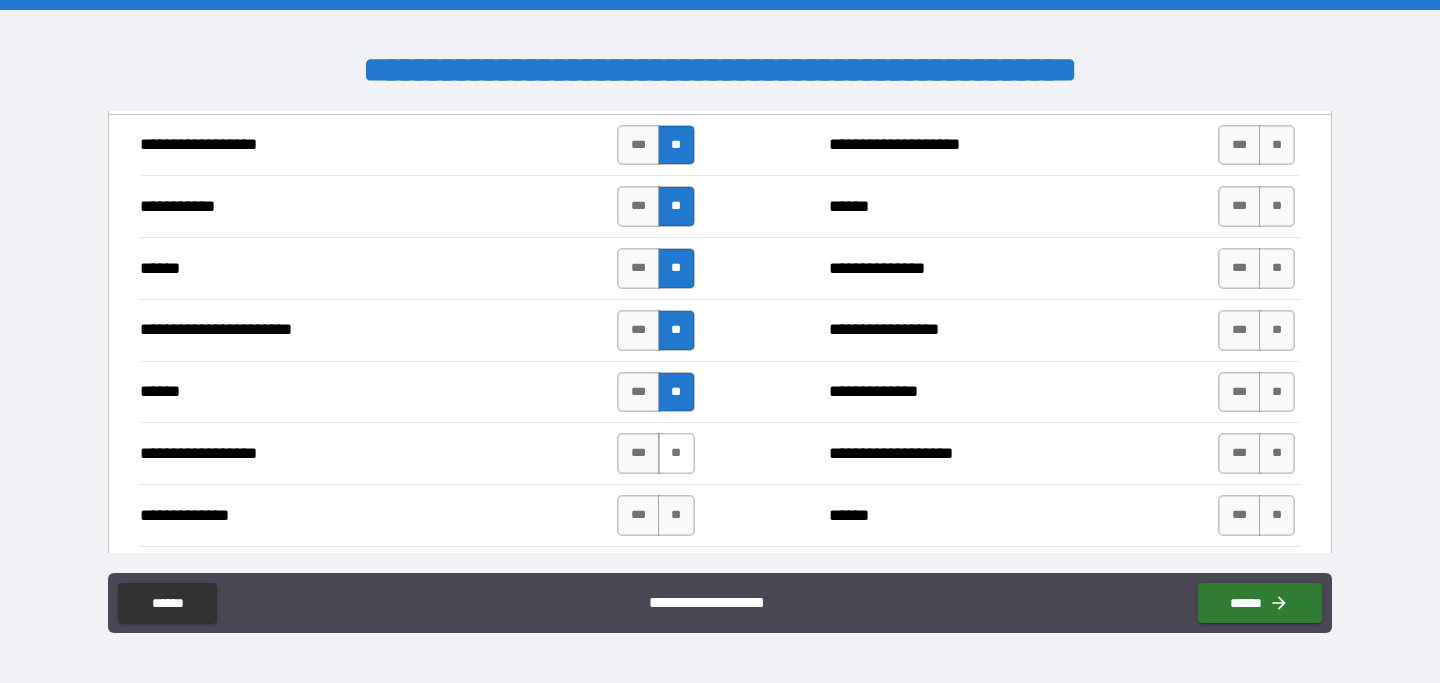 click on "**" at bounding box center (676, 453) 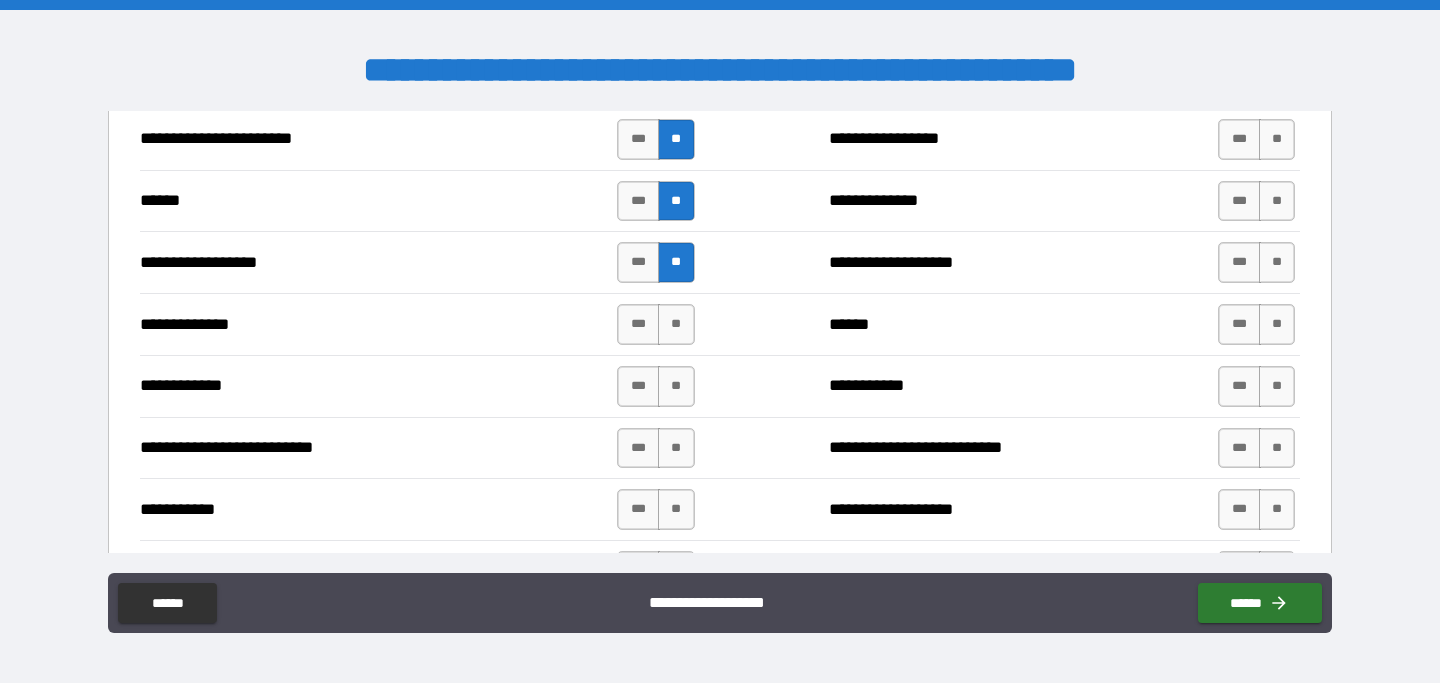 scroll, scrollTop: 1945, scrollLeft: 0, axis: vertical 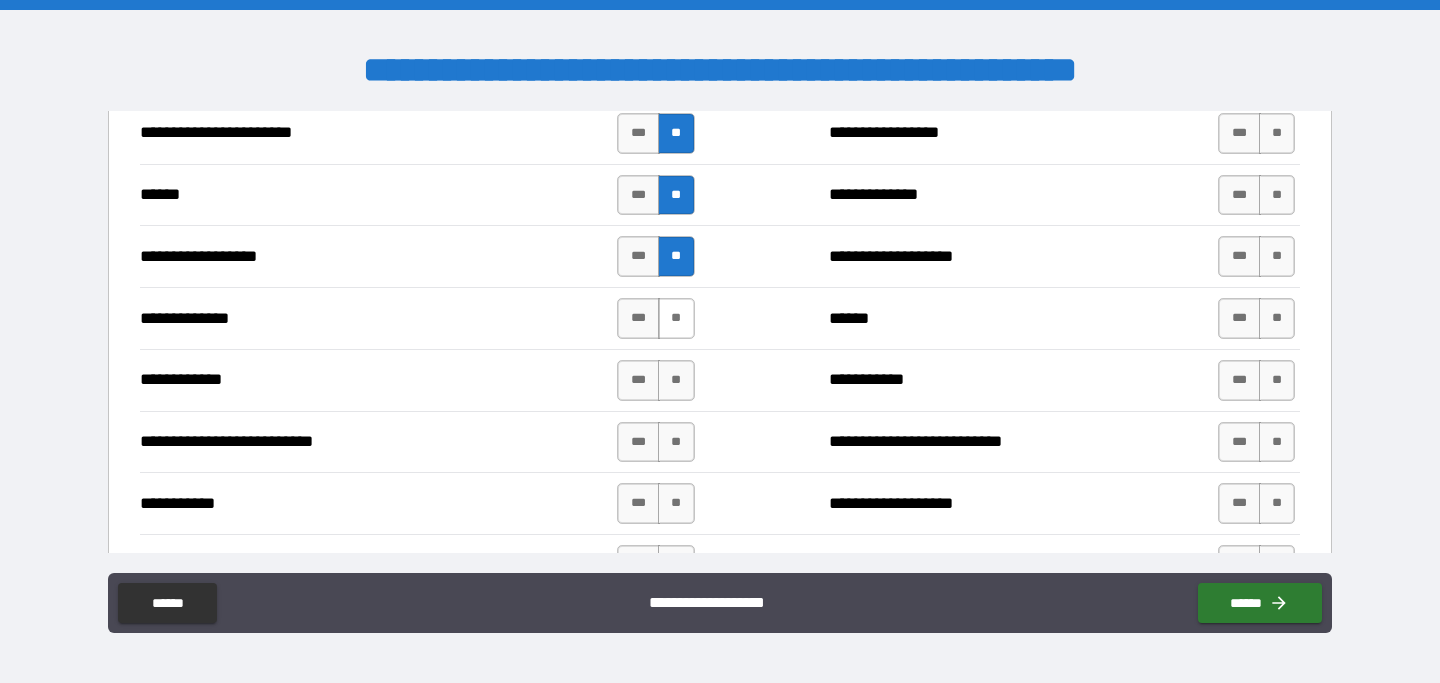 click on "**" at bounding box center (676, 318) 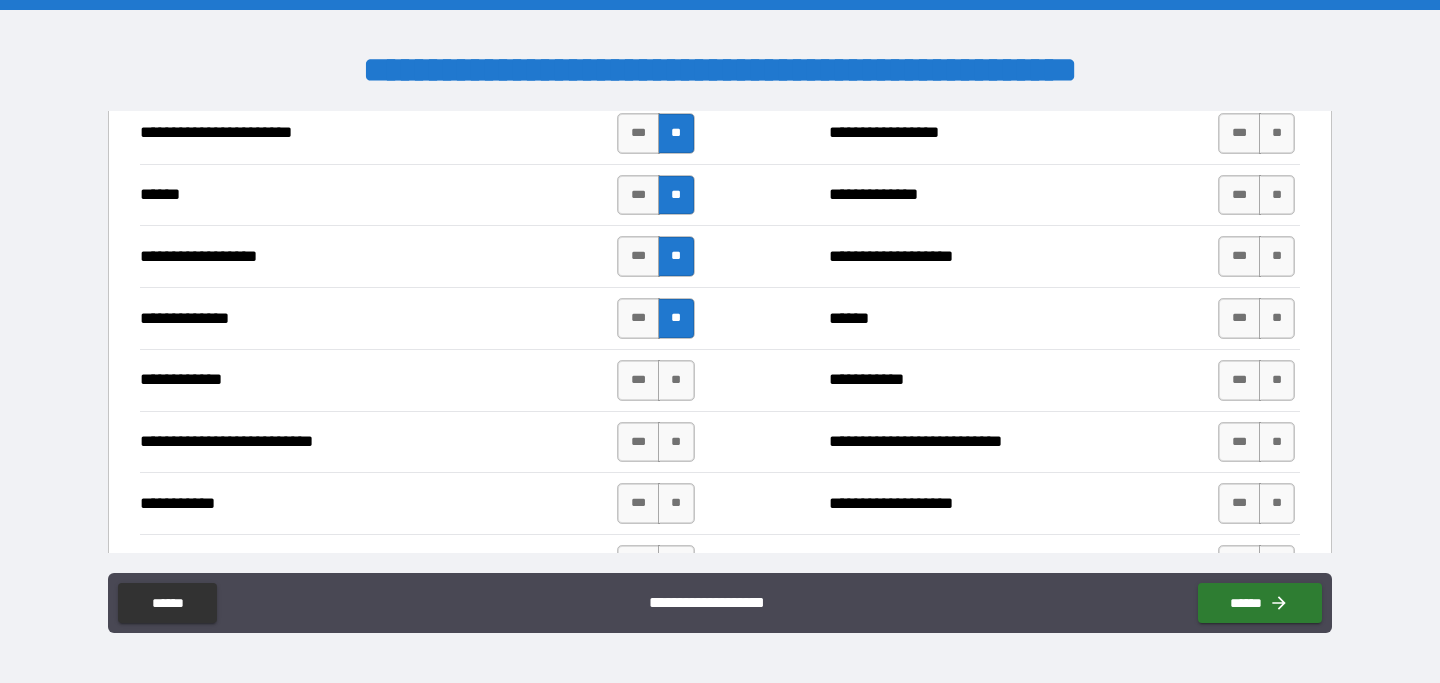 click on "**********" at bounding box center [720, 380] 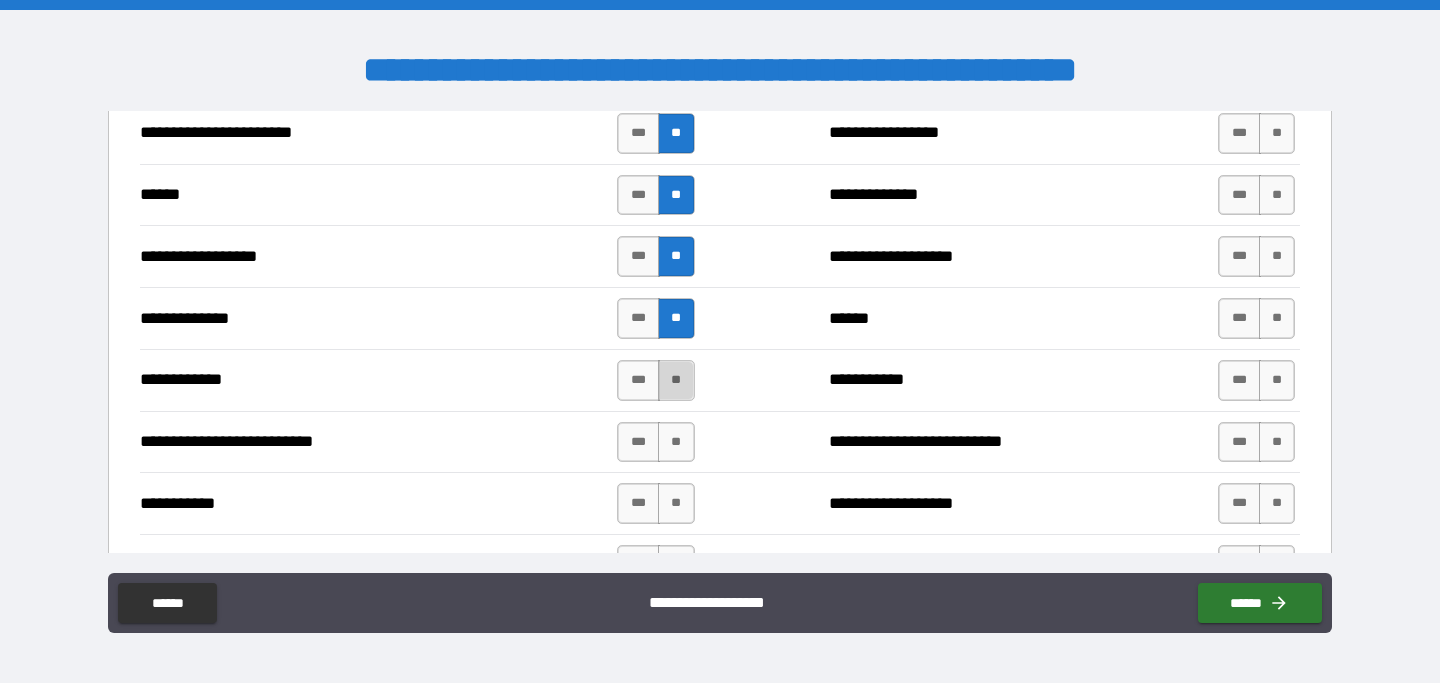 click on "**" at bounding box center [676, 380] 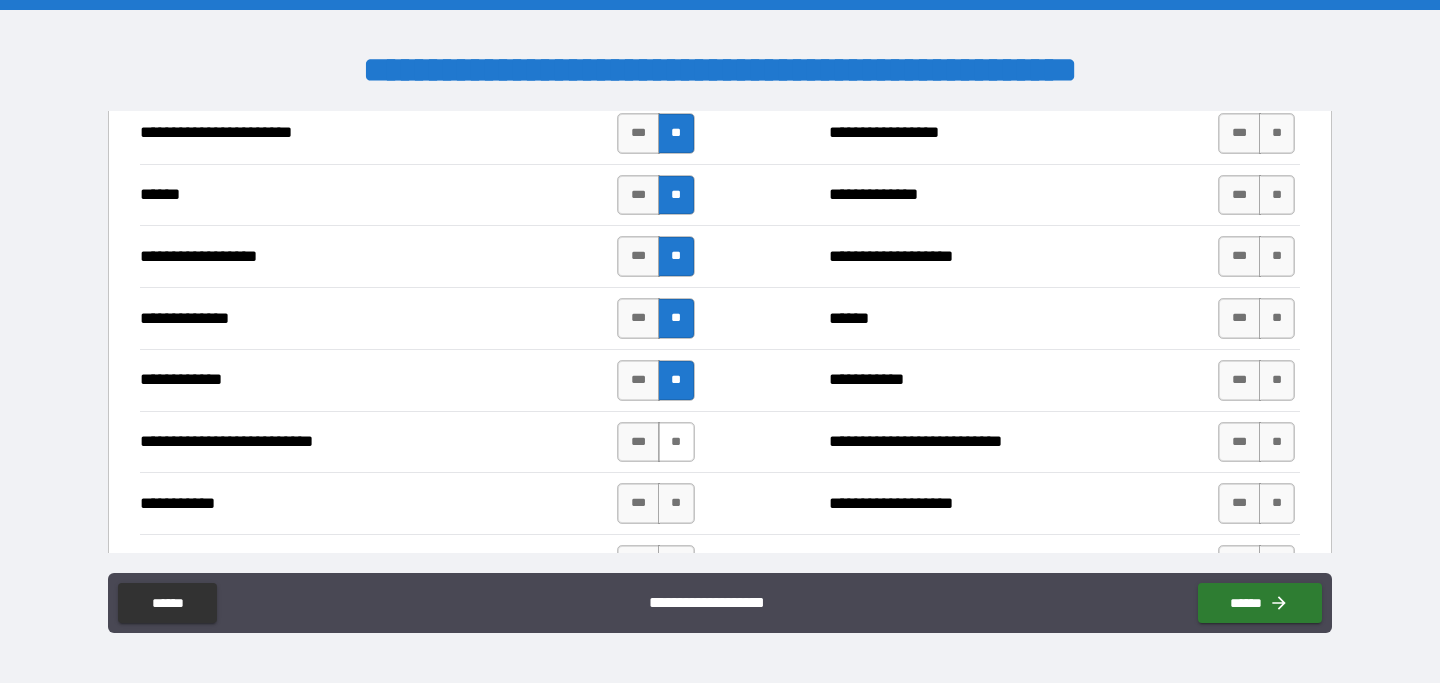 click on "**" at bounding box center [676, 442] 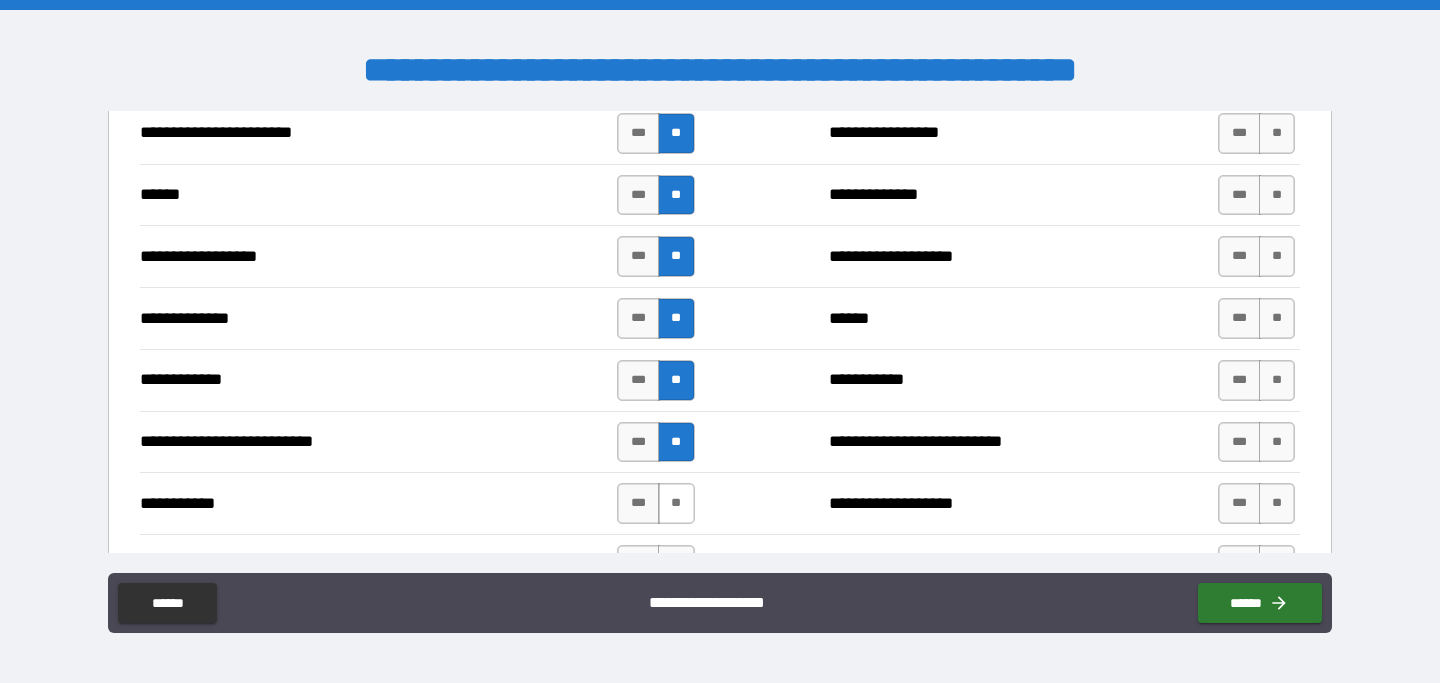 click on "**" at bounding box center [676, 503] 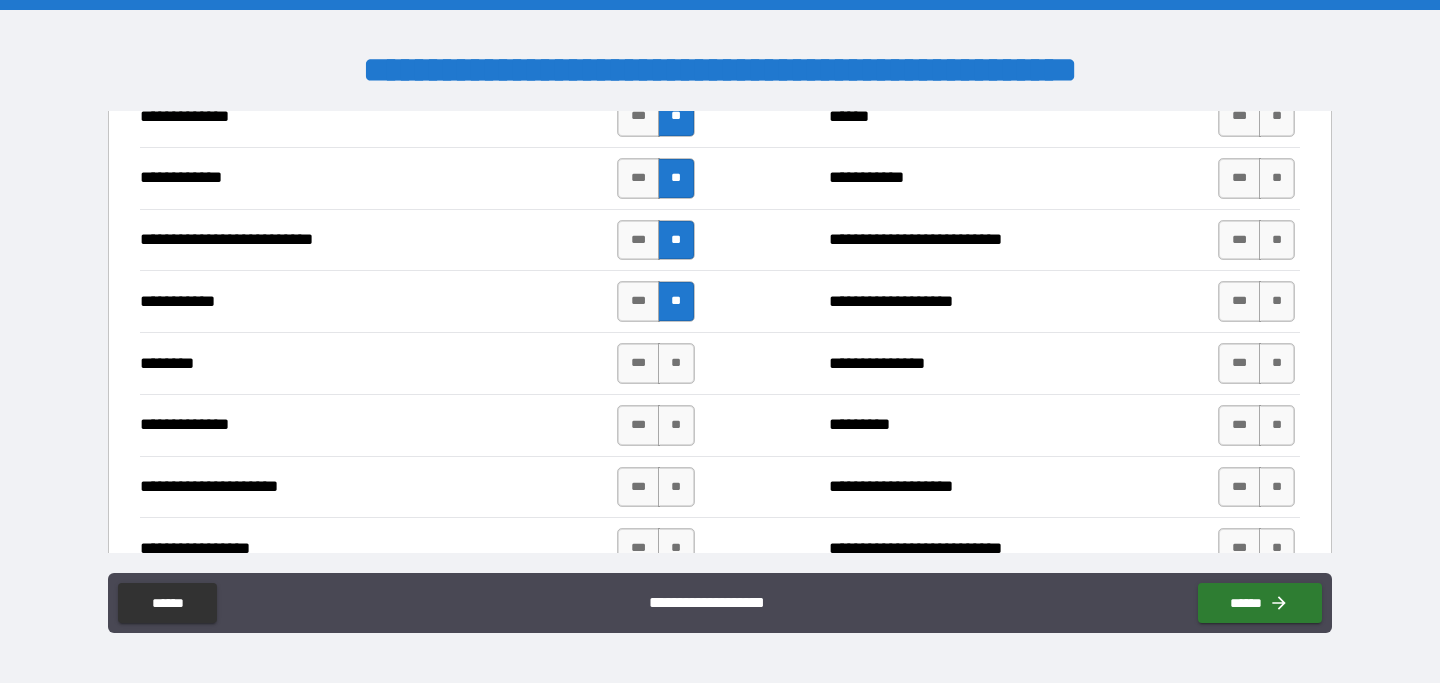 scroll, scrollTop: 2154, scrollLeft: 0, axis: vertical 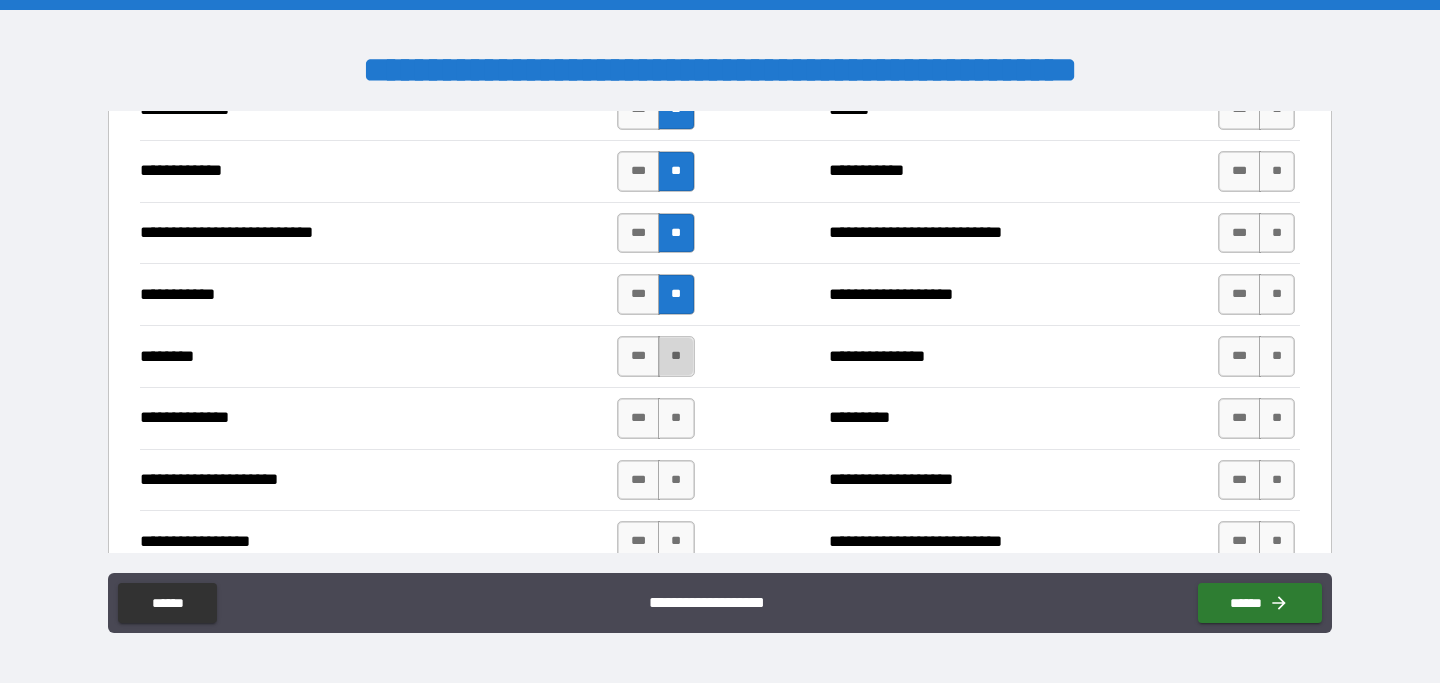 click on "**" at bounding box center (676, 356) 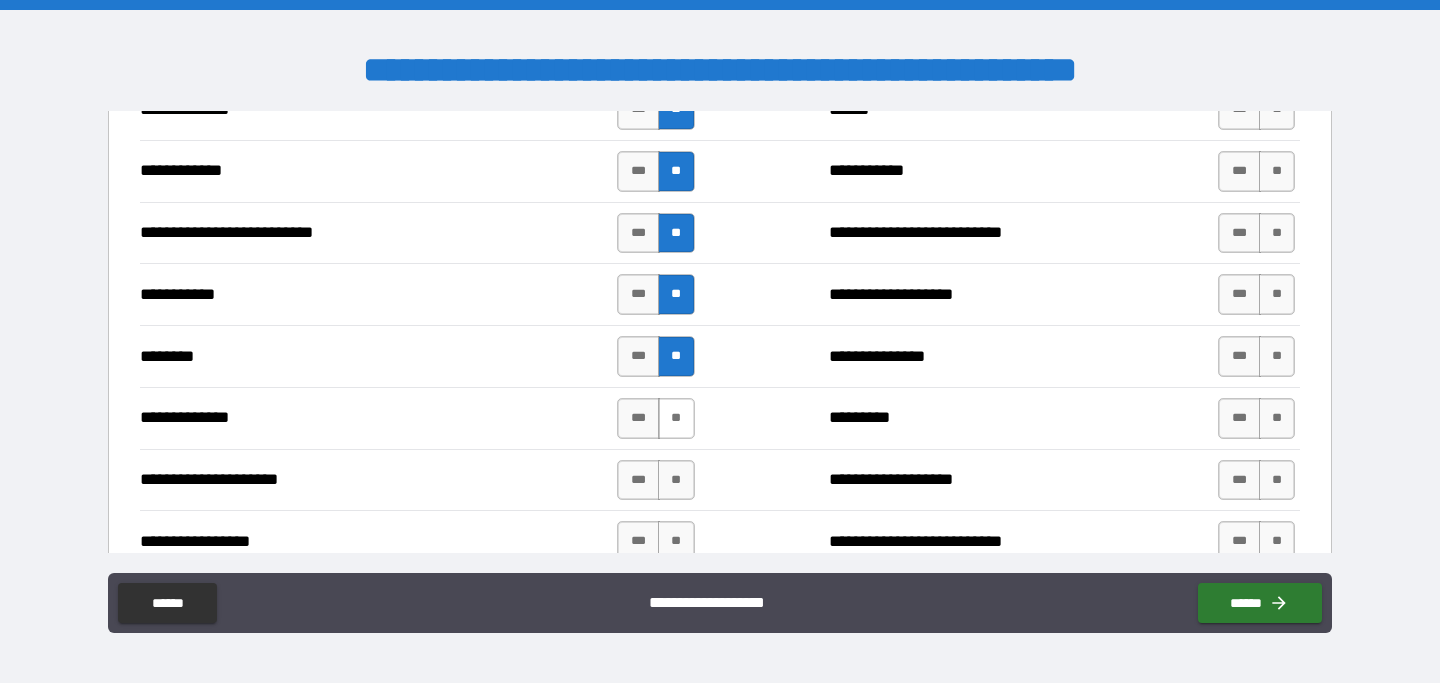 click on "**" at bounding box center [676, 418] 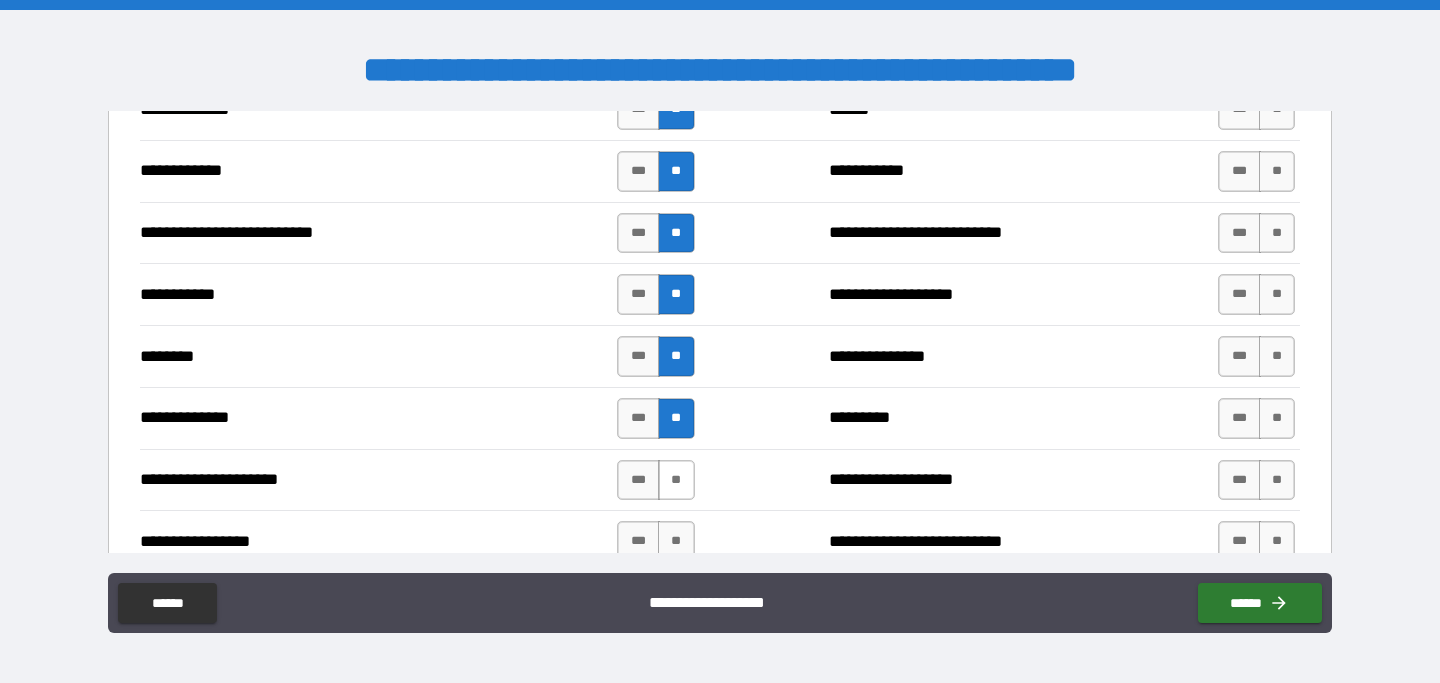 click on "**" at bounding box center (676, 480) 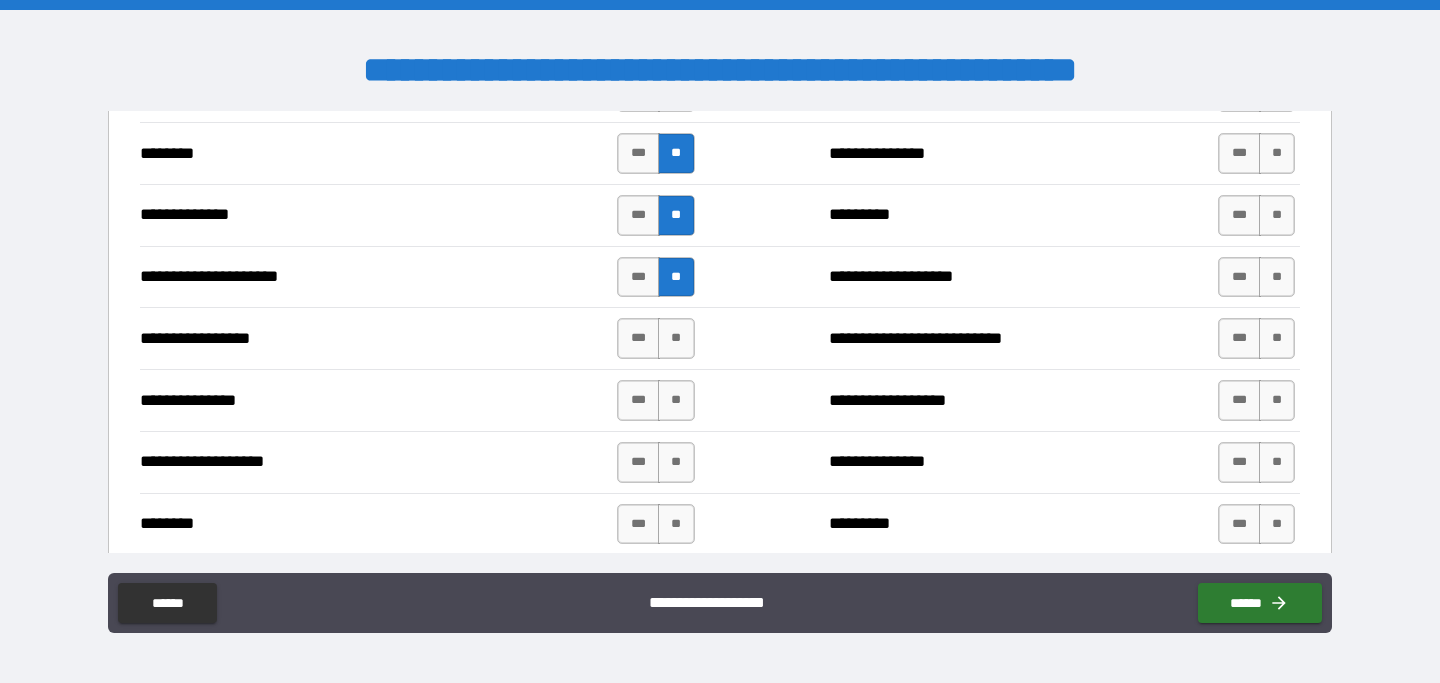 scroll, scrollTop: 2361, scrollLeft: 0, axis: vertical 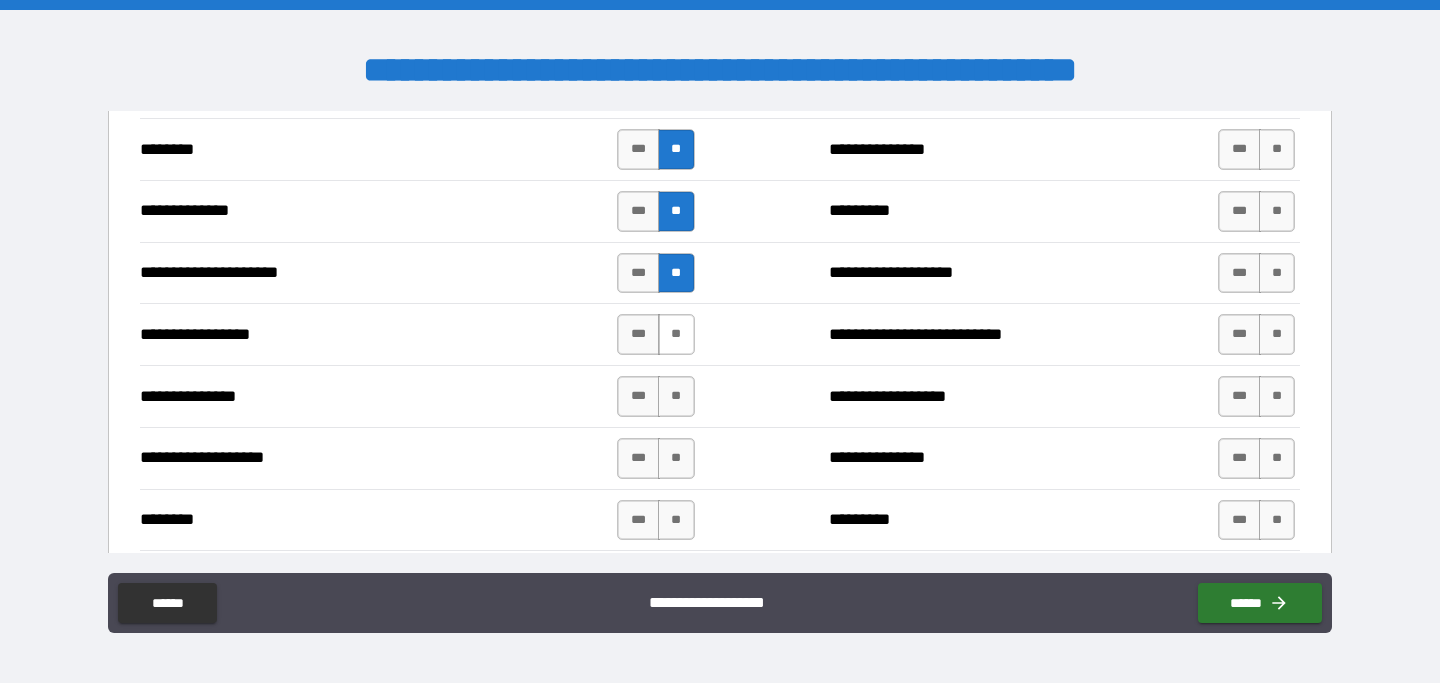 click on "**" at bounding box center (676, 334) 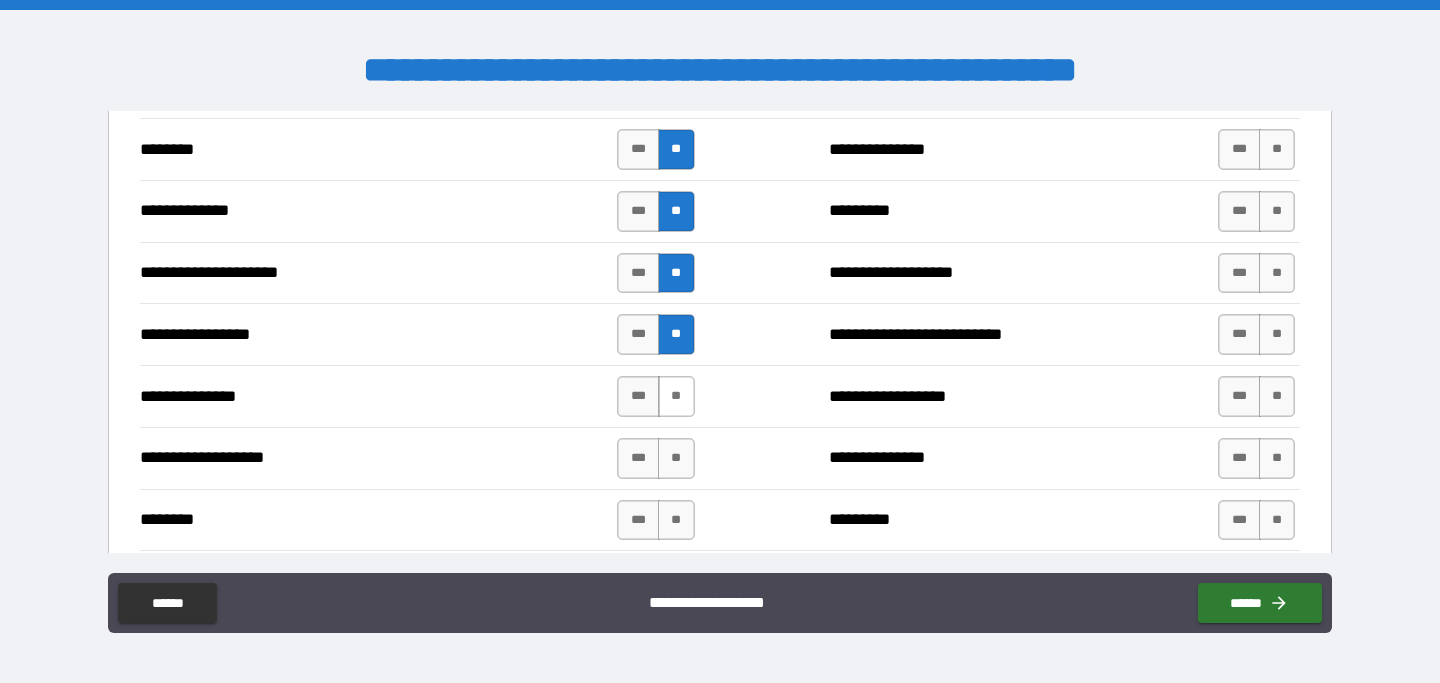 click on "**" at bounding box center [676, 396] 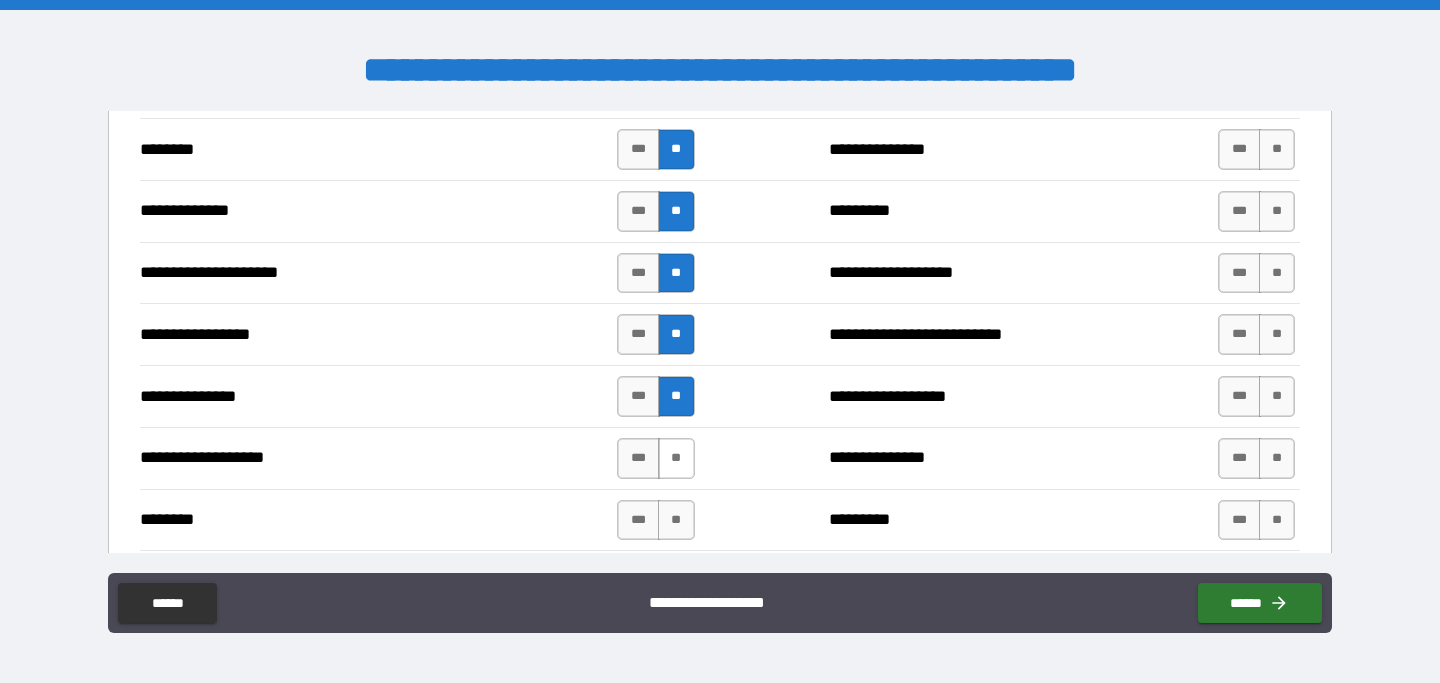 click on "**" at bounding box center (676, 458) 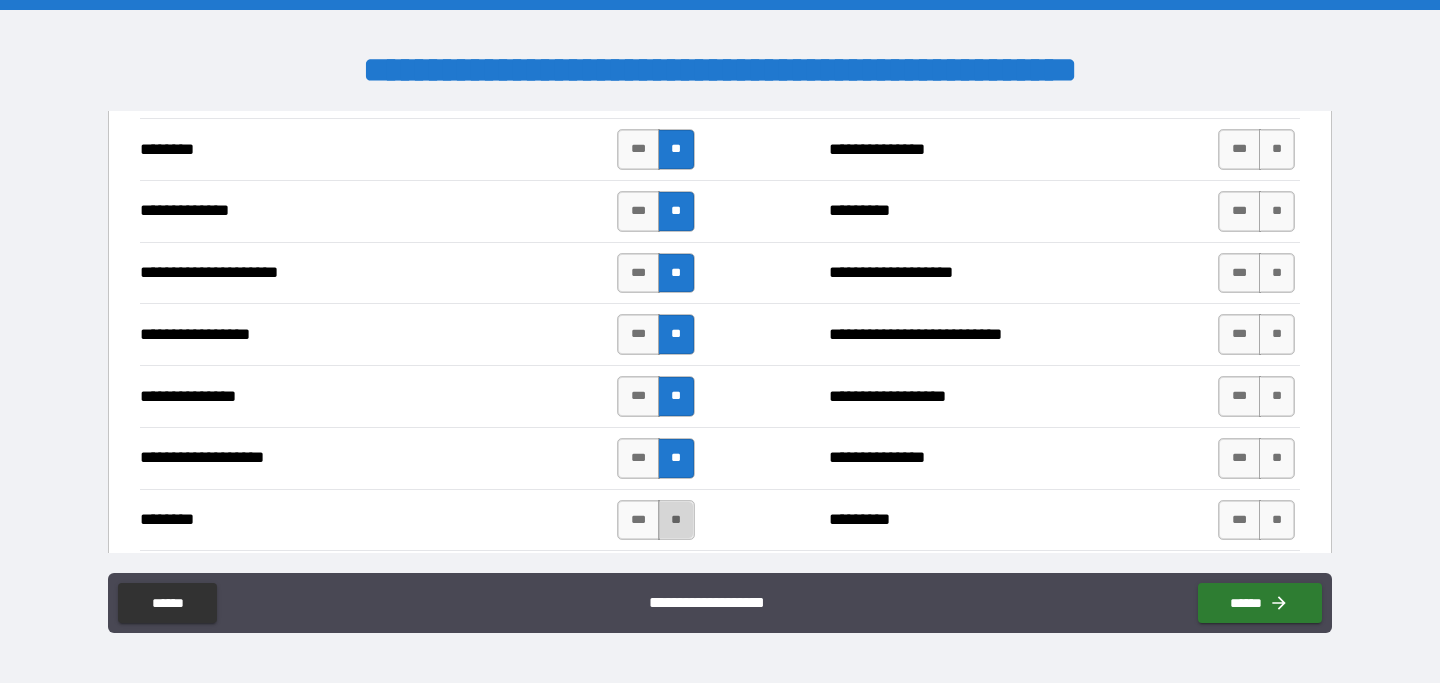 click on "**" at bounding box center (676, 520) 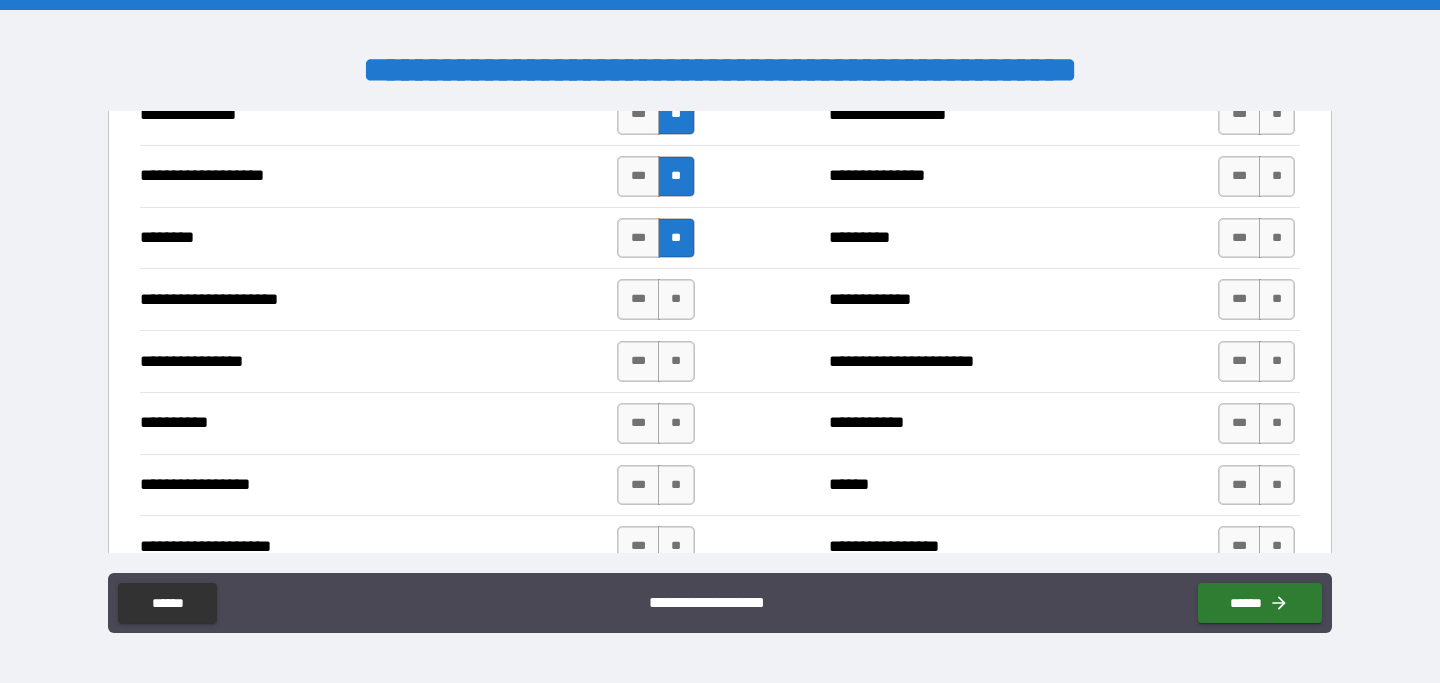 scroll, scrollTop: 2651, scrollLeft: 0, axis: vertical 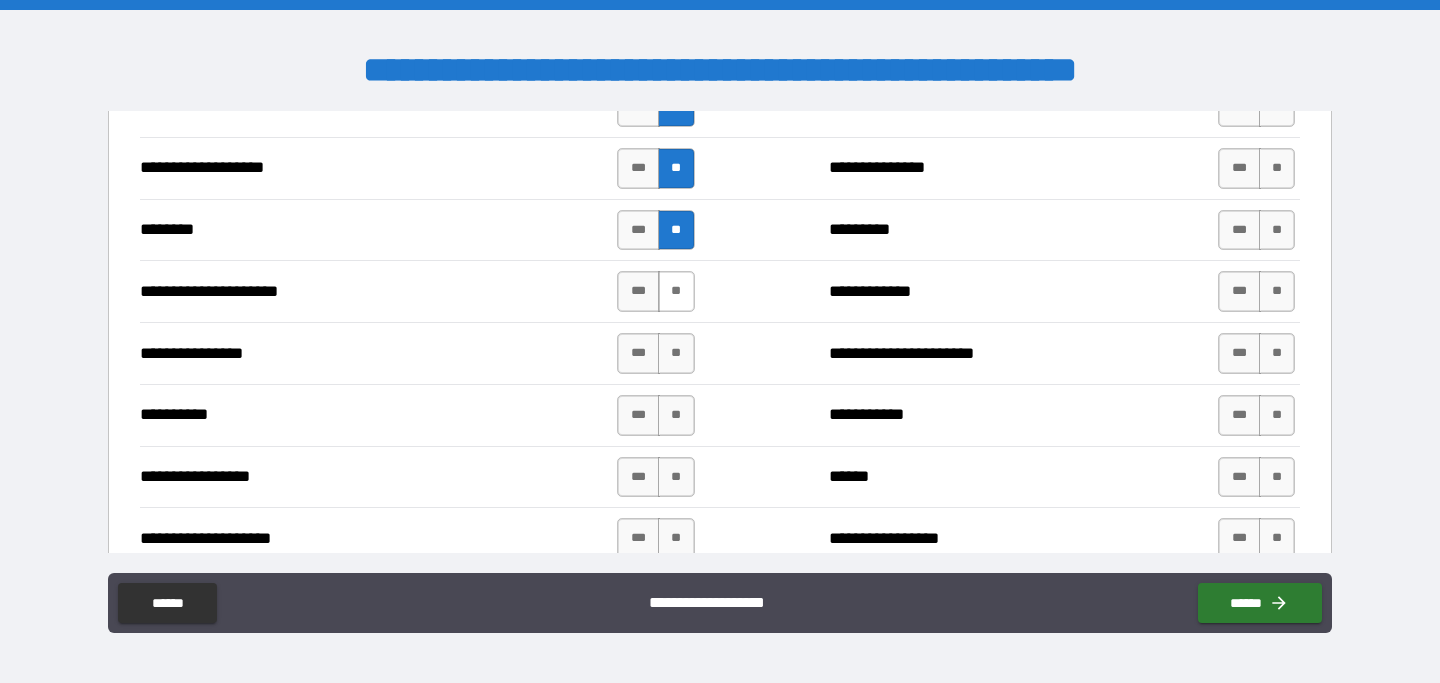 click on "**" at bounding box center (676, 291) 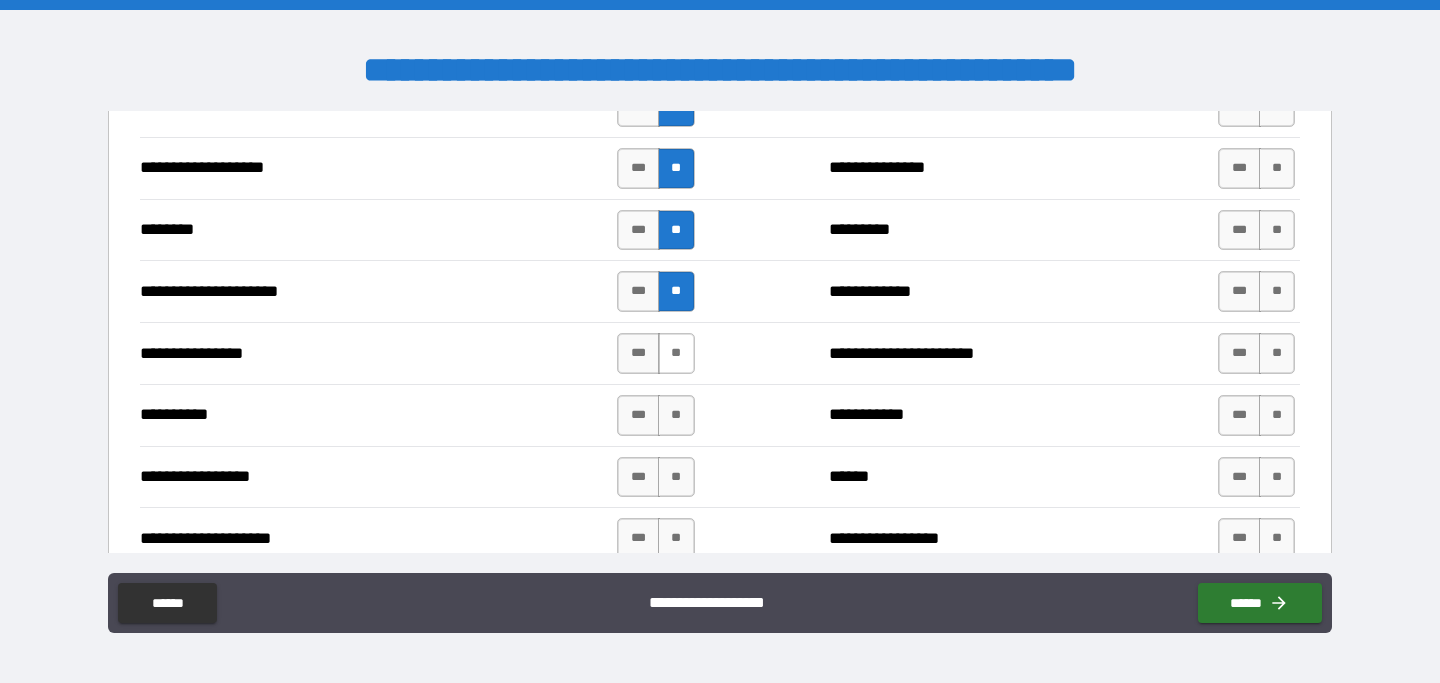 click on "**" at bounding box center (676, 353) 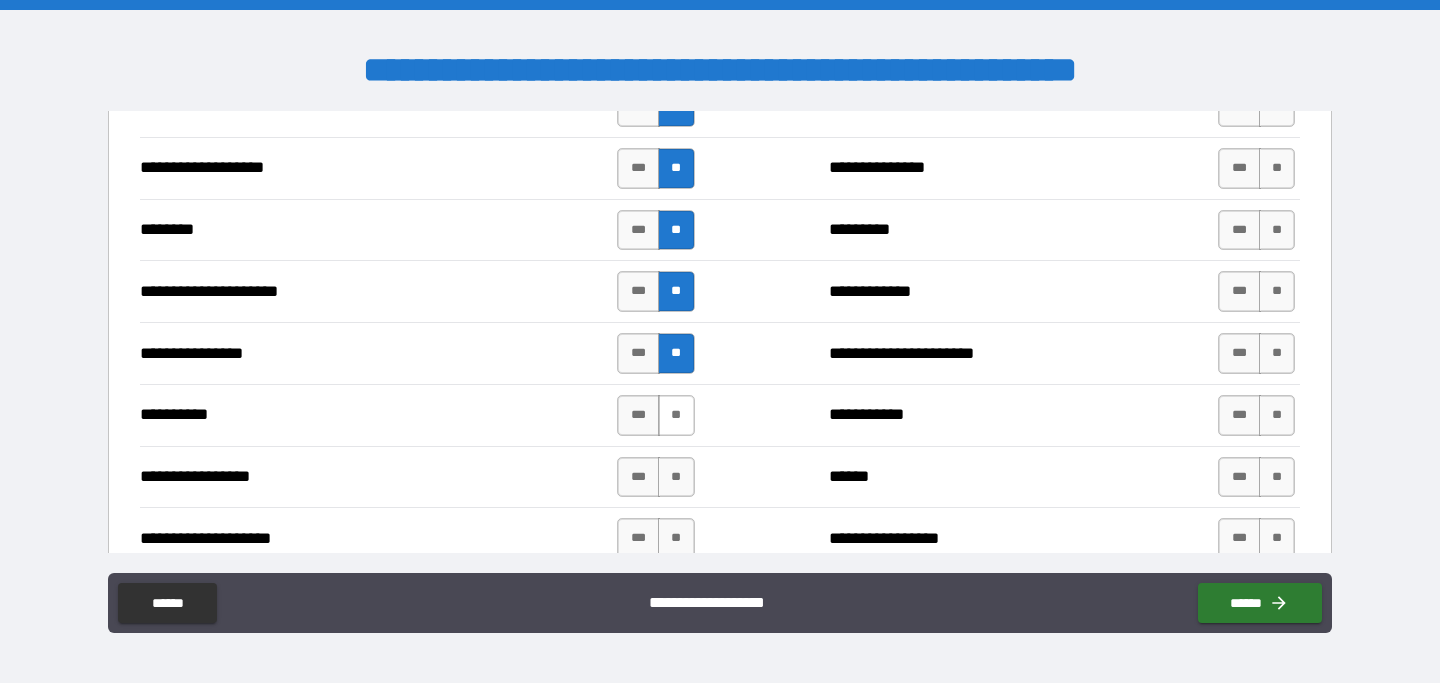 click on "**" at bounding box center (676, 415) 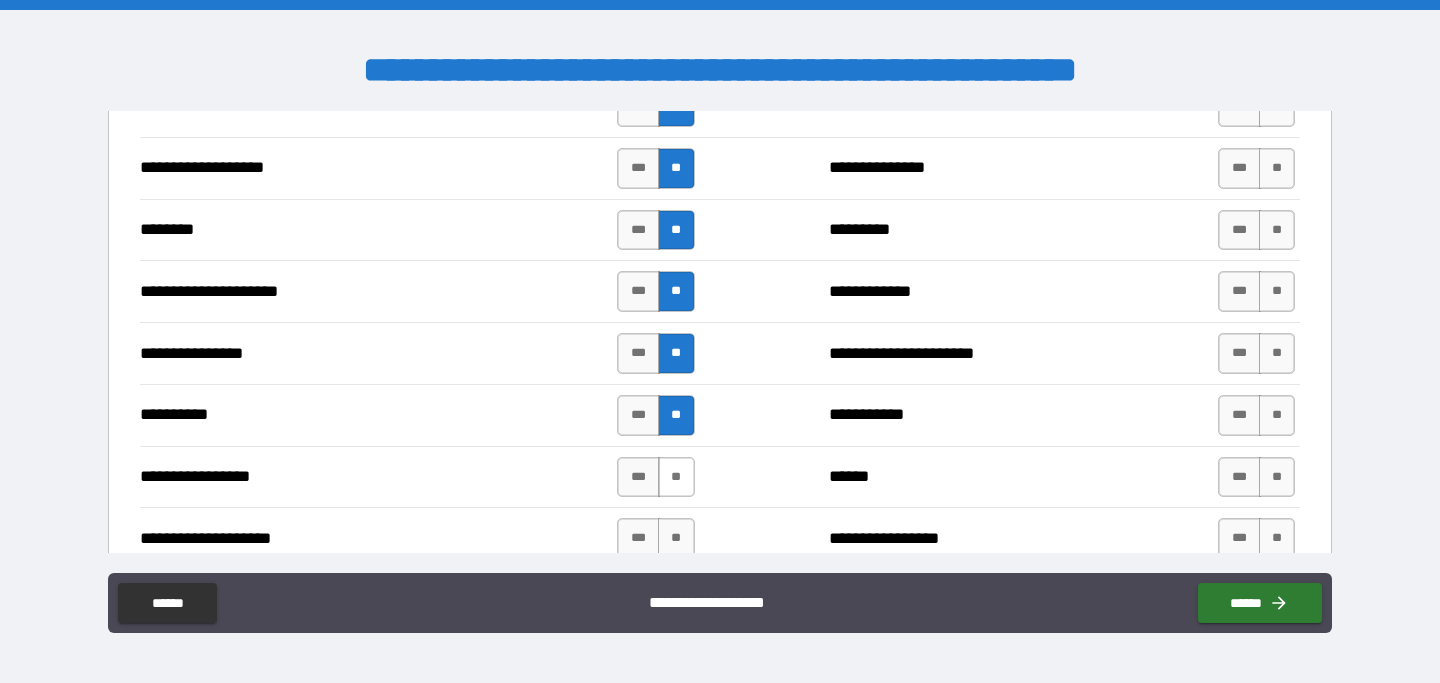 click on "**" at bounding box center (676, 477) 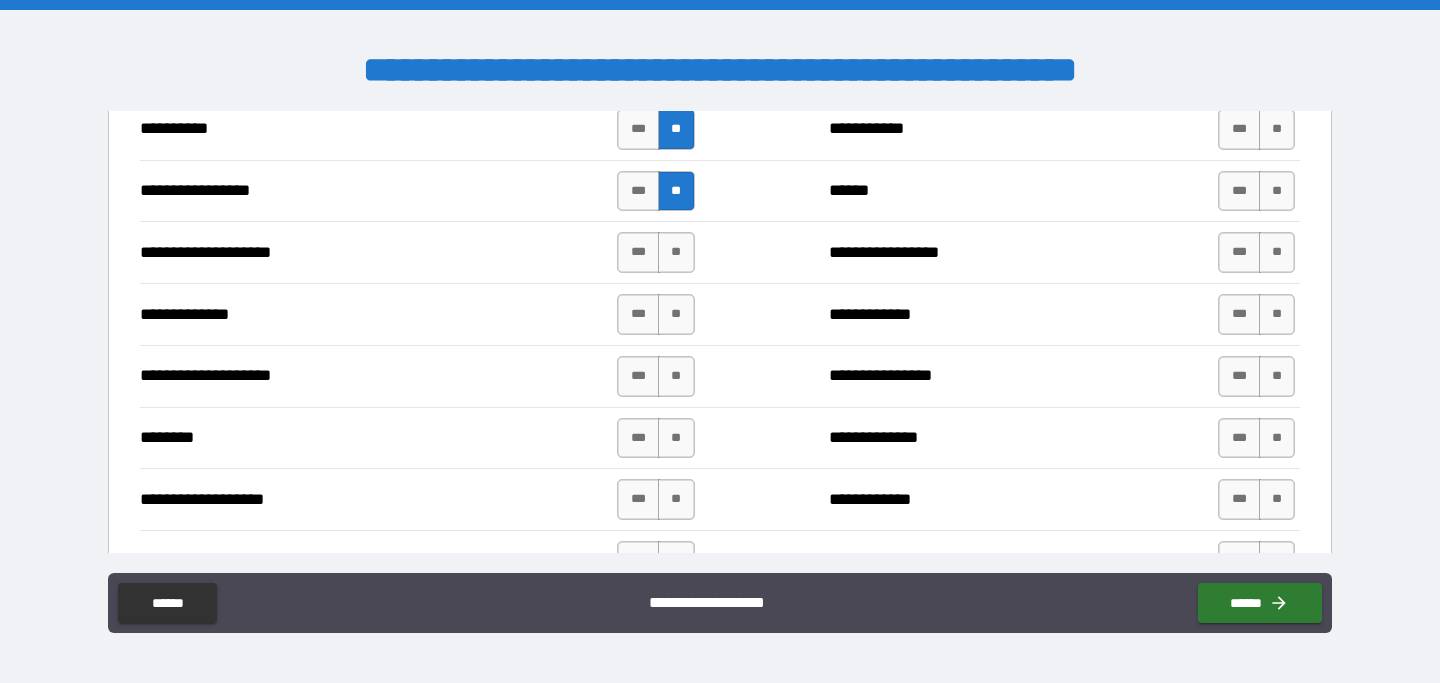 scroll, scrollTop: 2947, scrollLeft: 0, axis: vertical 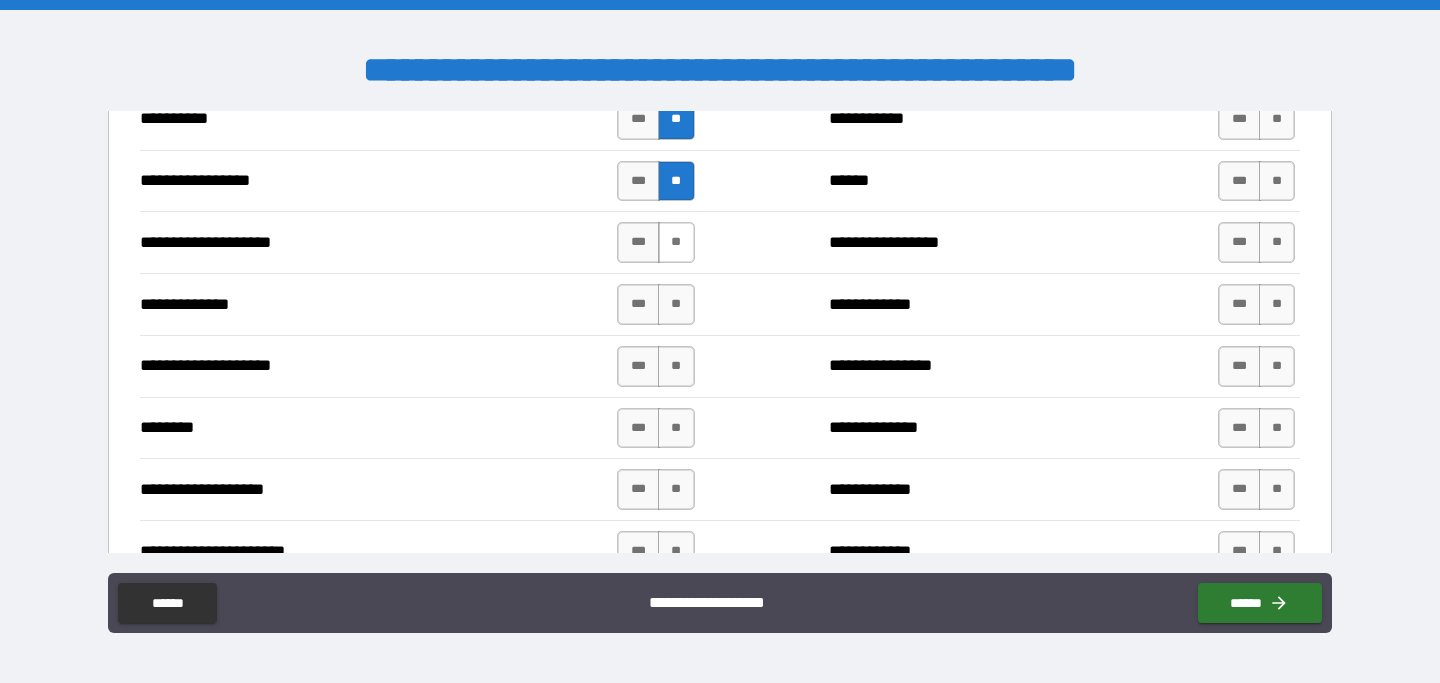 click on "**" at bounding box center [676, 242] 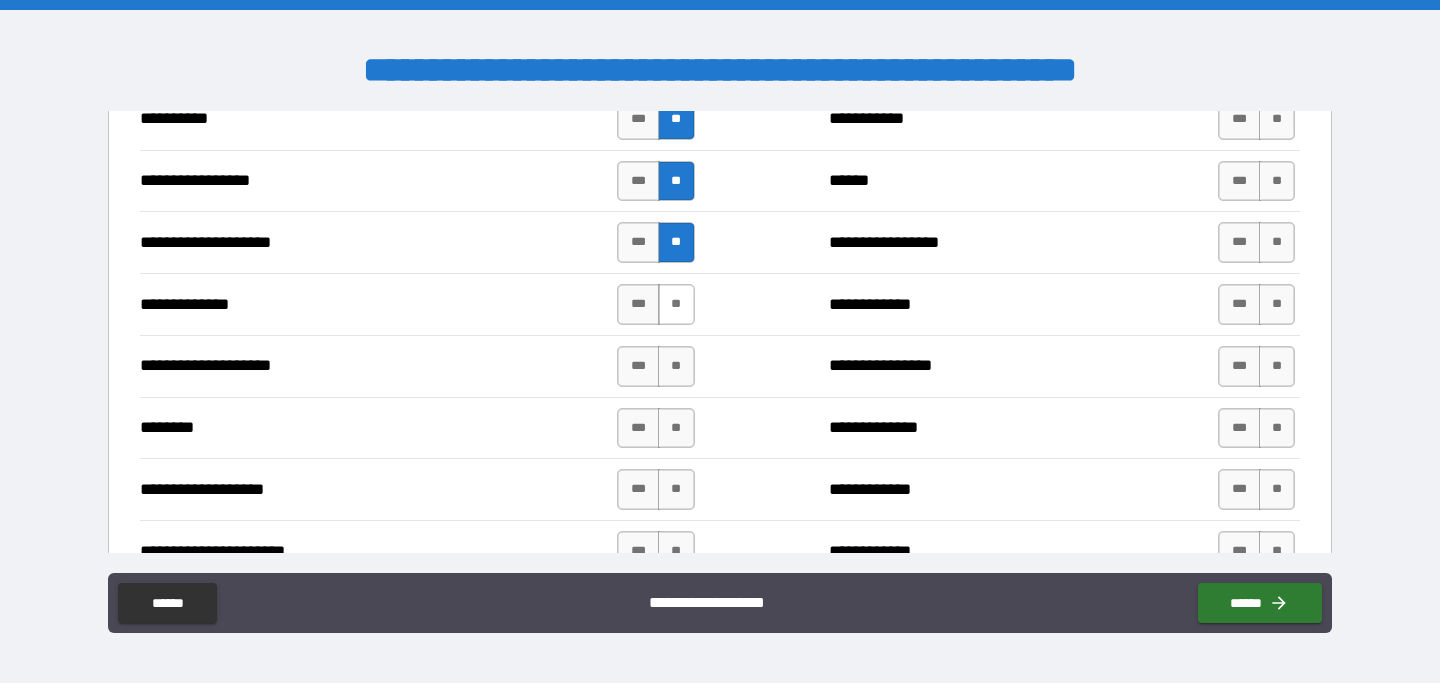 click on "**" at bounding box center [676, 304] 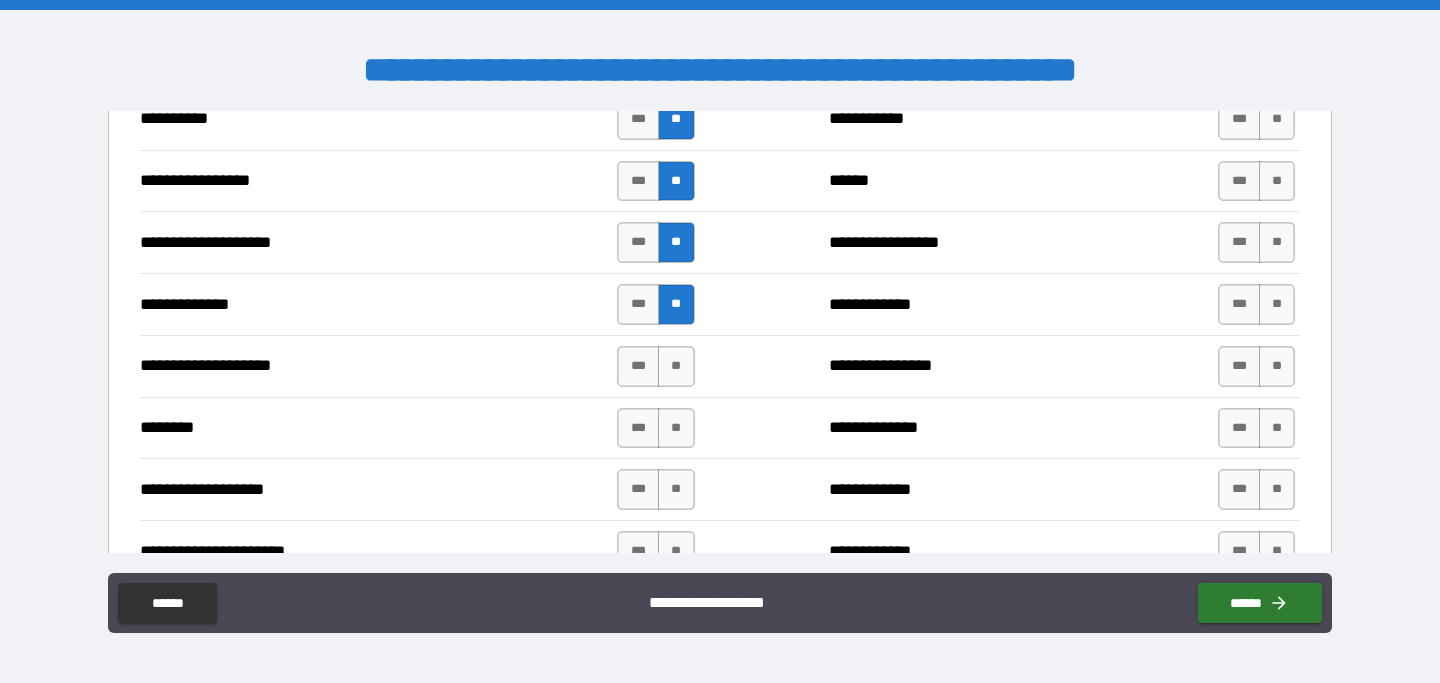 click on "**********" at bounding box center [720, 366] 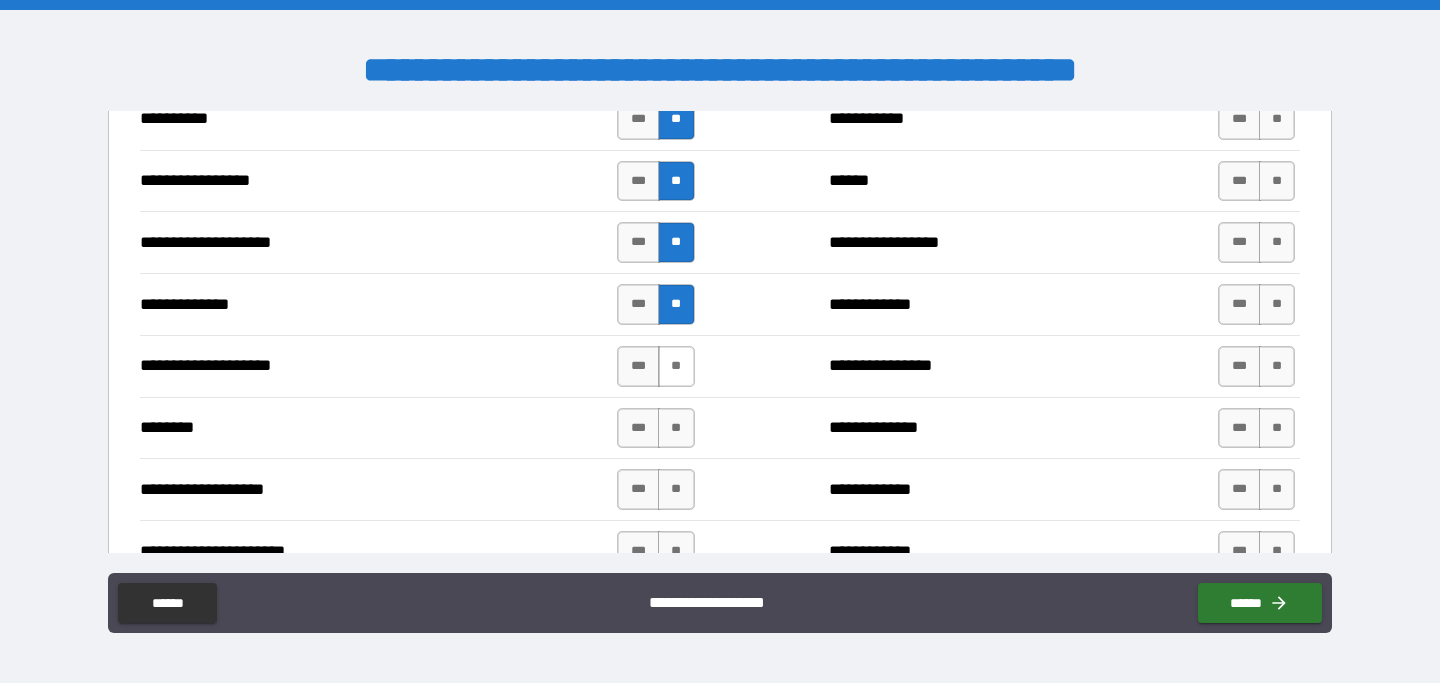 click on "**" at bounding box center [676, 366] 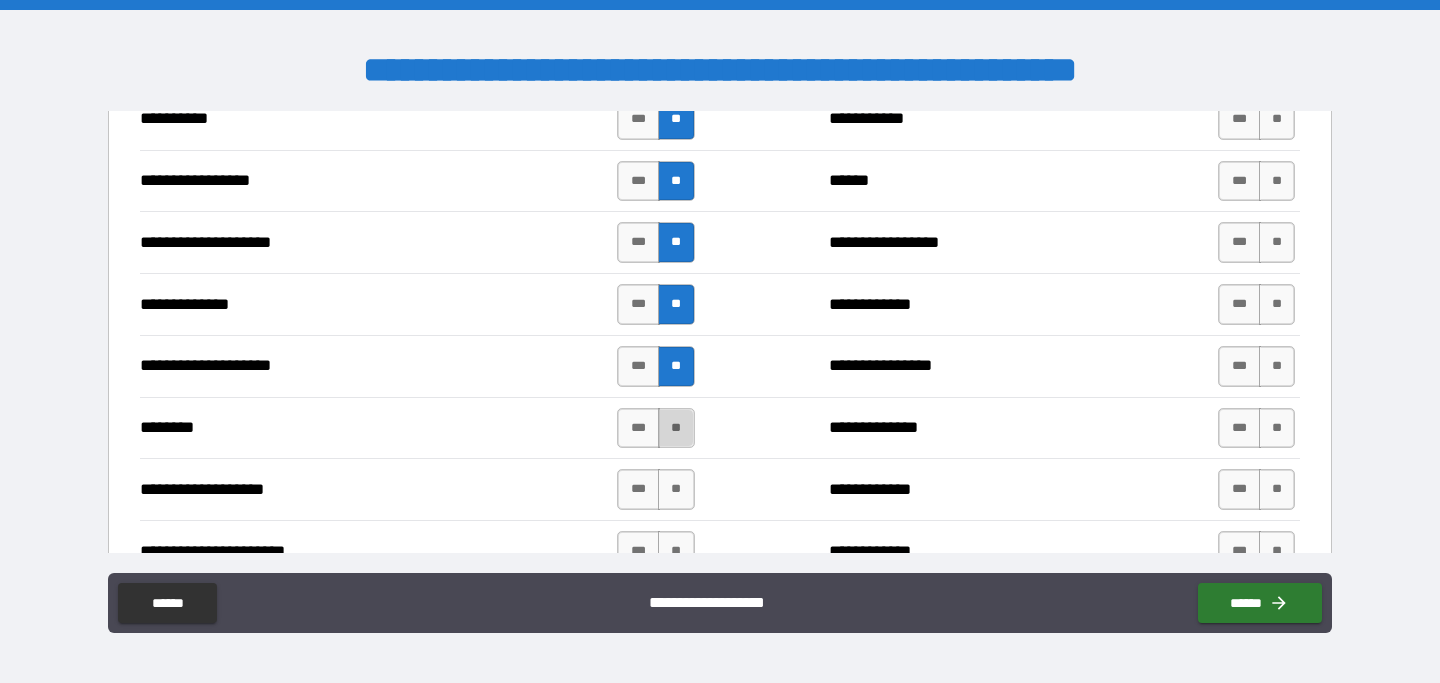 click on "**" at bounding box center [676, 428] 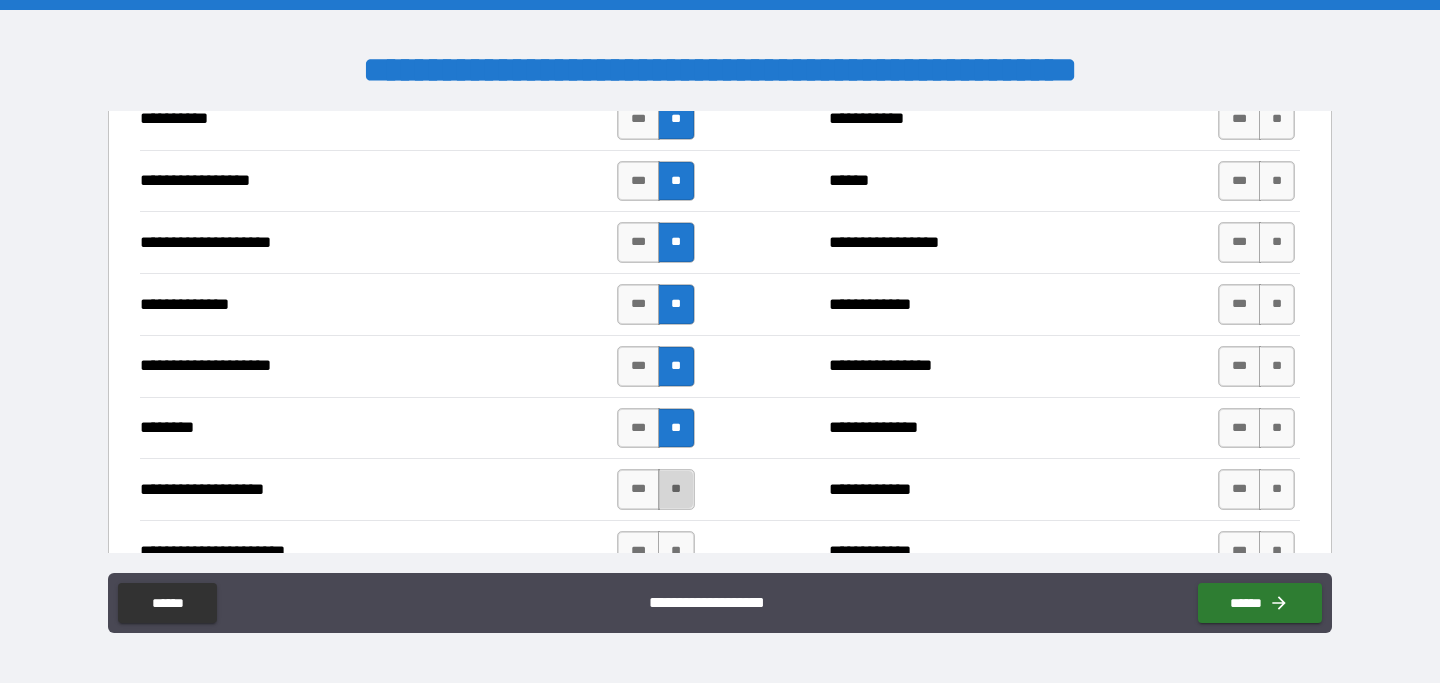 click on "**" at bounding box center (676, 489) 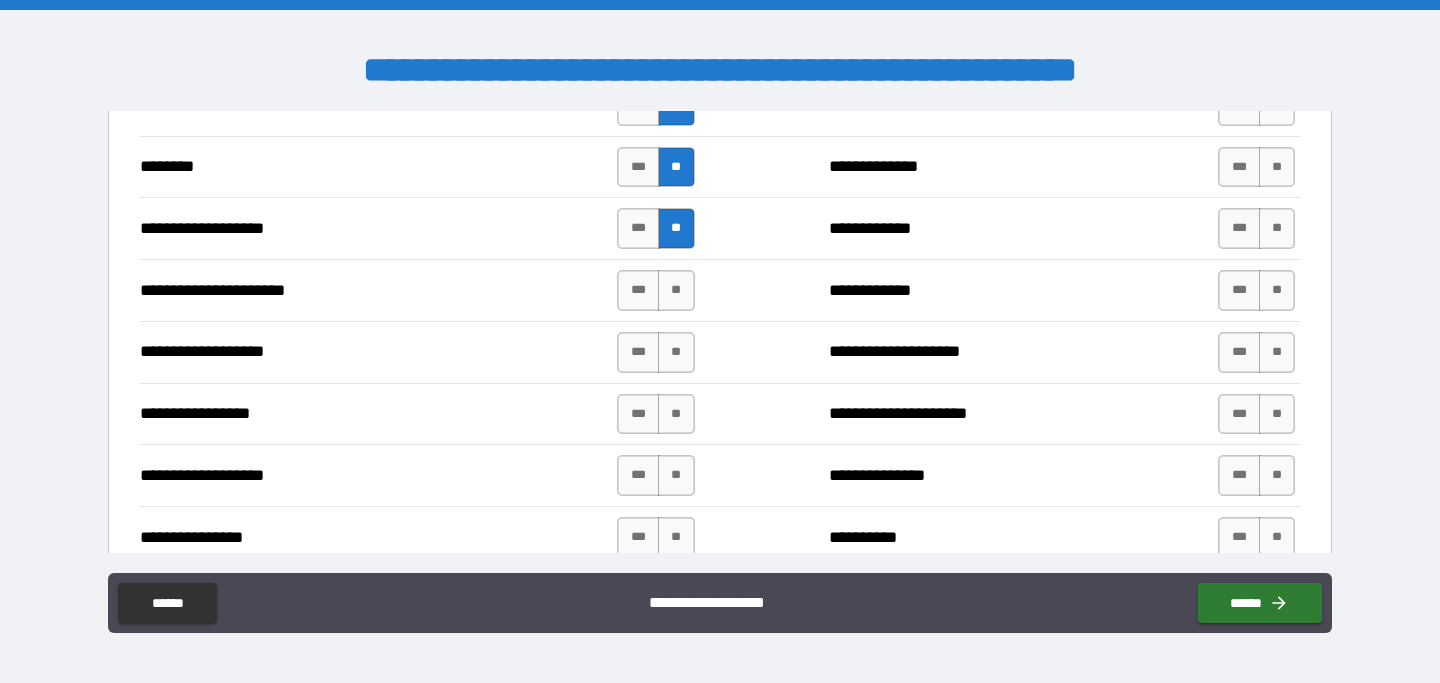 scroll, scrollTop: 3227, scrollLeft: 0, axis: vertical 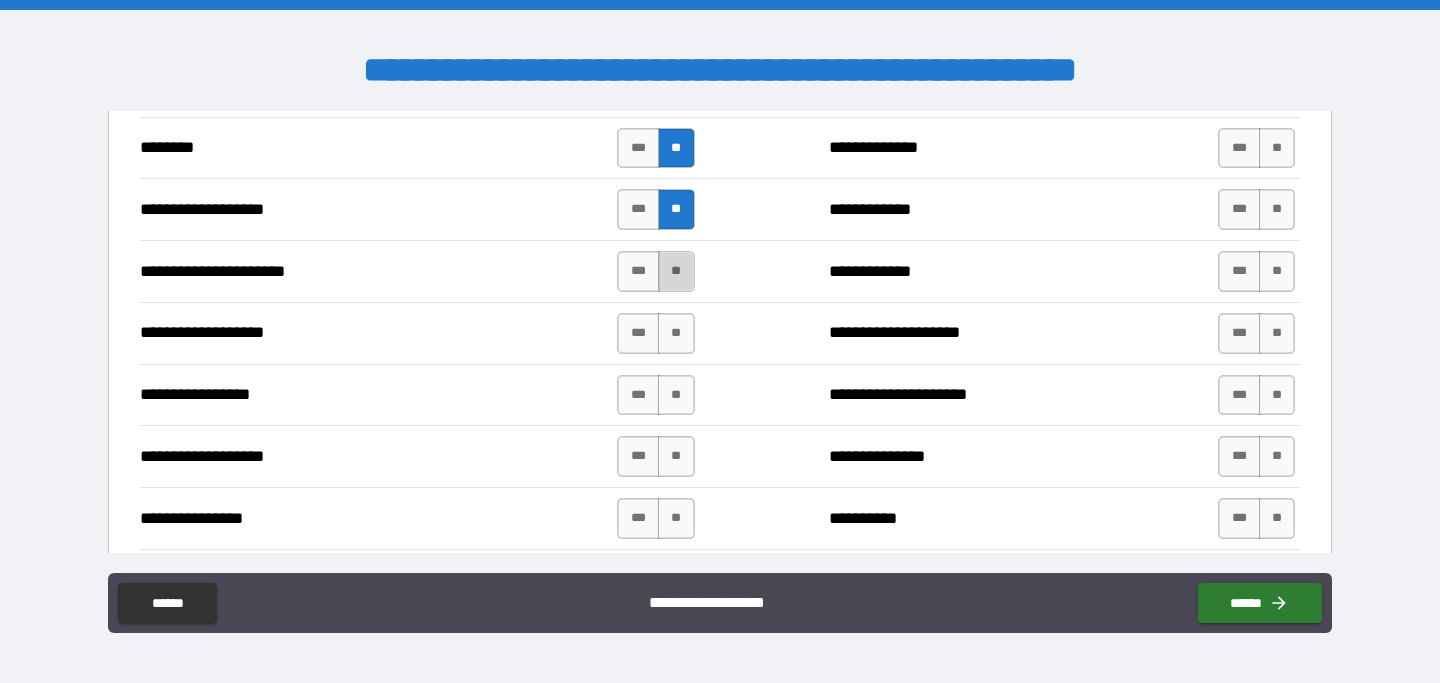 click on "**" at bounding box center [676, 271] 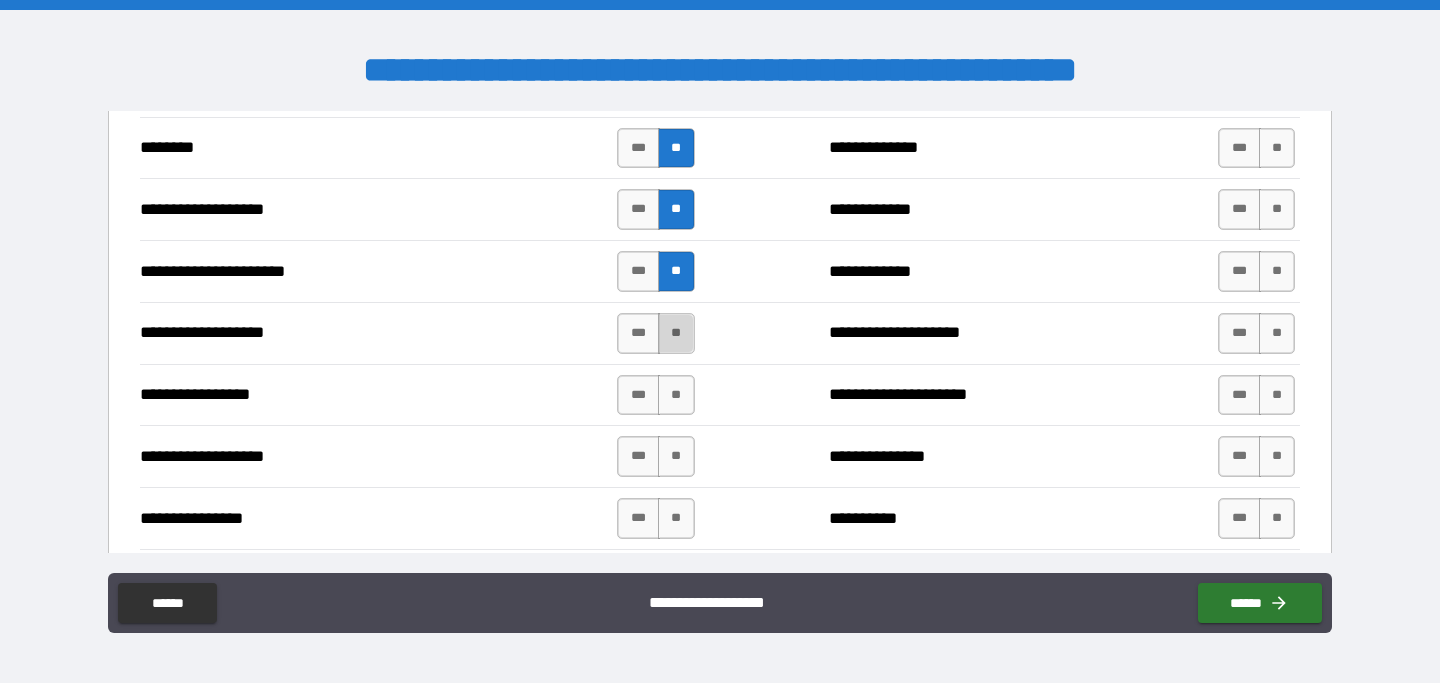 click on "**" at bounding box center [676, 333] 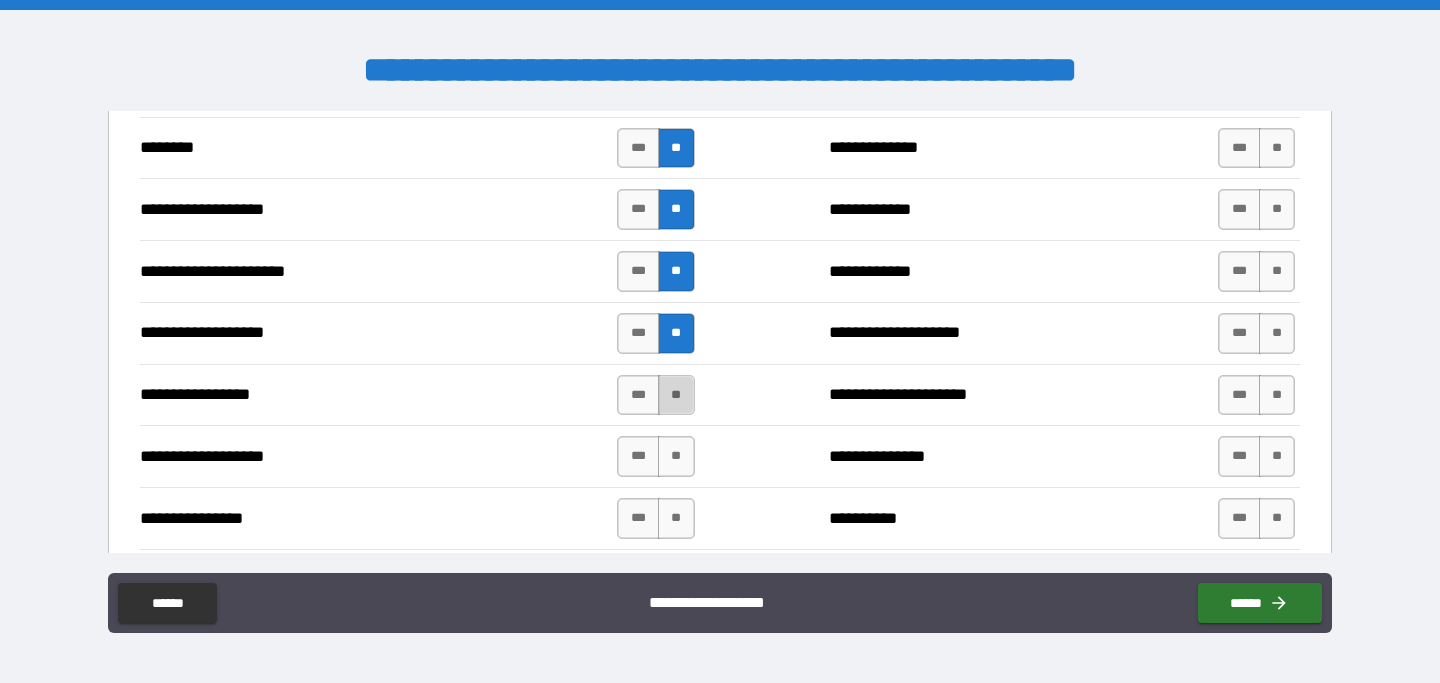 click on "**" at bounding box center (676, 395) 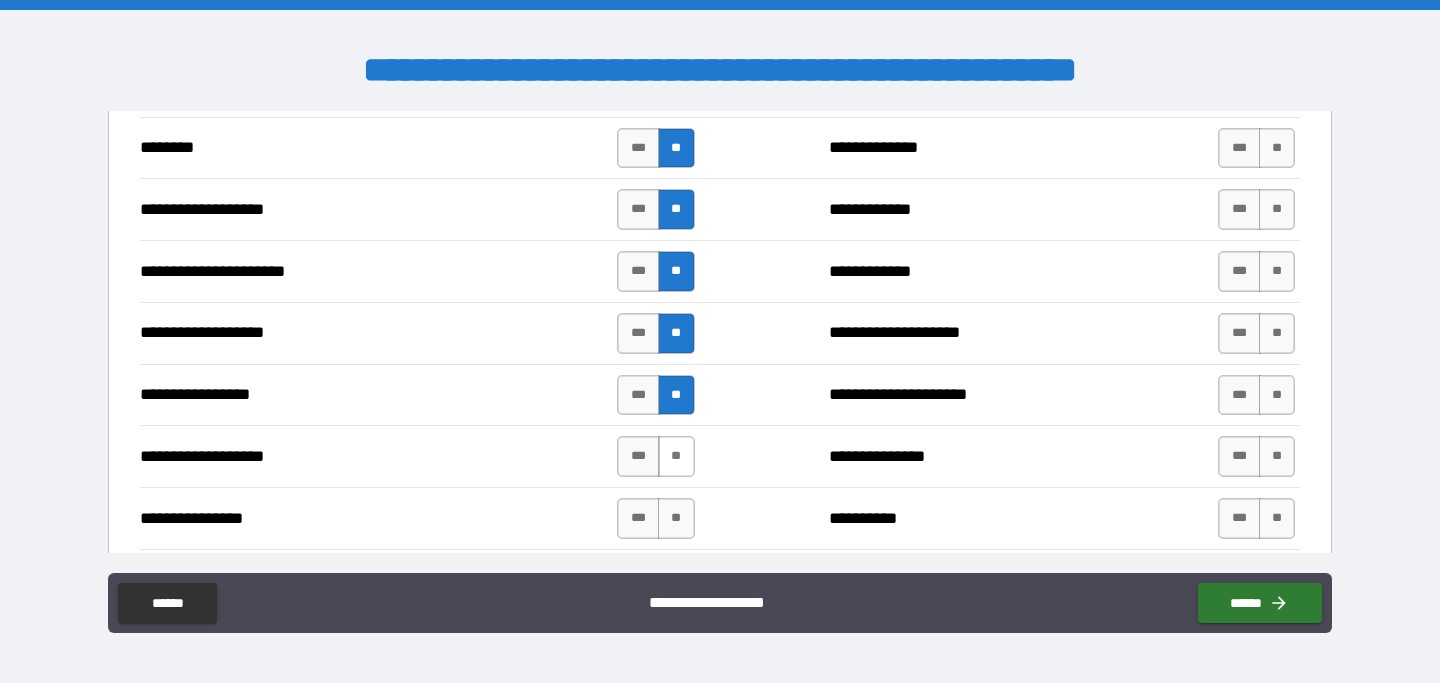 click on "**" at bounding box center [676, 456] 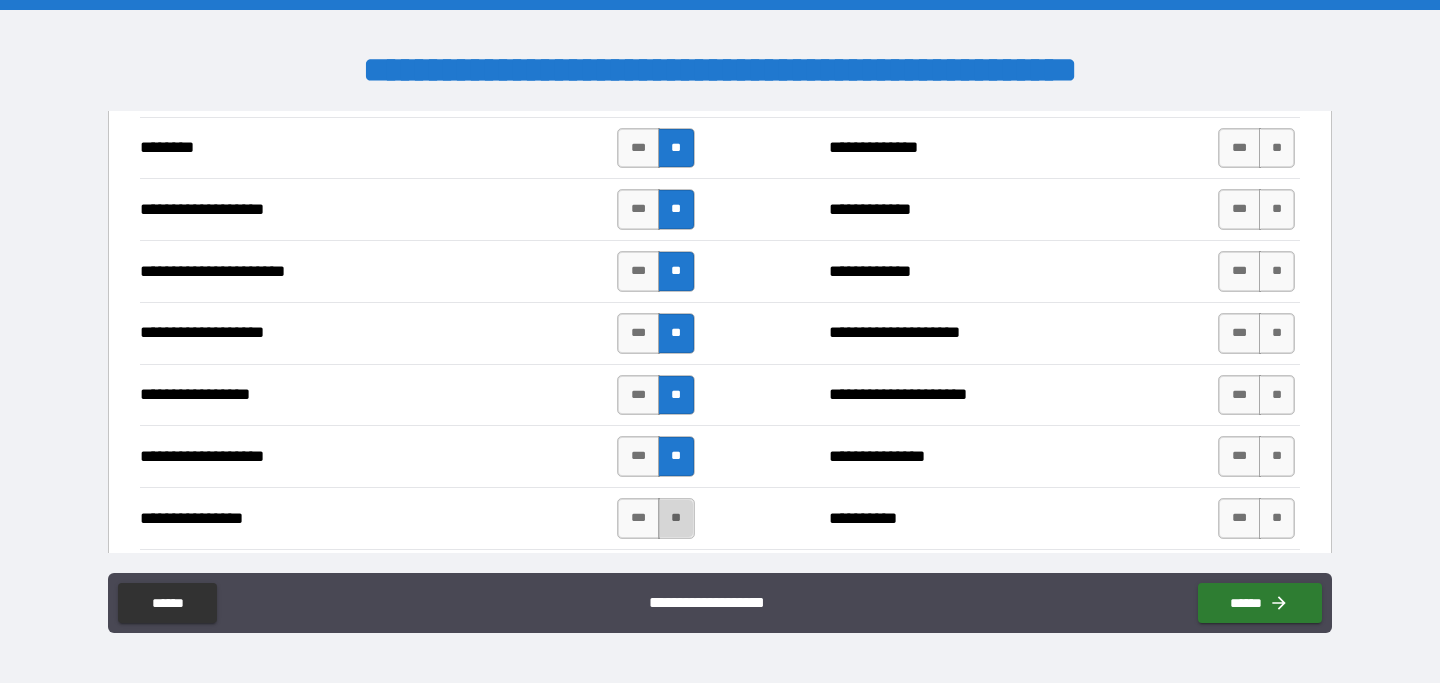 click on "**" at bounding box center (676, 518) 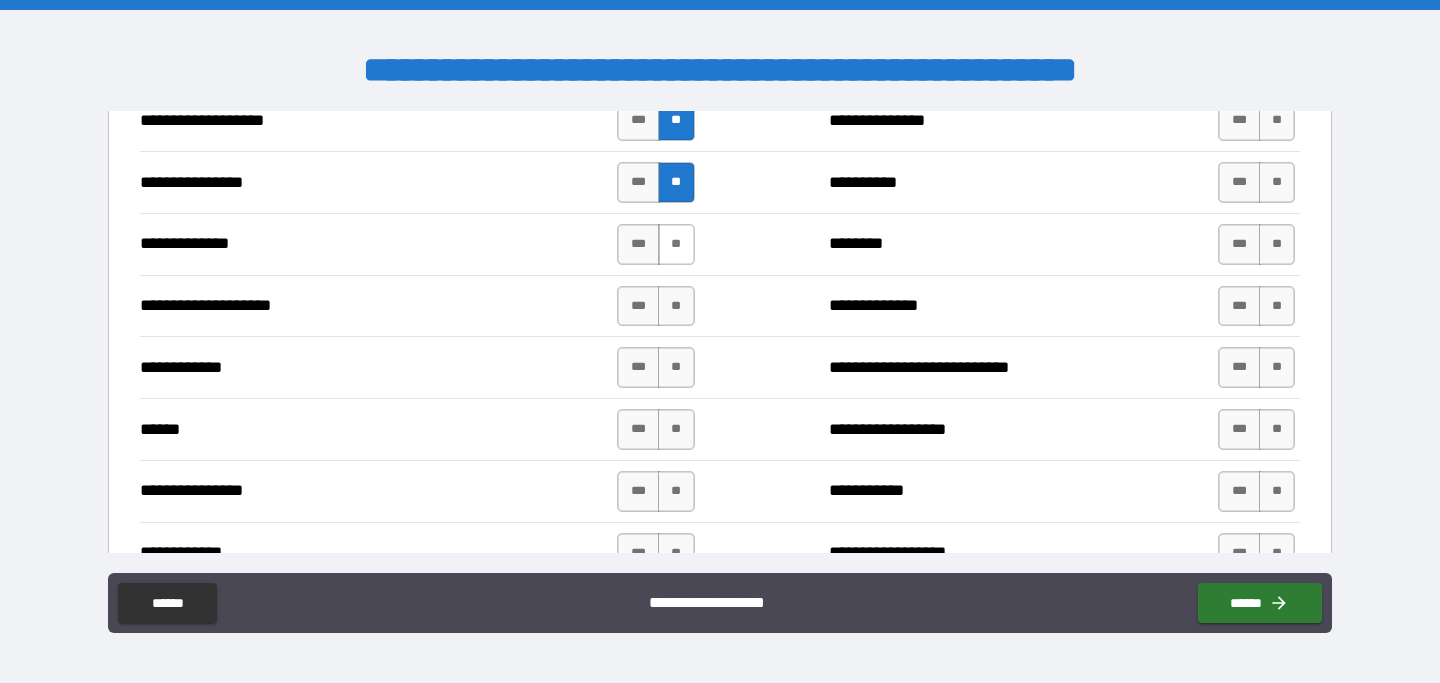 scroll, scrollTop: 3576, scrollLeft: 0, axis: vertical 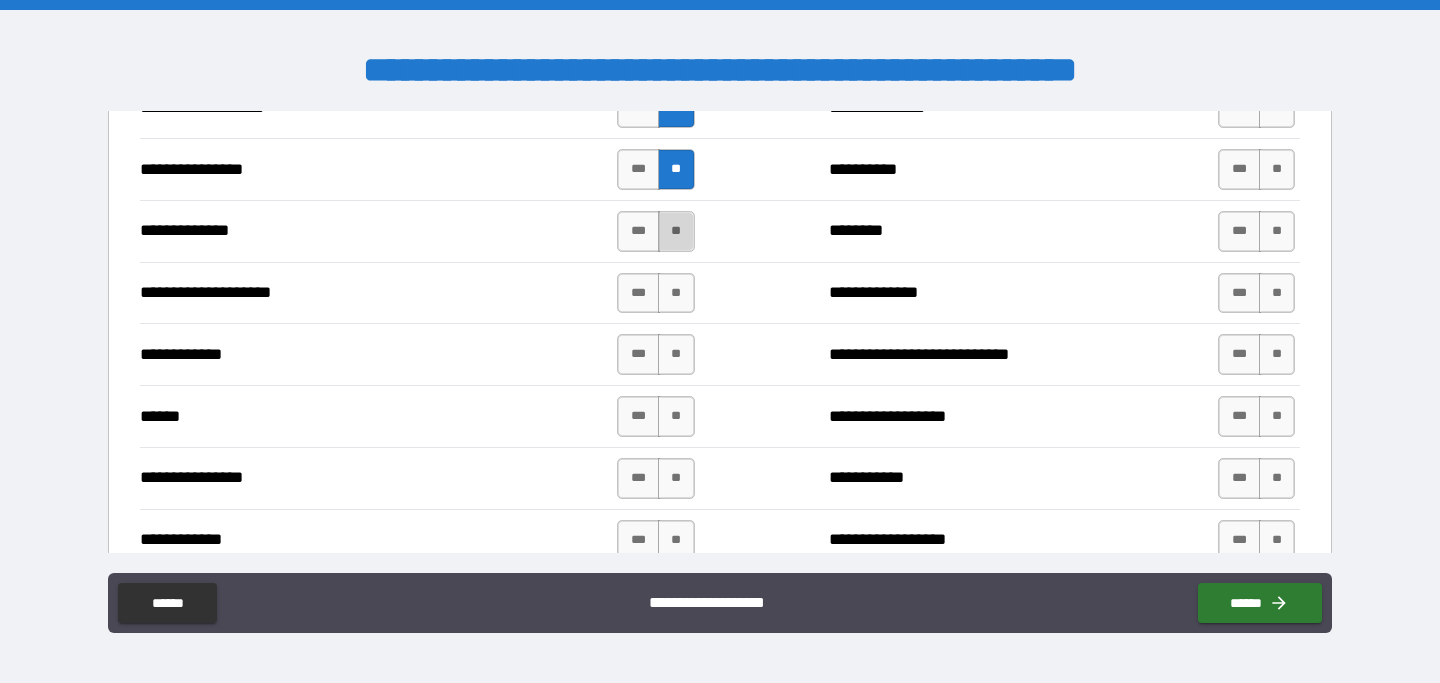 click on "**" at bounding box center [676, 231] 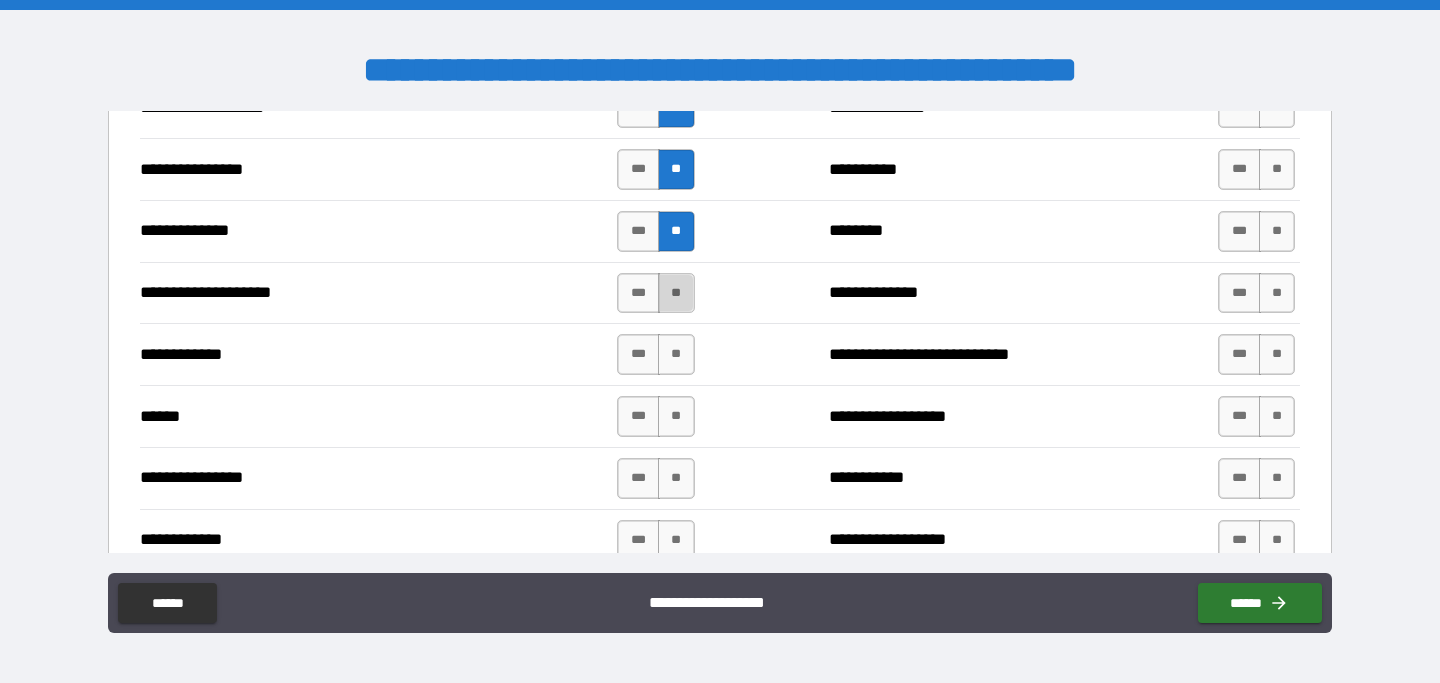 click on "**" at bounding box center [676, 293] 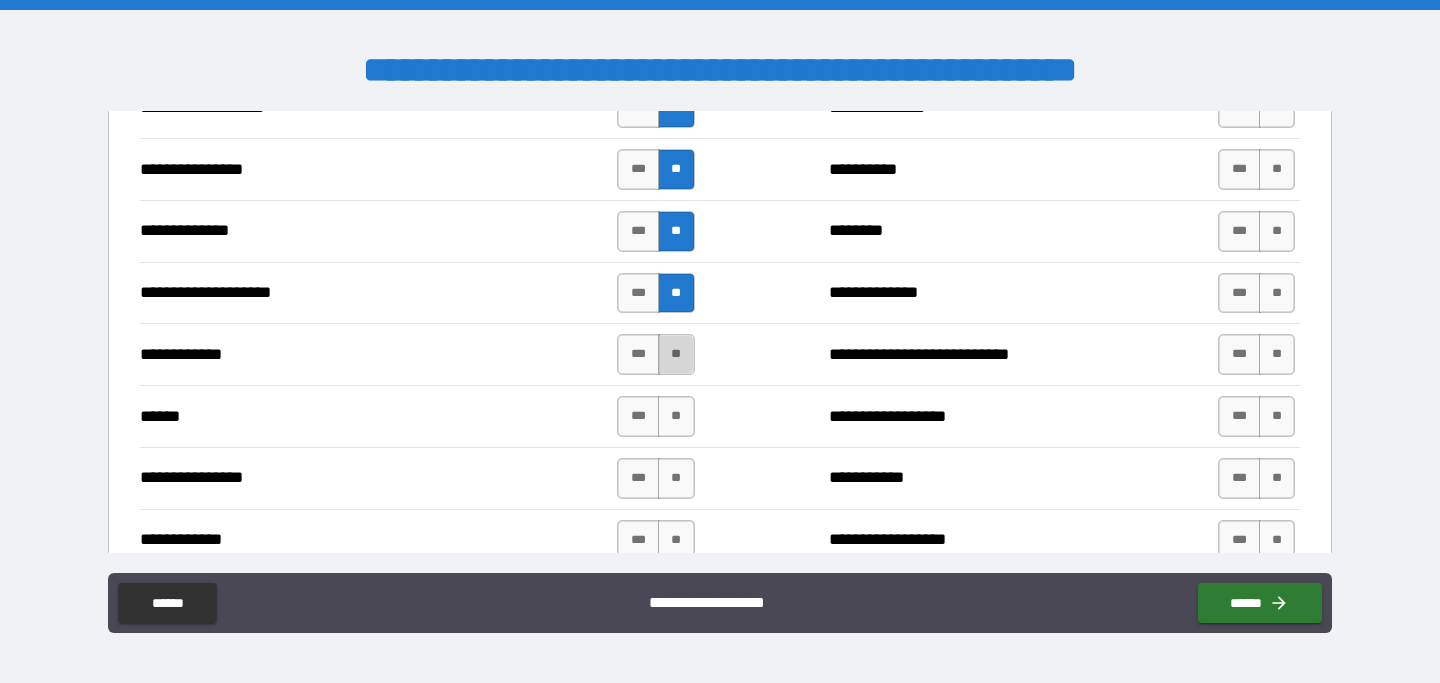 click on "**" at bounding box center [676, 354] 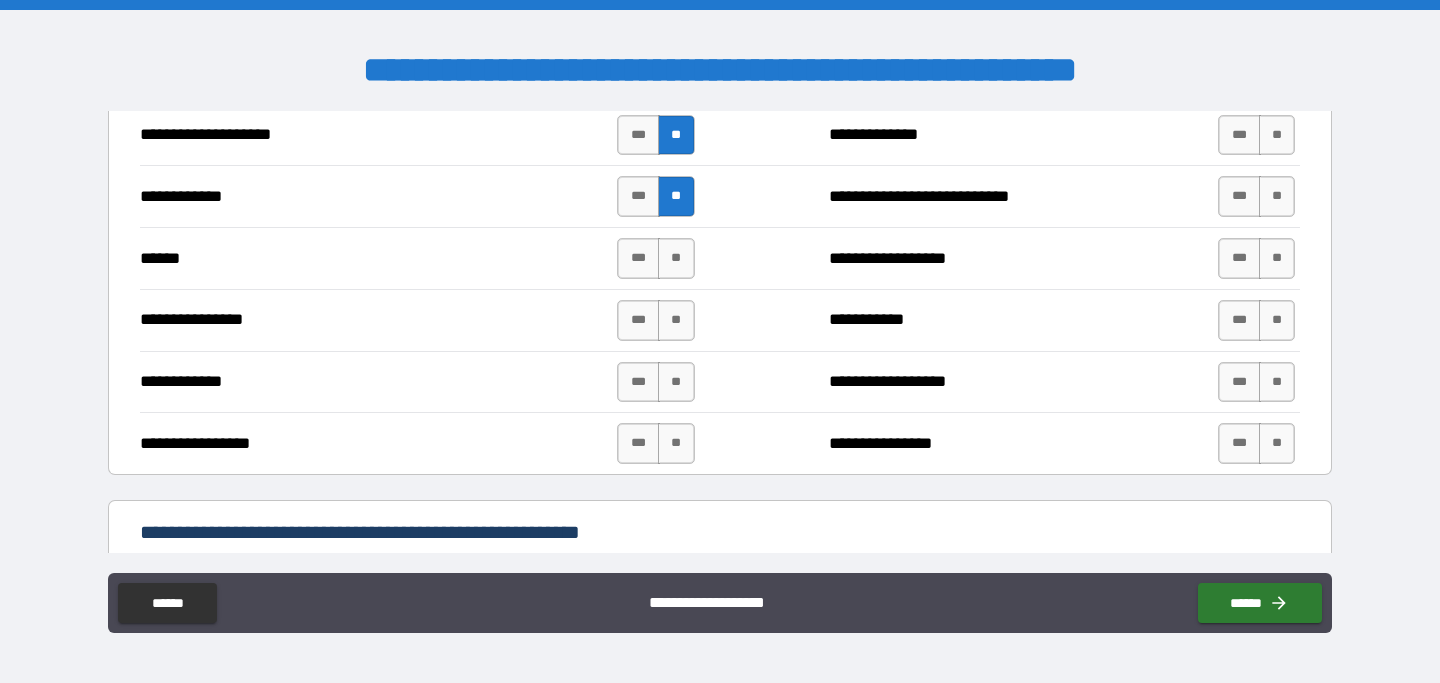 scroll, scrollTop: 3813, scrollLeft: 0, axis: vertical 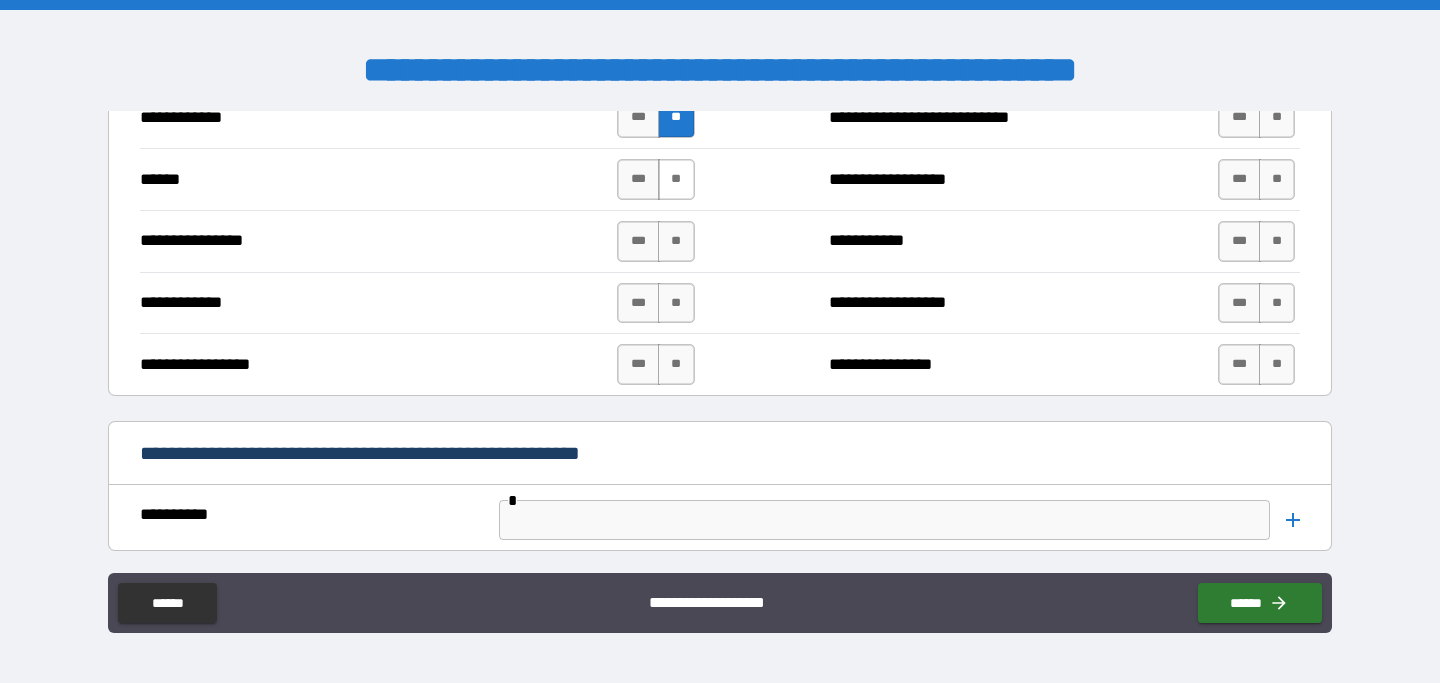 click on "**" at bounding box center [676, 179] 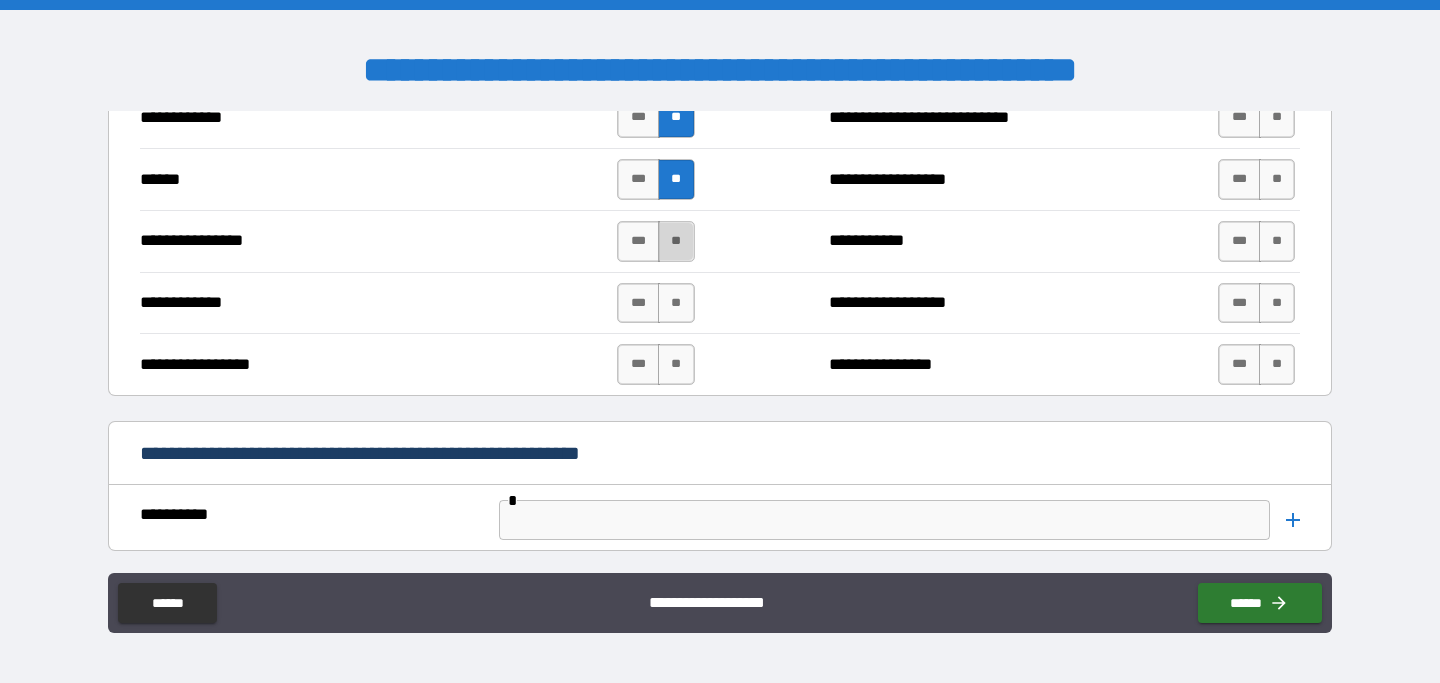 click on "**" at bounding box center [676, 241] 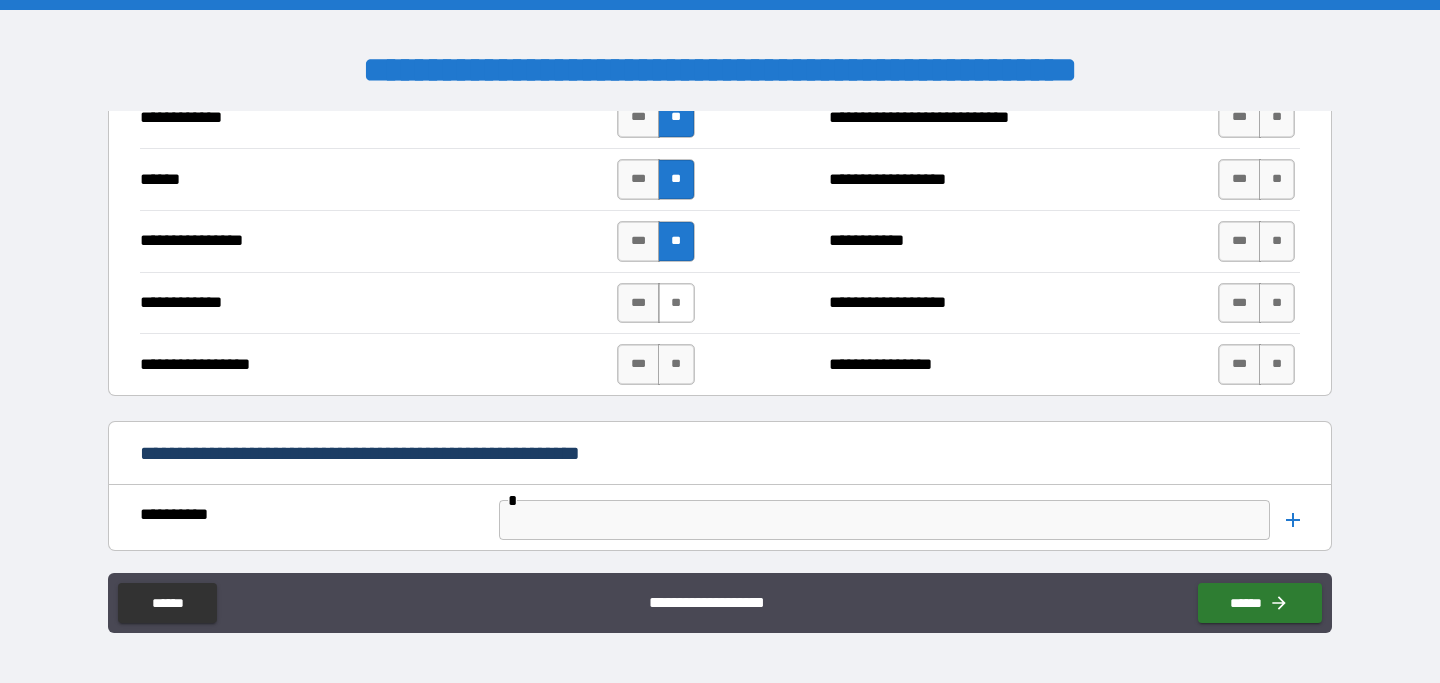 click on "**" at bounding box center (676, 303) 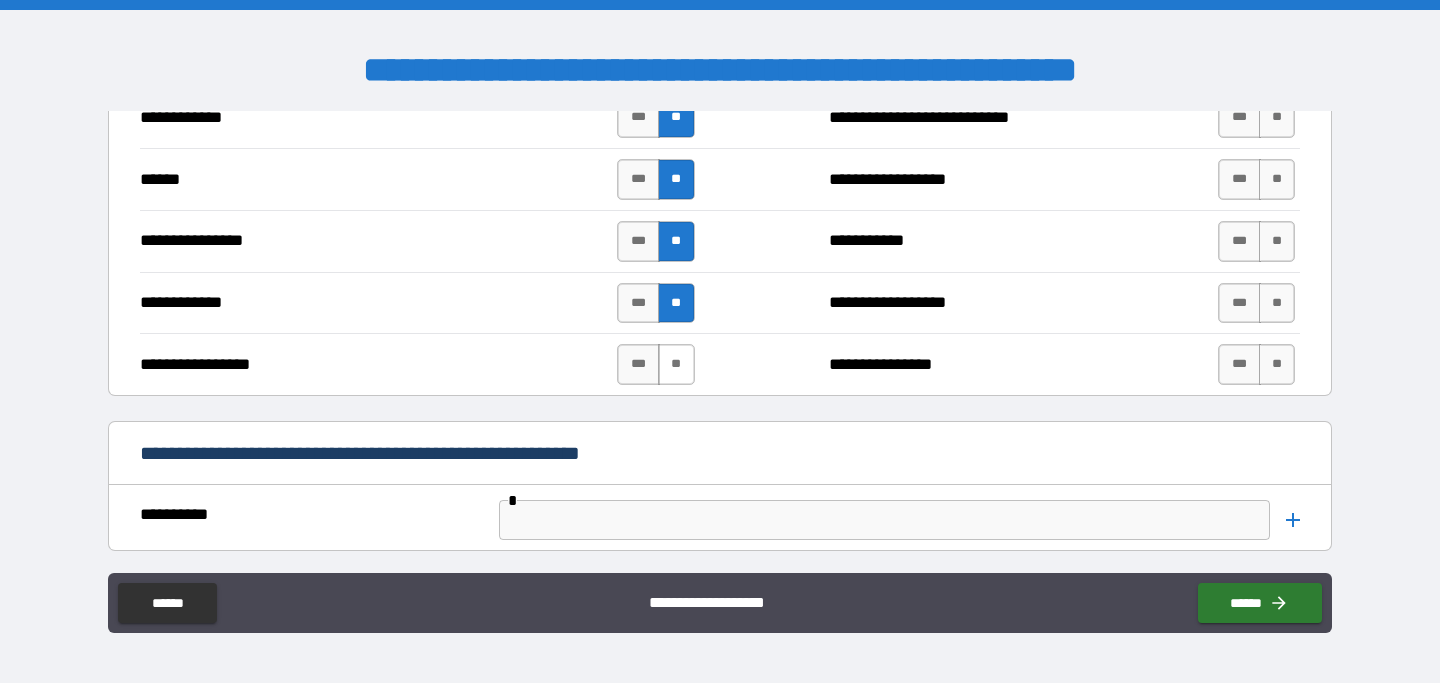 click on "**" at bounding box center [676, 364] 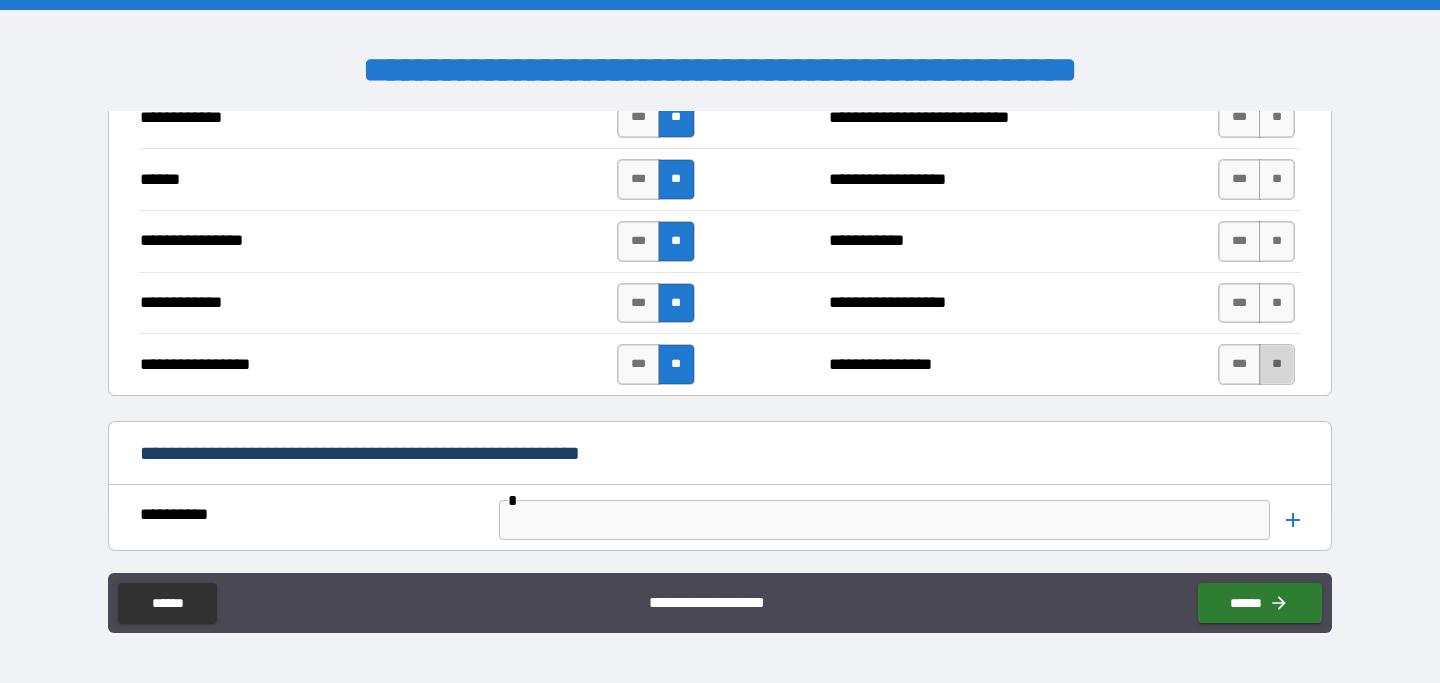 click on "**" at bounding box center [1277, 364] 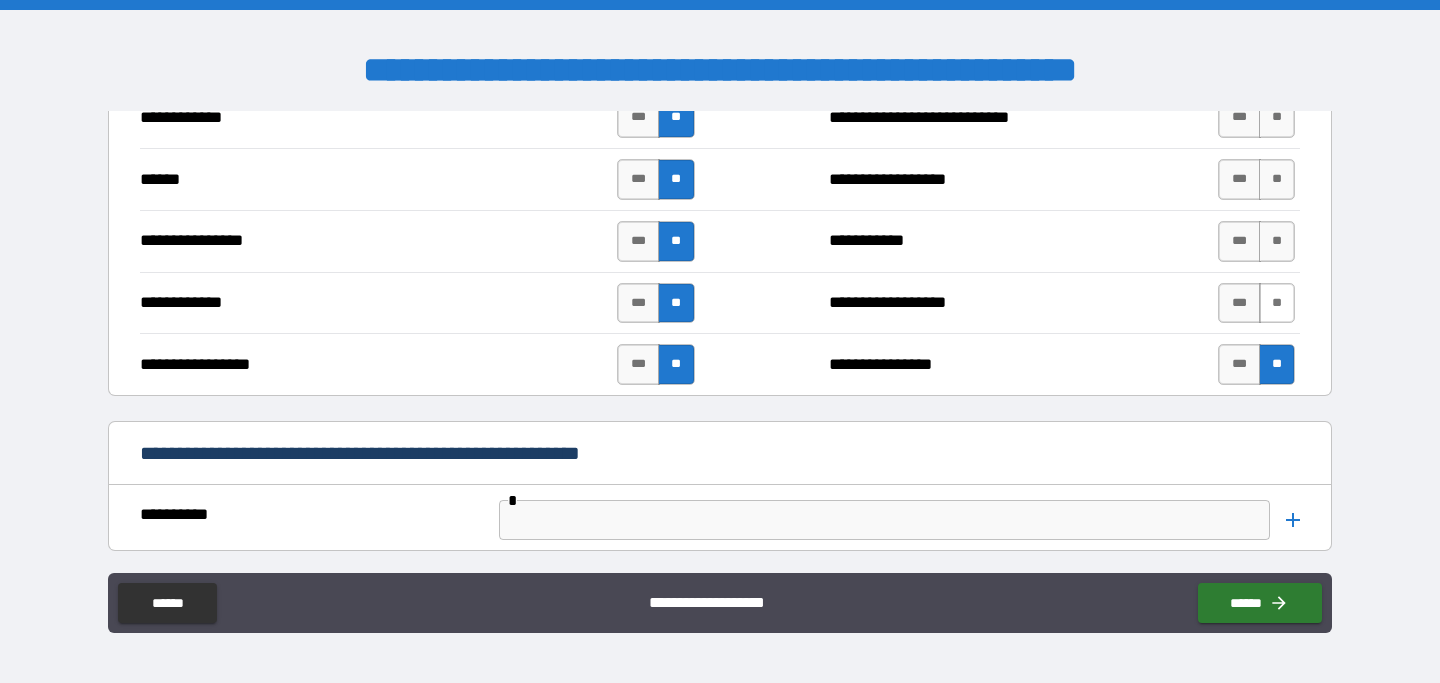 click on "**" at bounding box center (1277, 303) 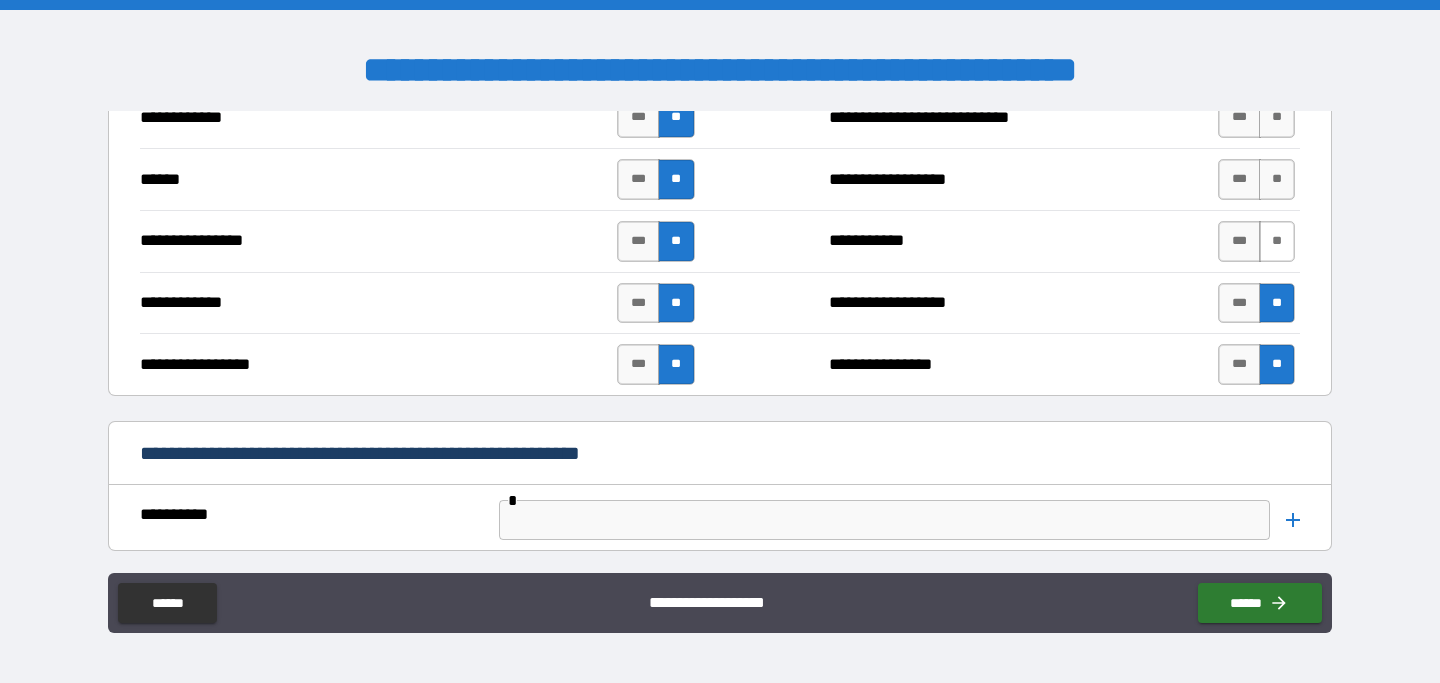 click on "**" at bounding box center [1277, 241] 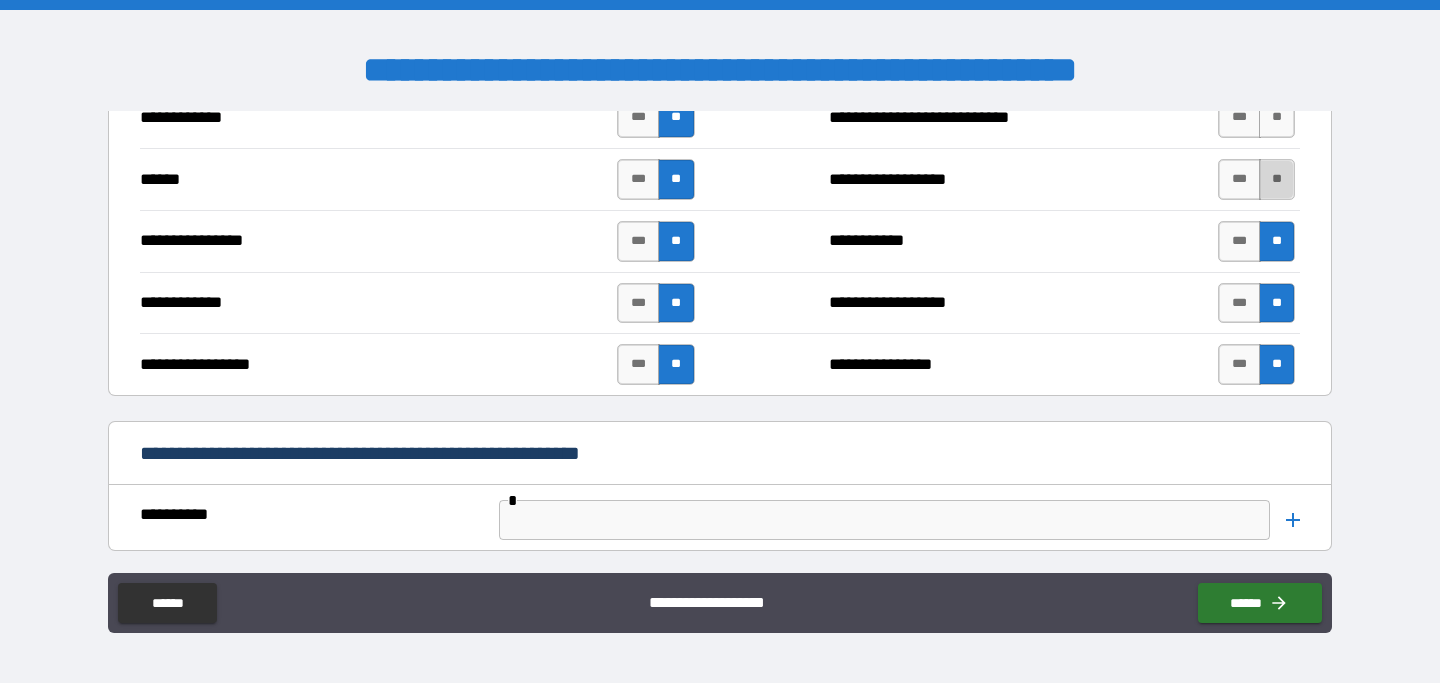 click on "**" at bounding box center (1277, 179) 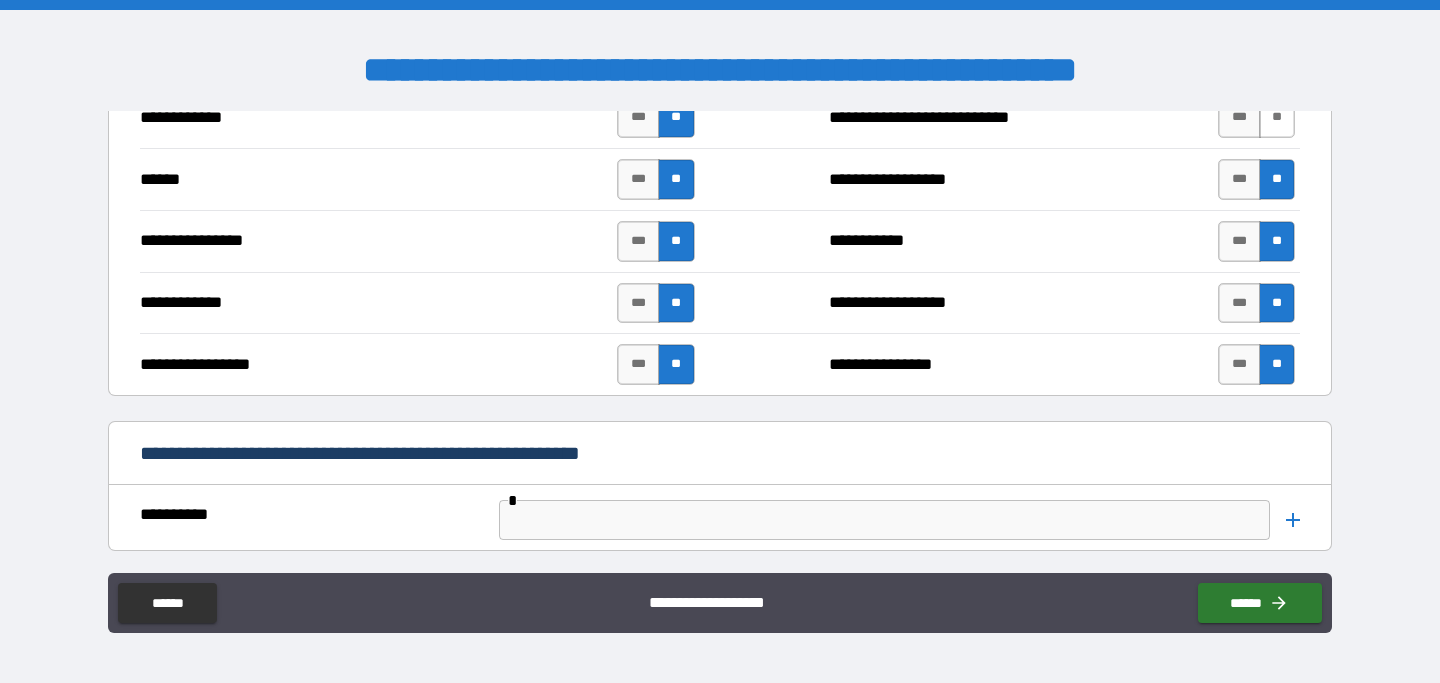 click on "**" at bounding box center (1277, 117) 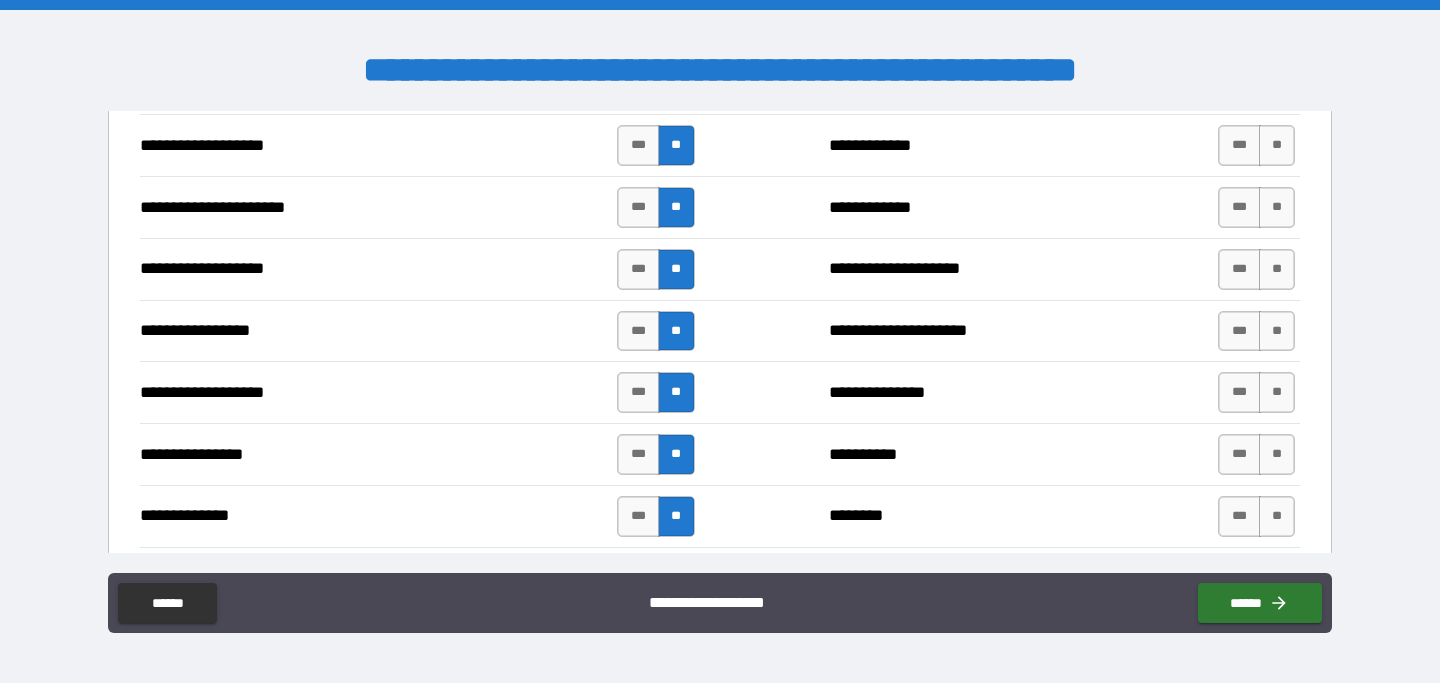 scroll, scrollTop: 3381, scrollLeft: 0, axis: vertical 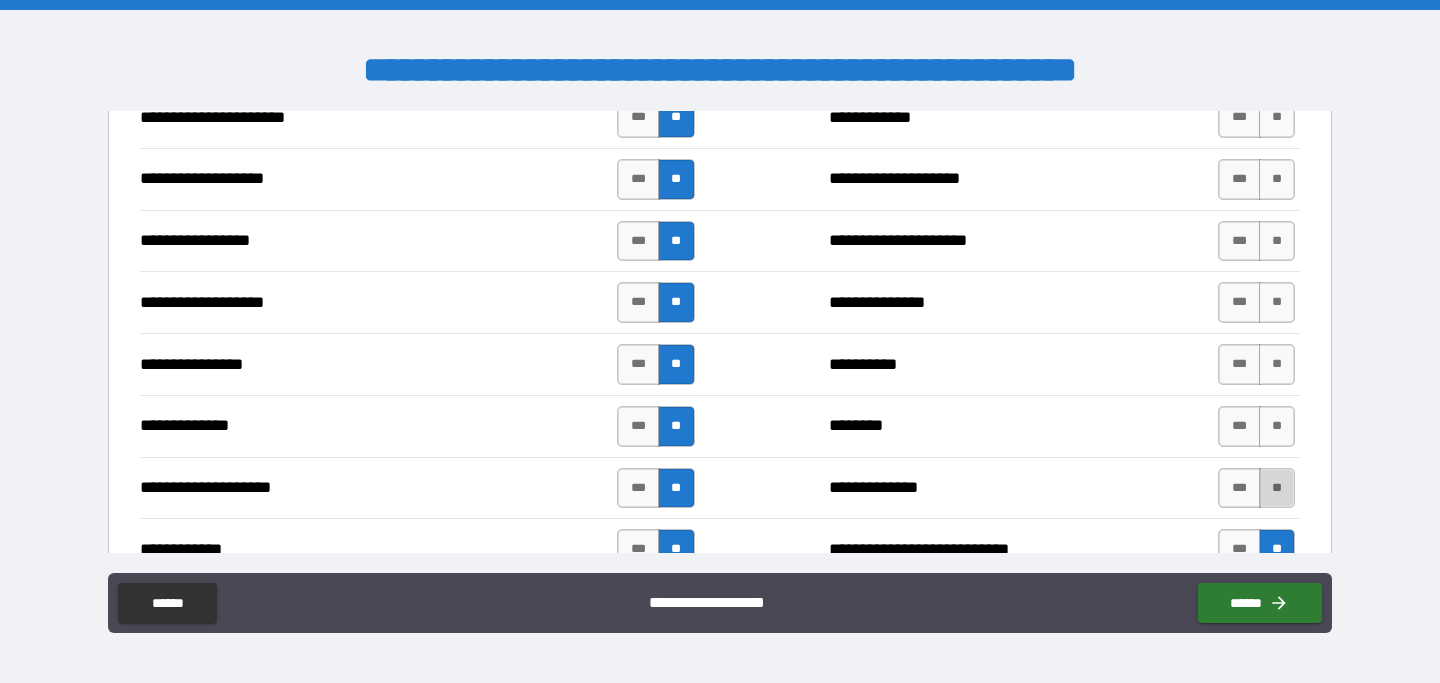 click on "**" at bounding box center (1277, 488) 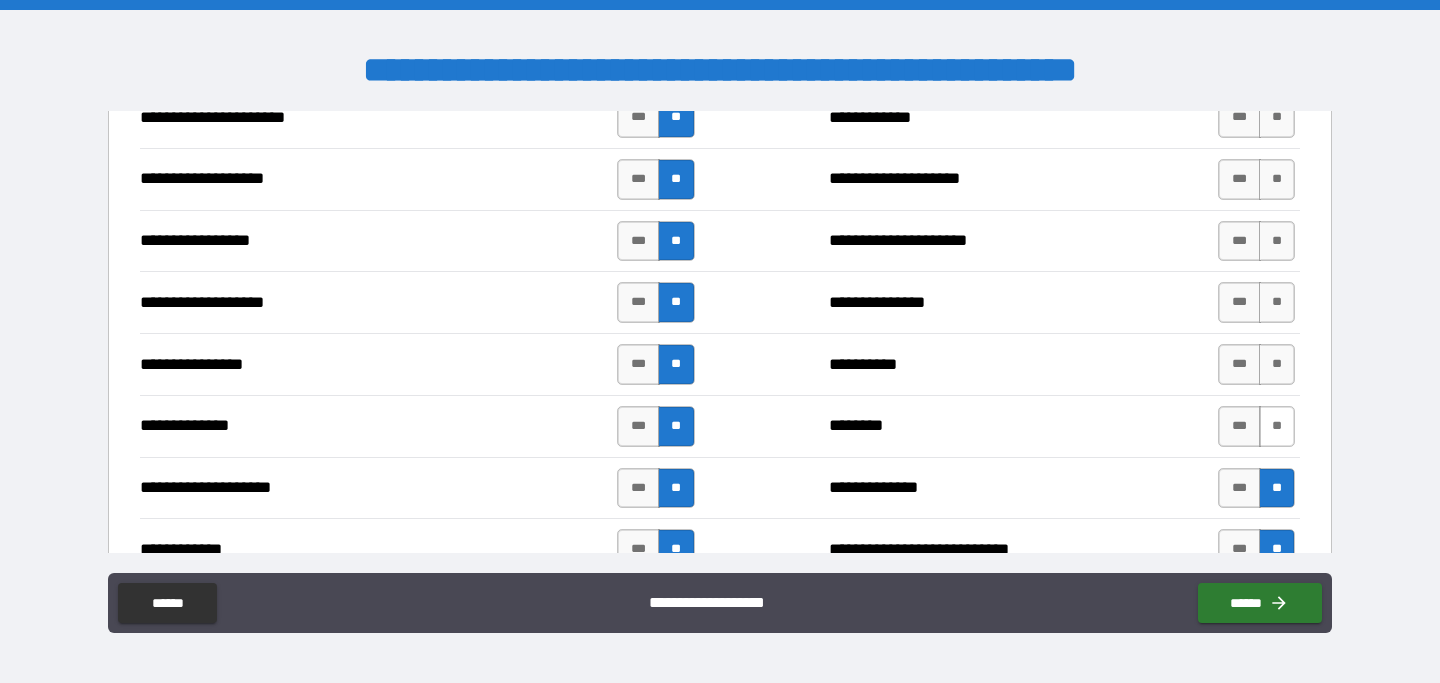 click on "**" at bounding box center (1277, 426) 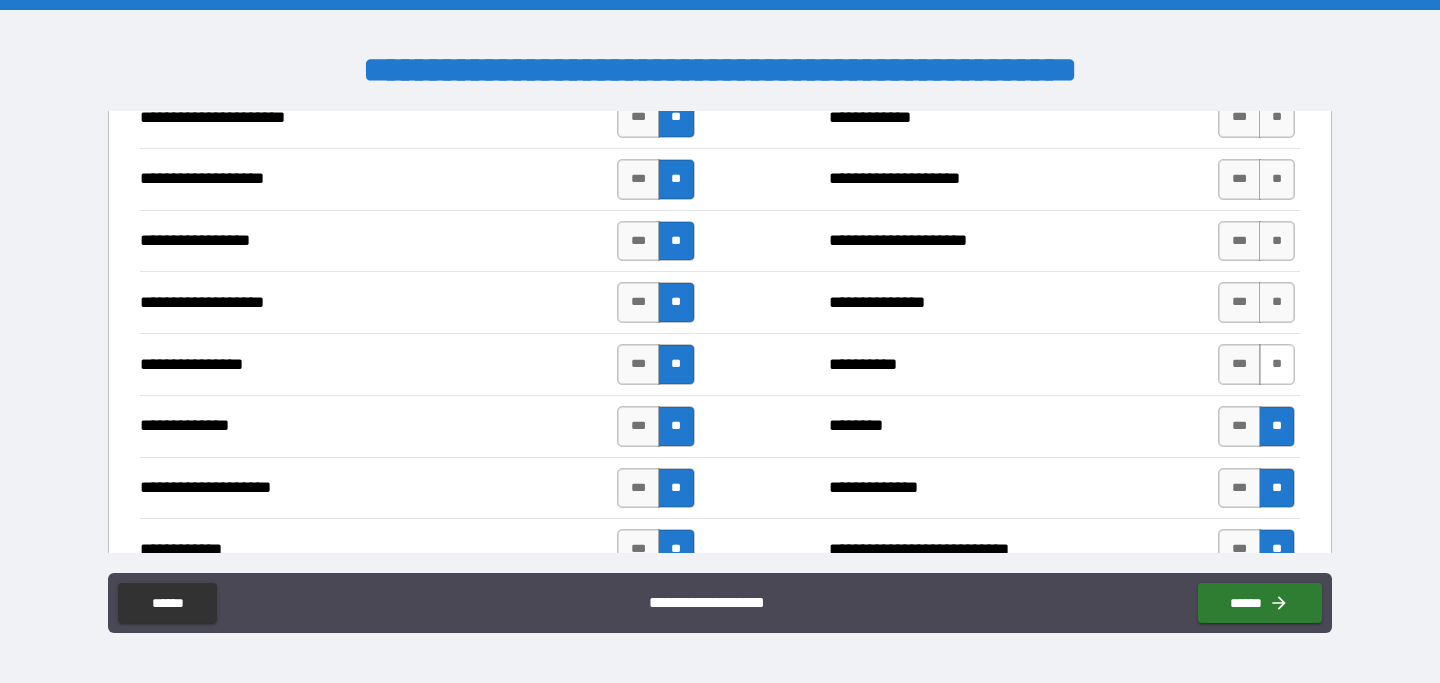click on "**" at bounding box center [1277, 364] 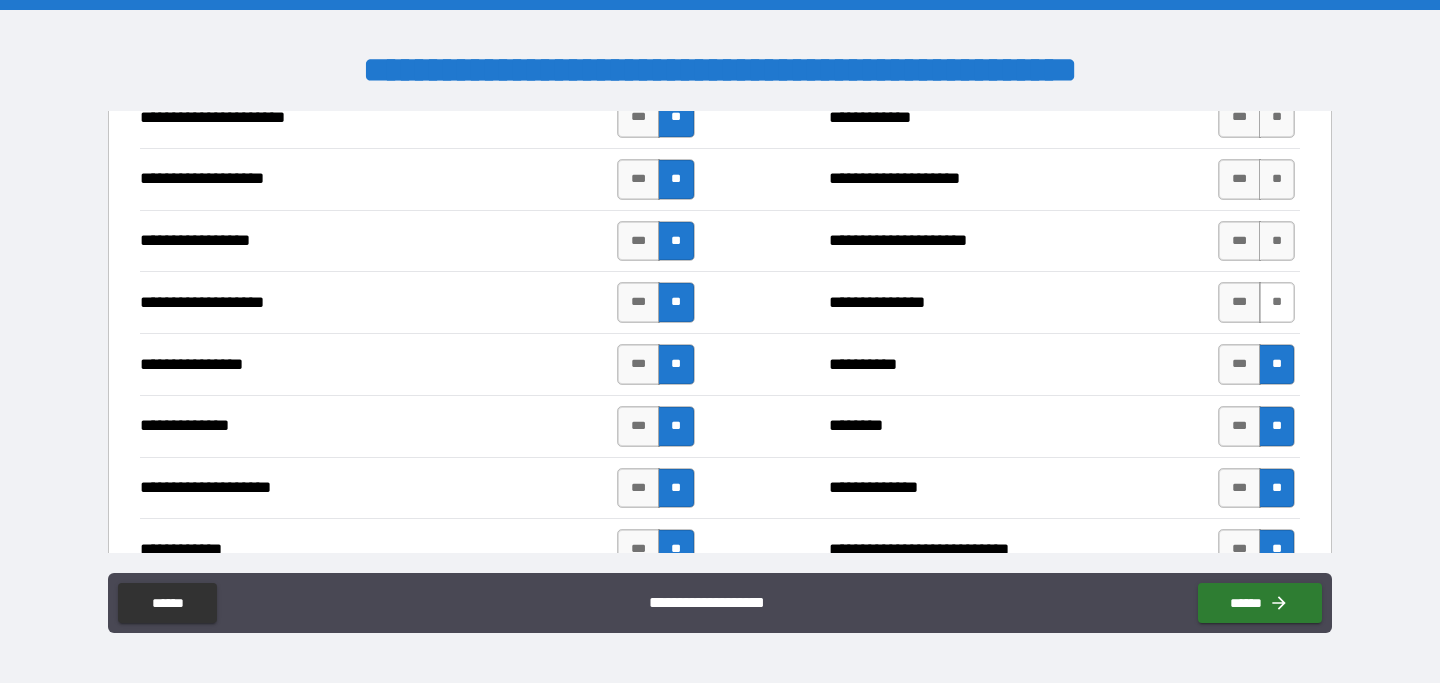 click on "**" at bounding box center (1277, 302) 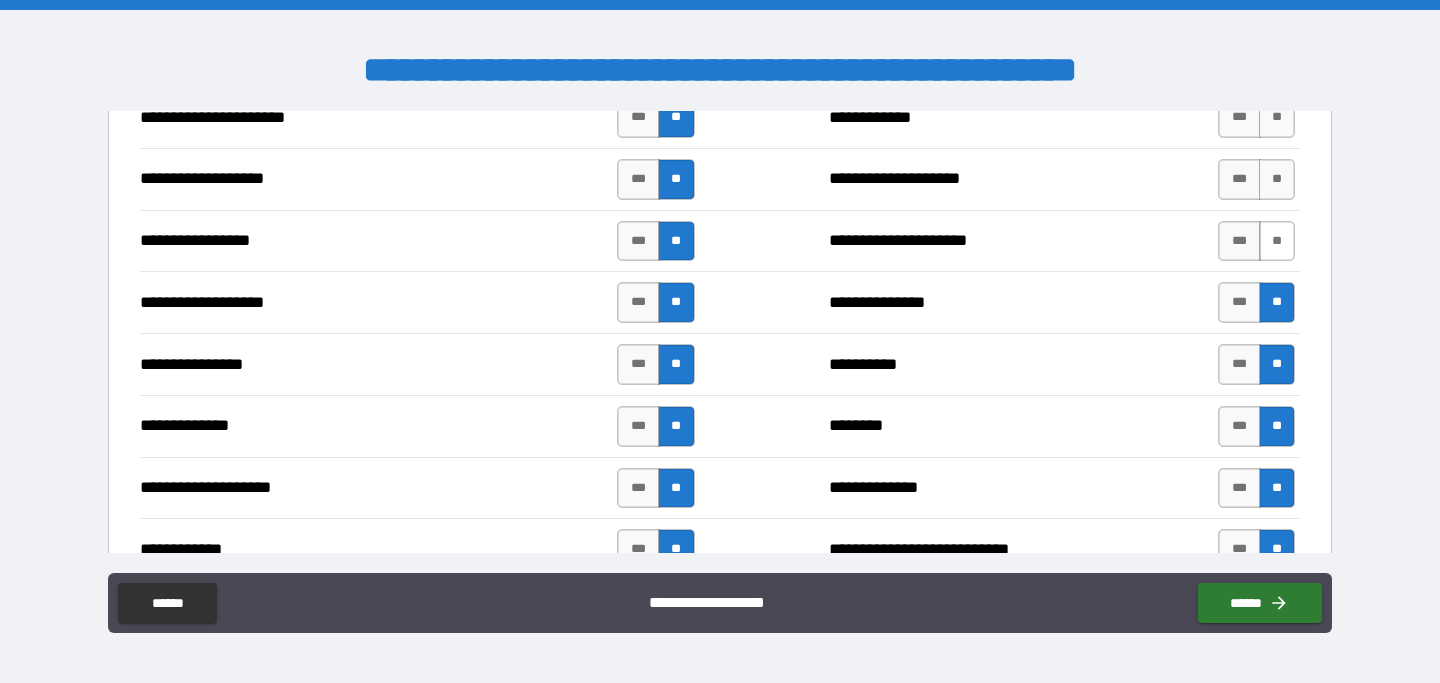 click on "**" at bounding box center (1277, 241) 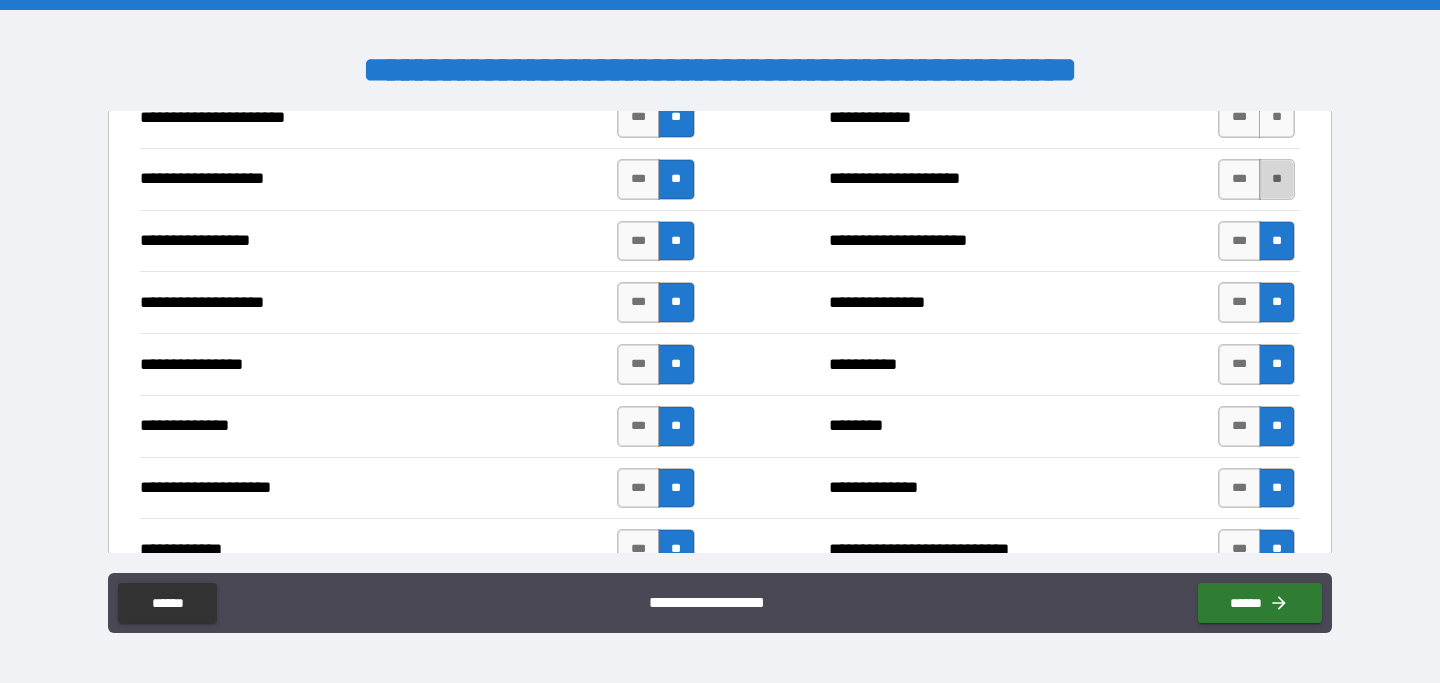 click on "**" at bounding box center (1277, 179) 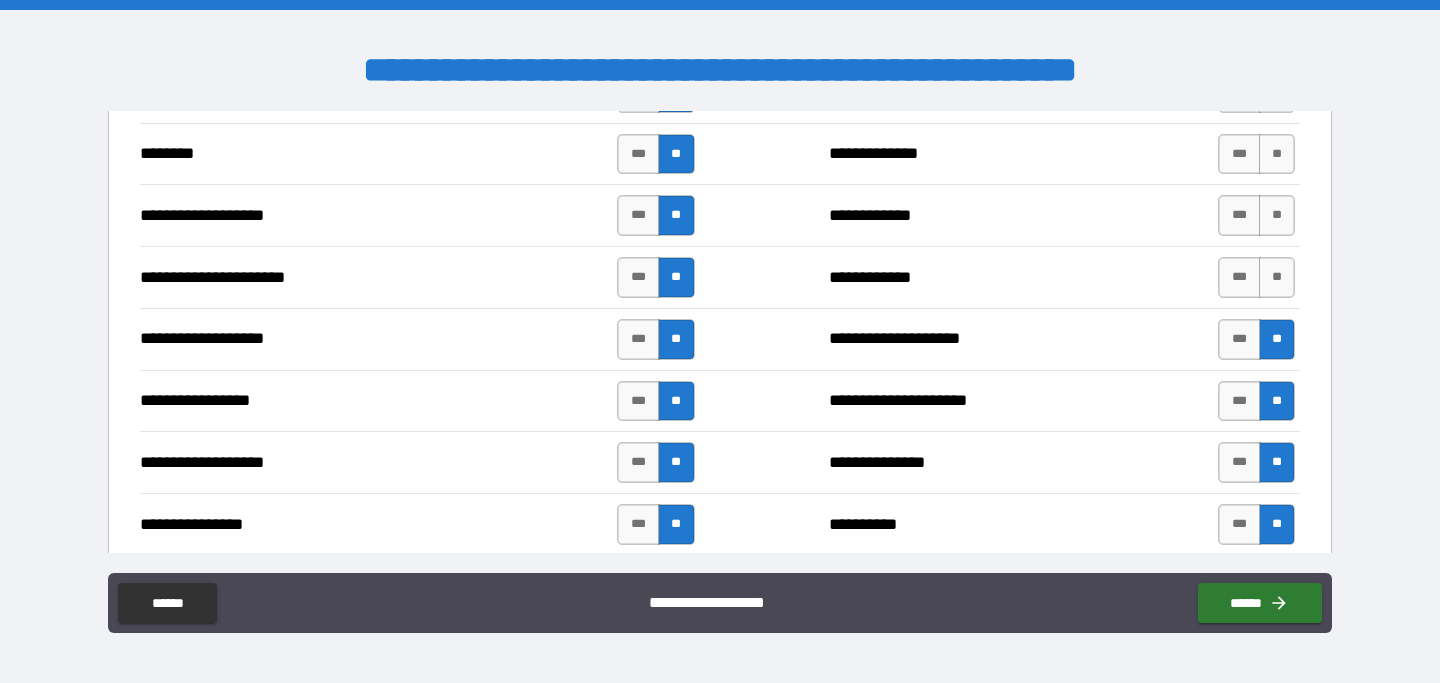 scroll, scrollTop: 3208, scrollLeft: 0, axis: vertical 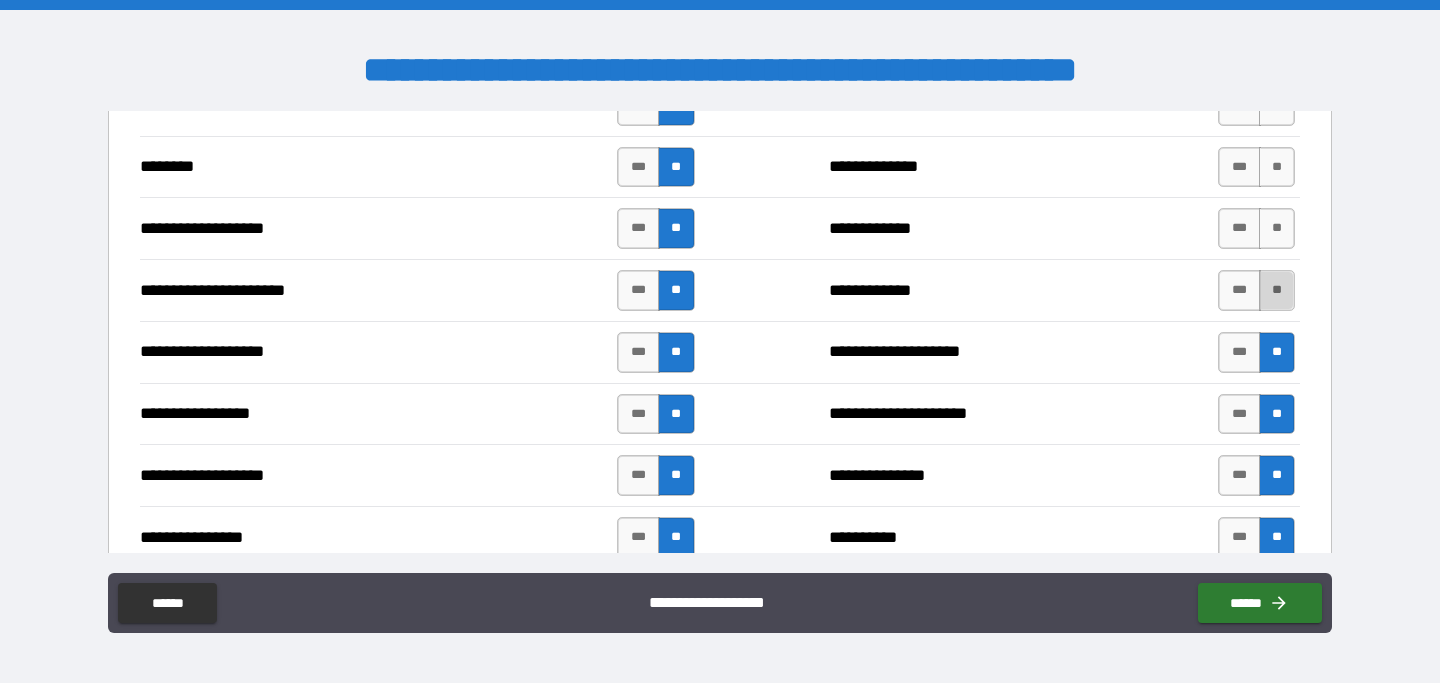 click on "**" at bounding box center (1277, 290) 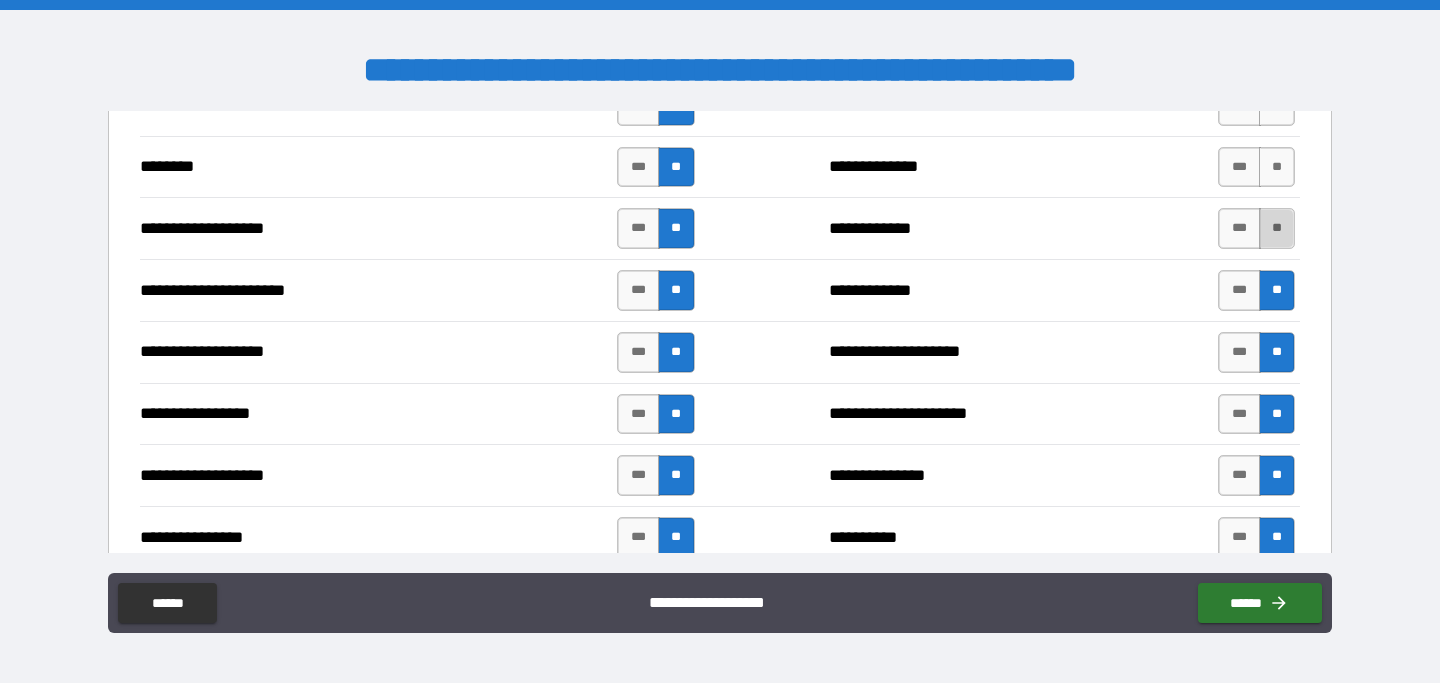 click on "**" at bounding box center (1277, 228) 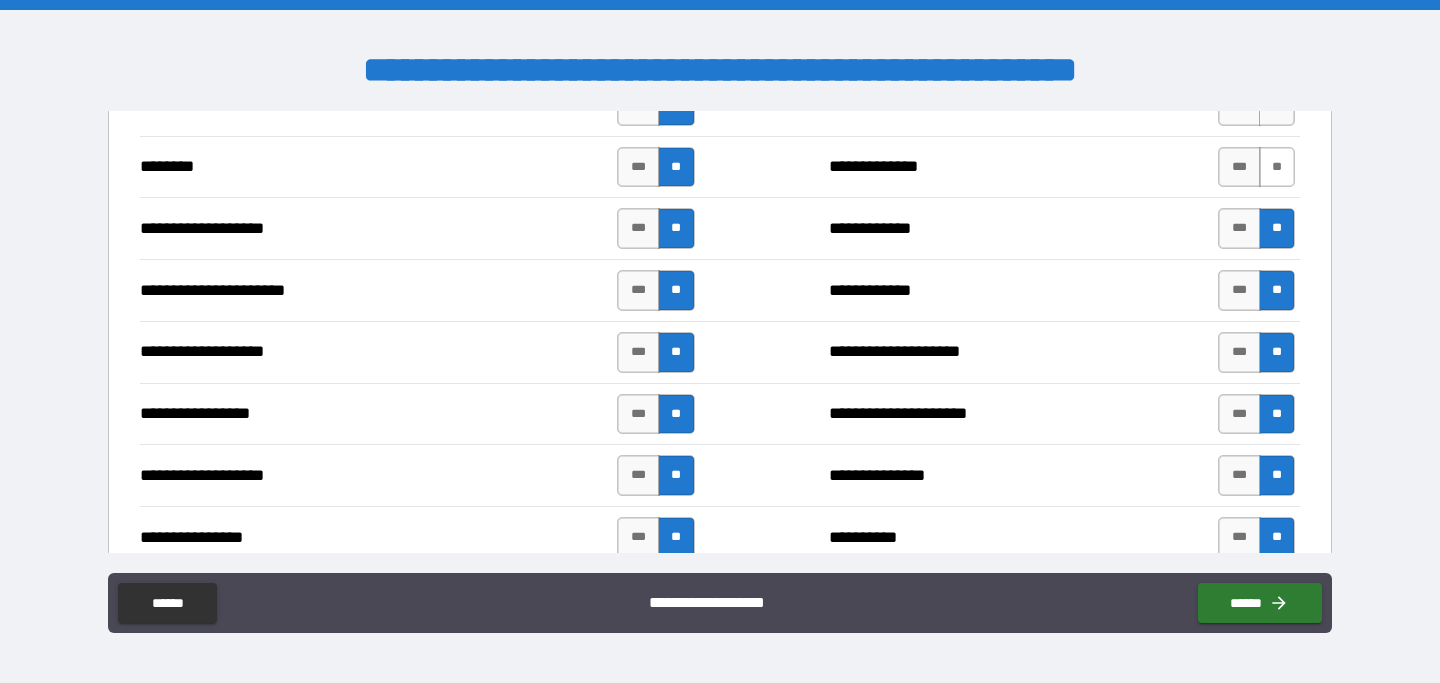 click on "**" at bounding box center (1277, 167) 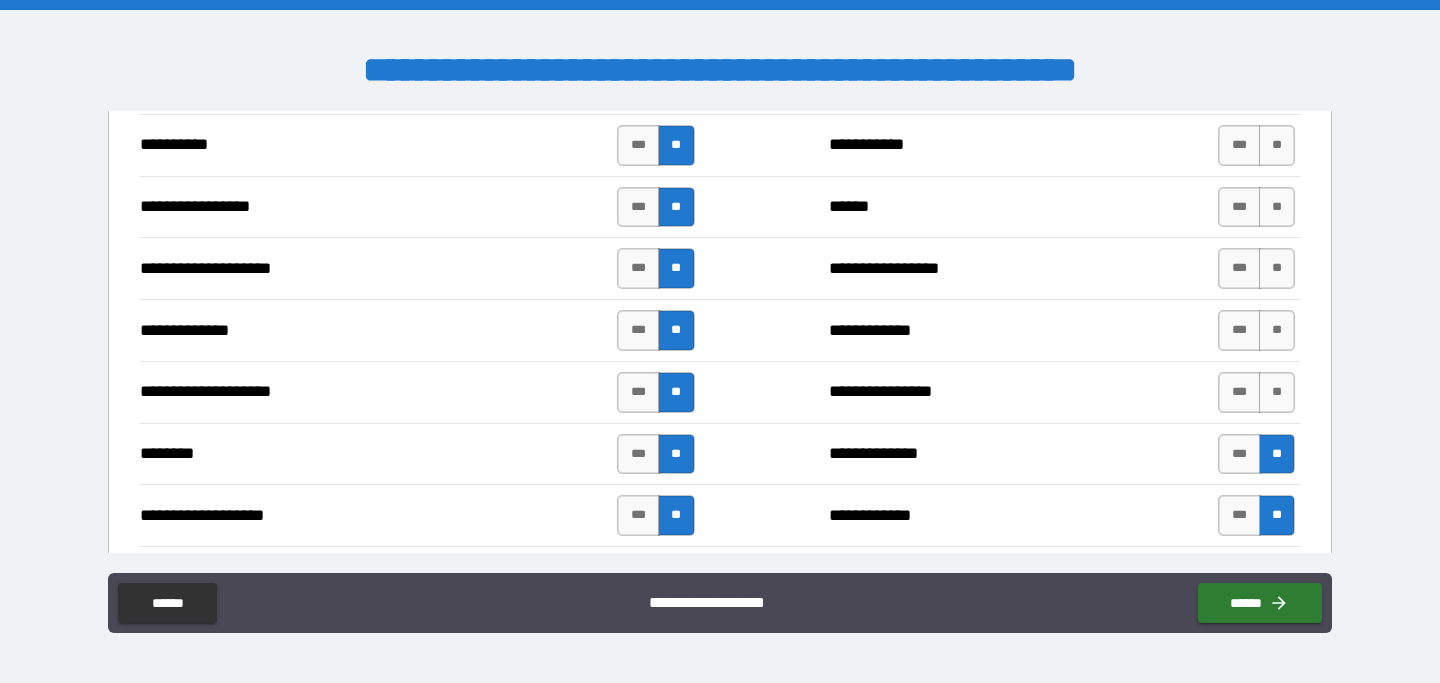 scroll, scrollTop: 2904, scrollLeft: 0, axis: vertical 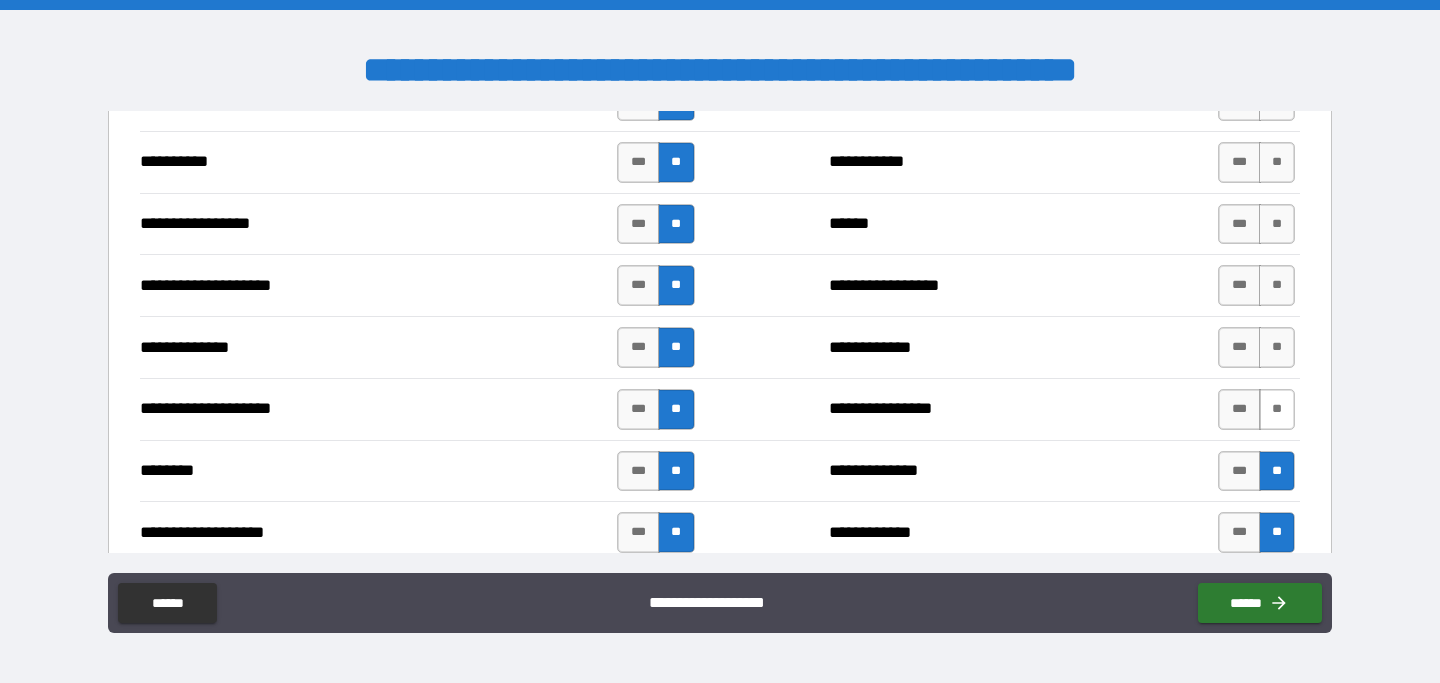click on "**" at bounding box center (1277, 409) 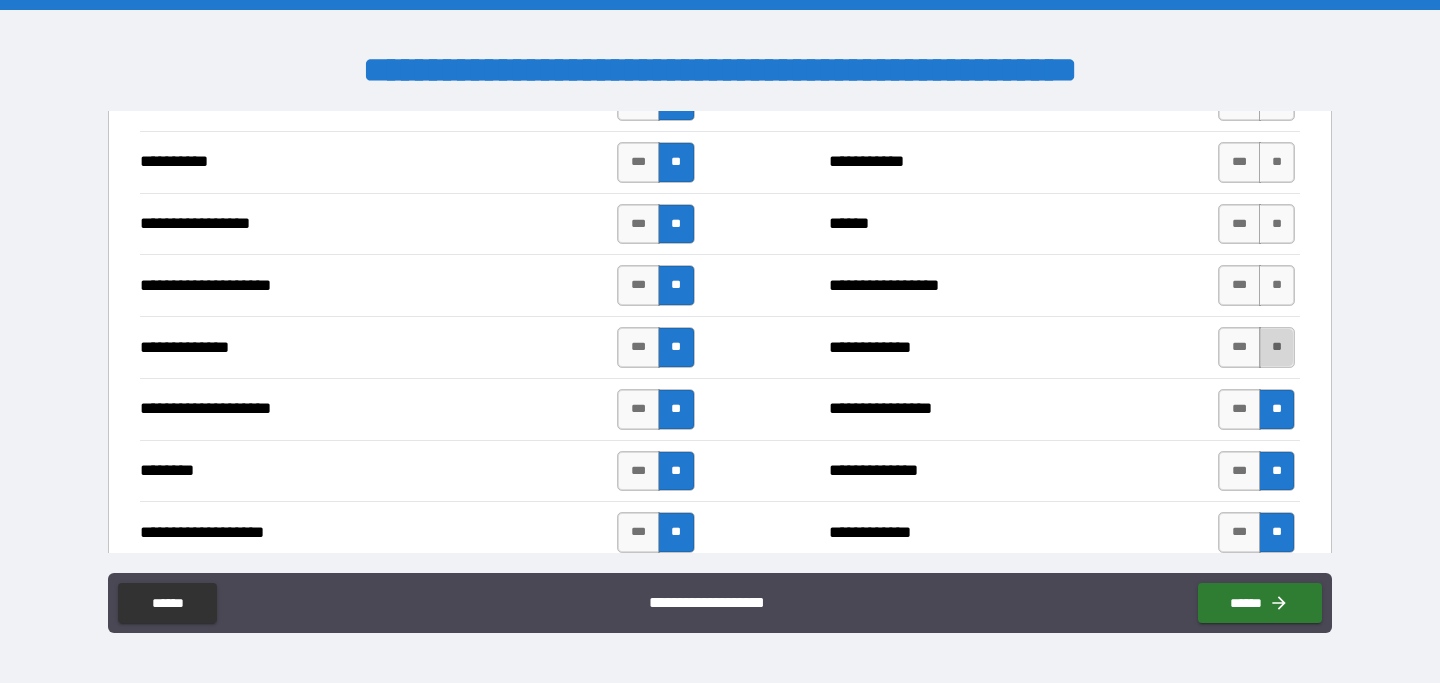 click on "**" at bounding box center [1277, 347] 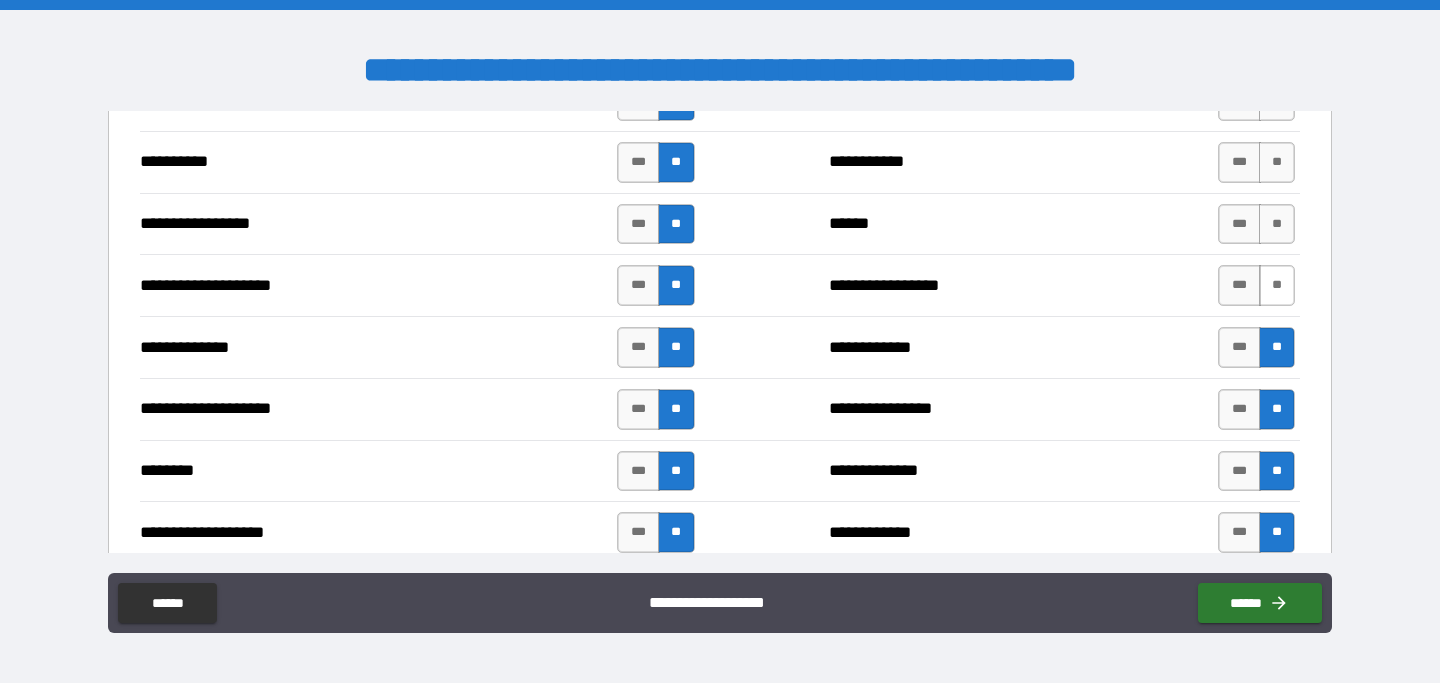 click on "**" at bounding box center (1277, 285) 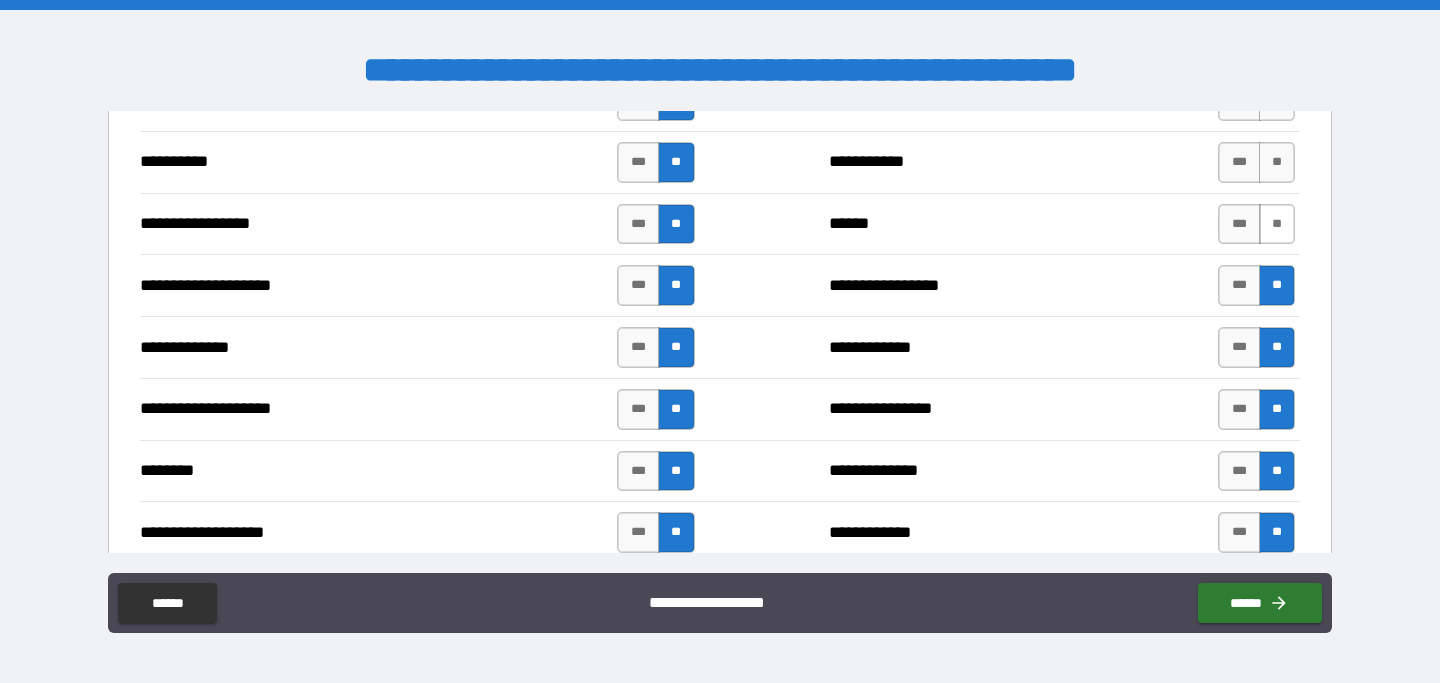 click on "**" at bounding box center [1277, 224] 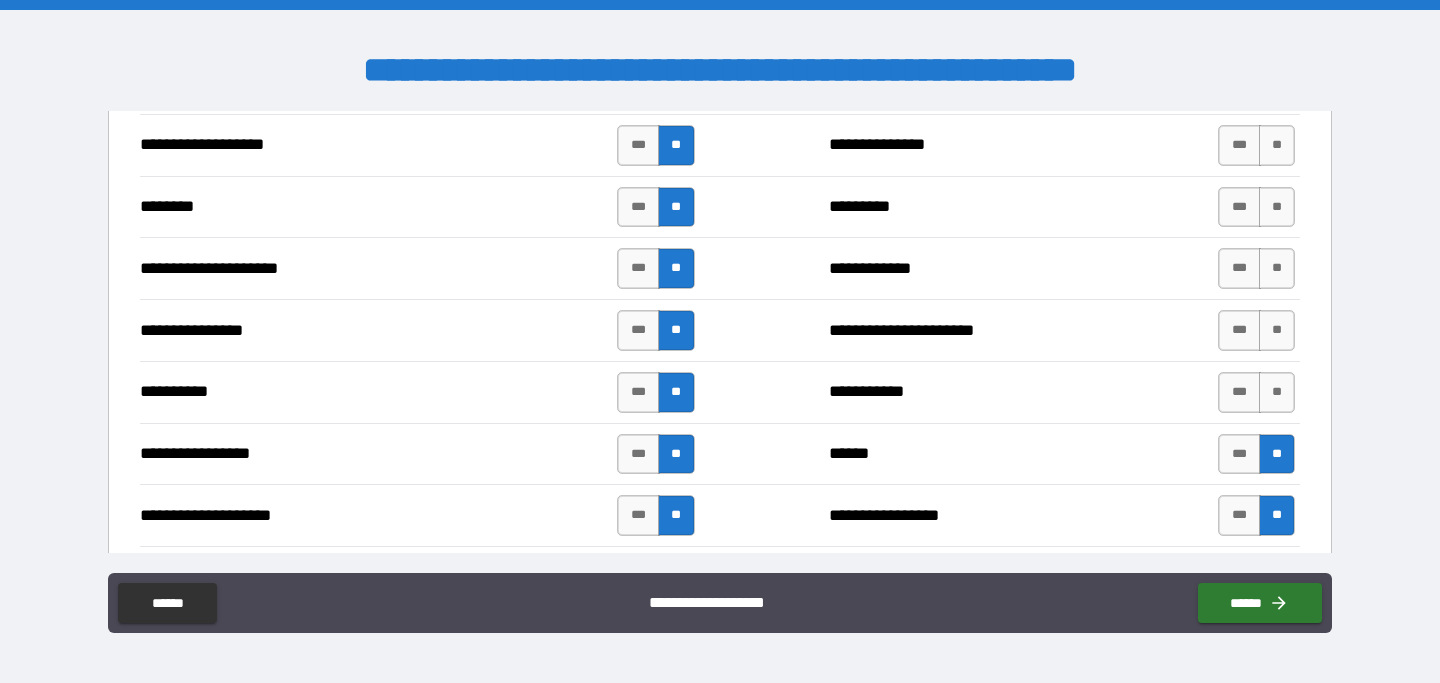 scroll, scrollTop: 2669, scrollLeft: 0, axis: vertical 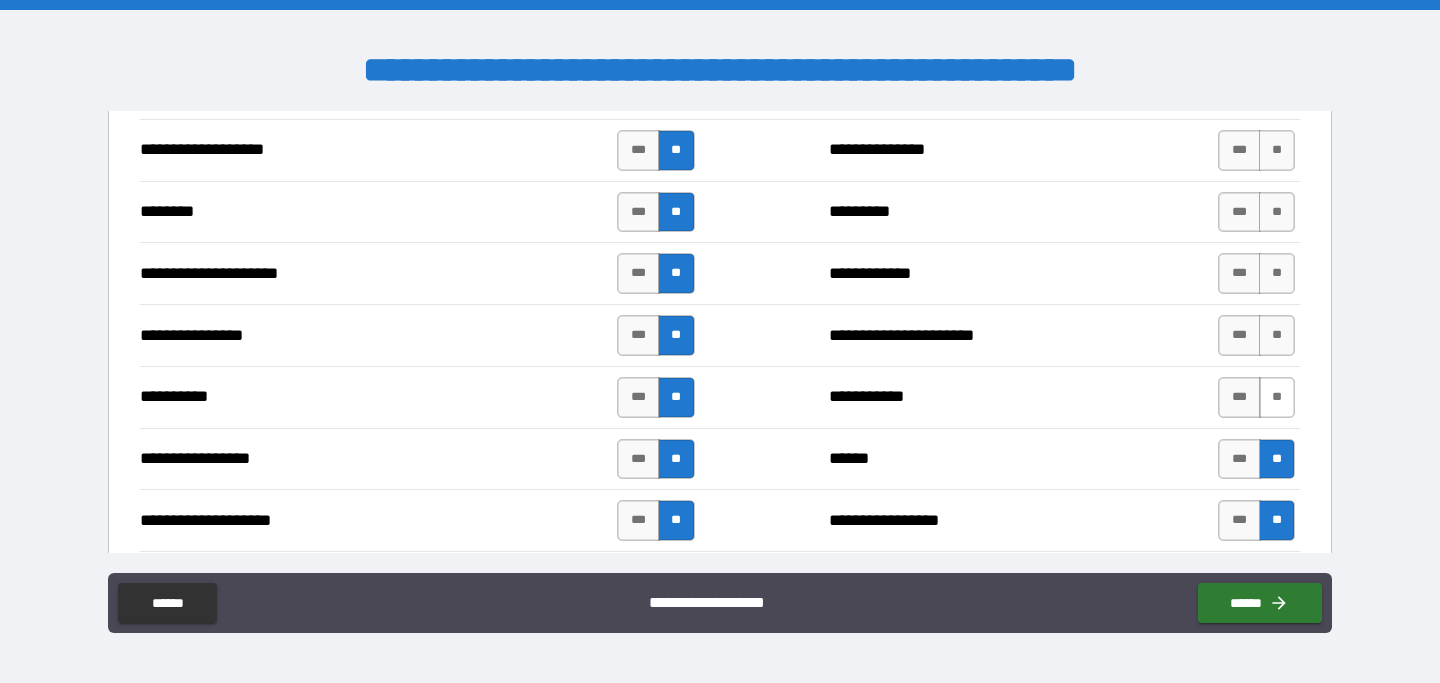 click on "**" at bounding box center [1277, 397] 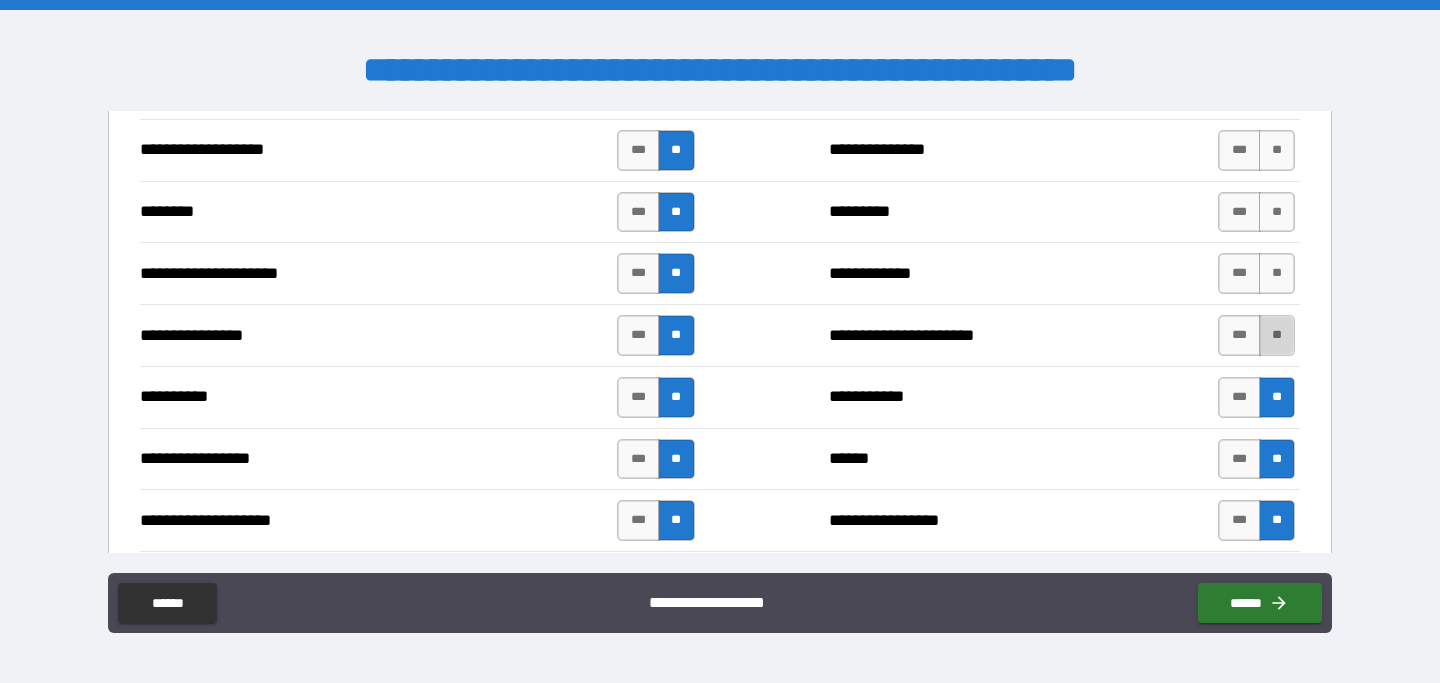 click on "**" at bounding box center (1277, 335) 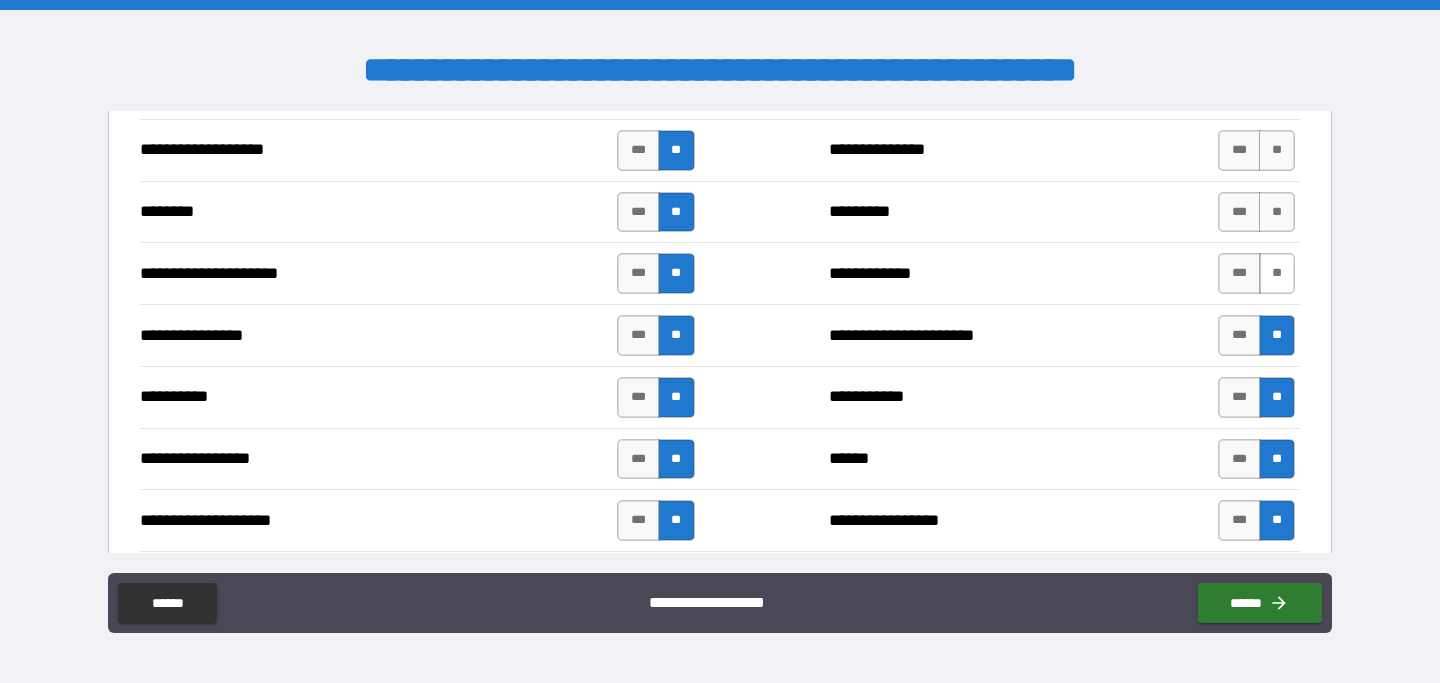 click on "**" at bounding box center [1277, 273] 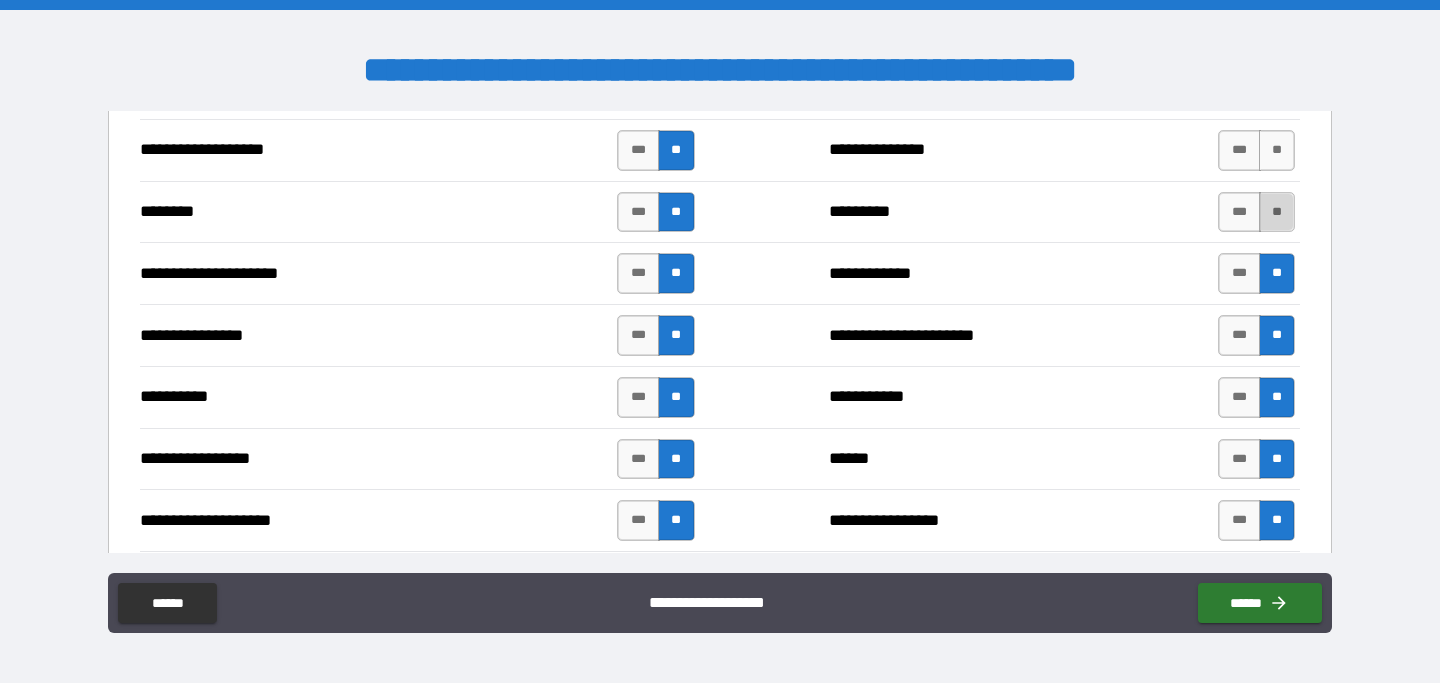 click on "**" at bounding box center [1277, 212] 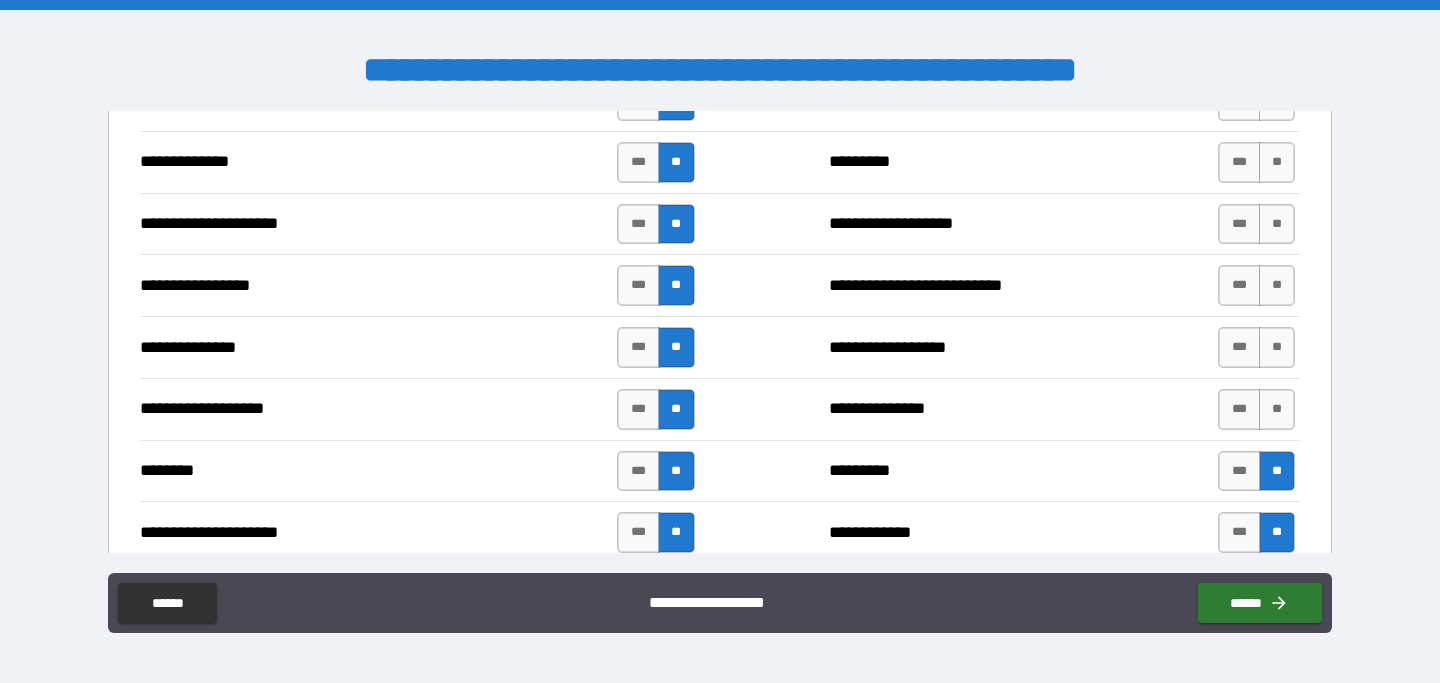 scroll, scrollTop: 2406, scrollLeft: 0, axis: vertical 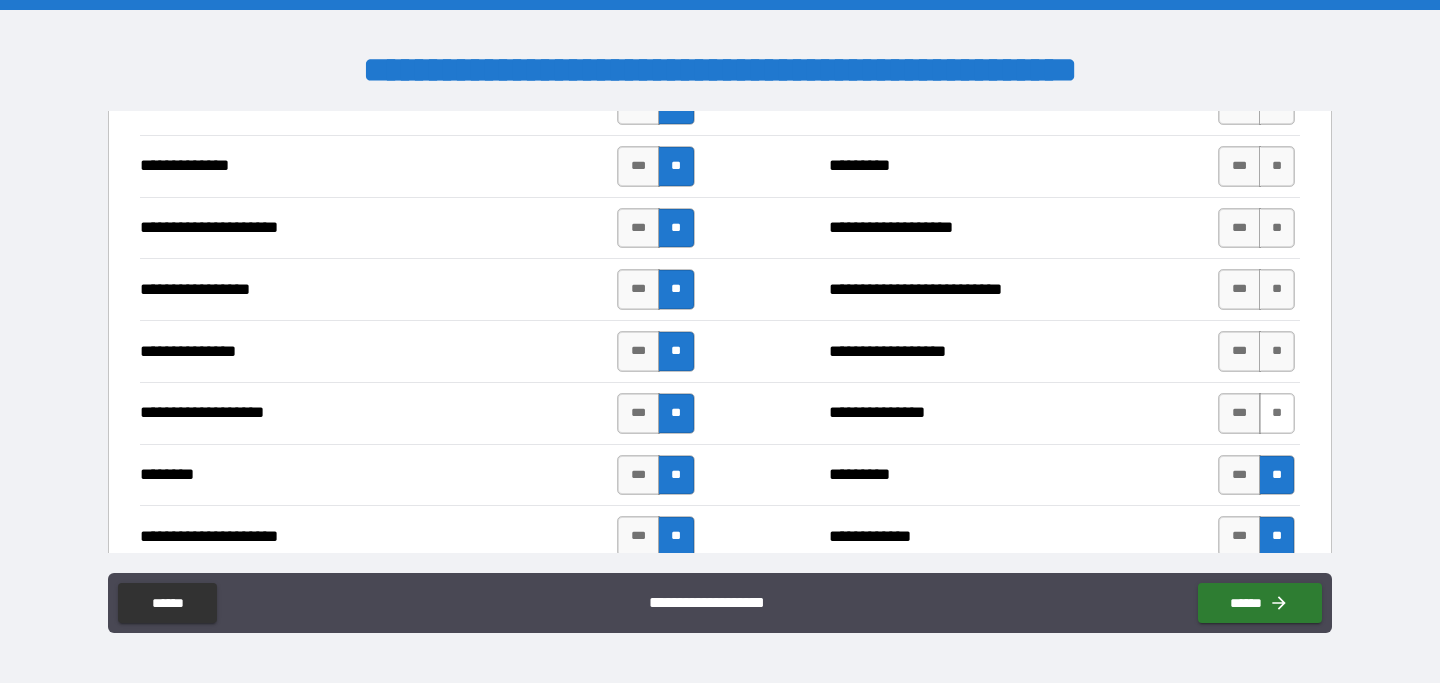 click on "**" at bounding box center (1277, 413) 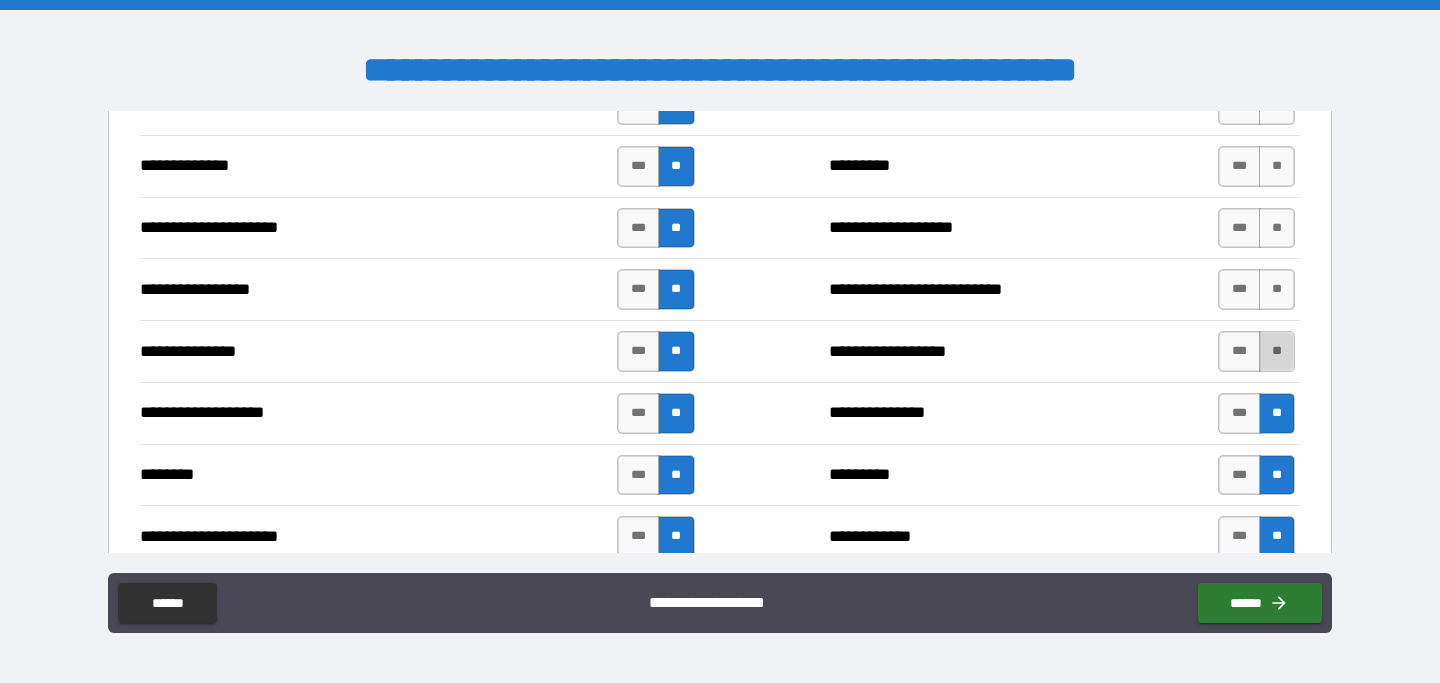 click on "**" at bounding box center (1277, 351) 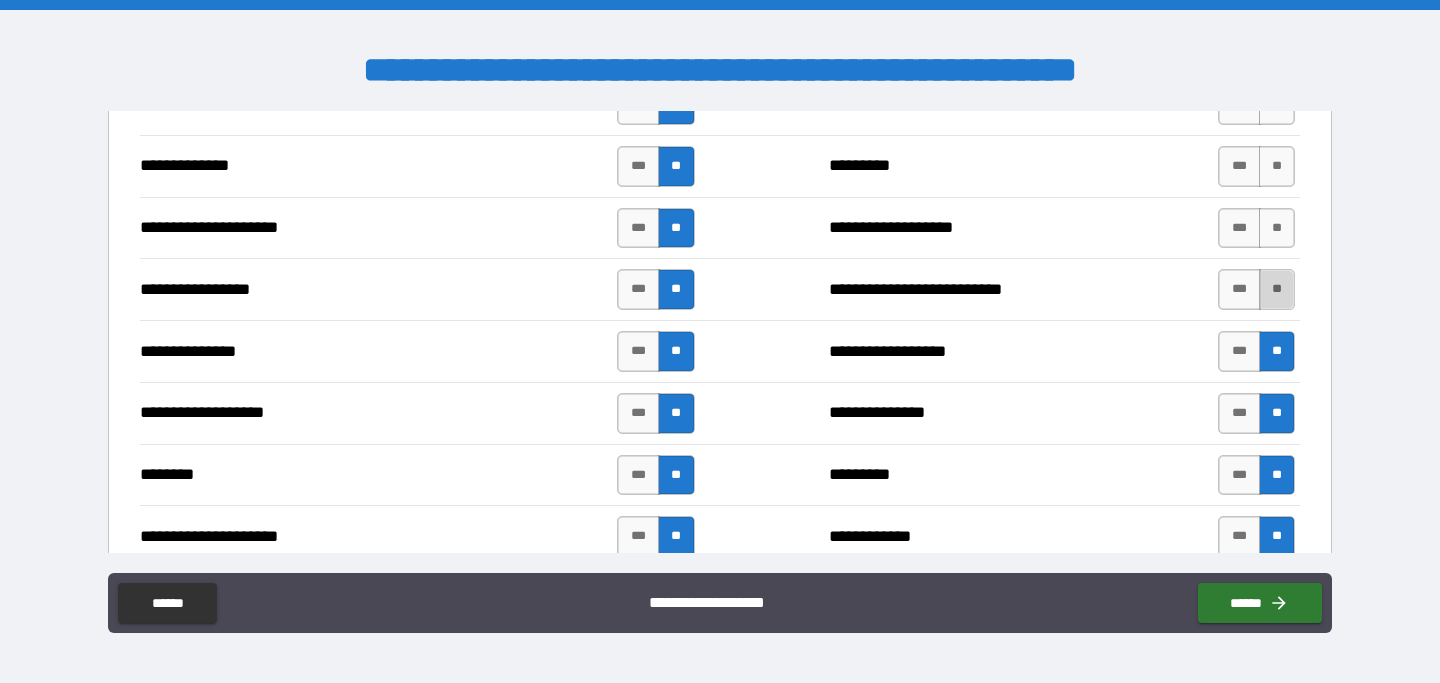 click on "**" at bounding box center [1277, 289] 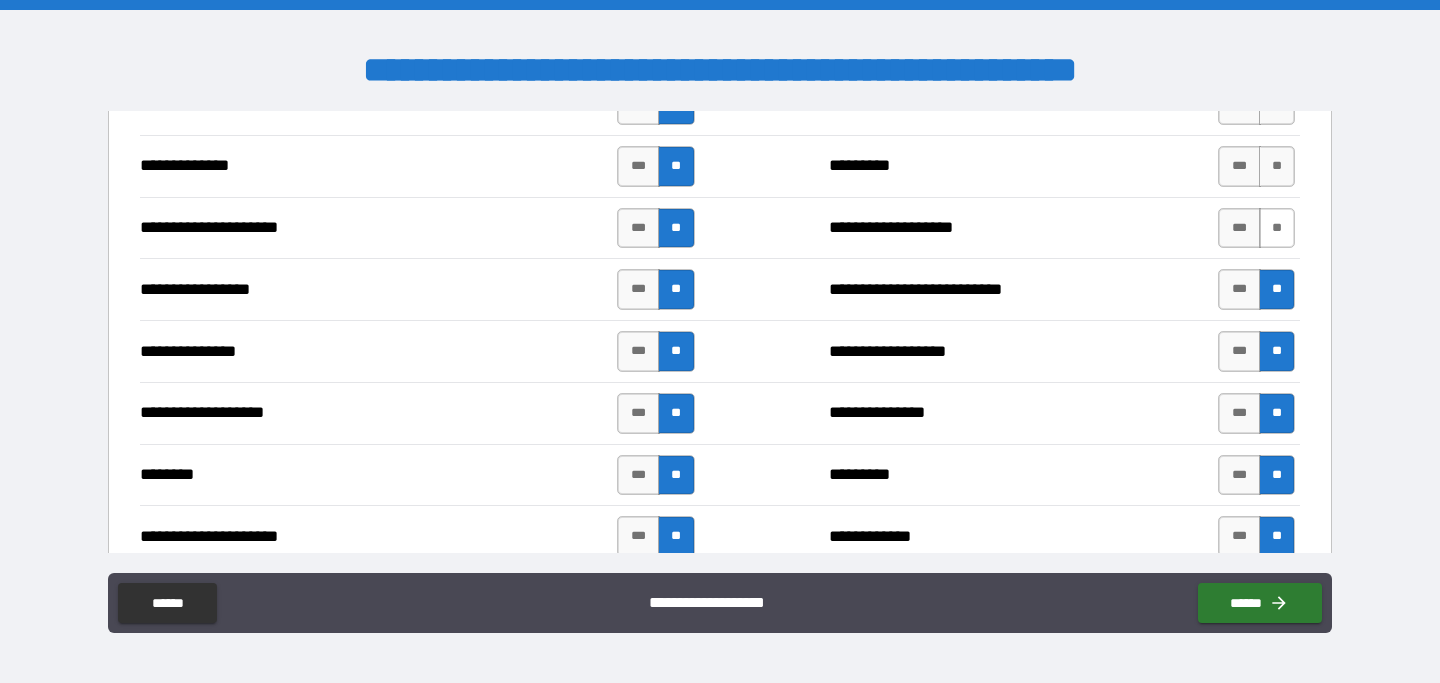 click on "**" at bounding box center (1277, 228) 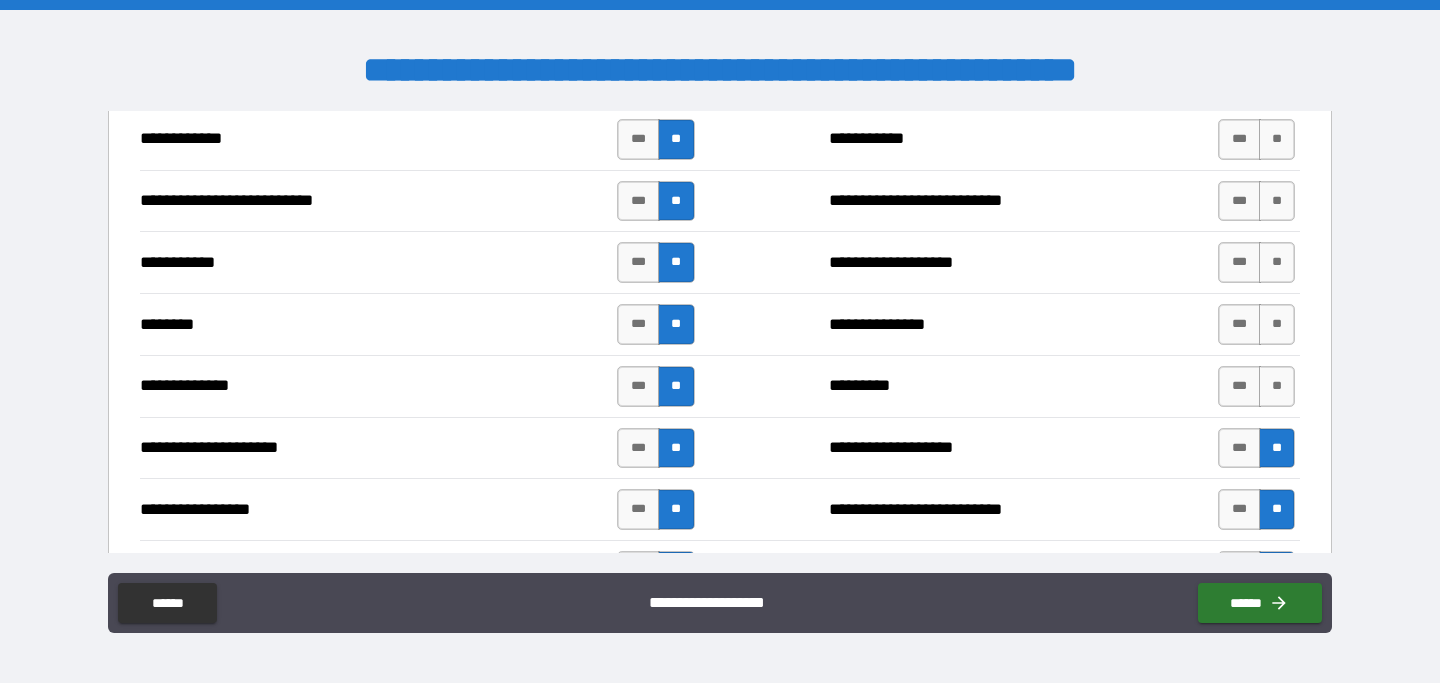 scroll, scrollTop: 2156, scrollLeft: 0, axis: vertical 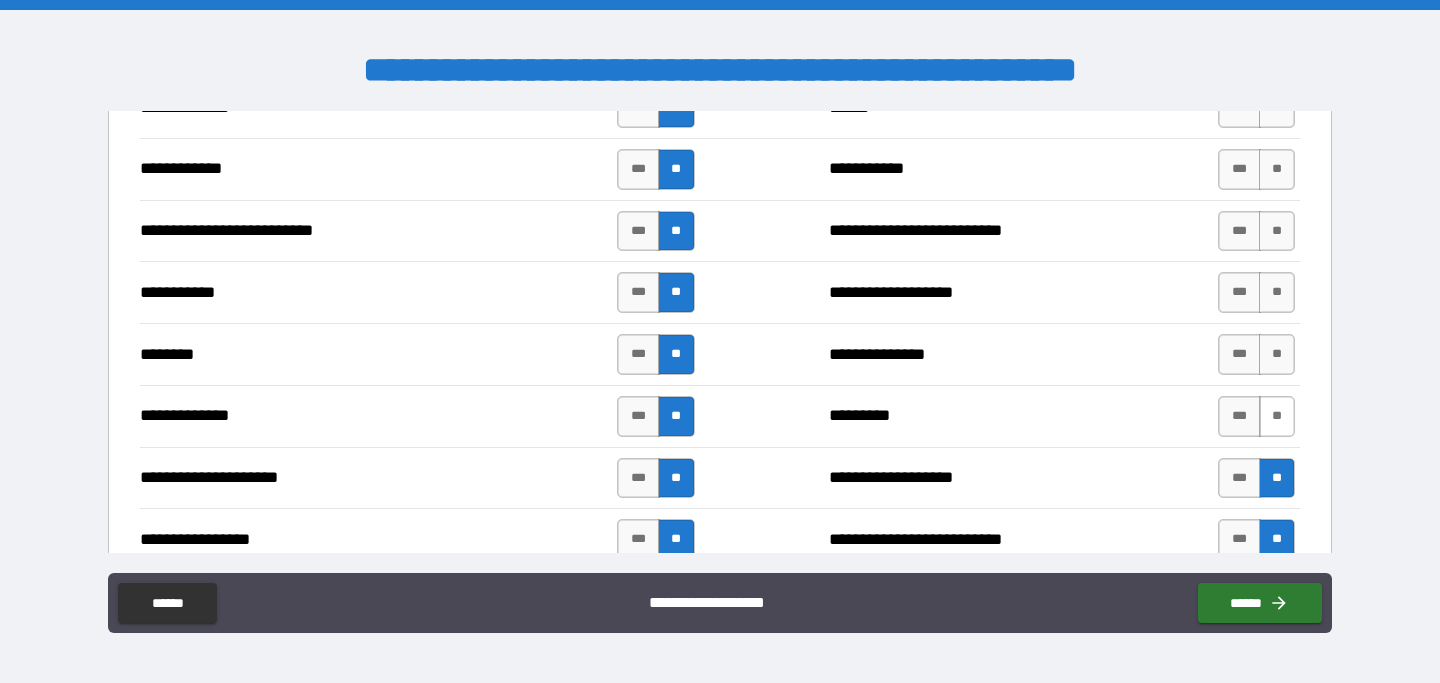 click on "**" at bounding box center [1277, 416] 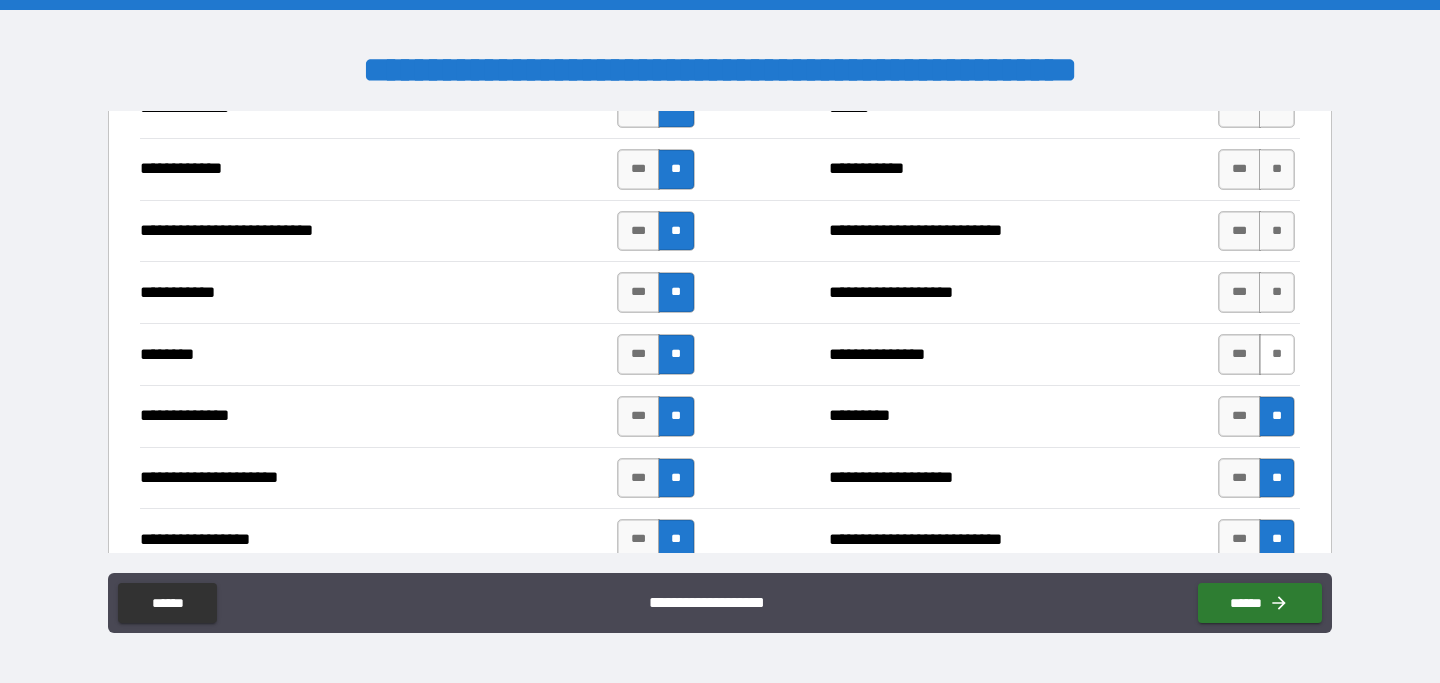 click on "**" at bounding box center [1277, 354] 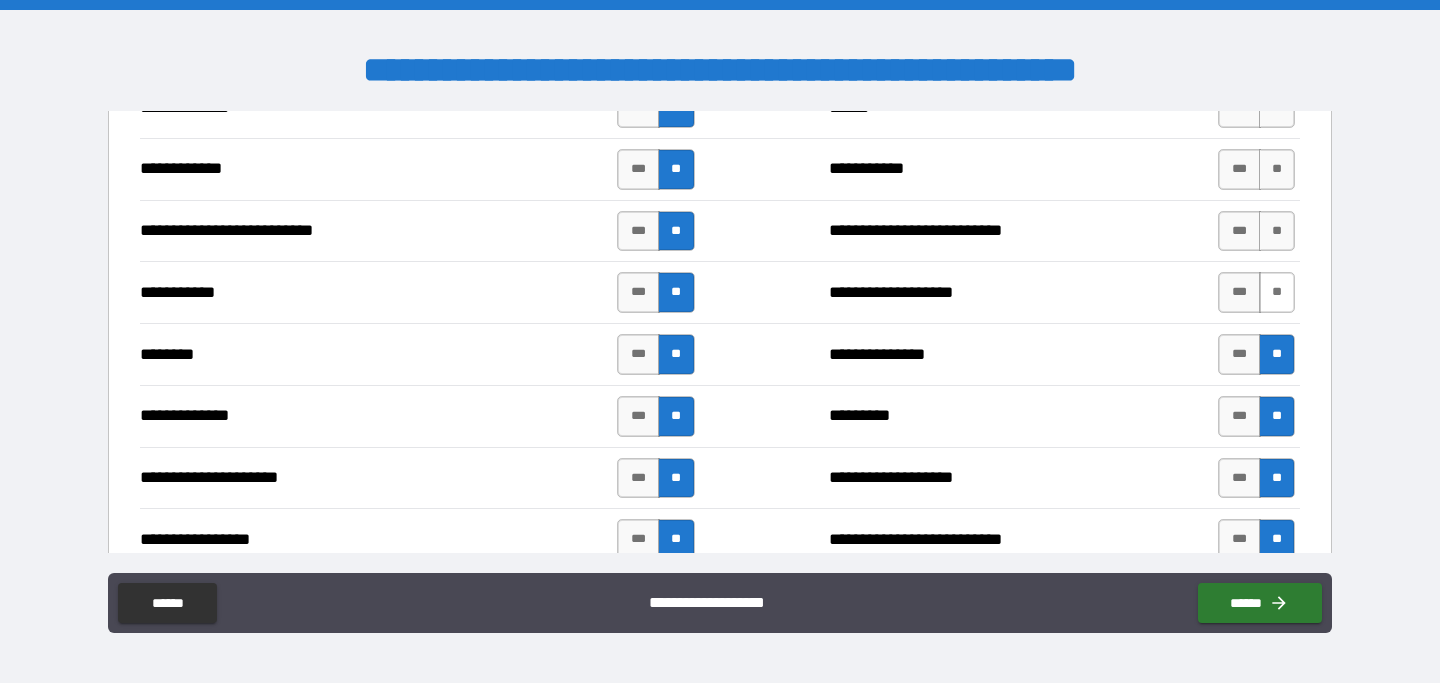 click on "**" at bounding box center (1277, 292) 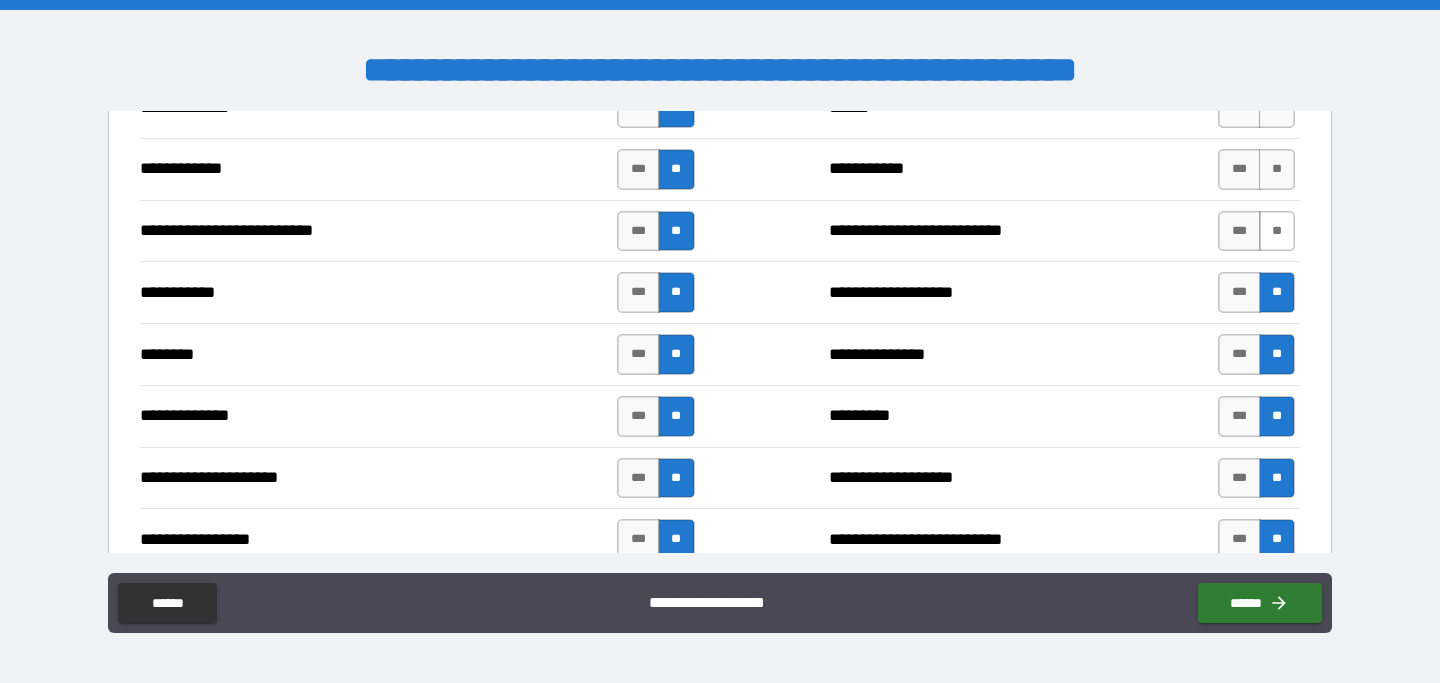 click on "**" at bounding box center [1277, 231] 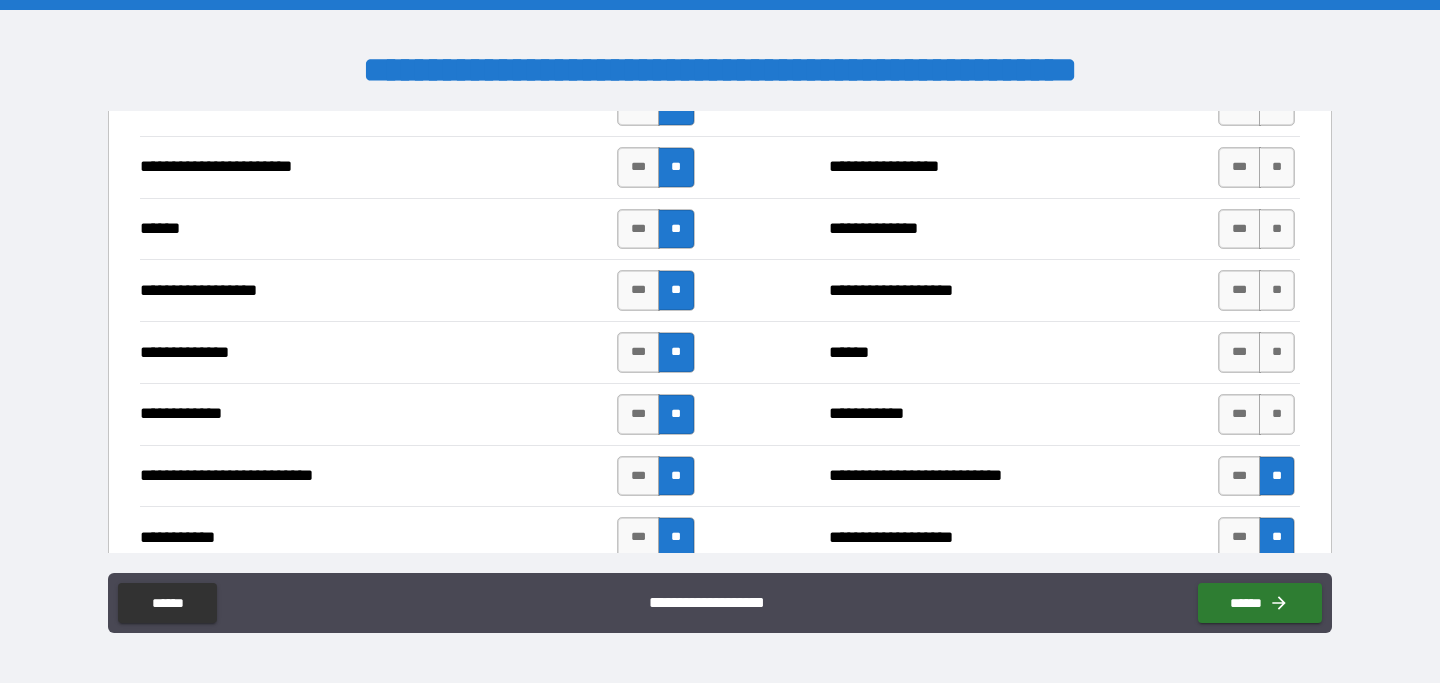 scroll, scrollTop: 1909, scrollLeft: 0, axis: vertical 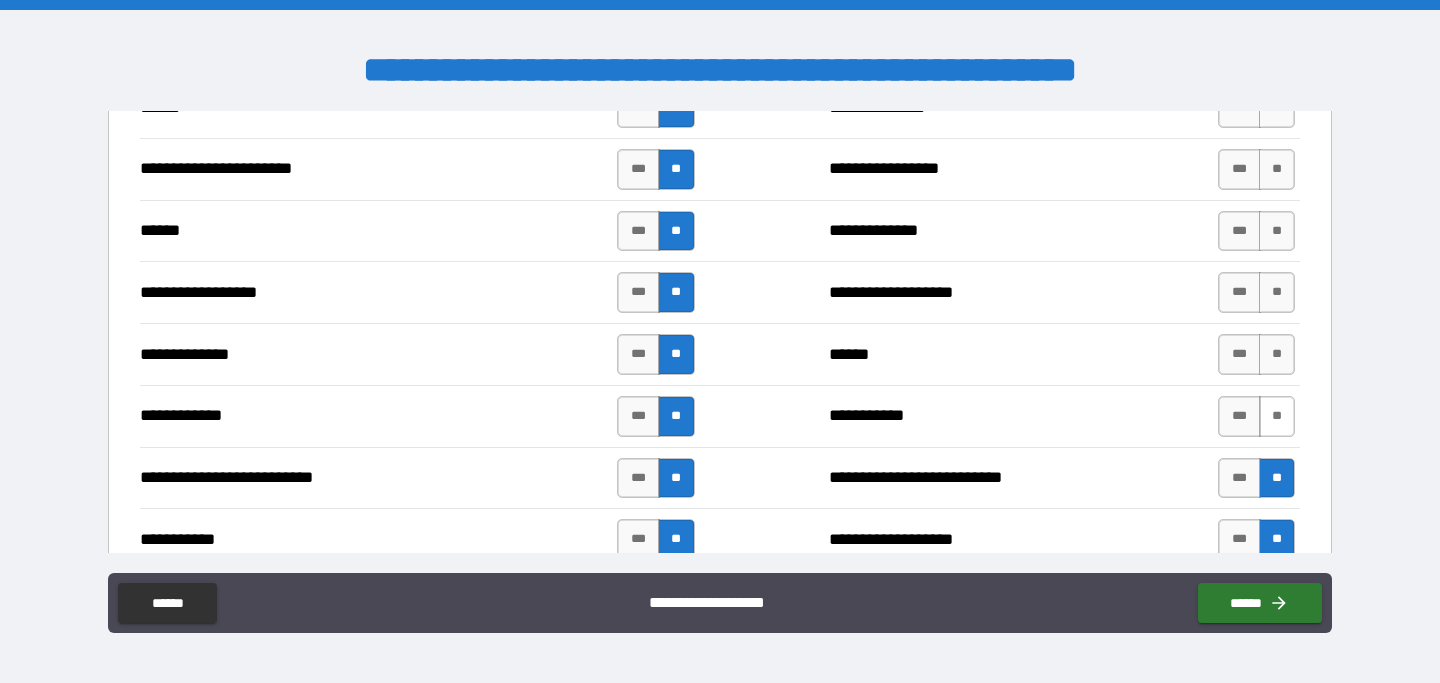 click on "**" at bounding box center (1277, 416) 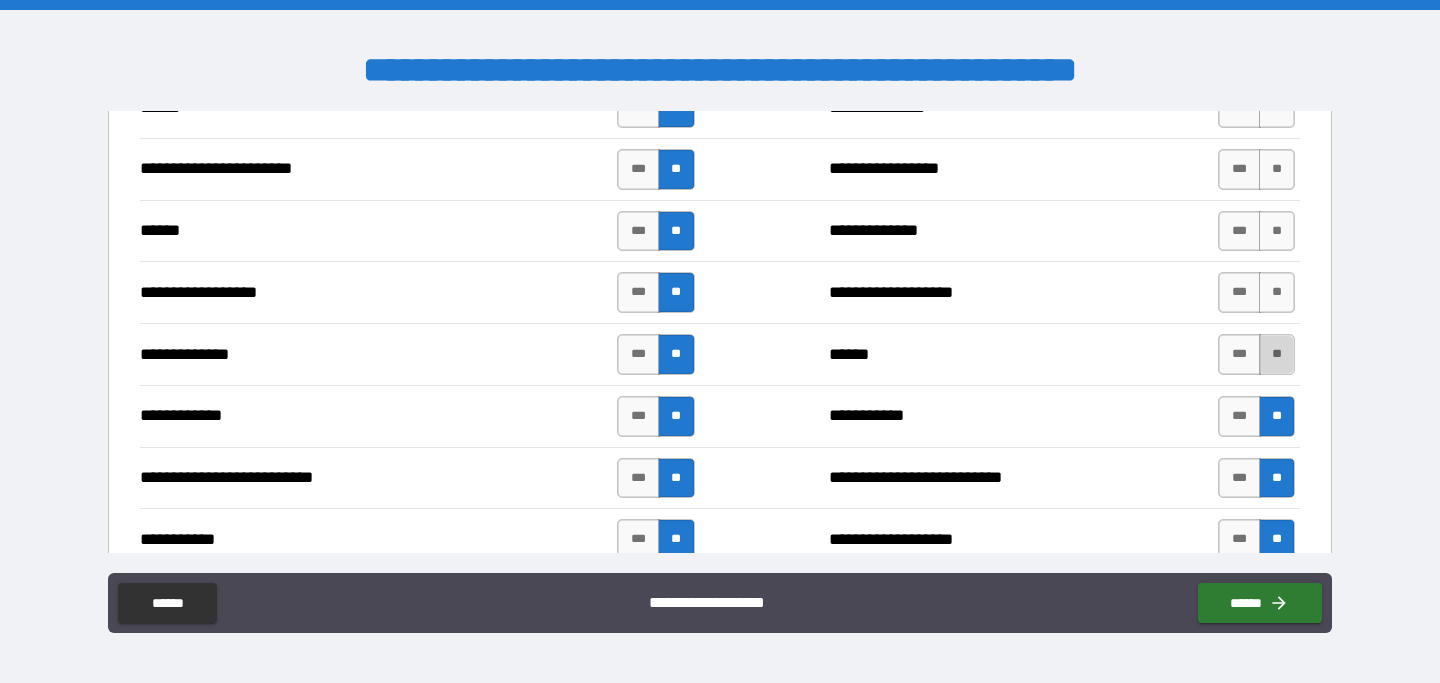 click on "**" at bounding box center [1277, 354] 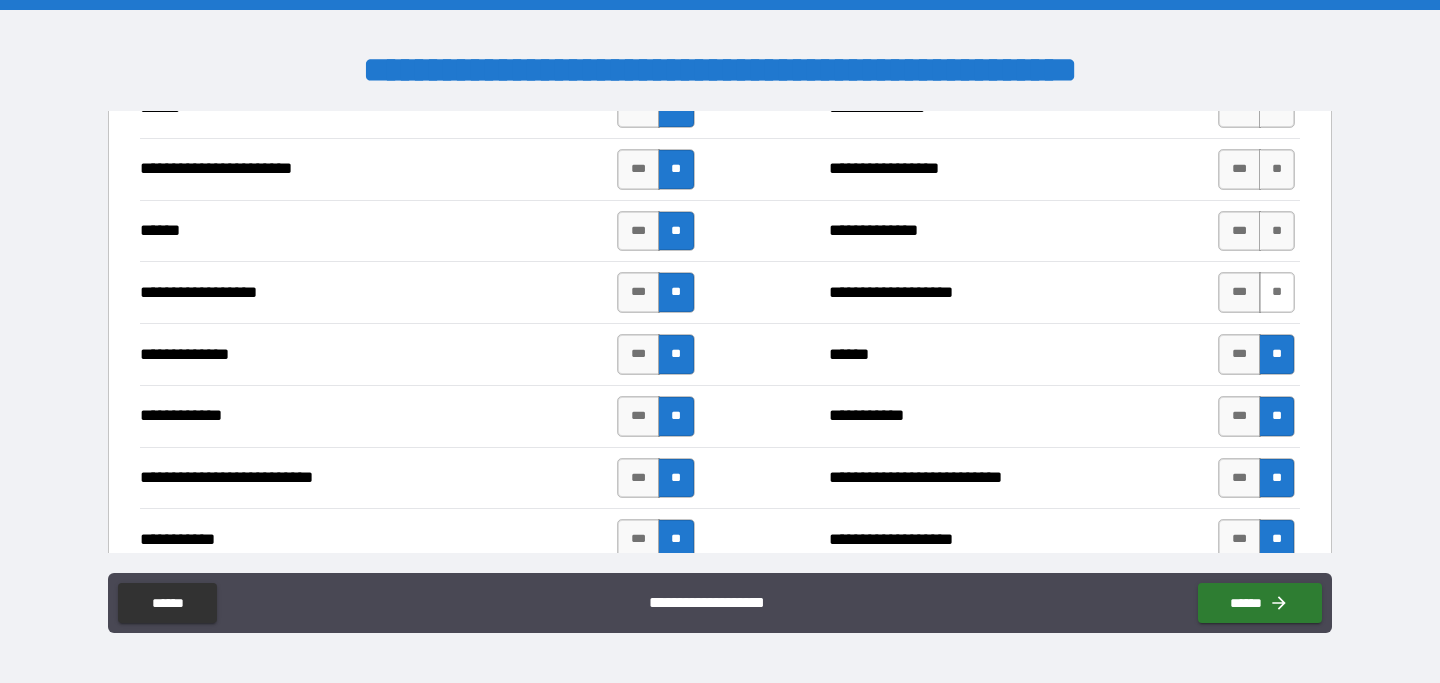 click on "**" at bounding box center [1277, 292] 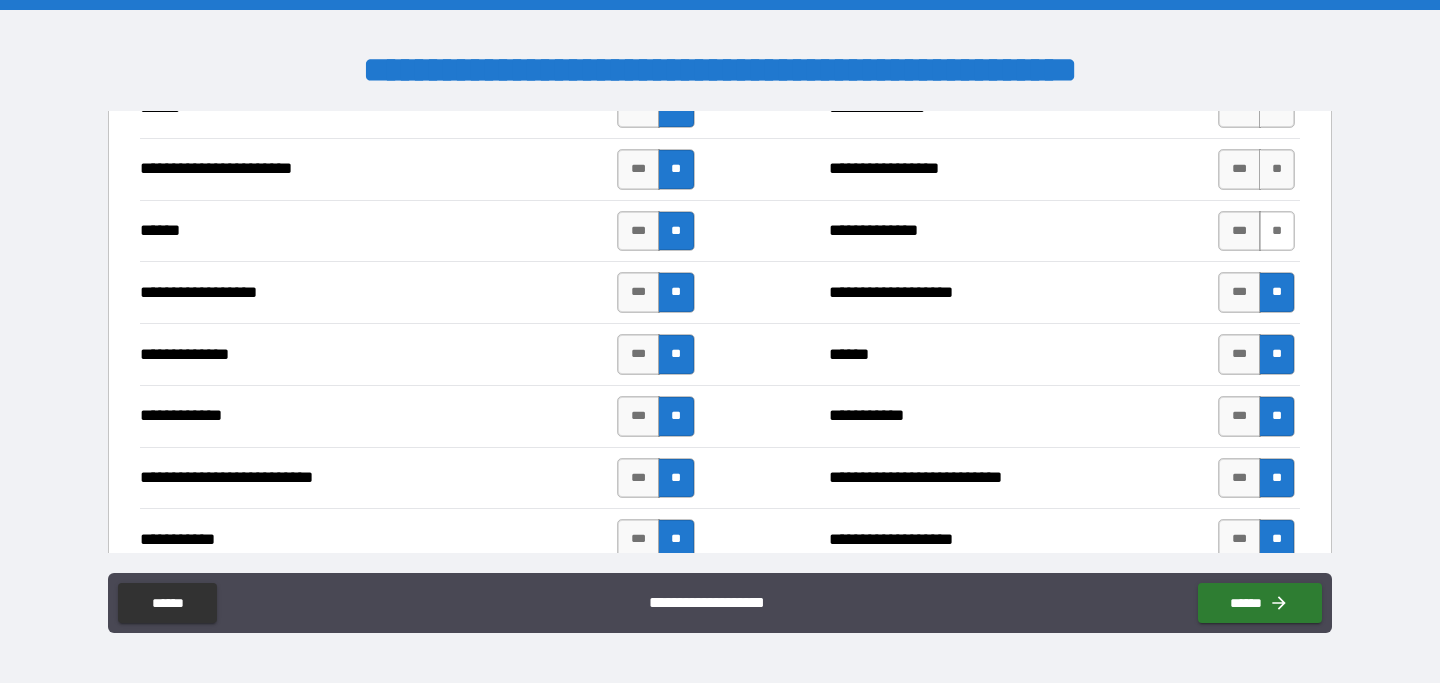 click on "**" at bounding box center [1277, 231] 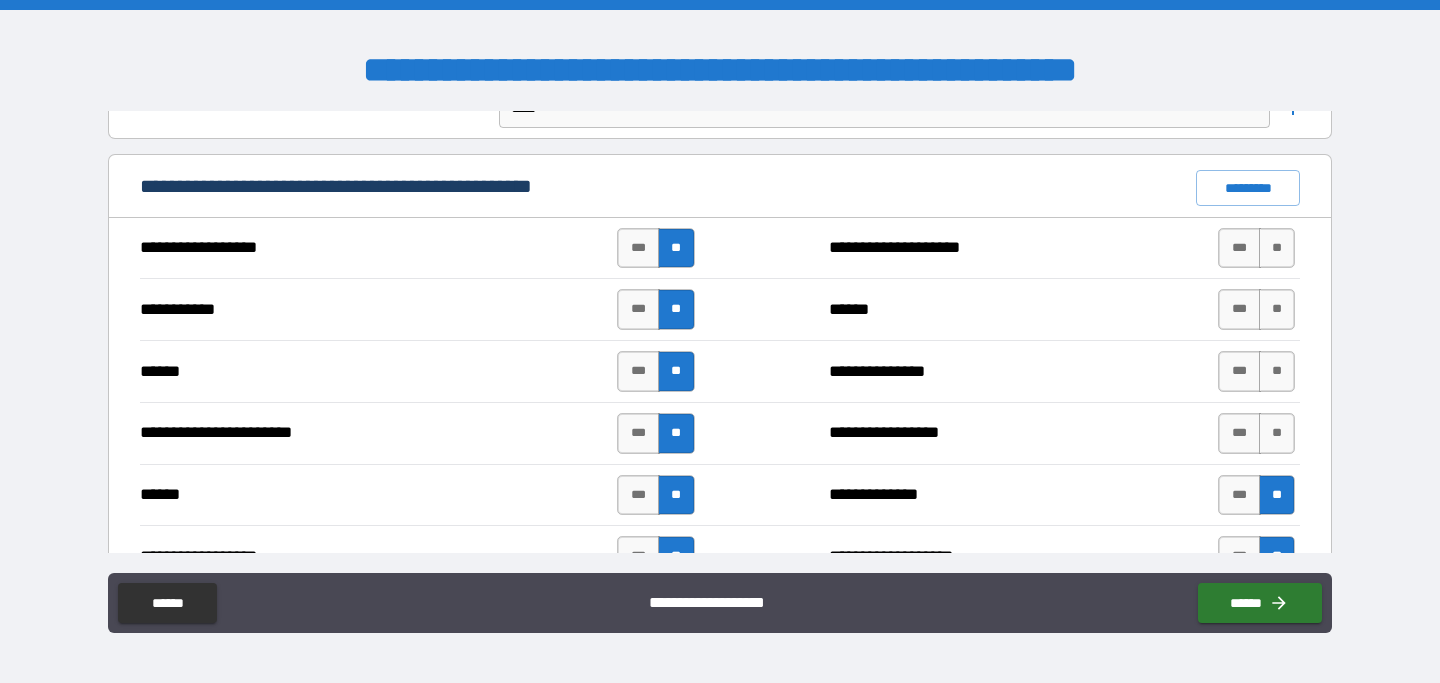 scroll, scrollTop: 1622, scrollLeft: 0, axis: vertical 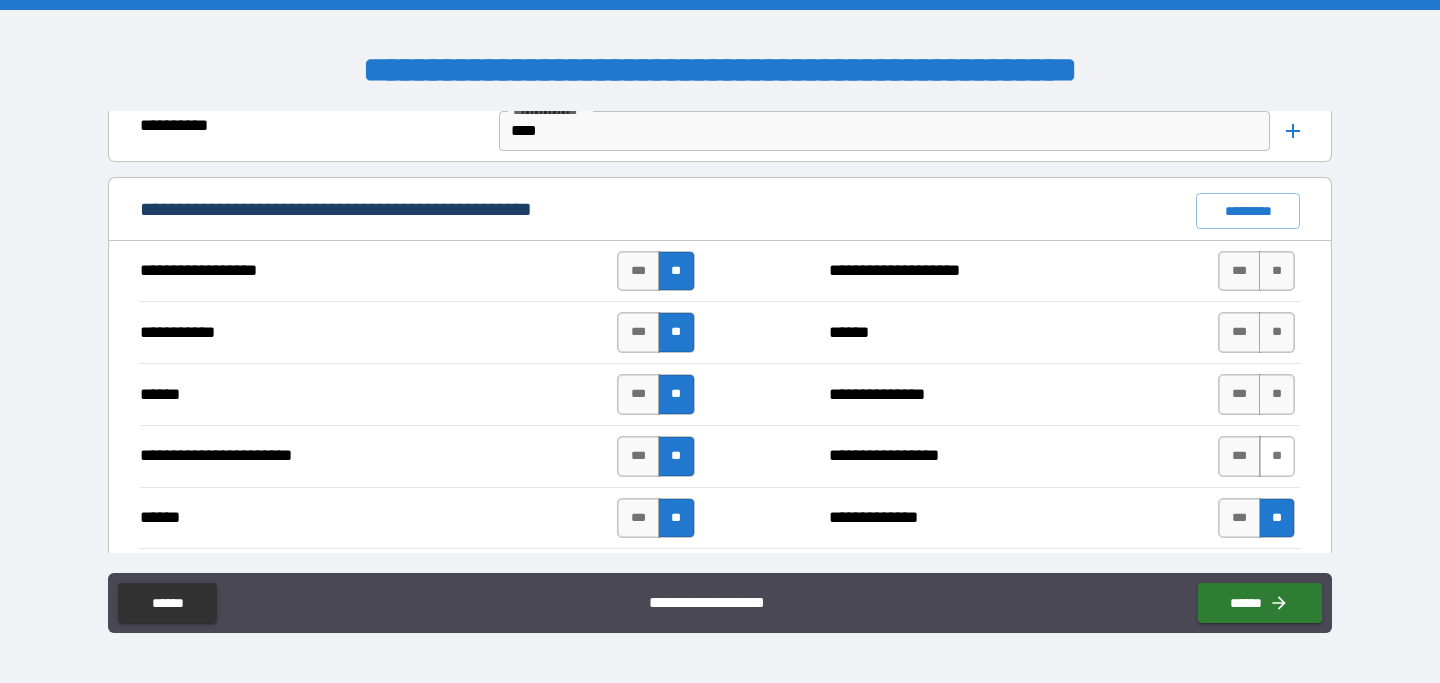 click on "**" at bounding box center (1277, 456) 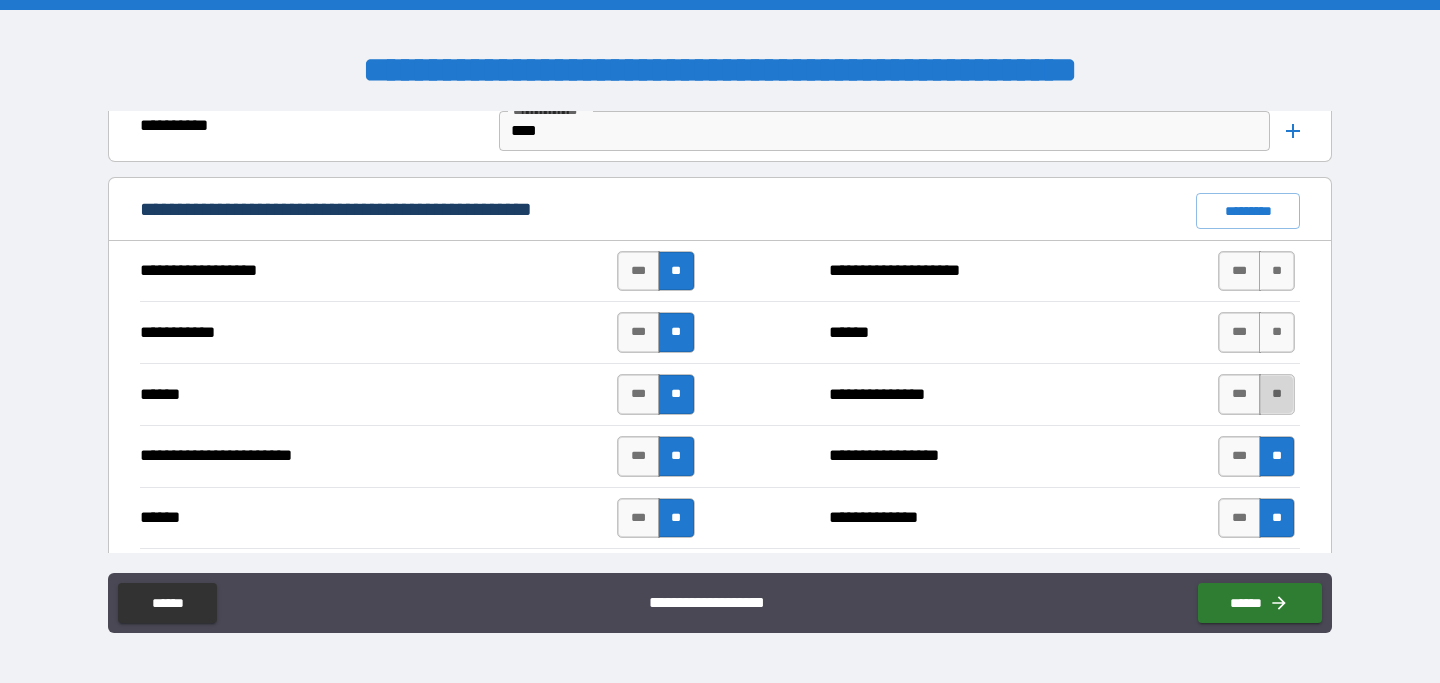 click on "**" at bounding box center (1277, 394) 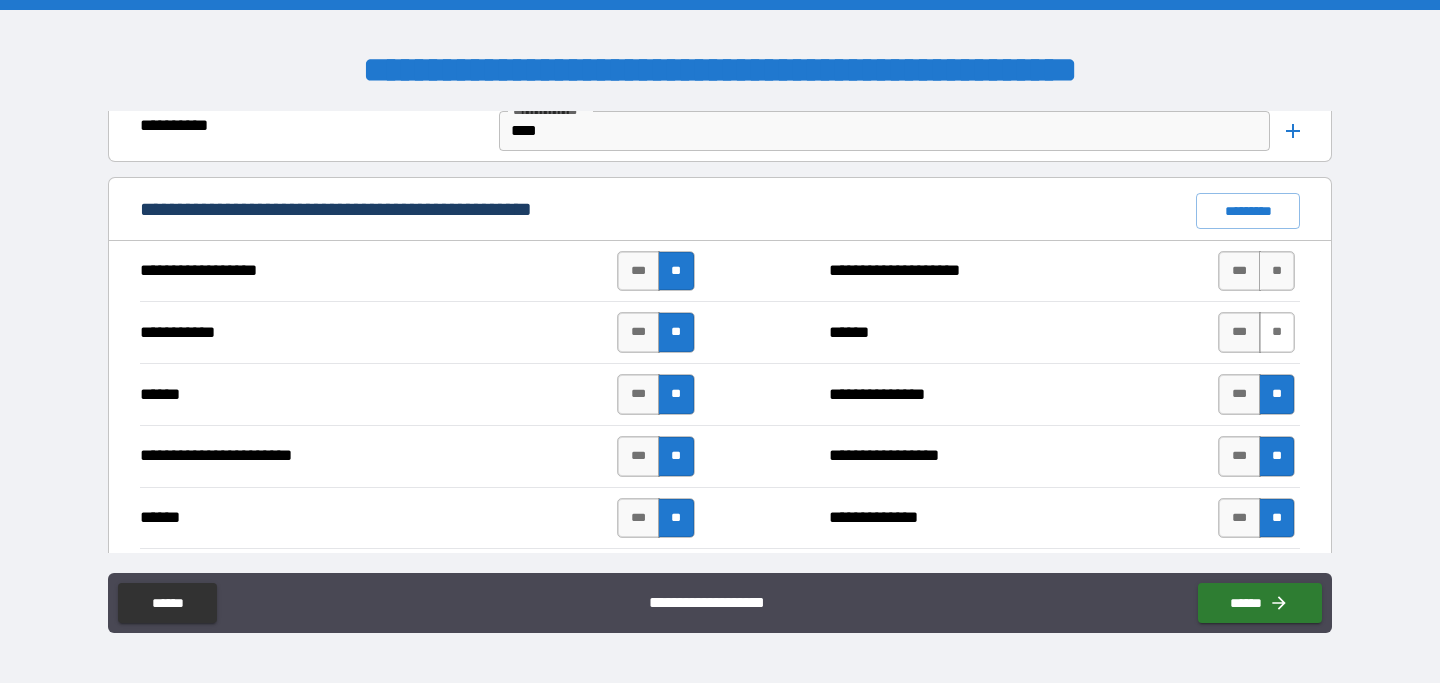 click on "**" at bounding box center [1277, 332] 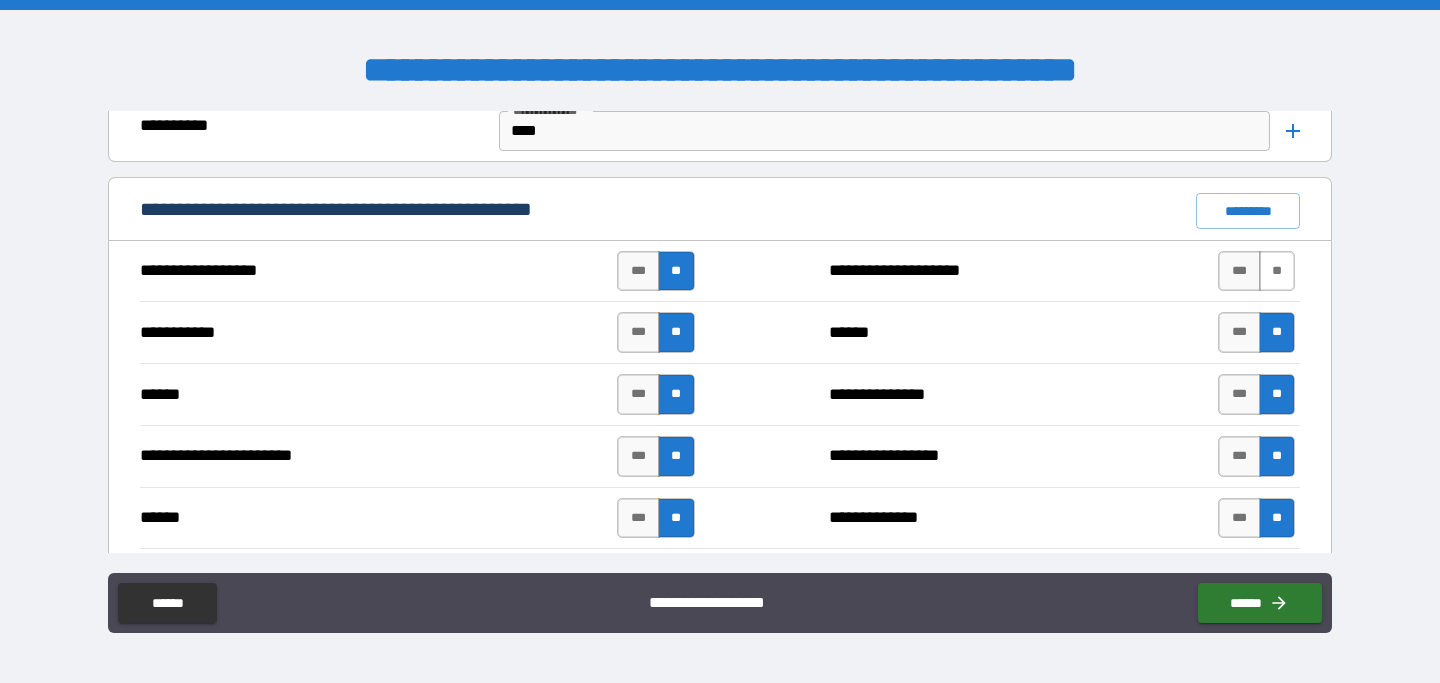 click on "**" at bounding box center [1277, 271] 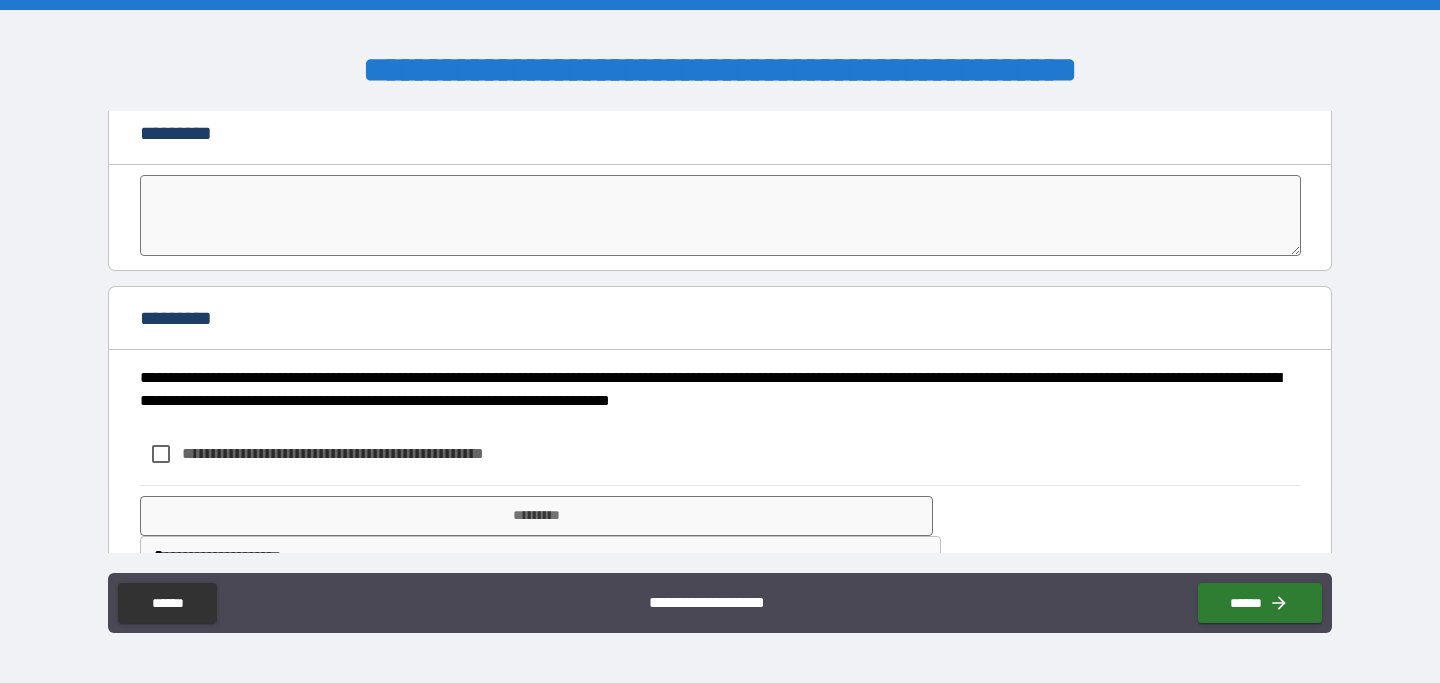 scroll, scrollTop: 4332, scrollLeft: 0, axis: vertical 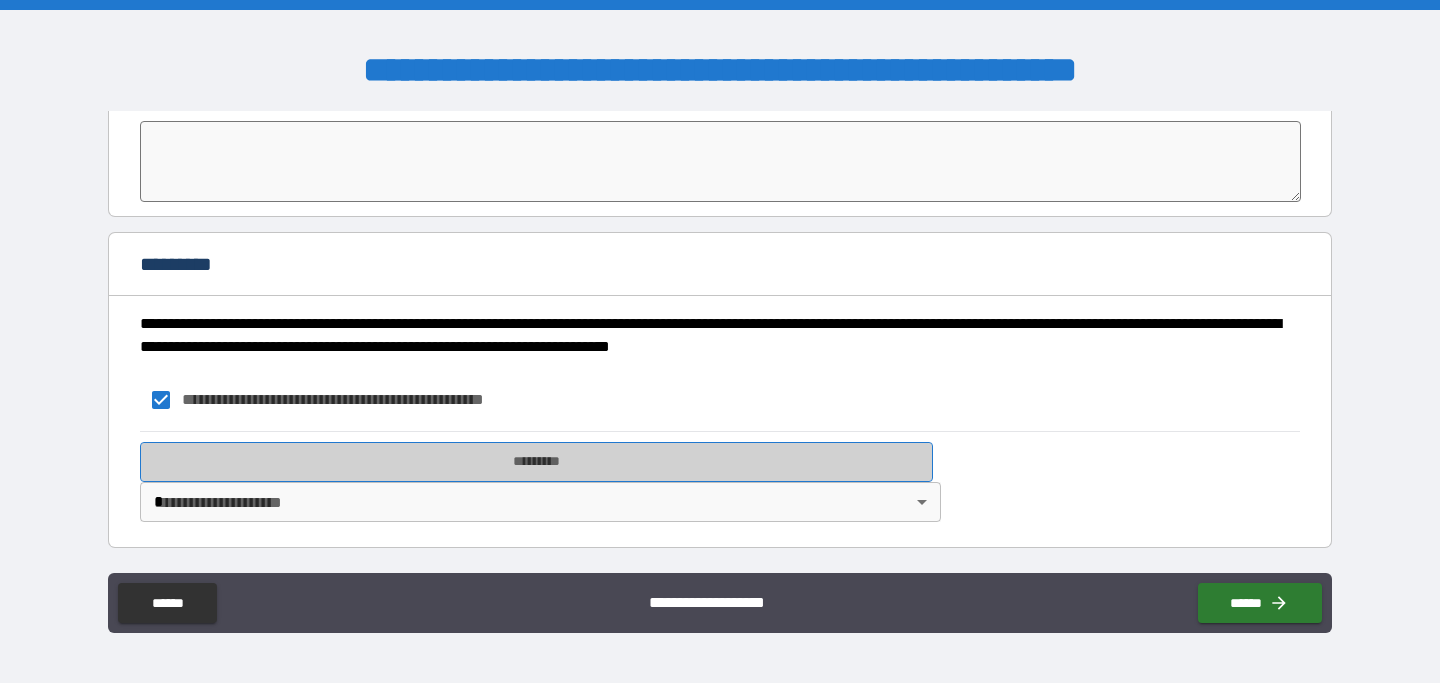 click on "*********" at bounding box center [536, 462] 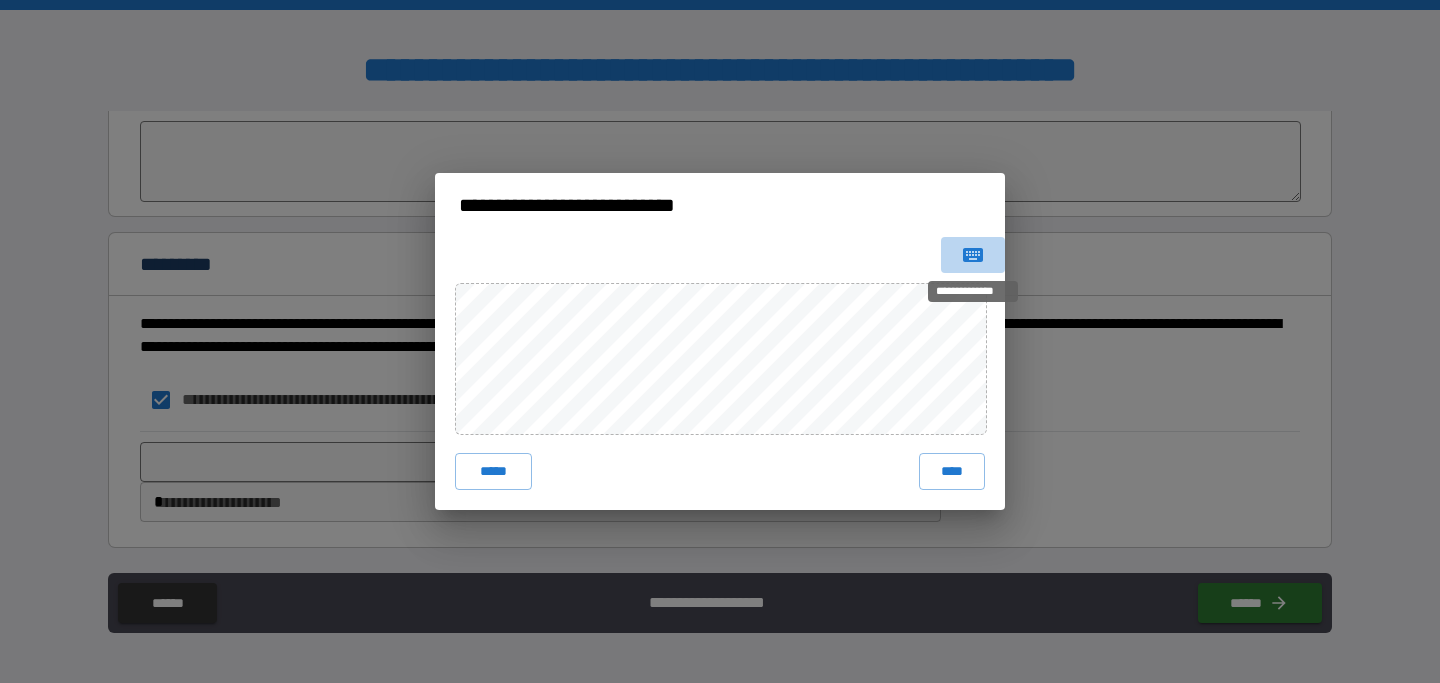 click 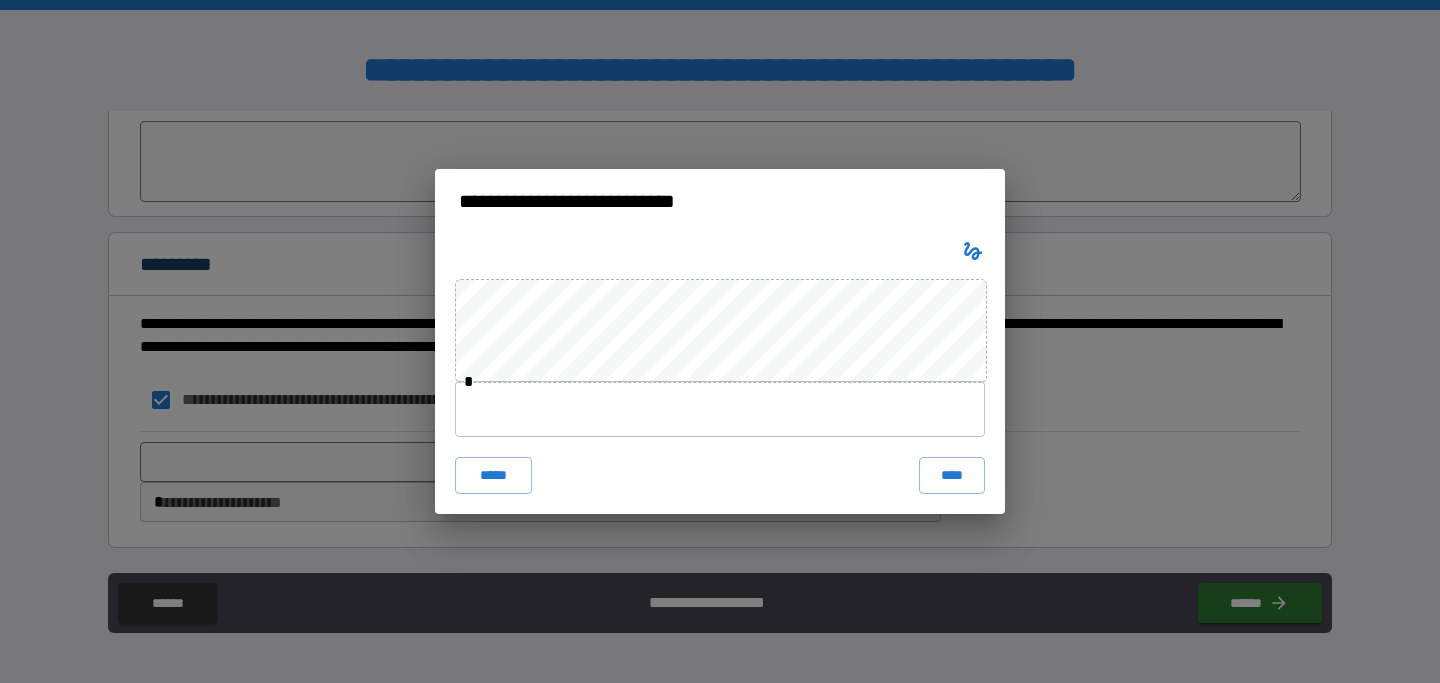 click at bounding box center (720, 409) 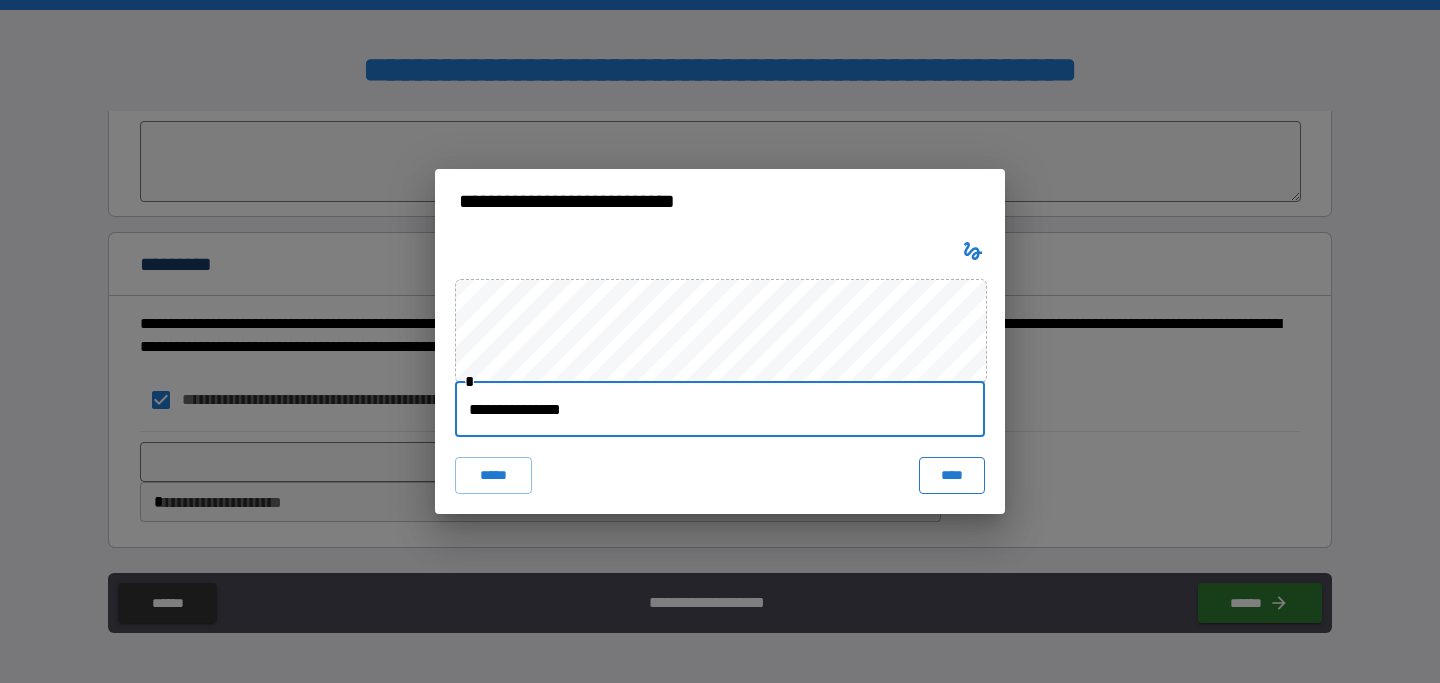 click on "****" at bounding box center [952, 475] 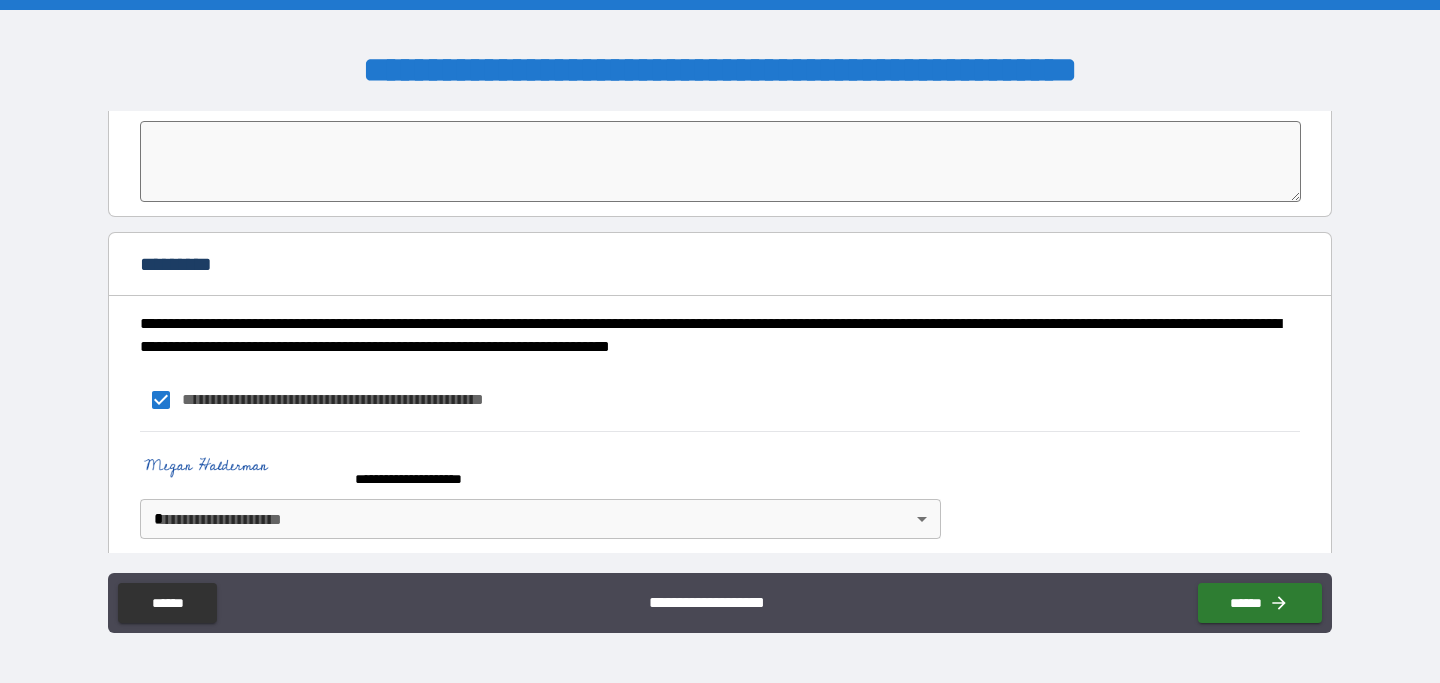 click on "**********" at bounding box center (720, 341) 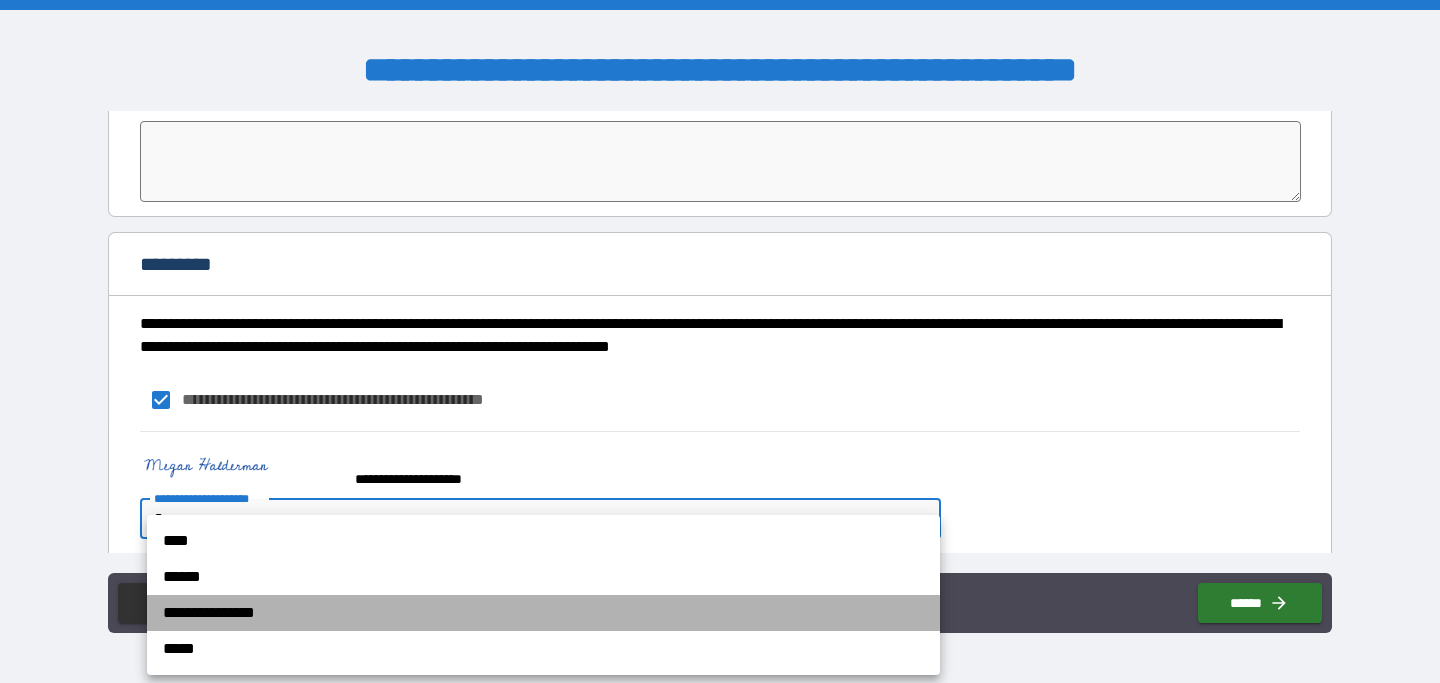 click on "**********" at bounding box center (543, 613) 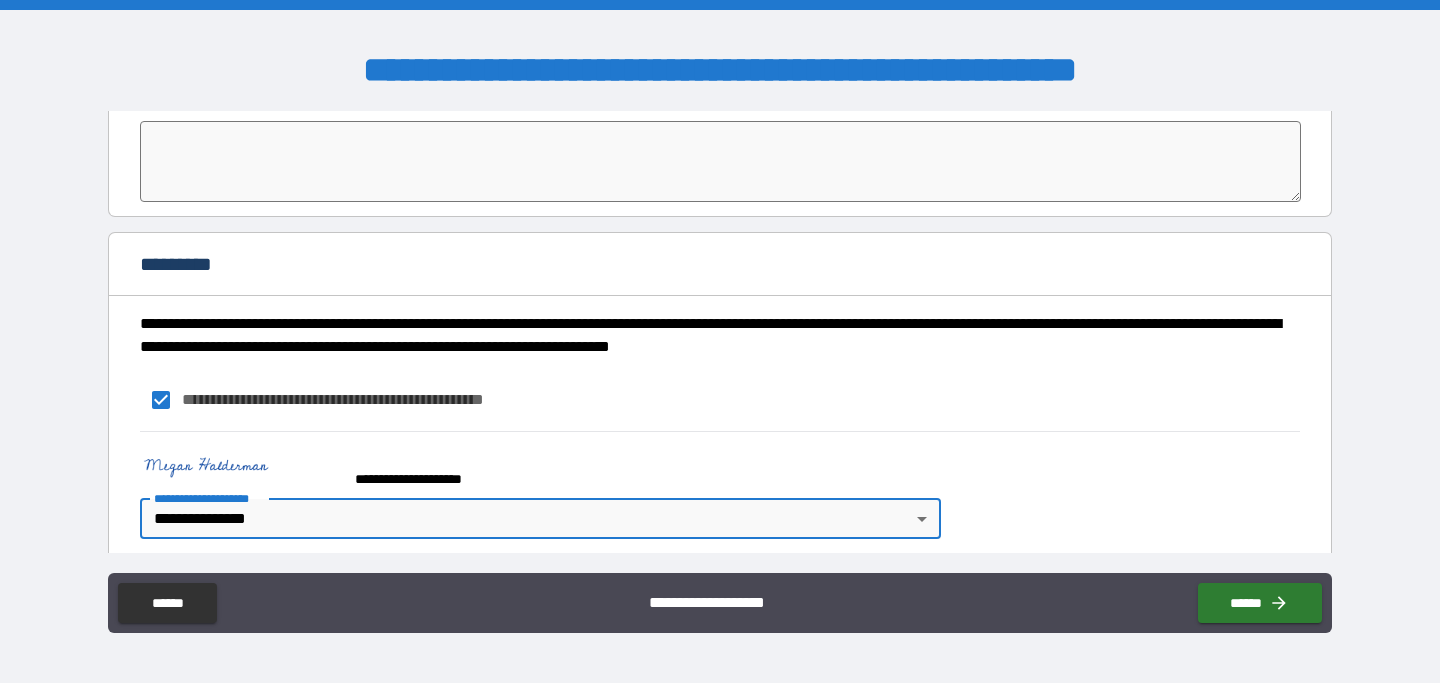scroll, scrollTop: 4349, scrollLeft: 0, axis: vertical 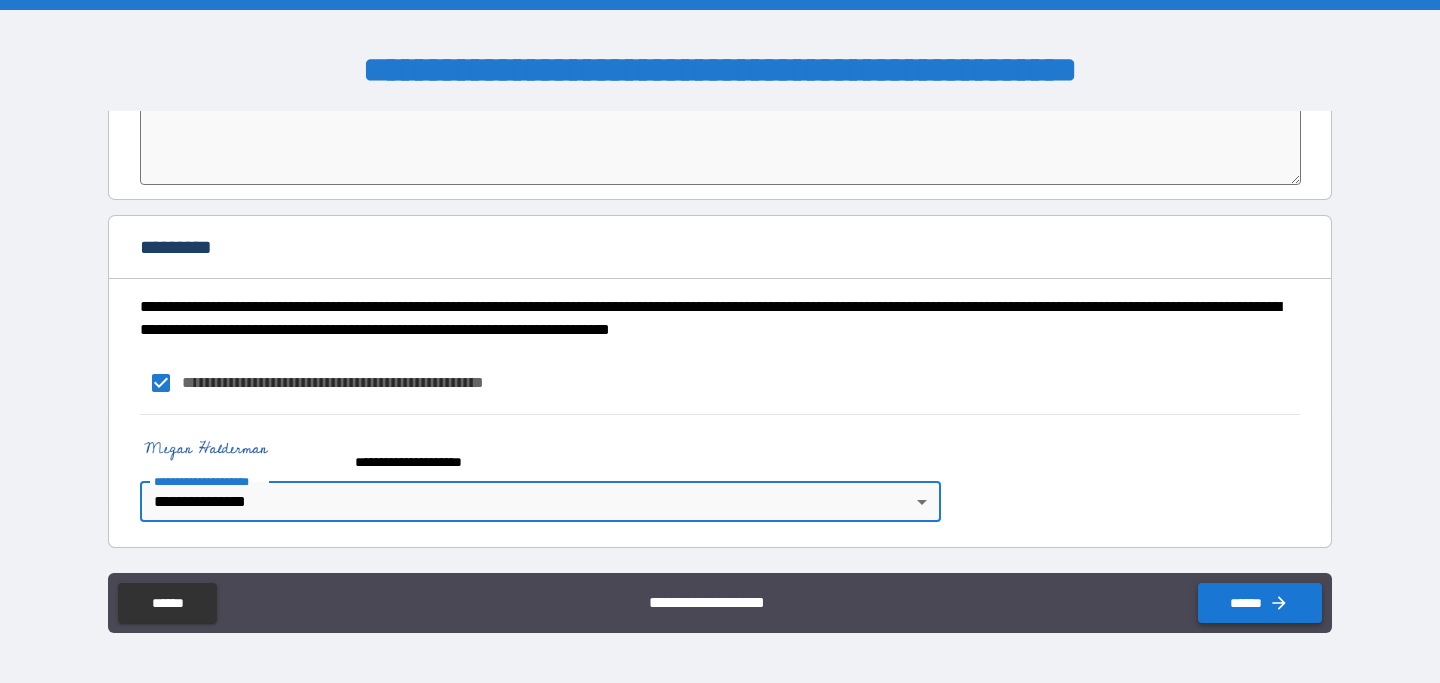 click on "******" at bounding box center [1260, 603] 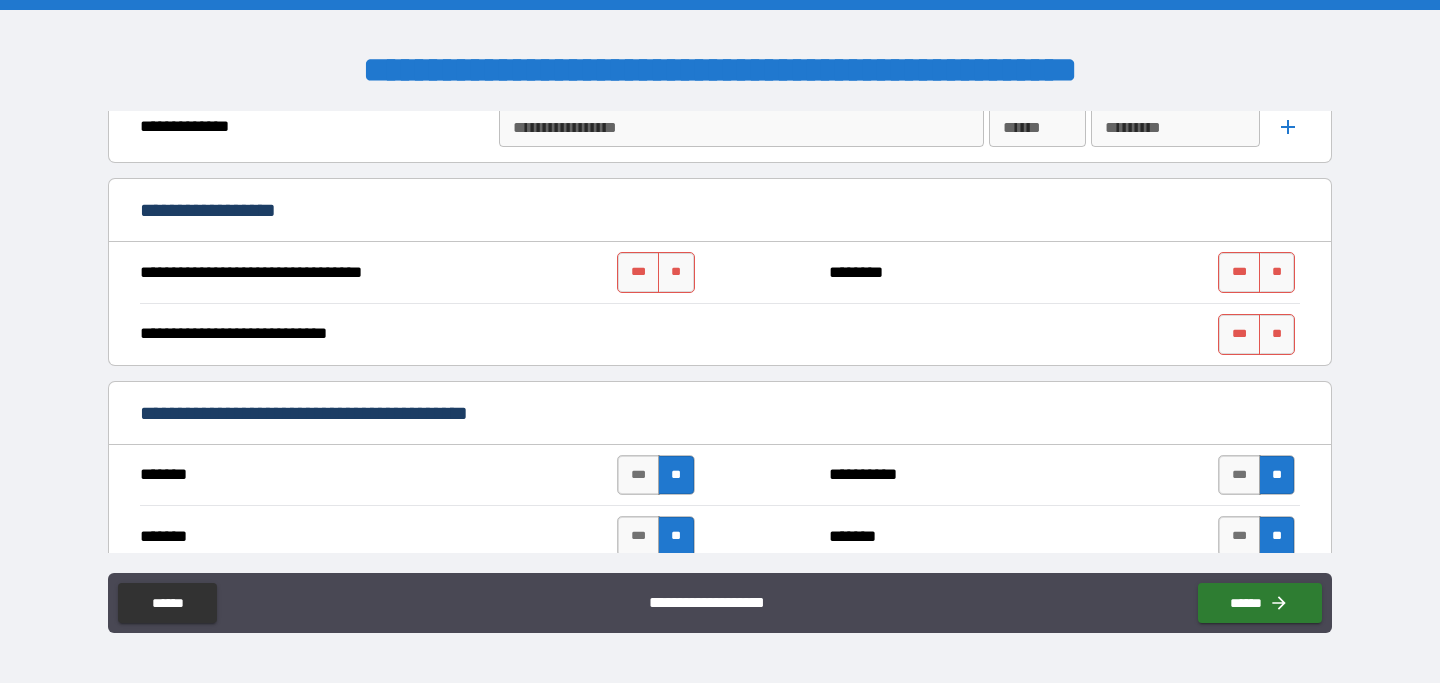scroll, scrollTop: 934, scrollLeft: 0, axis: vertical 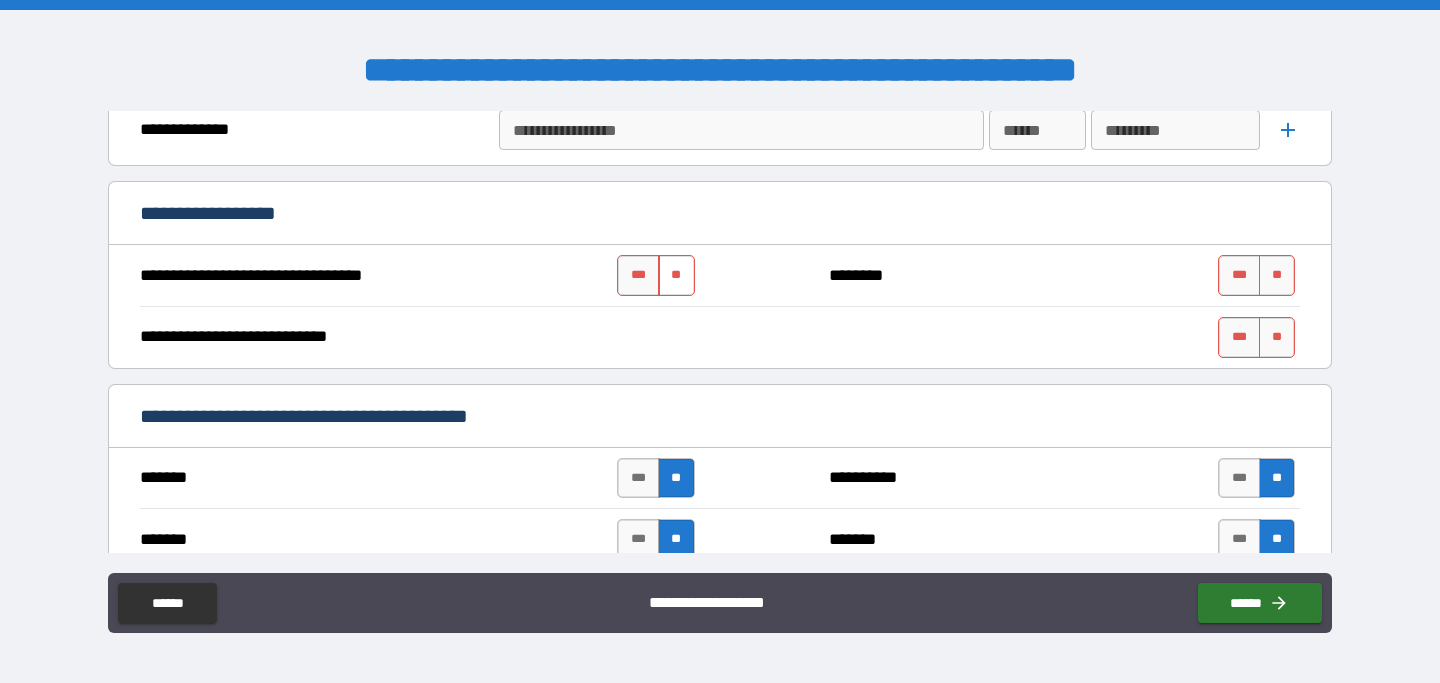 click on "**" at bounding box center [676, 275] 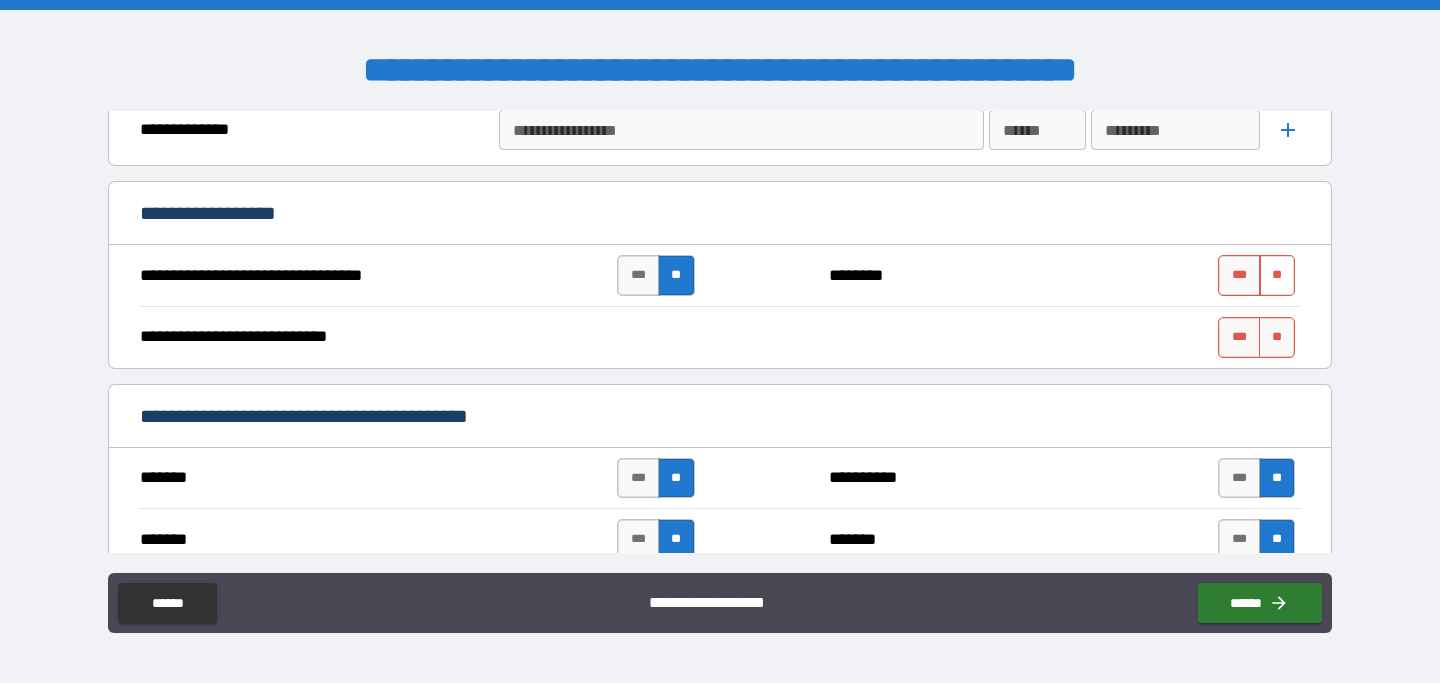 click on "**" at bounding box center (1277, 275) 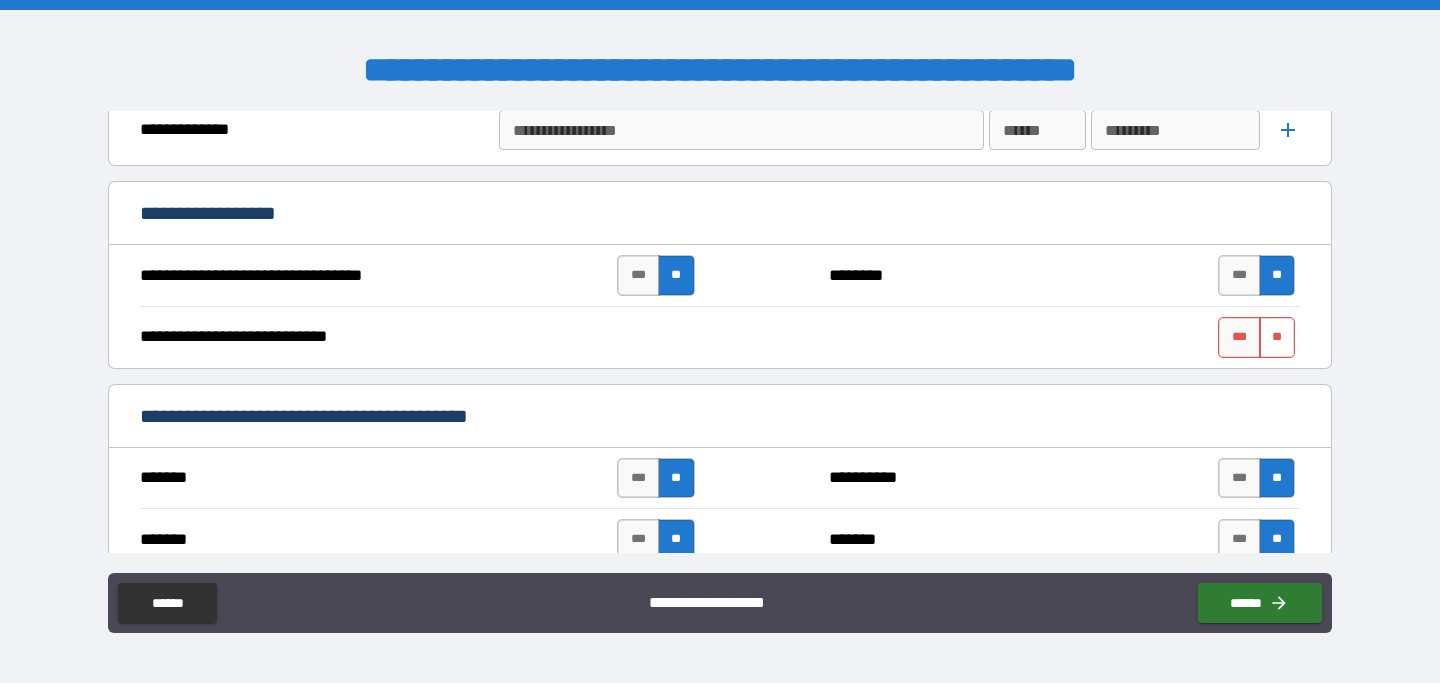 click on "**" at bounding box center [1277, 337] 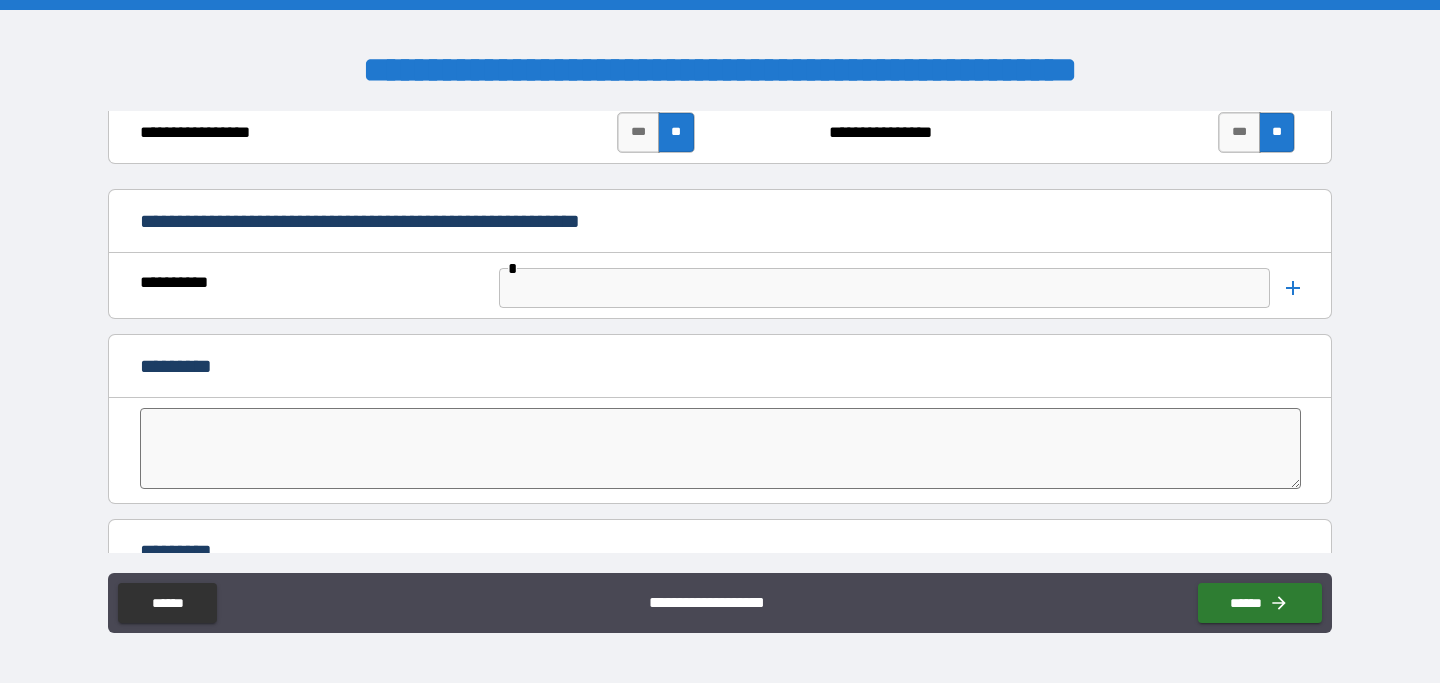 scroll, scrollTop: 4349, scrollLeft: 0, axis: vertical 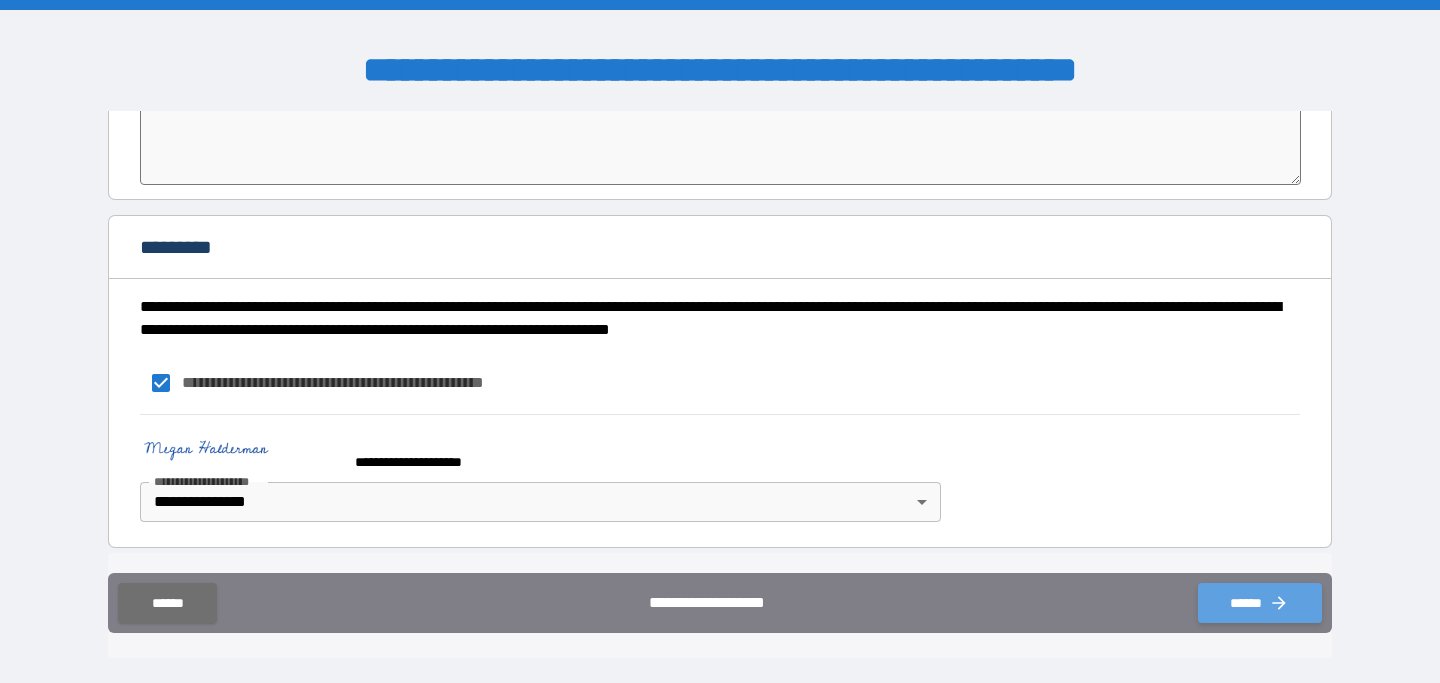 click on "******" at bounding box center [1260, 603] 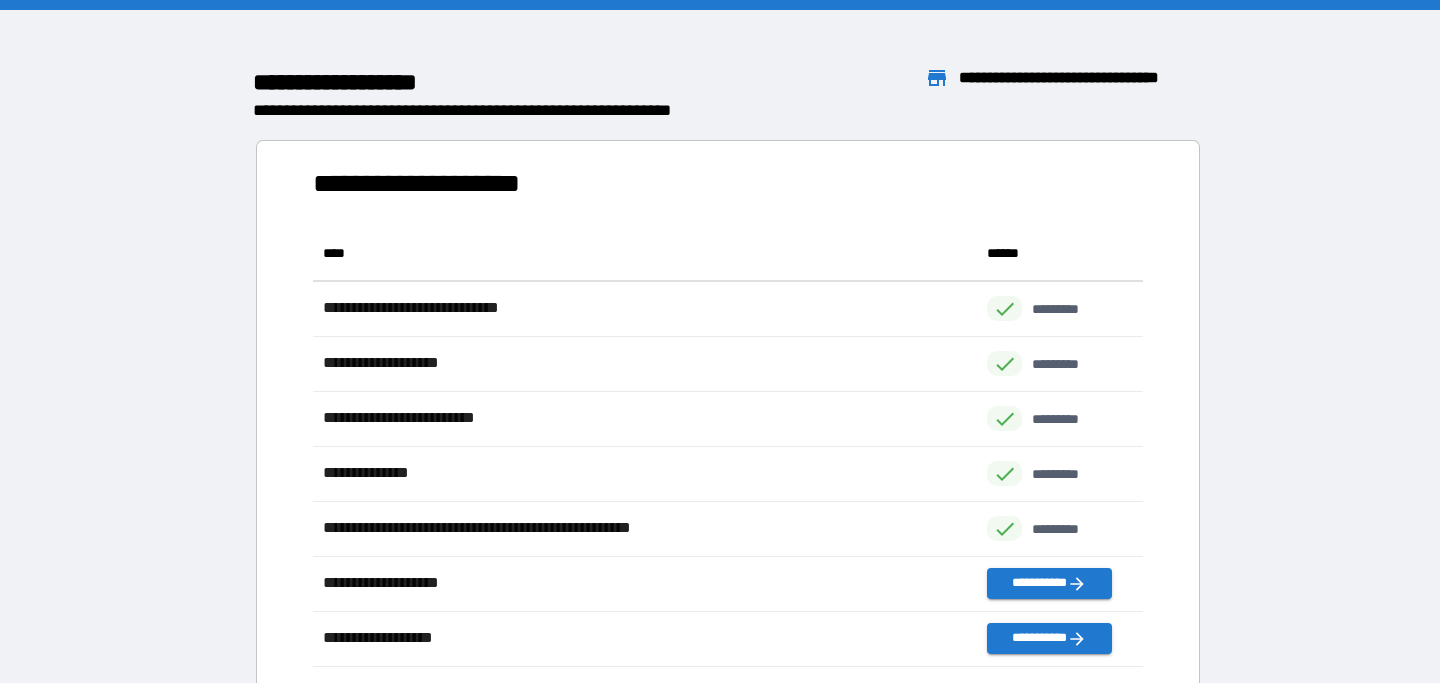 scroll, scrollTop: 1, scrollLeft: 1, axis: both 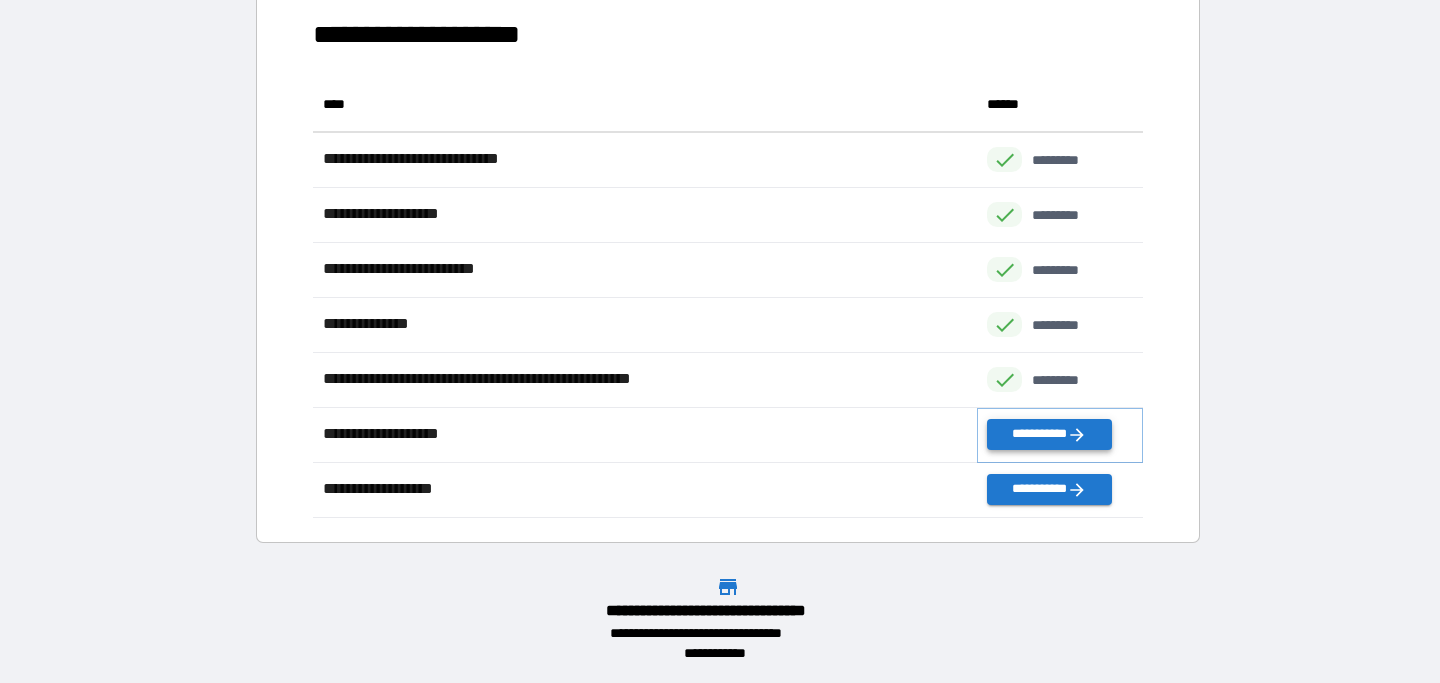 click on "**********" at bounding box center [1049, 434] 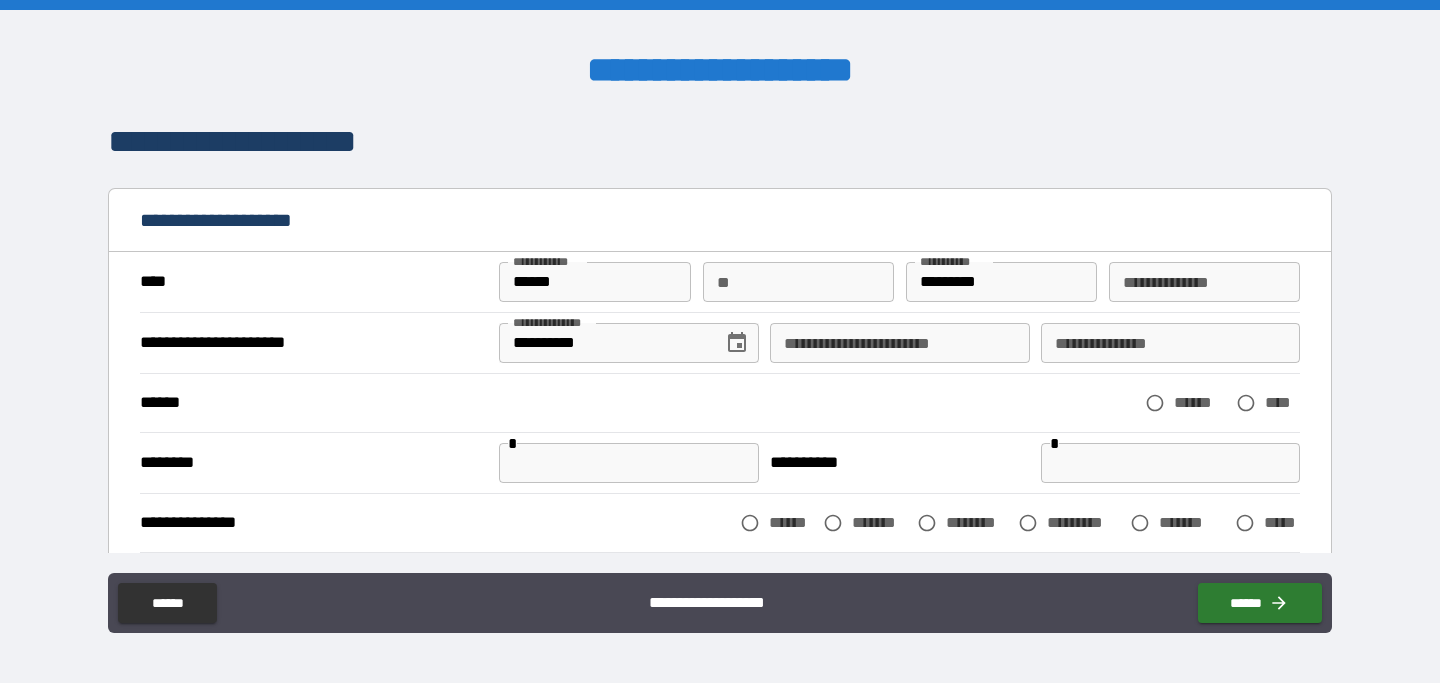 click on "**" at bounding box center (799, 282) 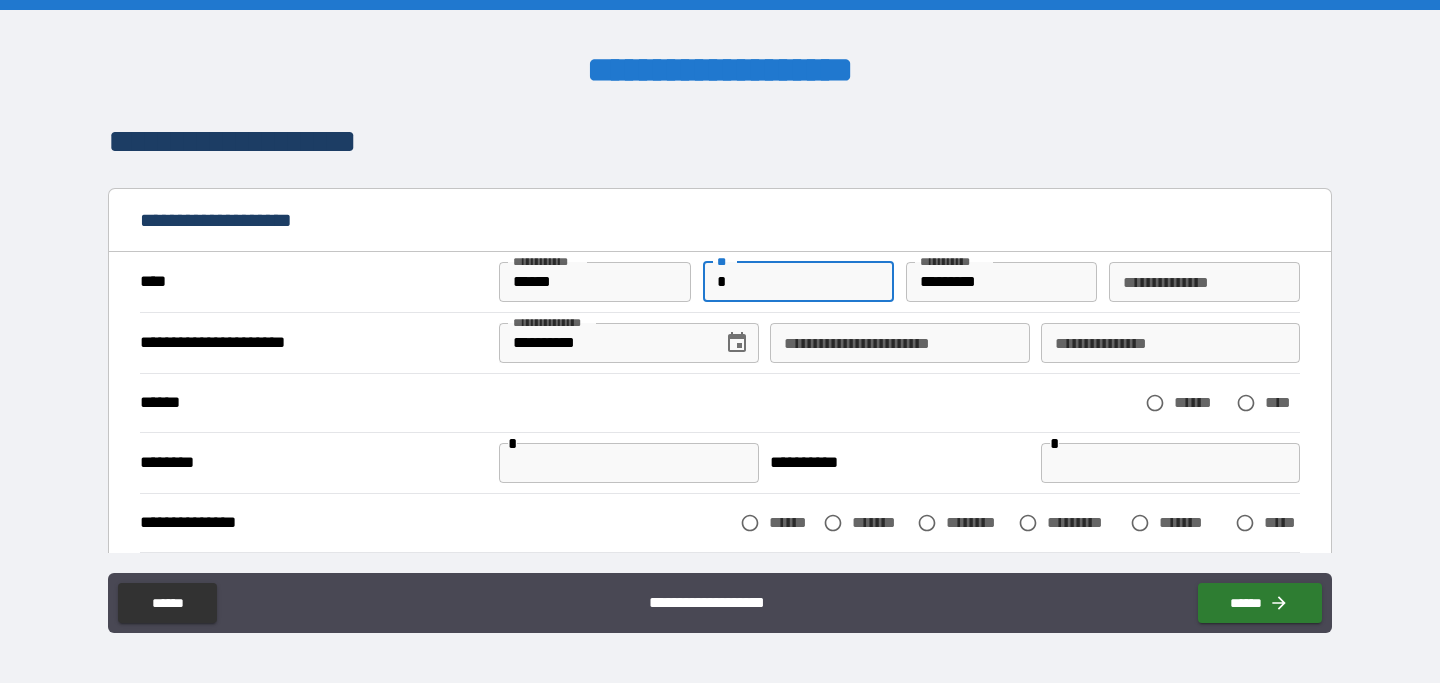 click on "**********" at bounding box center [1205, 282] 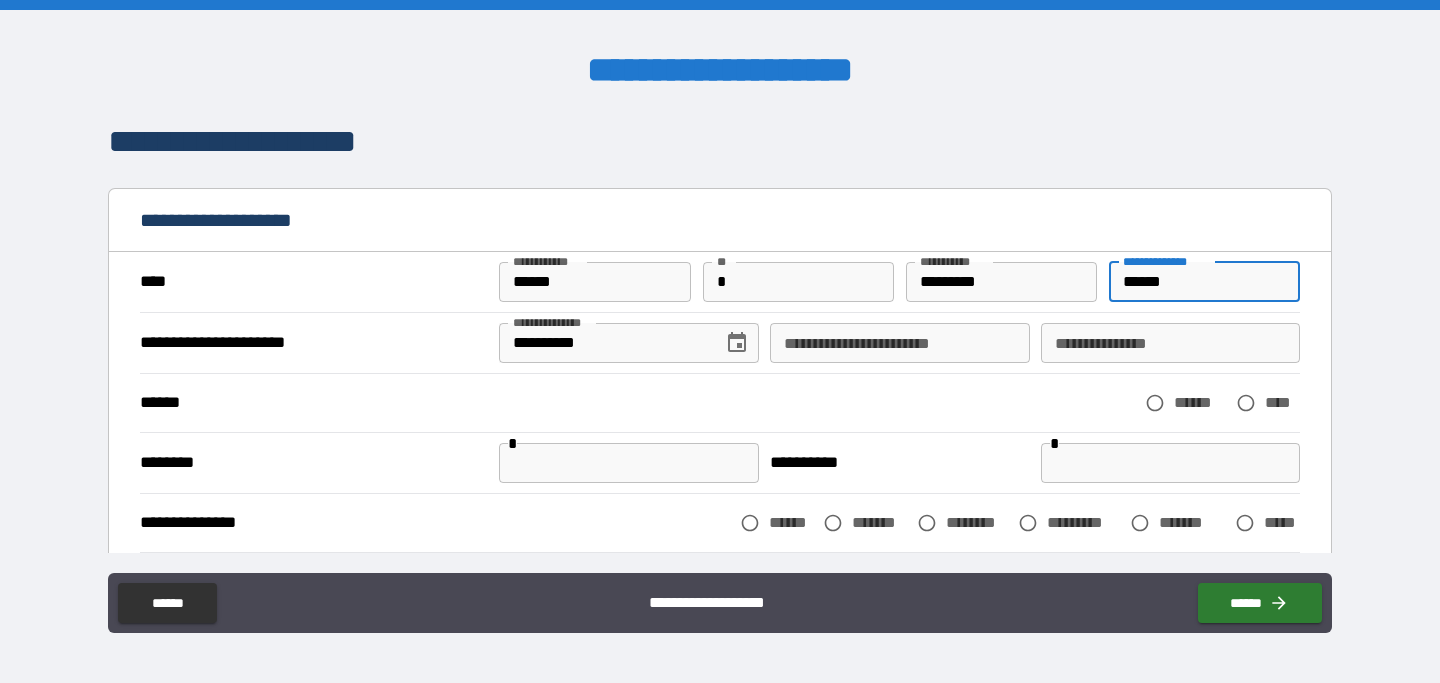 click on "**********" at bounding box center (899, 343) 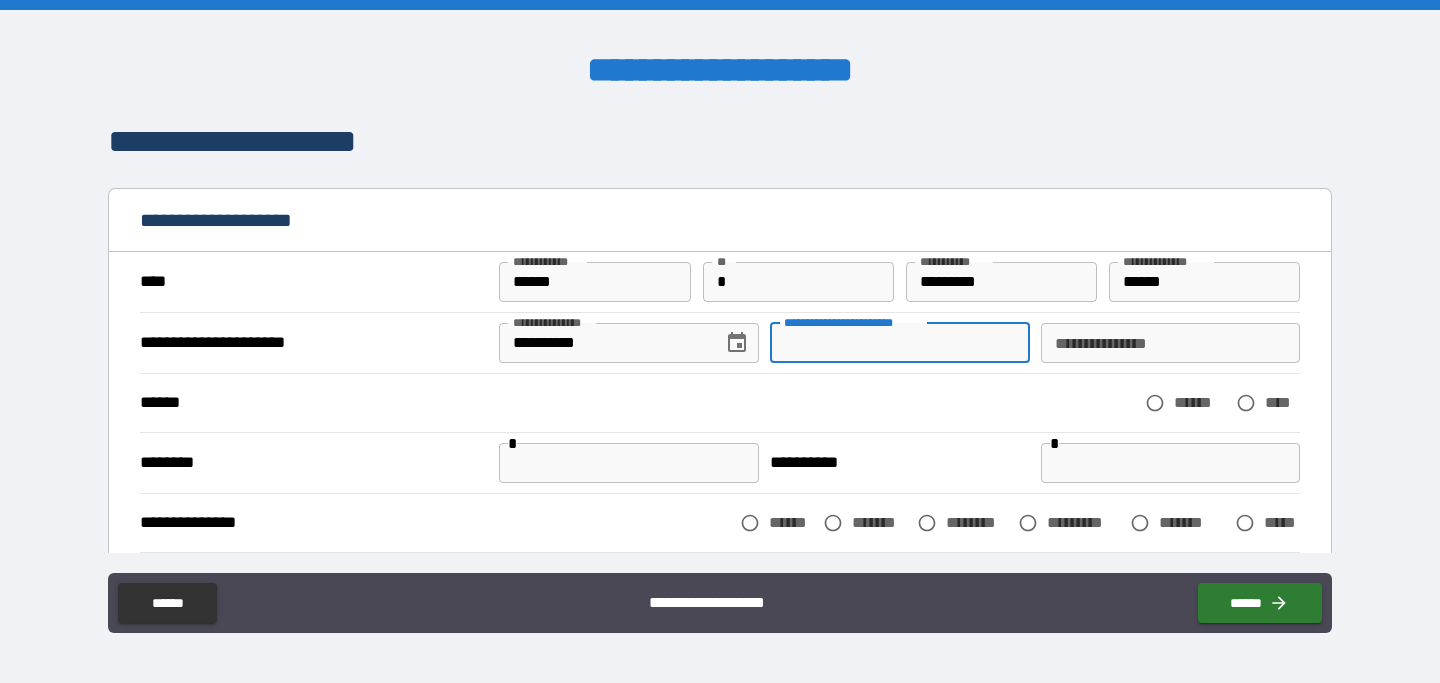 click on "**********" at bounding box center [899, 343] 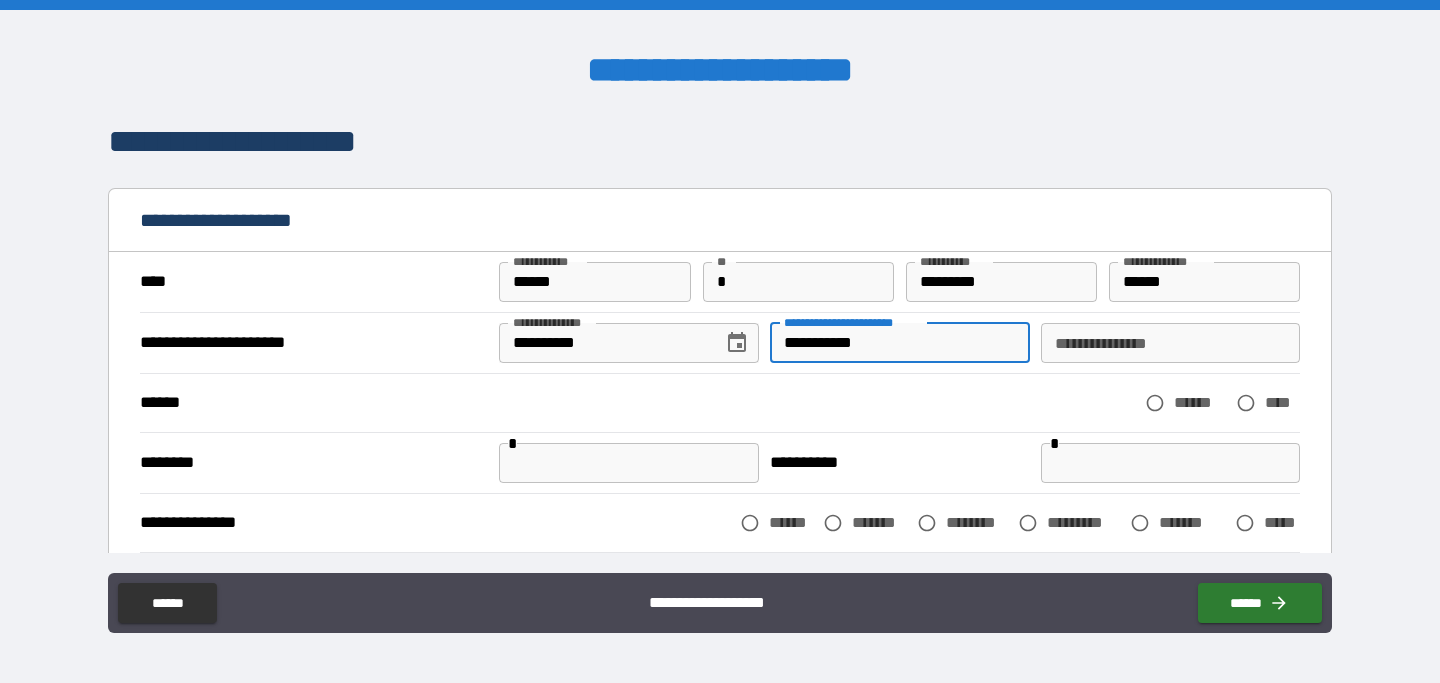 click on "**********" at bounding box center (1170, 343) 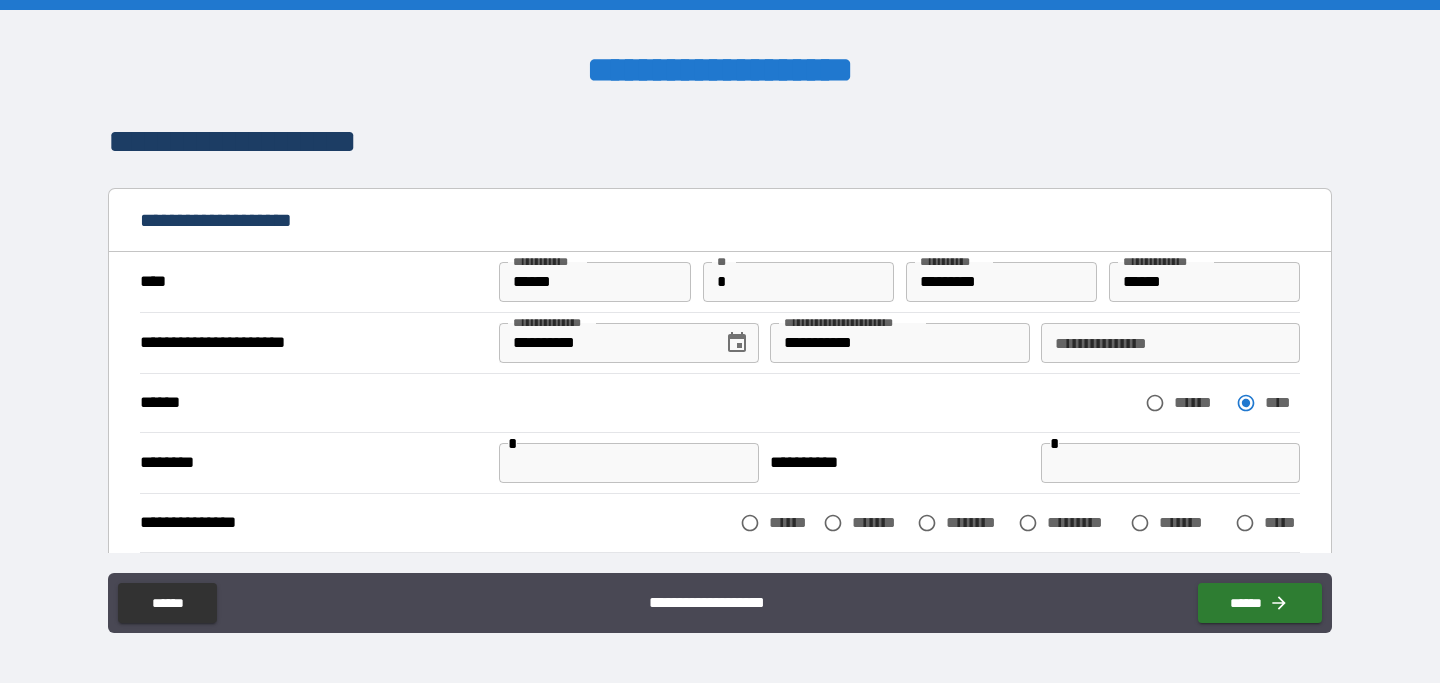 click at bounding box center (628, 463) 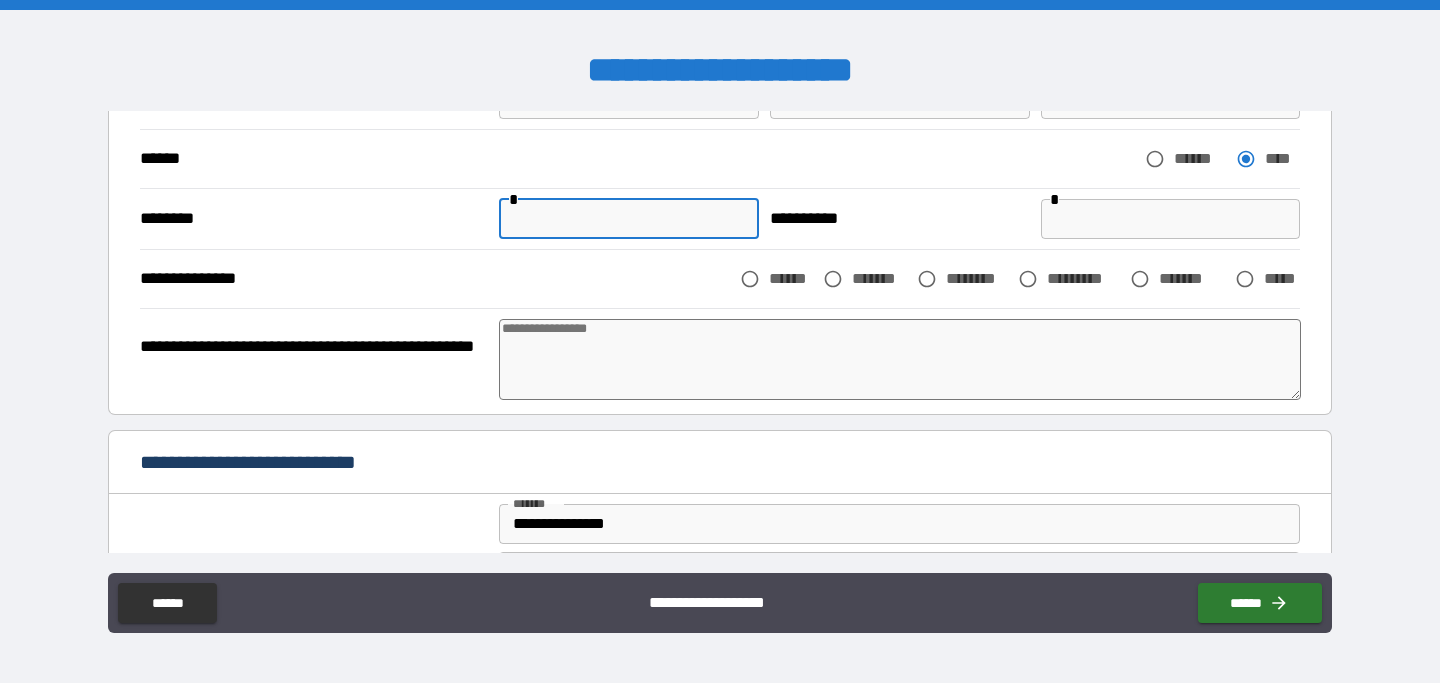 scroll, scrollTop: 270, scrollLeft: 0, axis: vertical 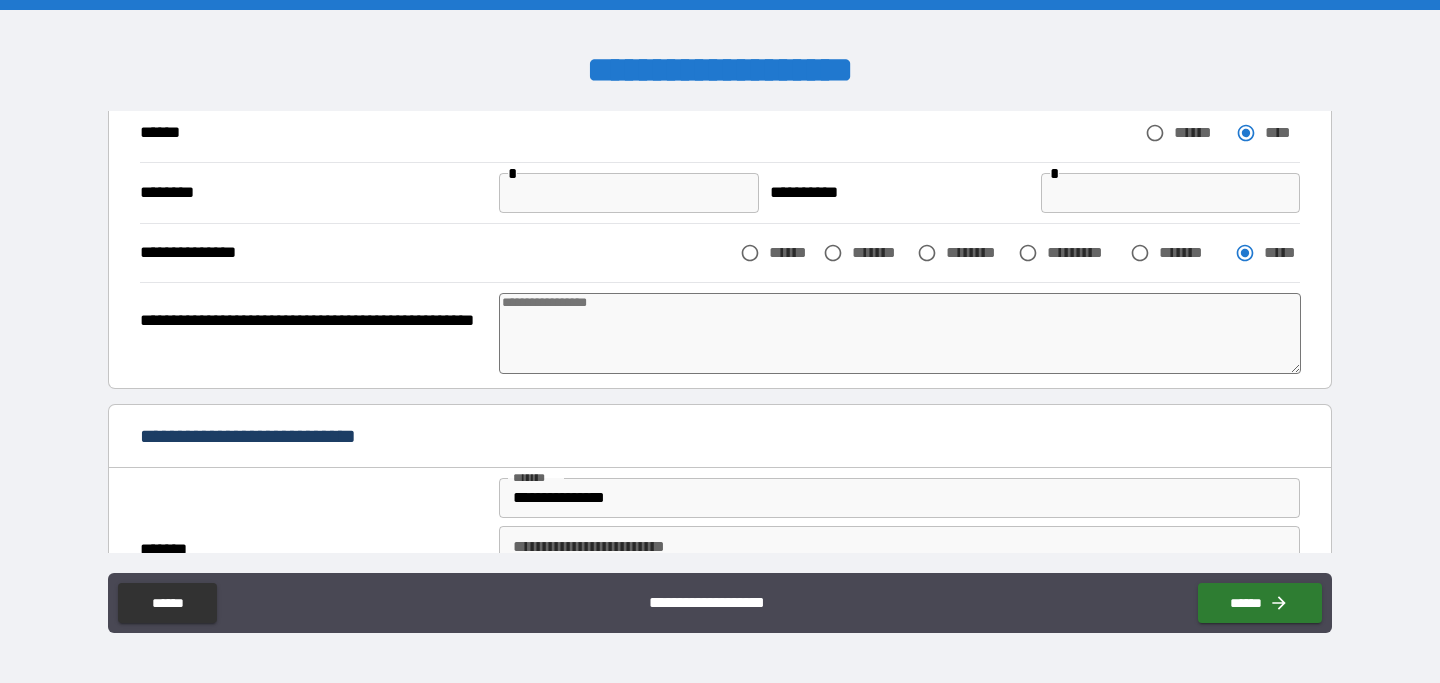 click at bounding box center (900, 333) 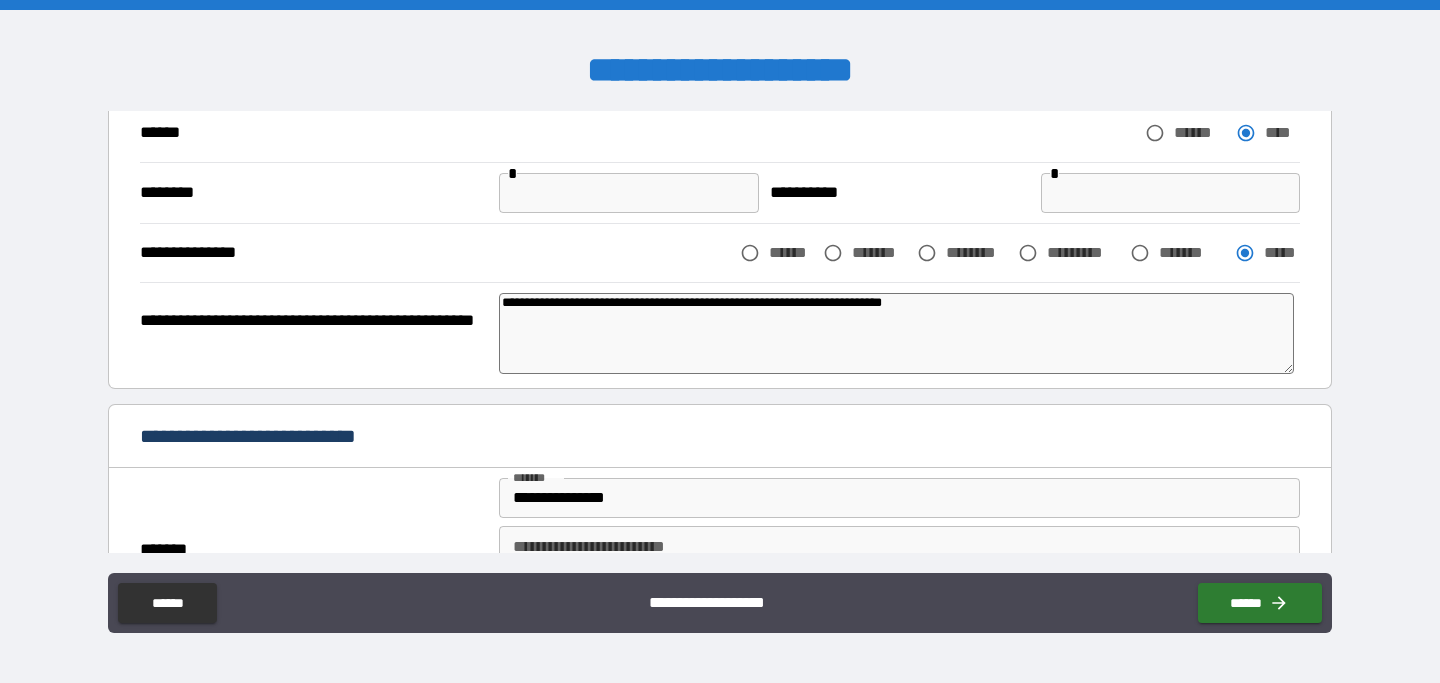 click on "**********" at bounding box center [896, 333] 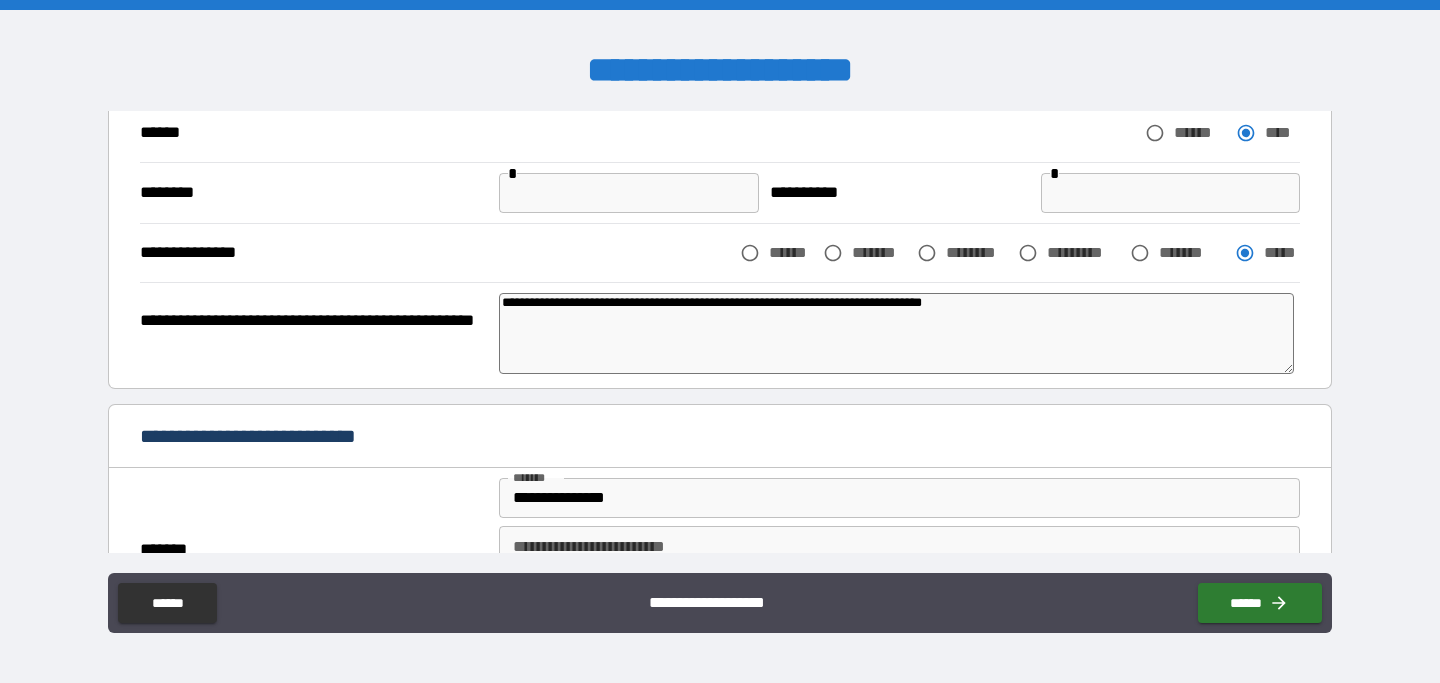 click on "**********" at bounding box center (896, 333) 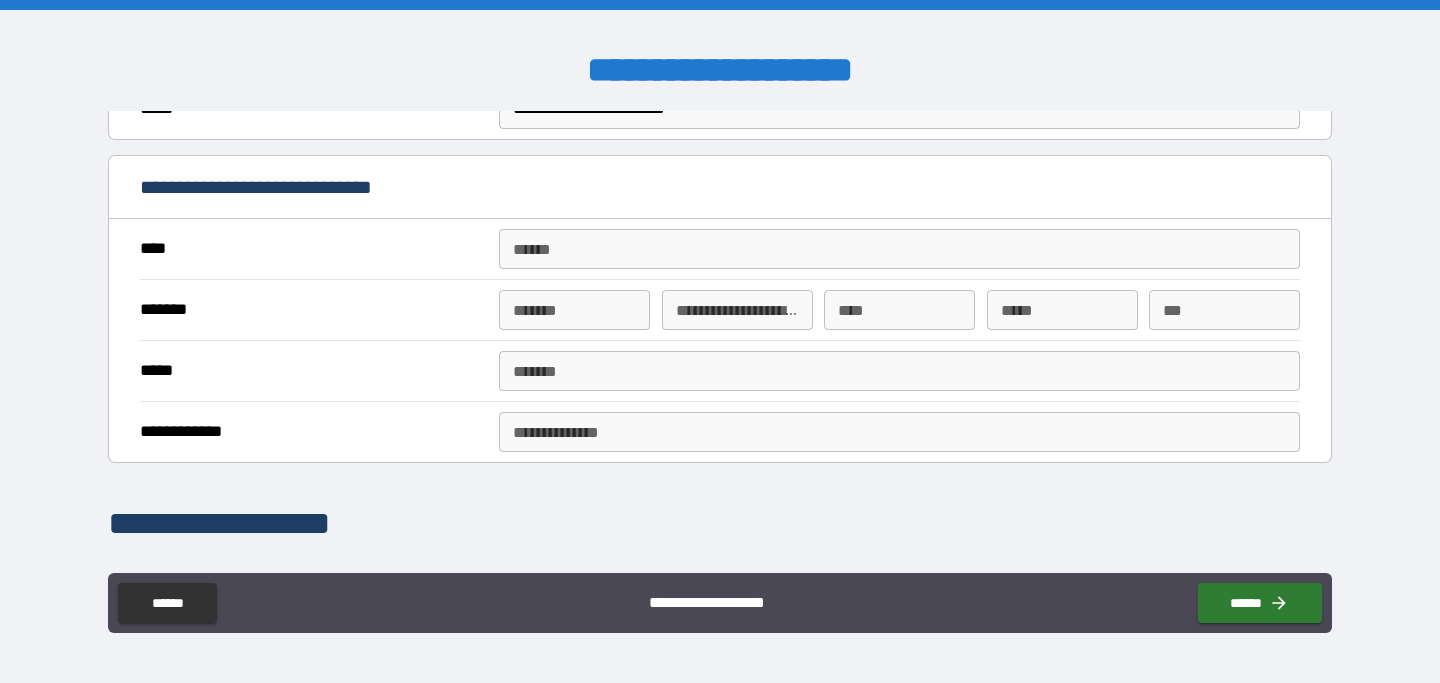 scroll, scrollTop: 887, scrollLeft: 0, axis: vertical 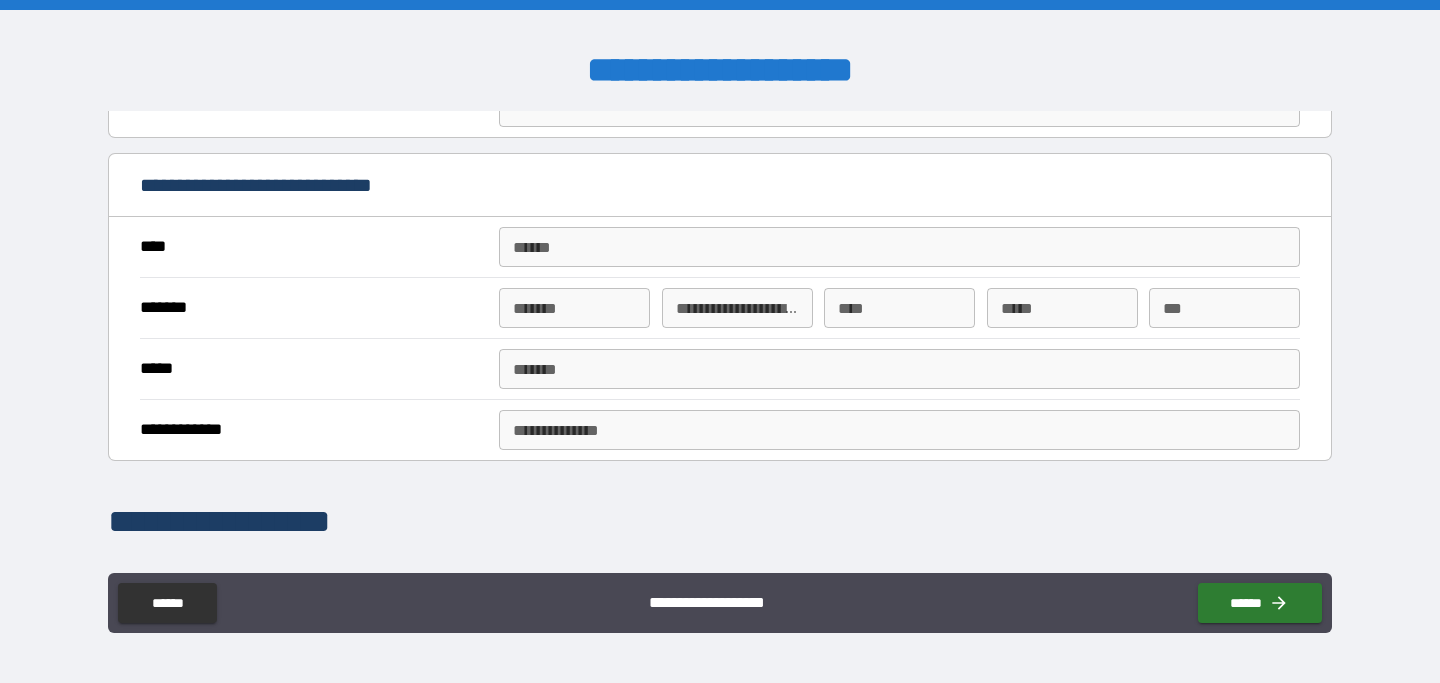 click on "****   * ****   *" at bounding box center [899, 247] 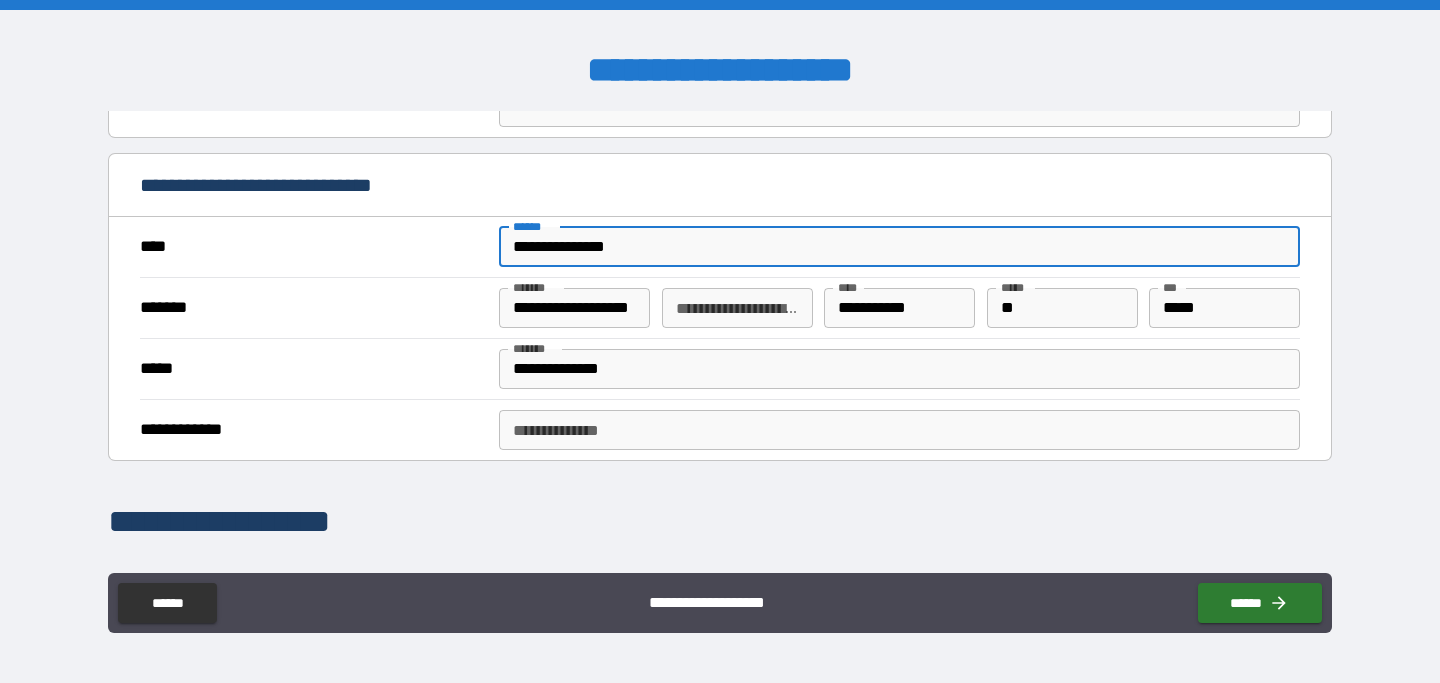 click on "**********" at bounding box center (899, 430) 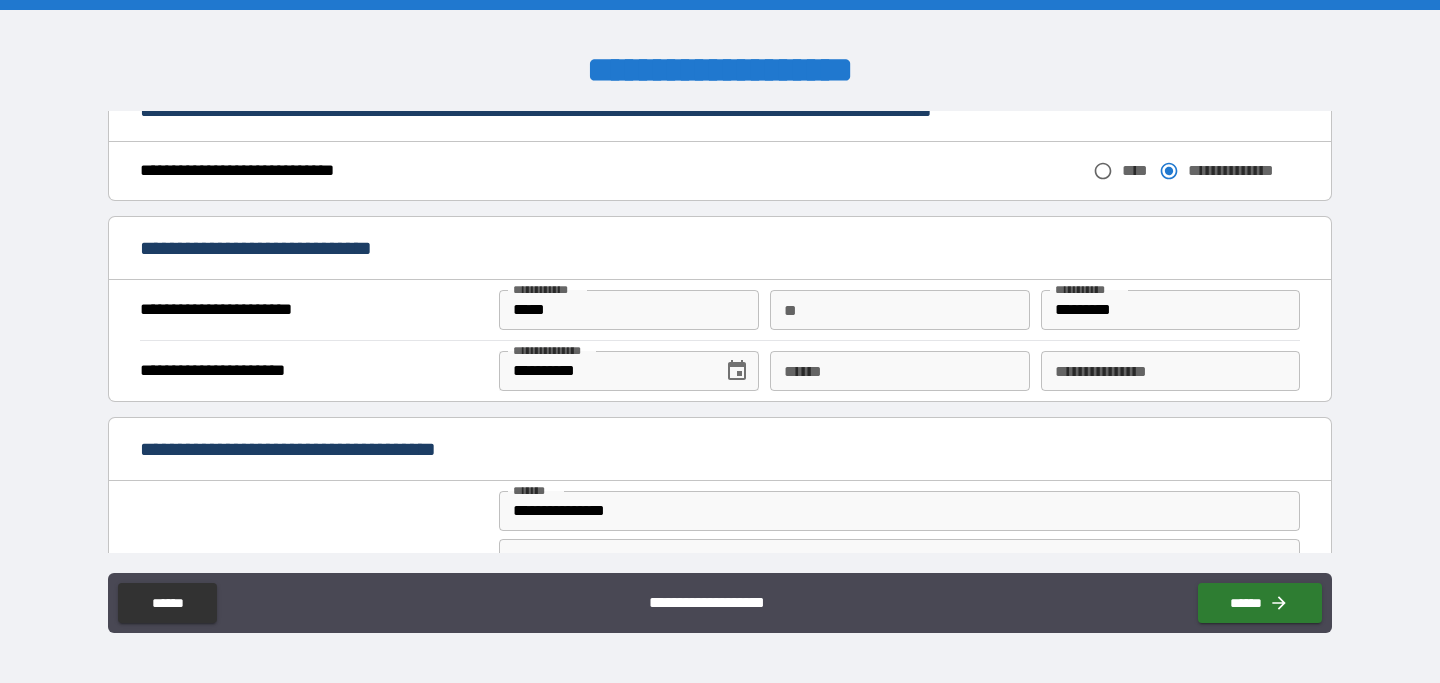 scroll, scrollTop: 1411, scrollLeft: 0, axis: vertical 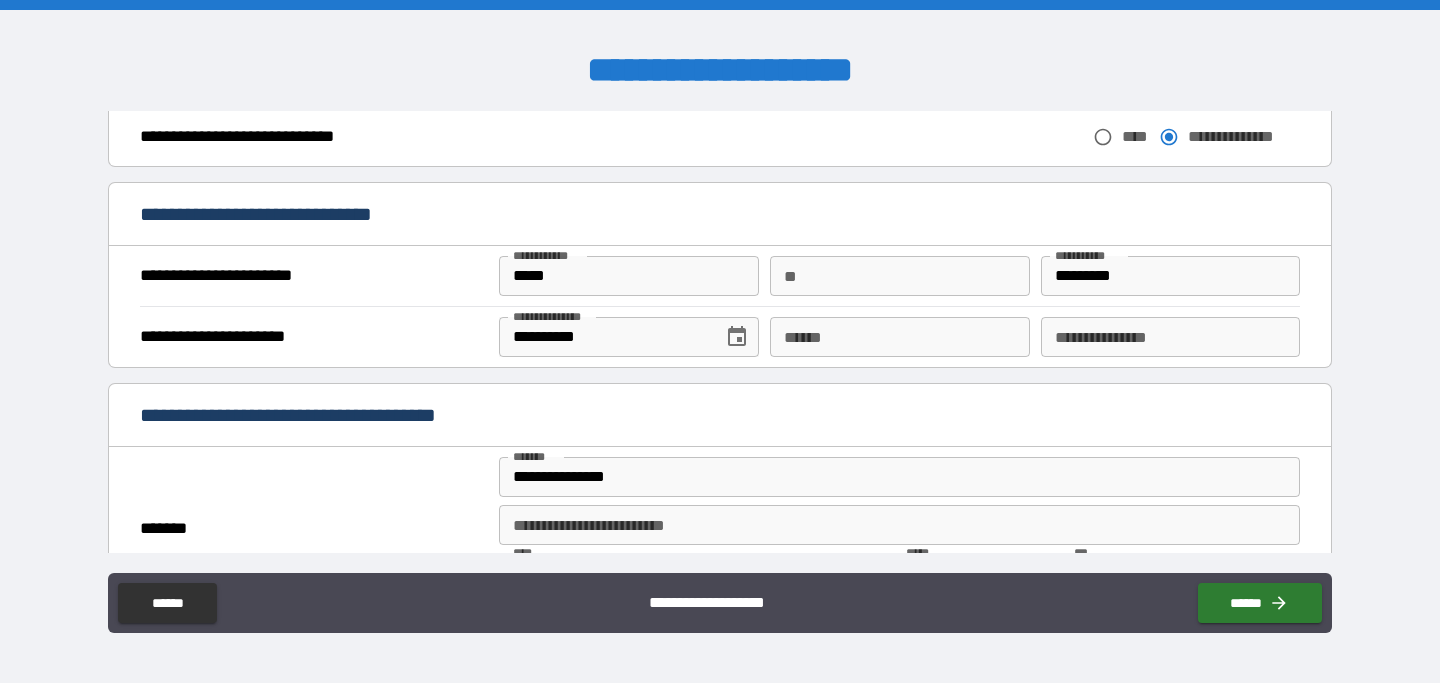 click on "****   *" at bounding box center [899, 337] 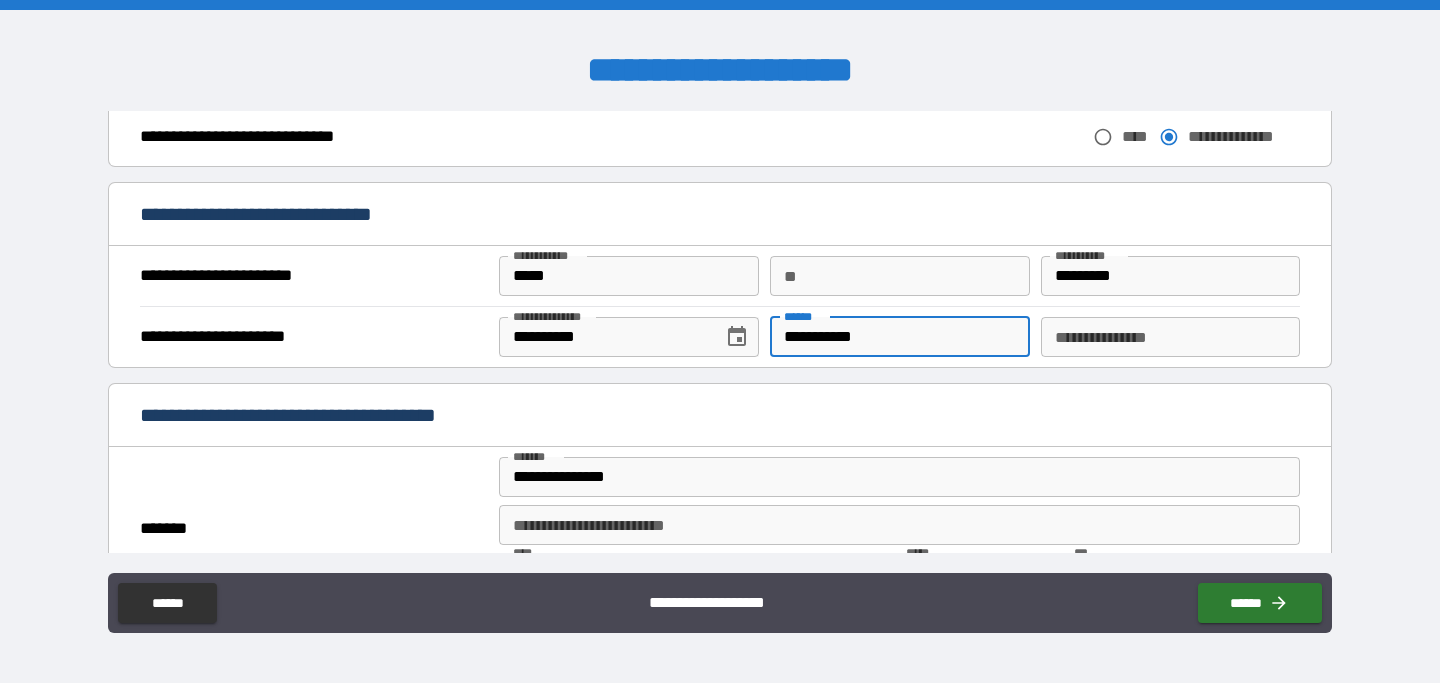 click on "**********" at bounding box center (1170, 337) 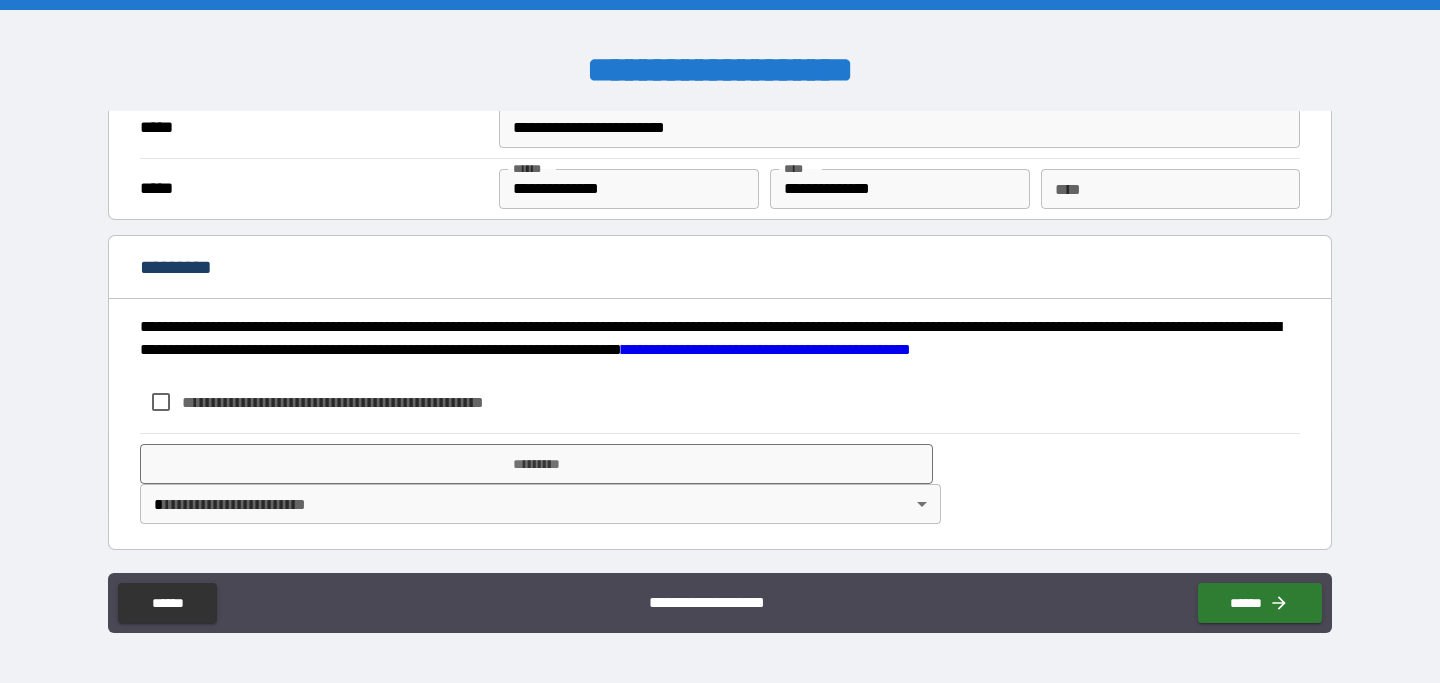 scroll, scrollTop: 1927, scrollLeft: 0, axis: vertical 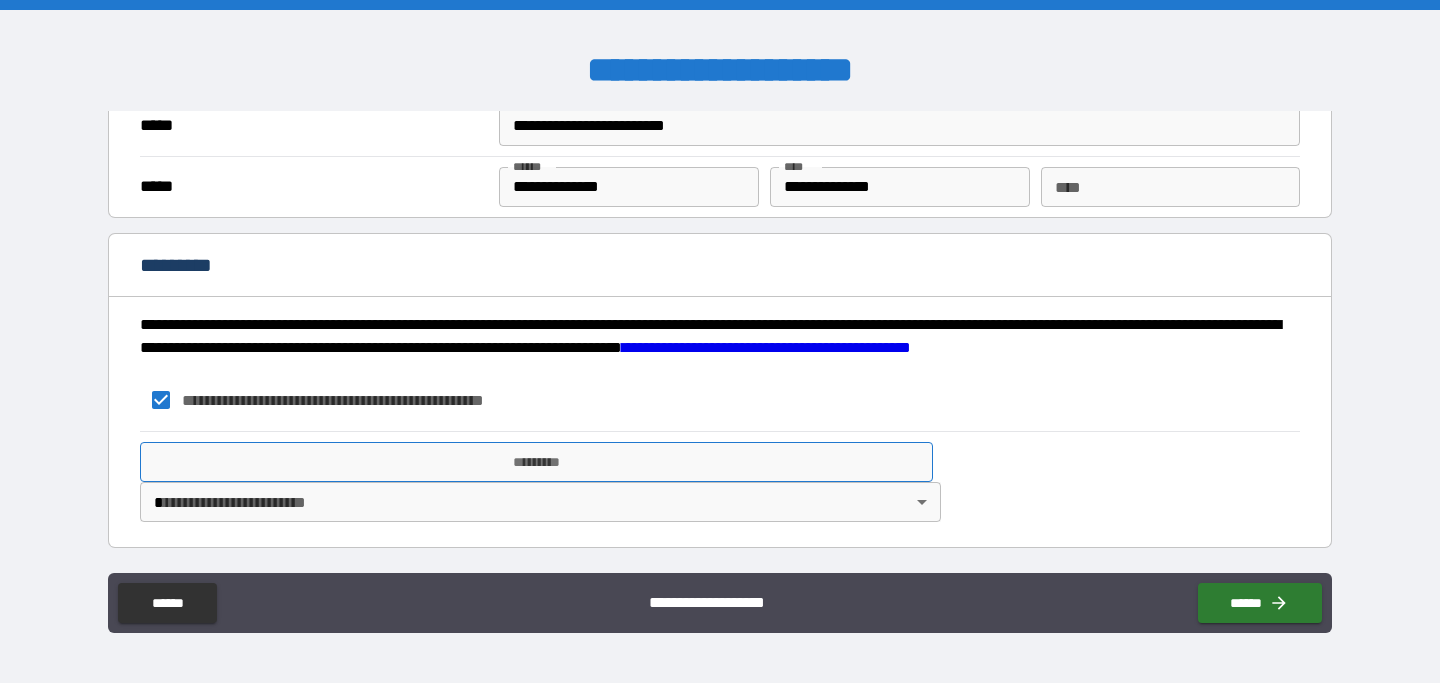 click on "*********" at bounding box center [536, 462] 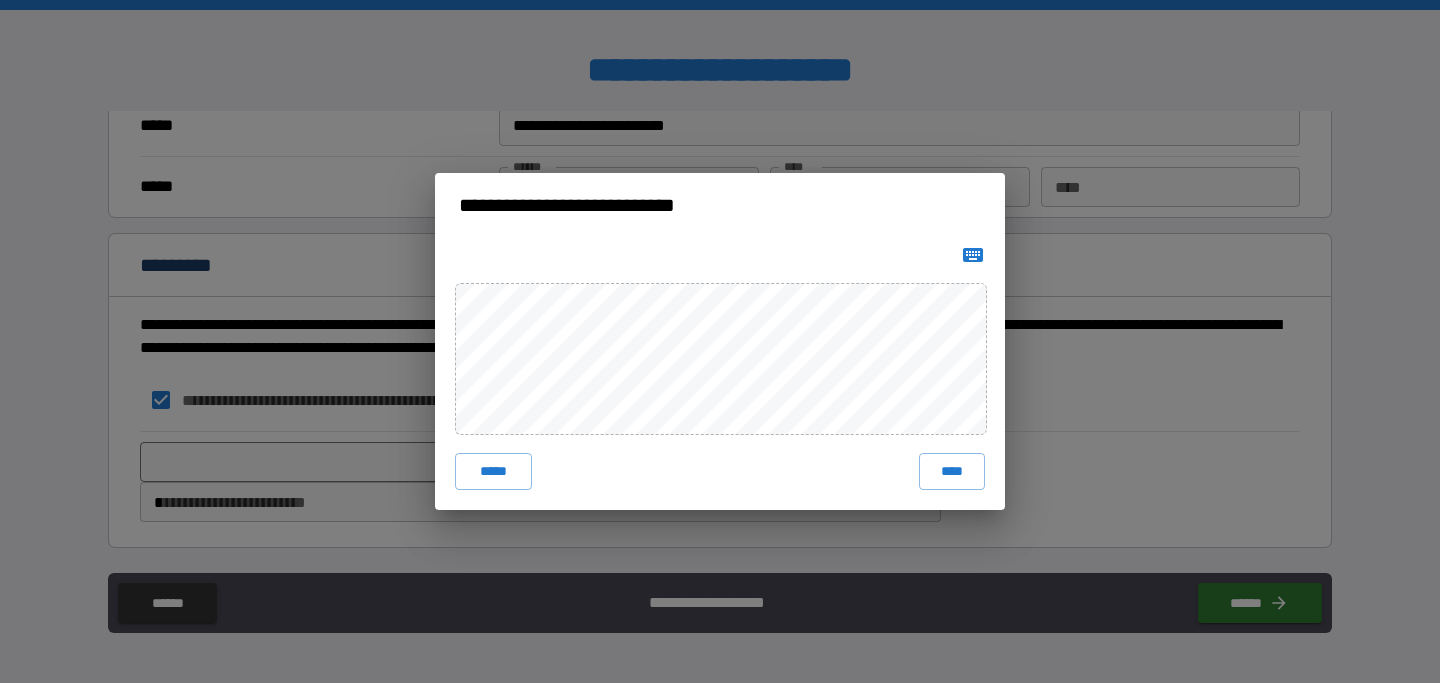 click 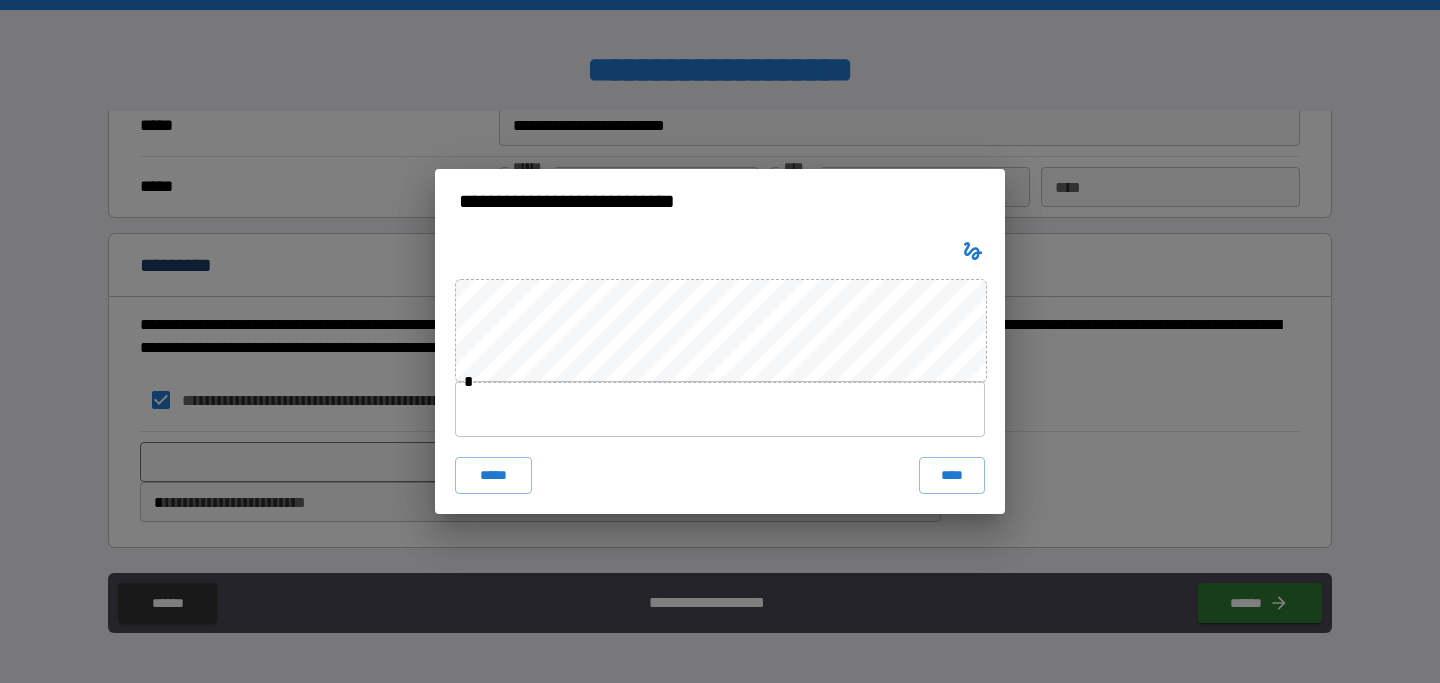 click at bounding box center (720, 409) 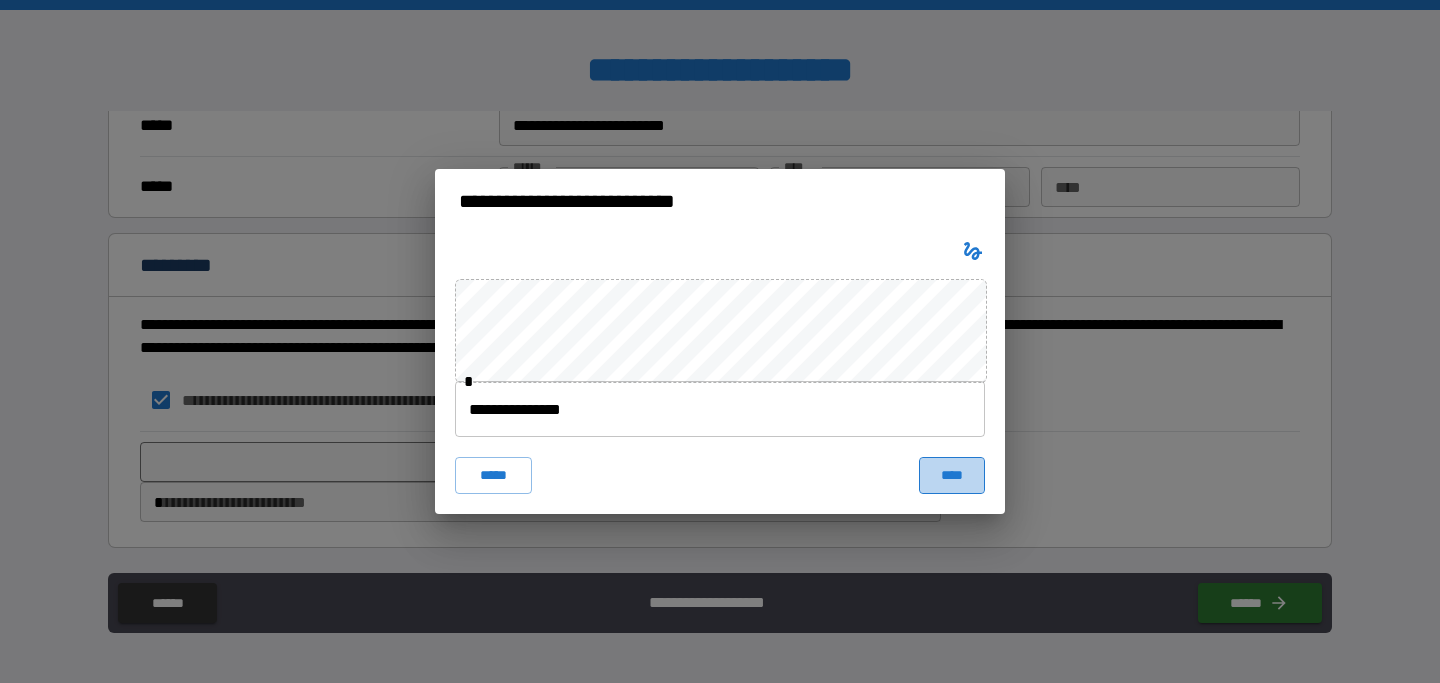 click on "****" at bounding box center [952, 475] 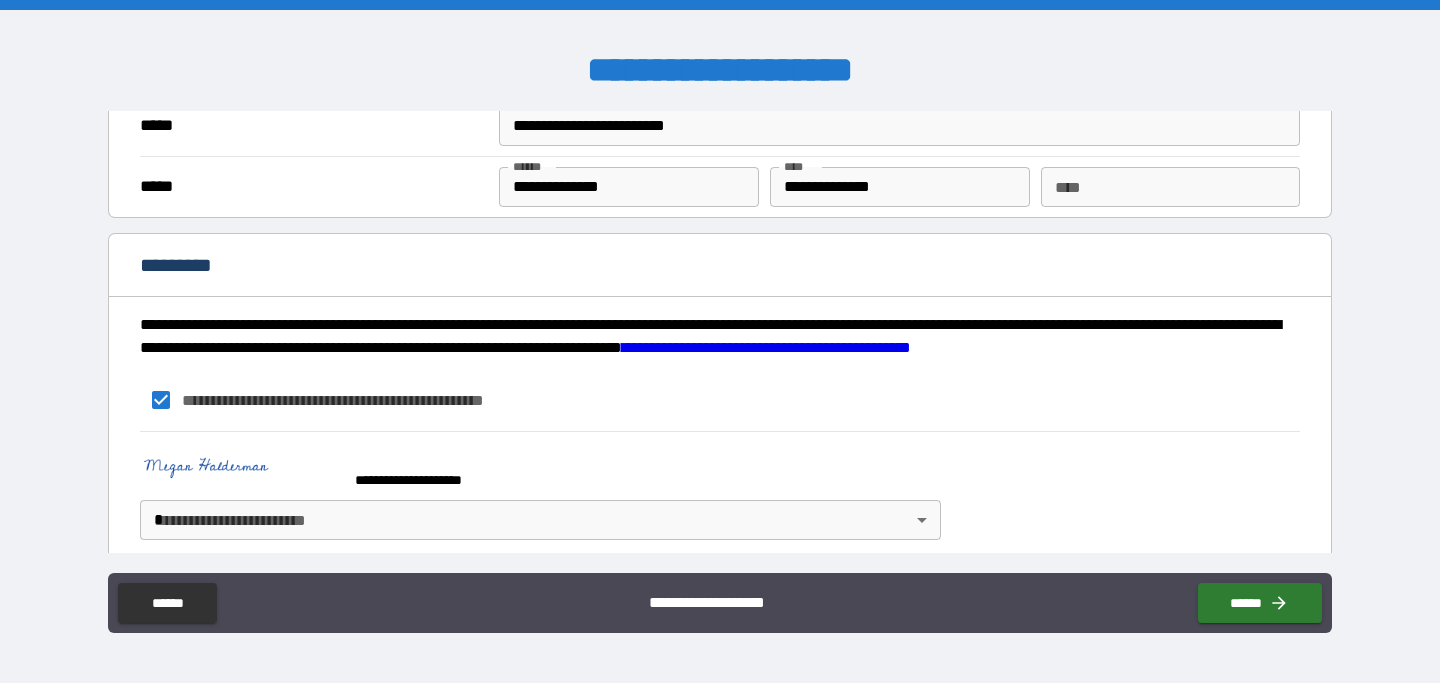 scroll, scrollTop: 1945, scrollLeft: 0, axis: vertical 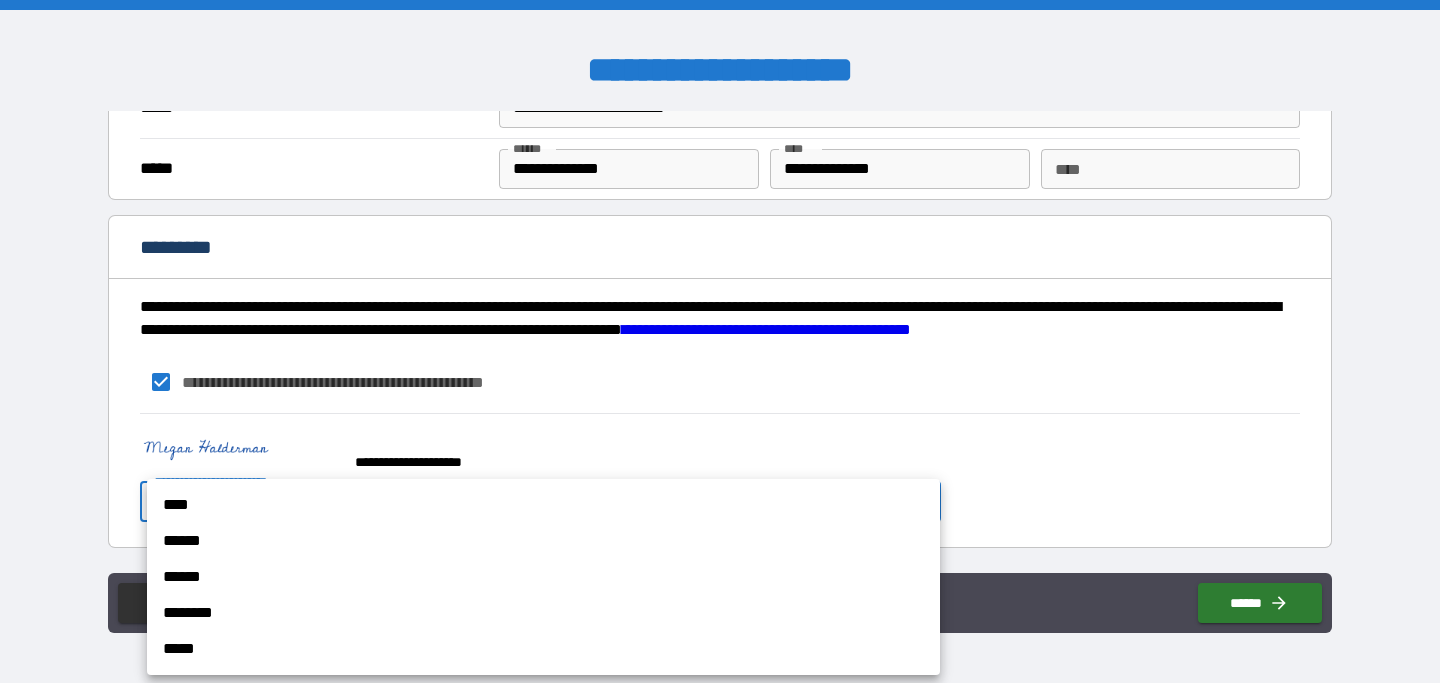 click on "**********" at bounding box center (720, 341) 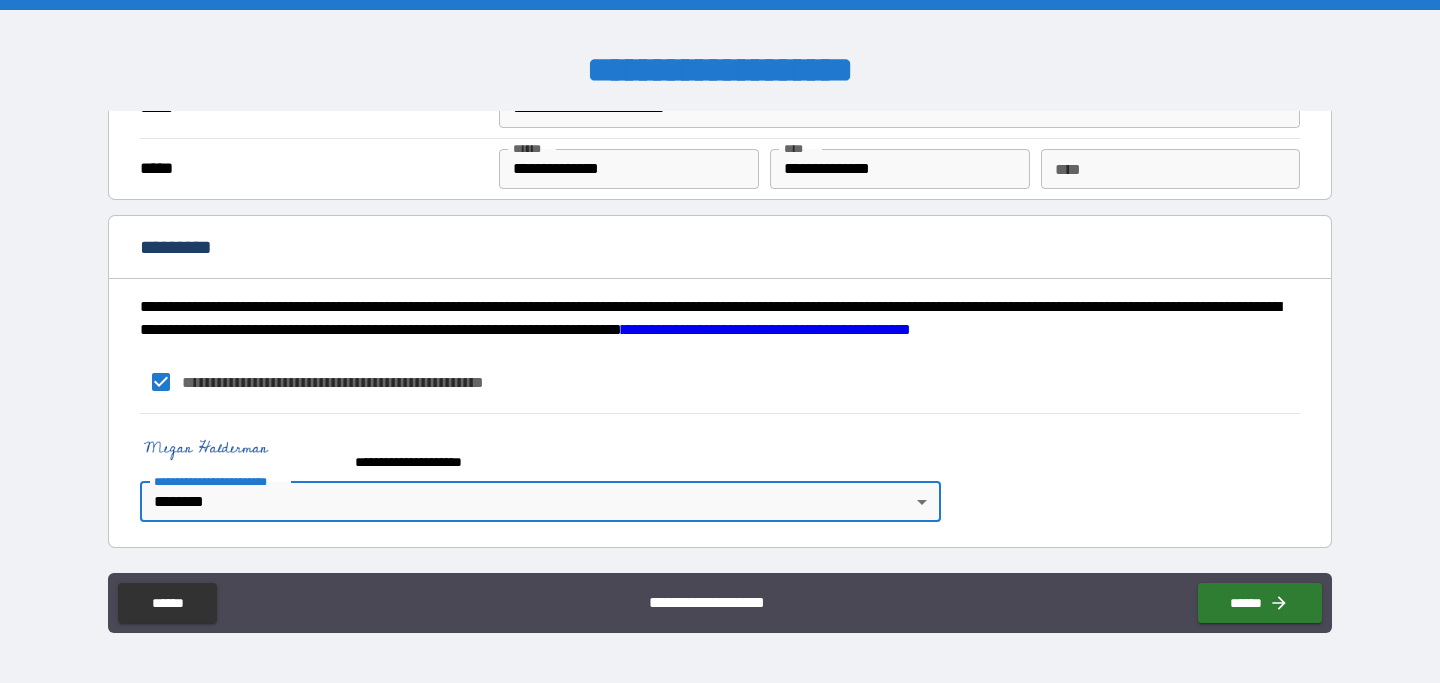 click on "**********" at bounding box center (720, 341) 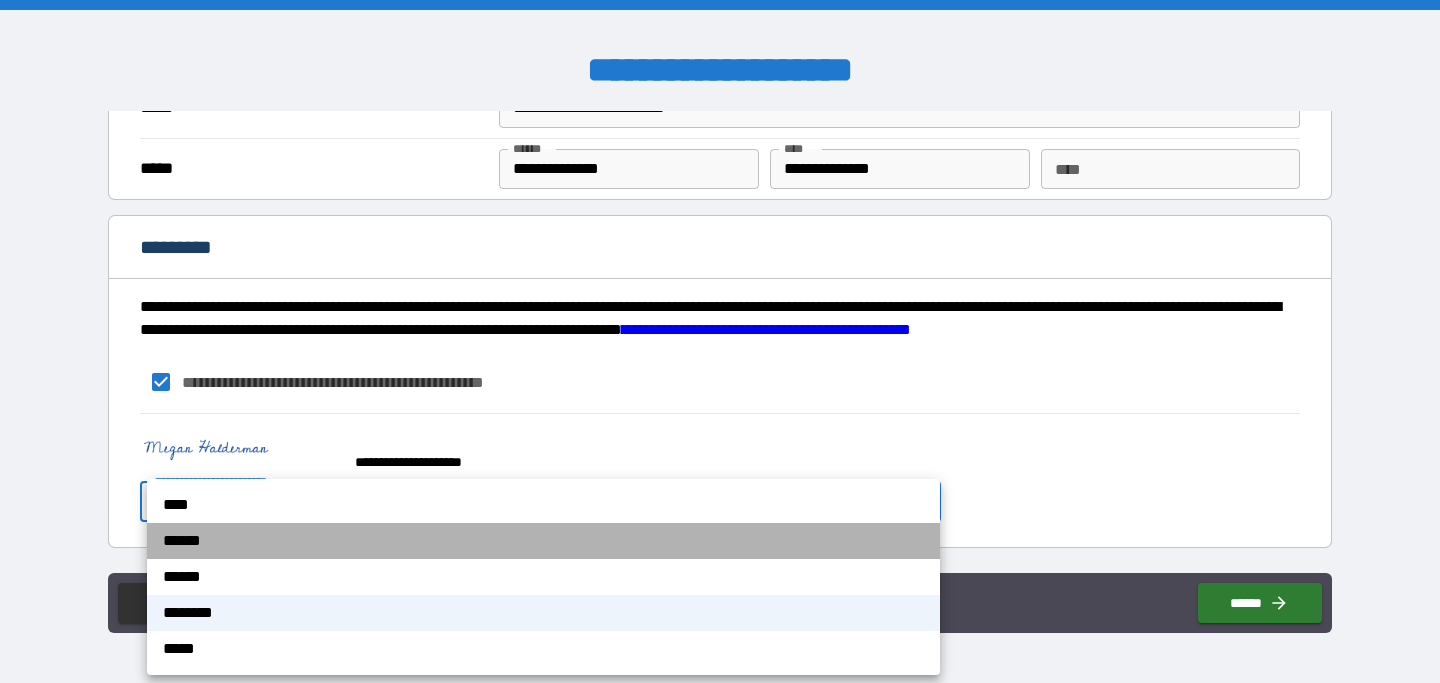click on "******" at bounding box center [543, 541] 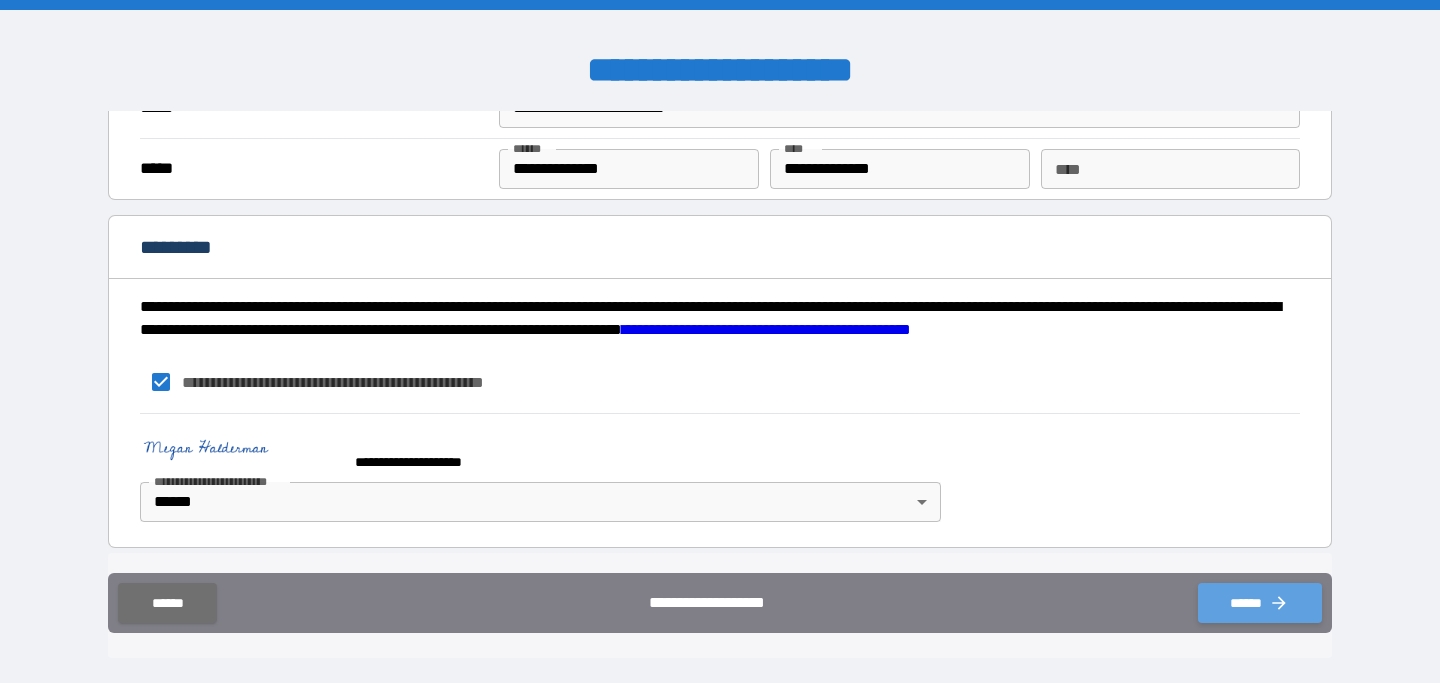 click on "******" at bounding box center (1260, 603) 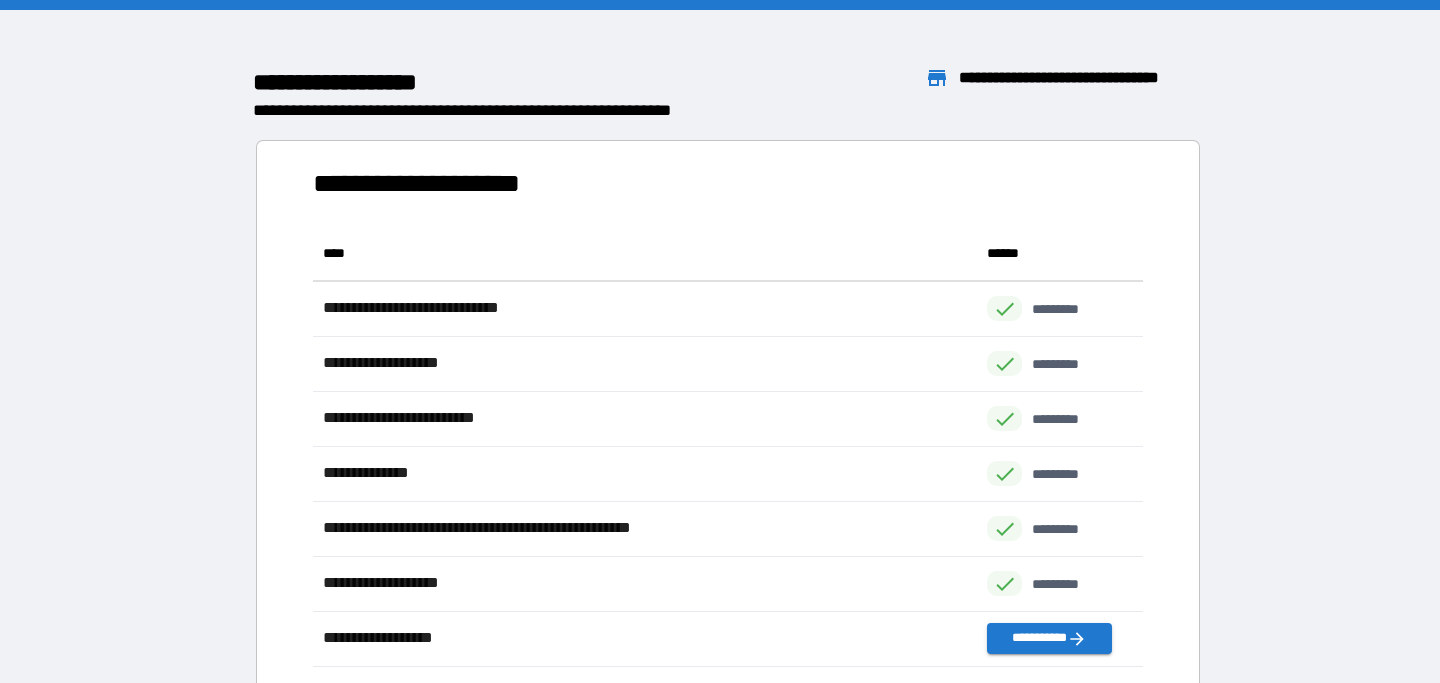 scroll, scrollTop: 1, scrollLeft: 1, axis: both 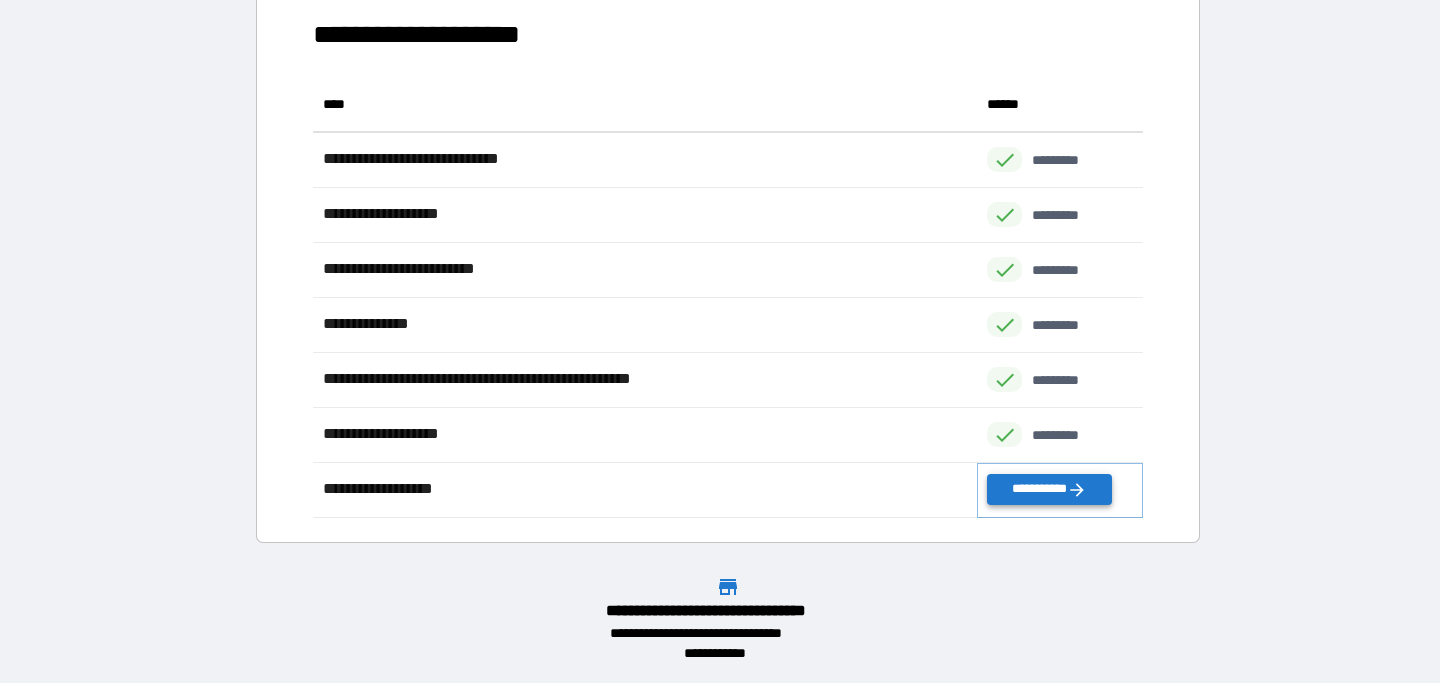 click on "**********" at bounding box center [1049, 489] 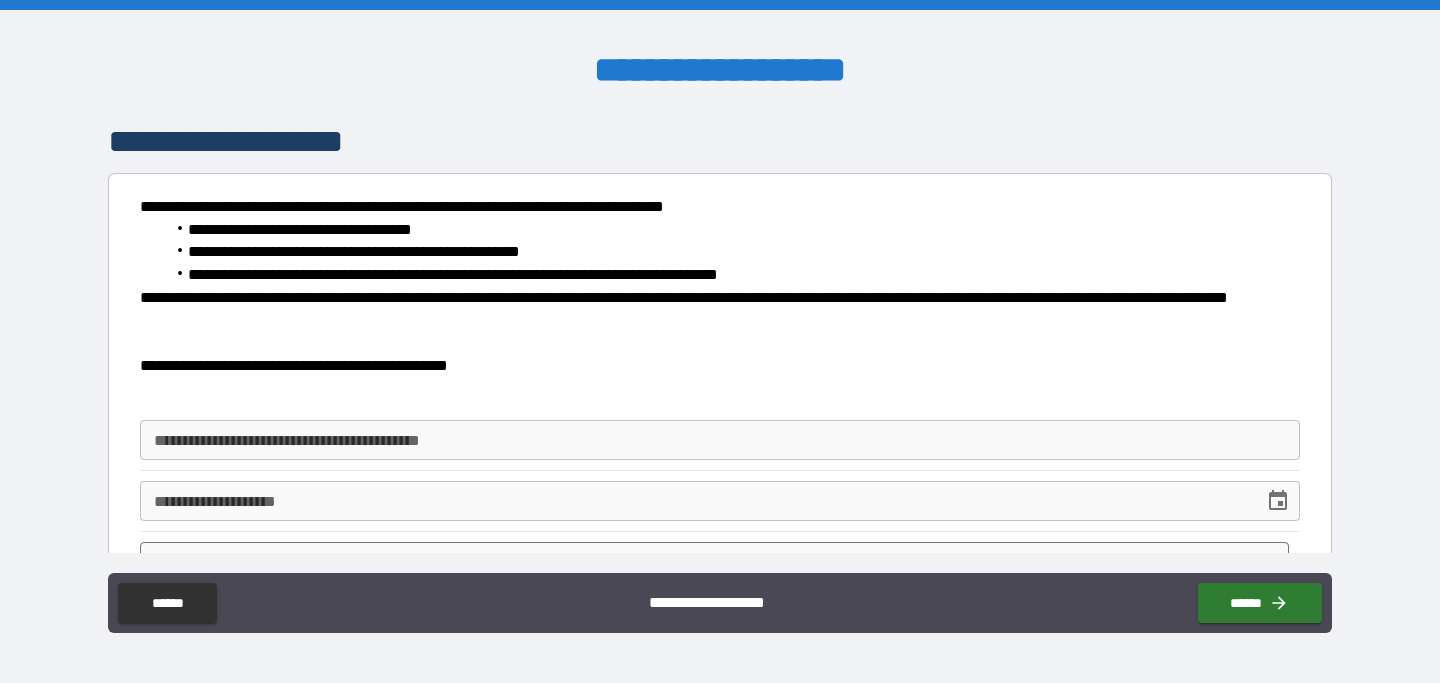 click on "**********" at bounding box center (720, 440) 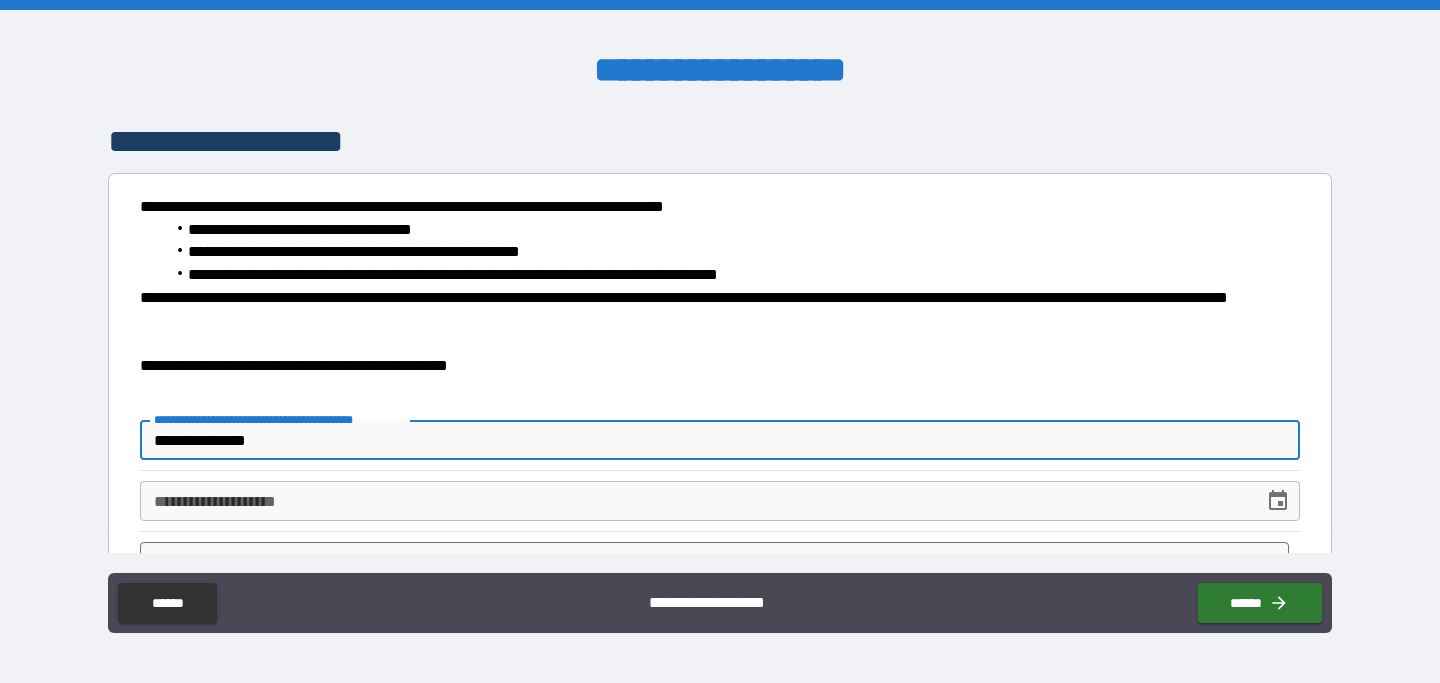 scroll, scrollTop: 60, scrollLeft: 0, axis: vertical 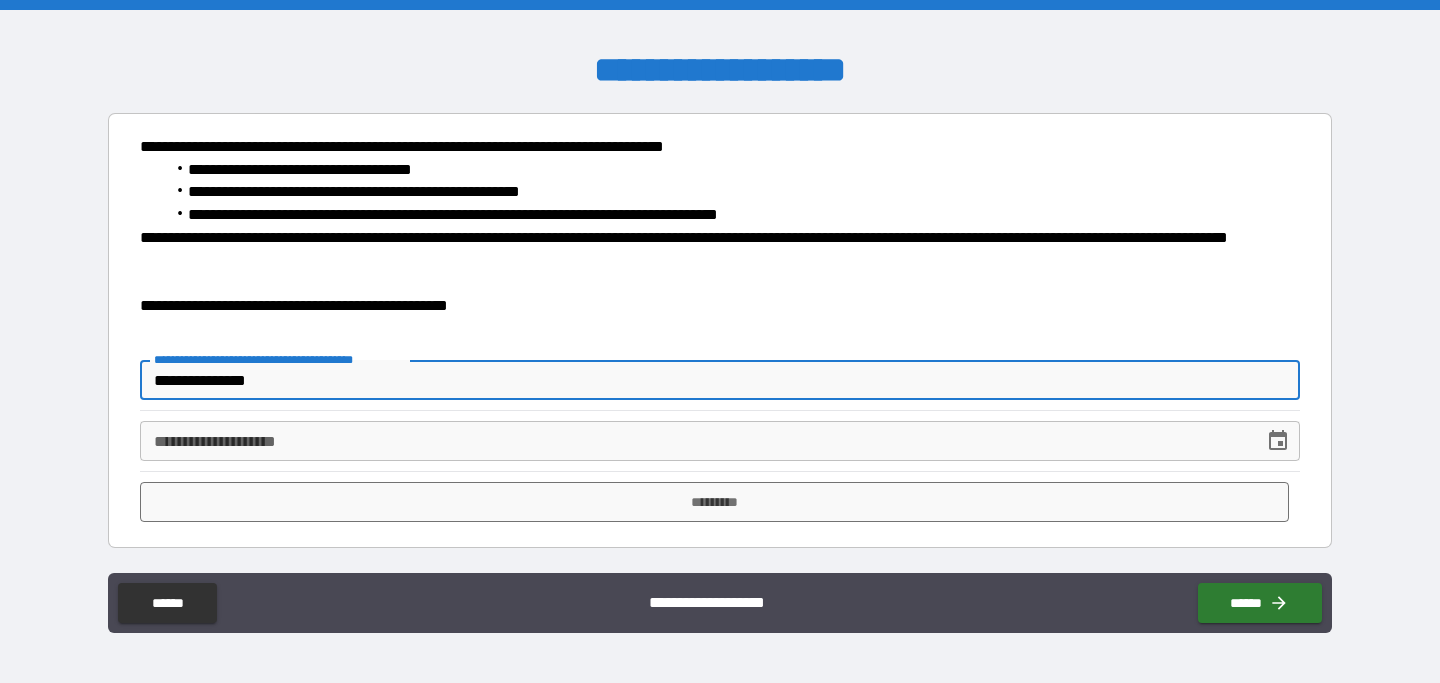 click on "**********" at bounding box center (695, 441) 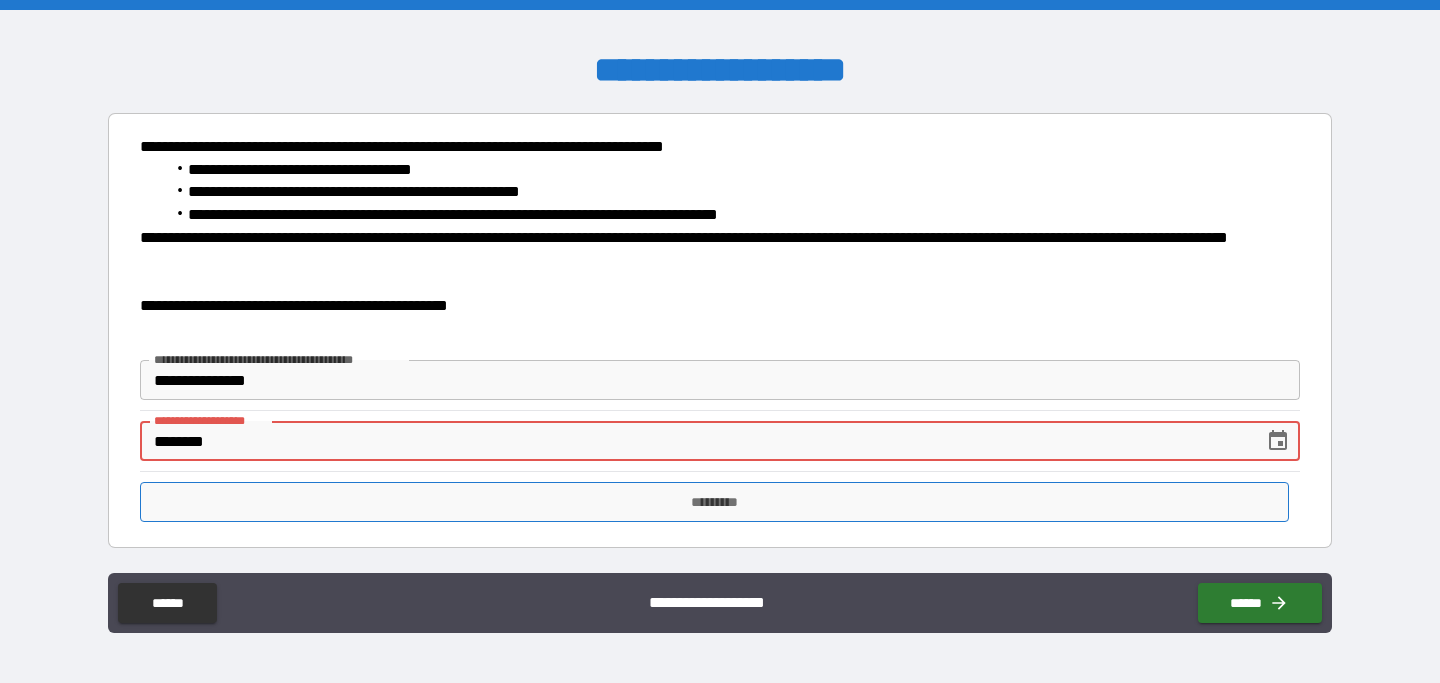 click on "*********" at bounding box center [715, 502] 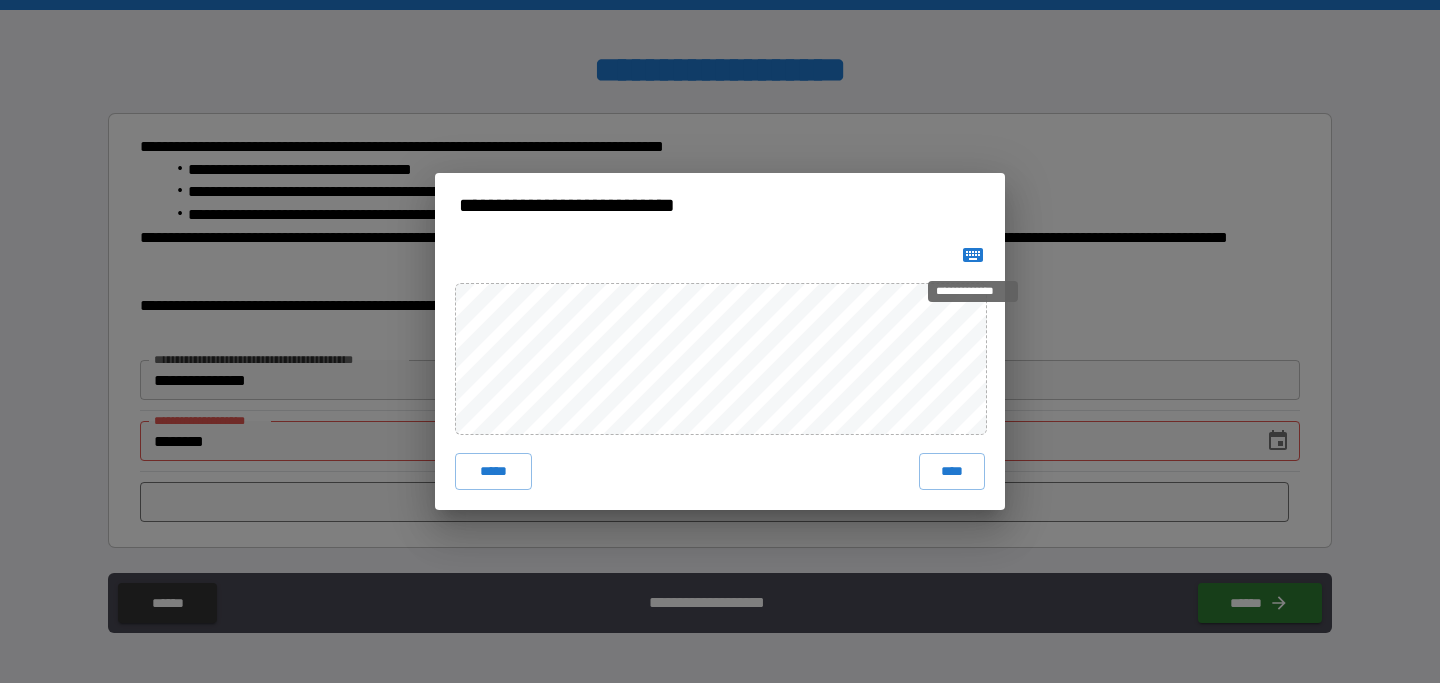 click 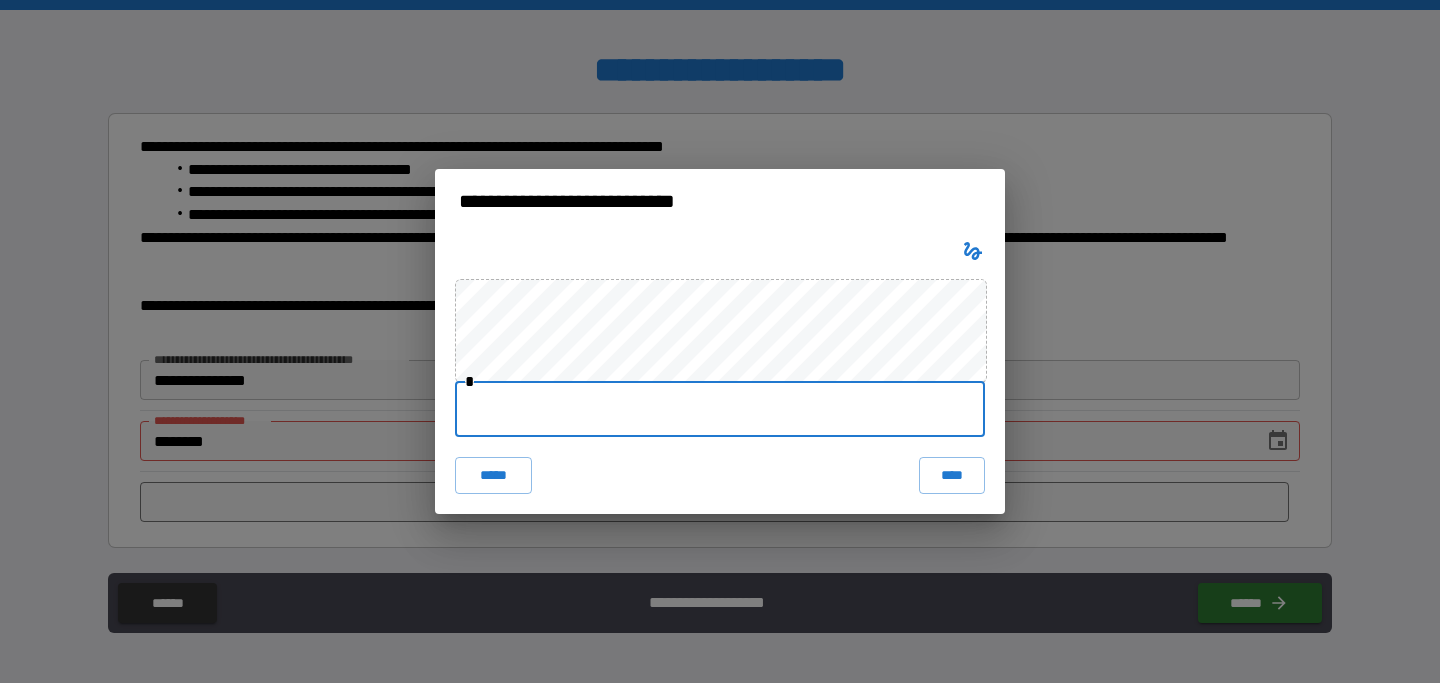 click at bounding box center [720, 409] 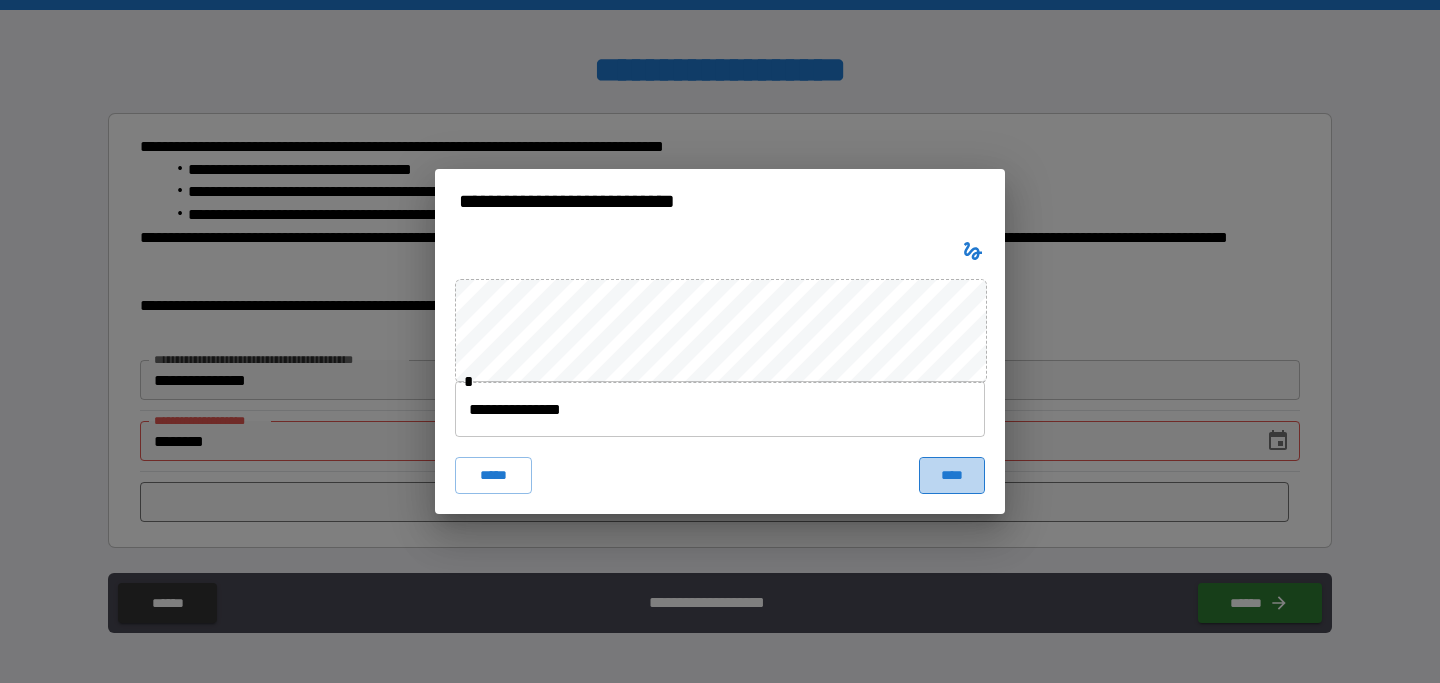 click on "****" at bounding box center [952, 475] 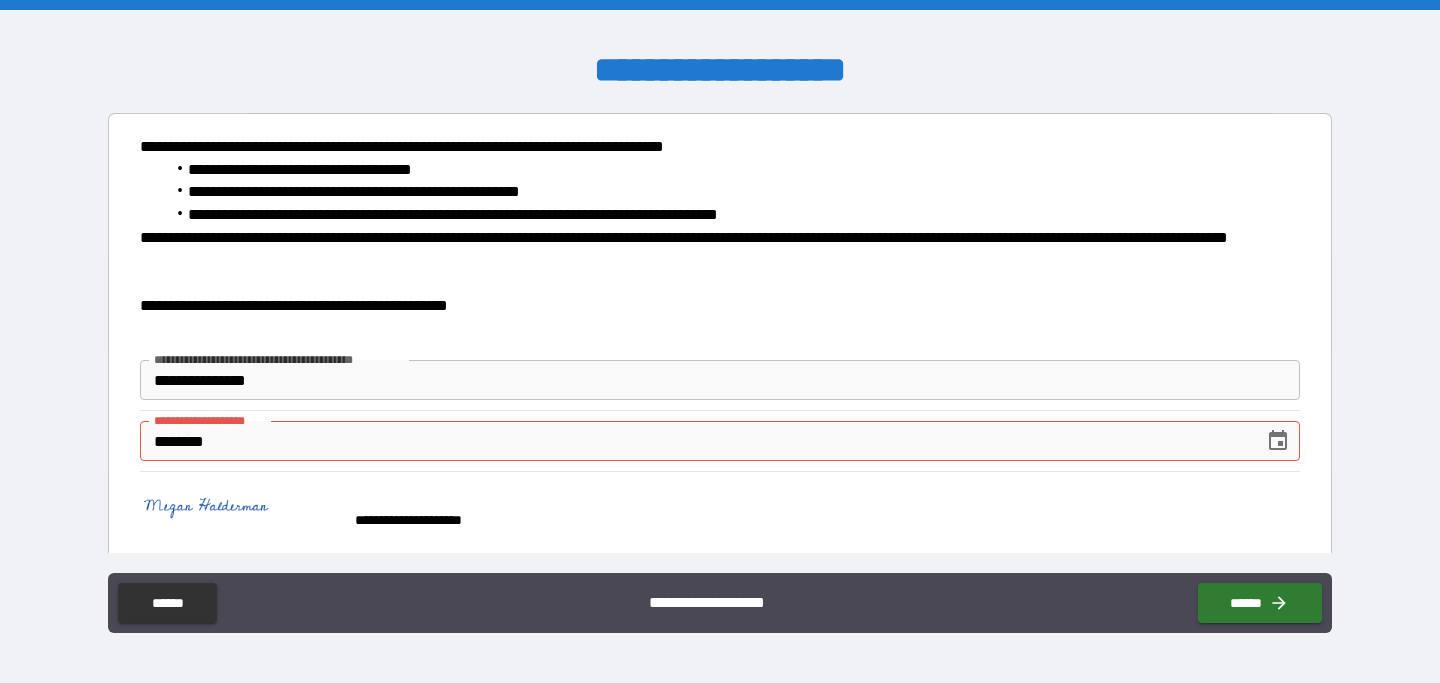 scroll, scrollTop: 78, scrollLeft: 0, axis: vertical 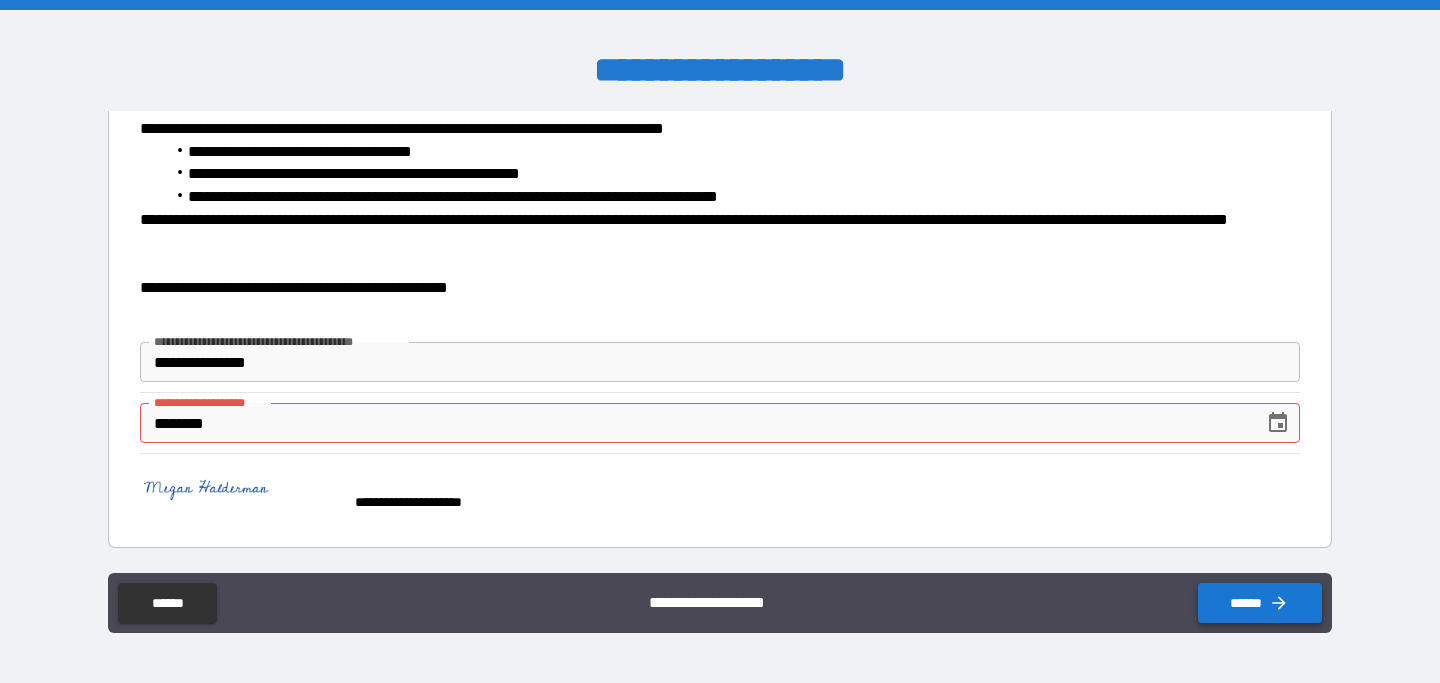 click 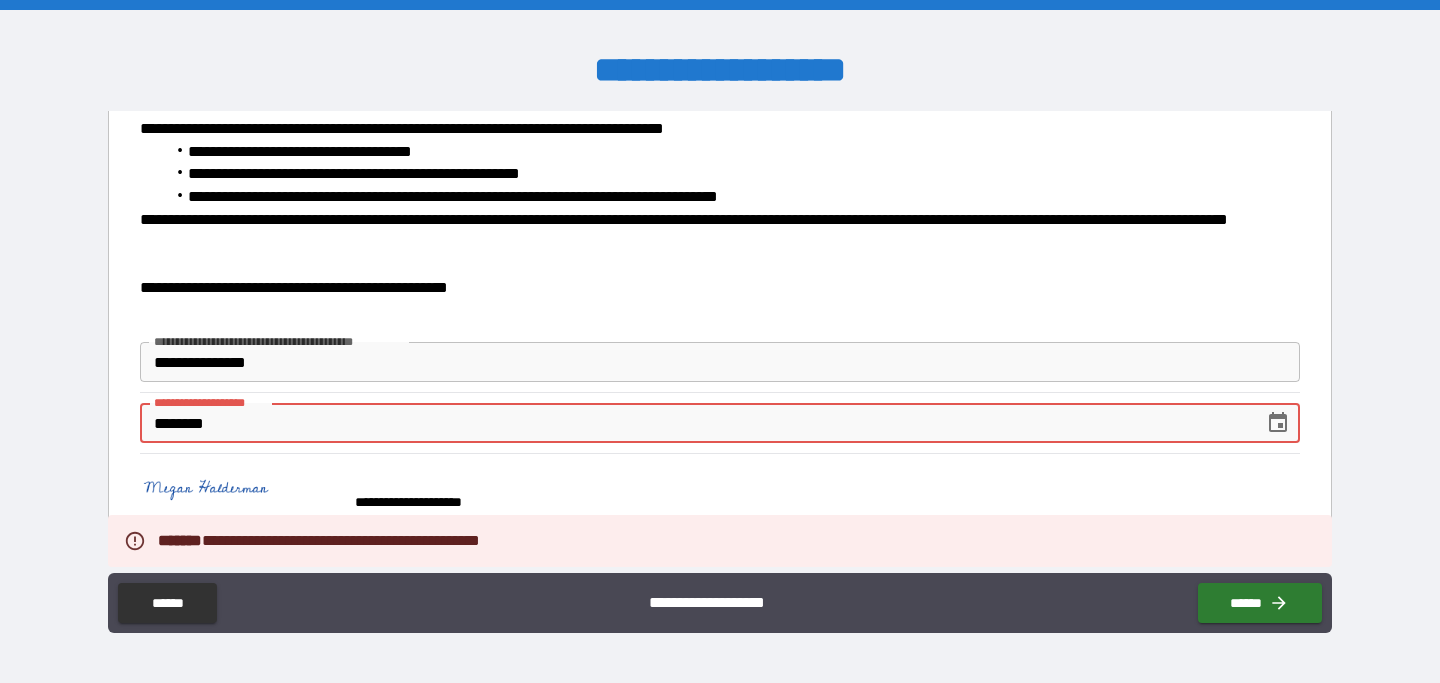 click on "********" at bounding box center [695, 423] 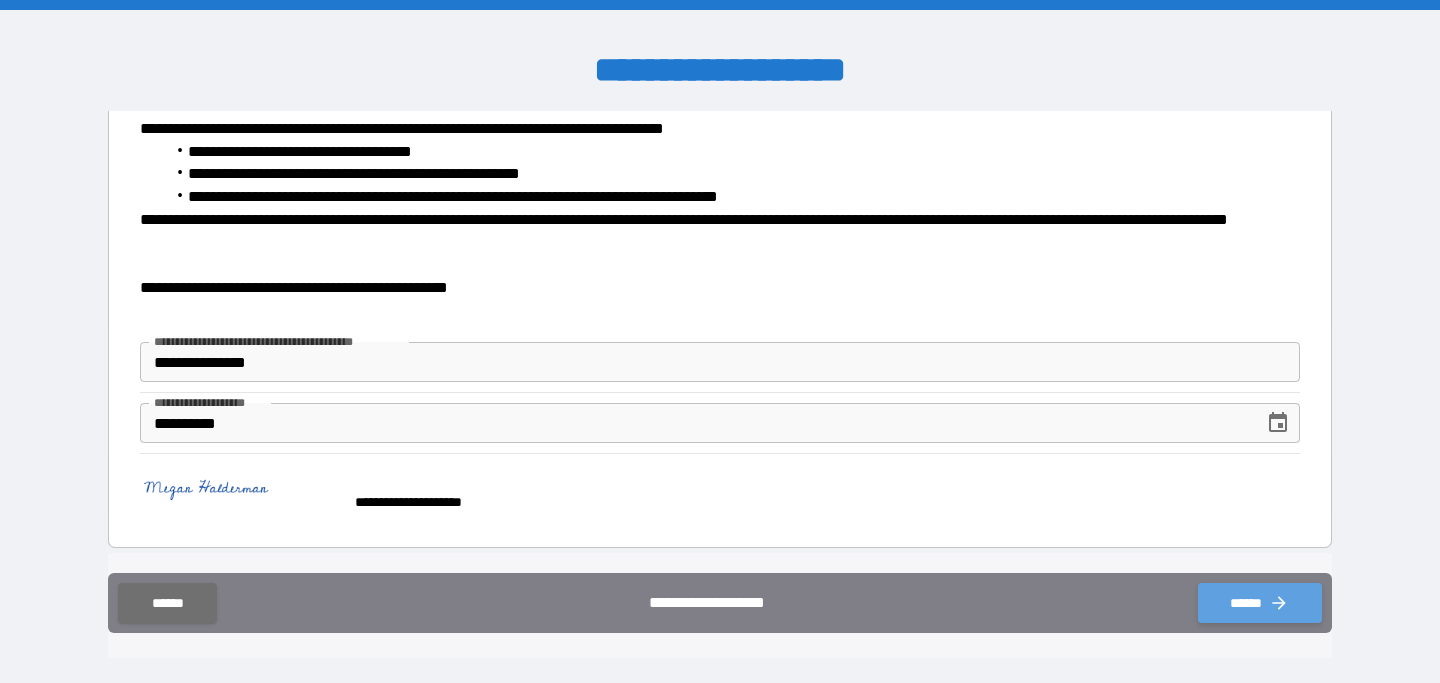 click on "******" at bounding box center (1260, 603) 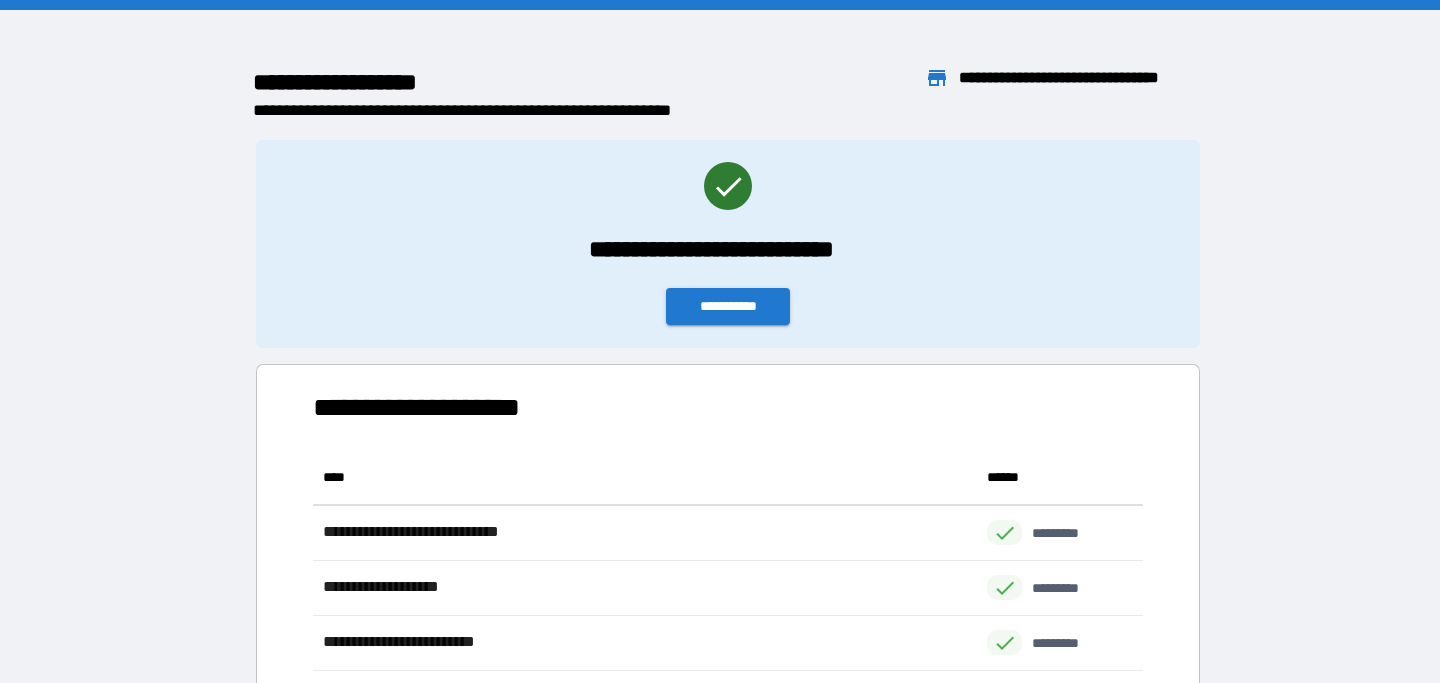 scroll, scrollTop: 1, scrollLeft: 1, axis: both 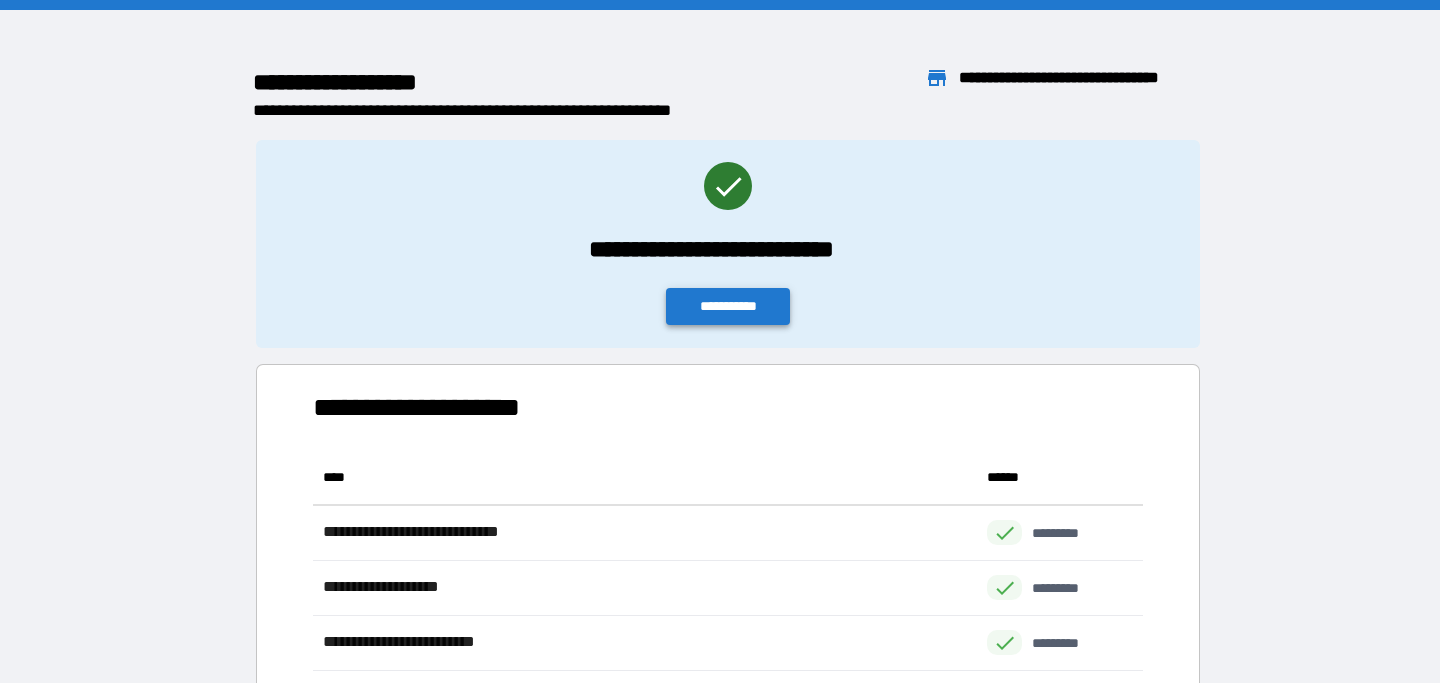 click on "**********" at bounding box center [728, 306] 